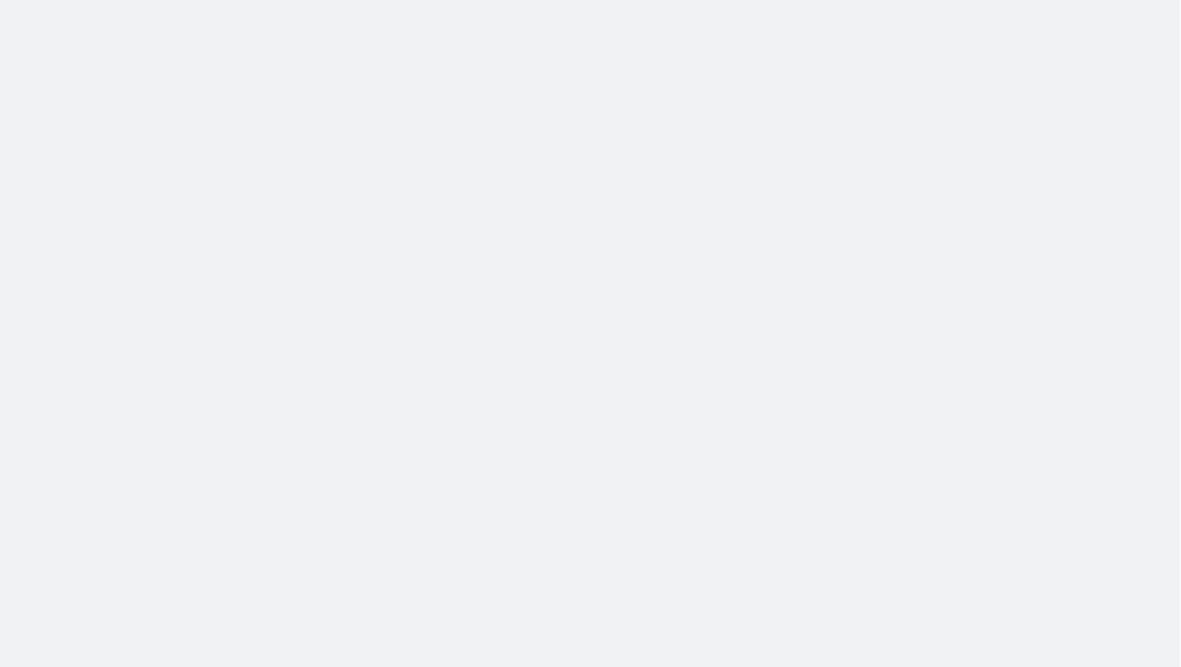 scroll, scrollTop: 0, scrollLeft: 0, axis: both 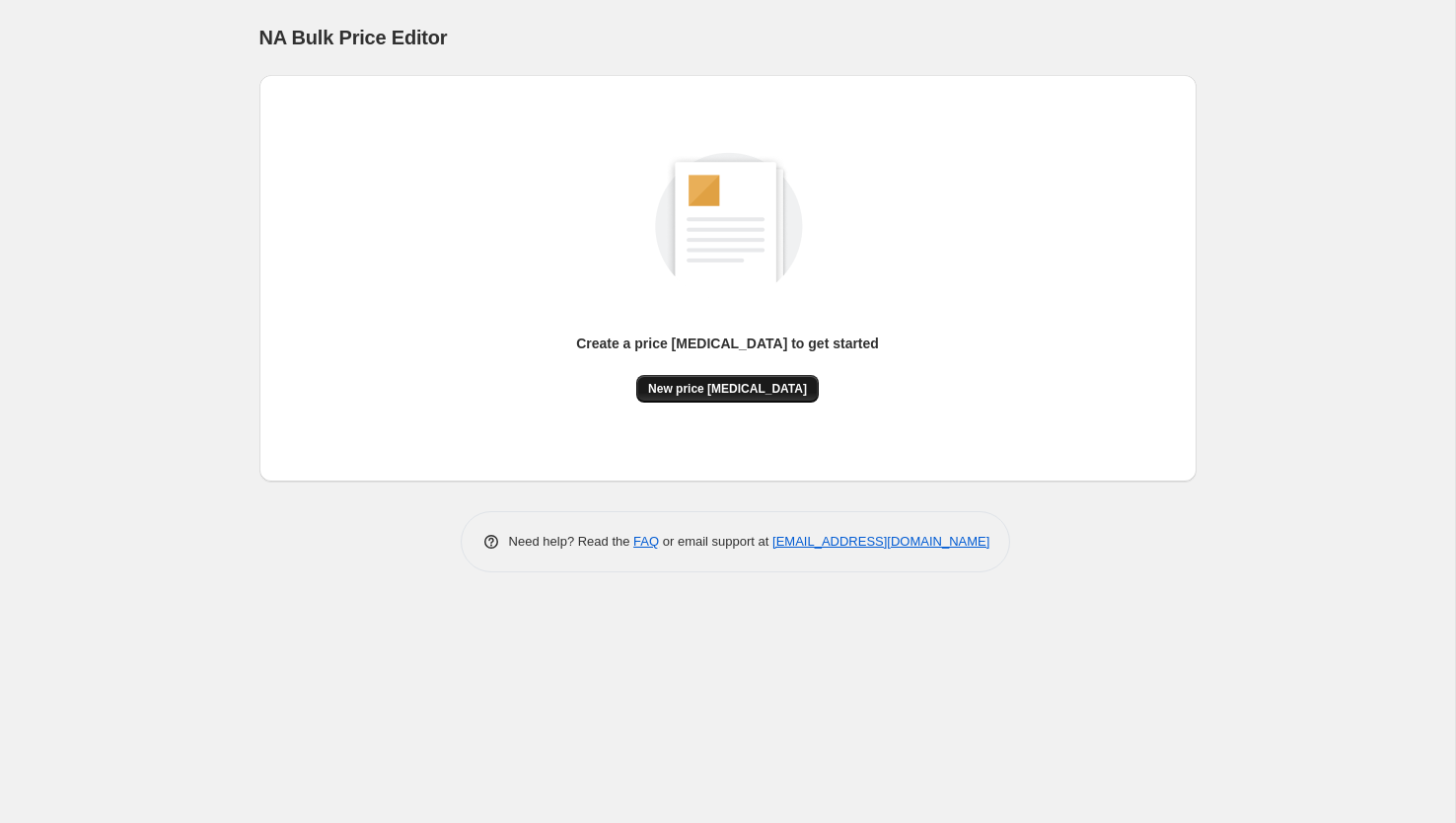 click on "New price [MEDICAL_DATA]" at bounding box center (727, 389) 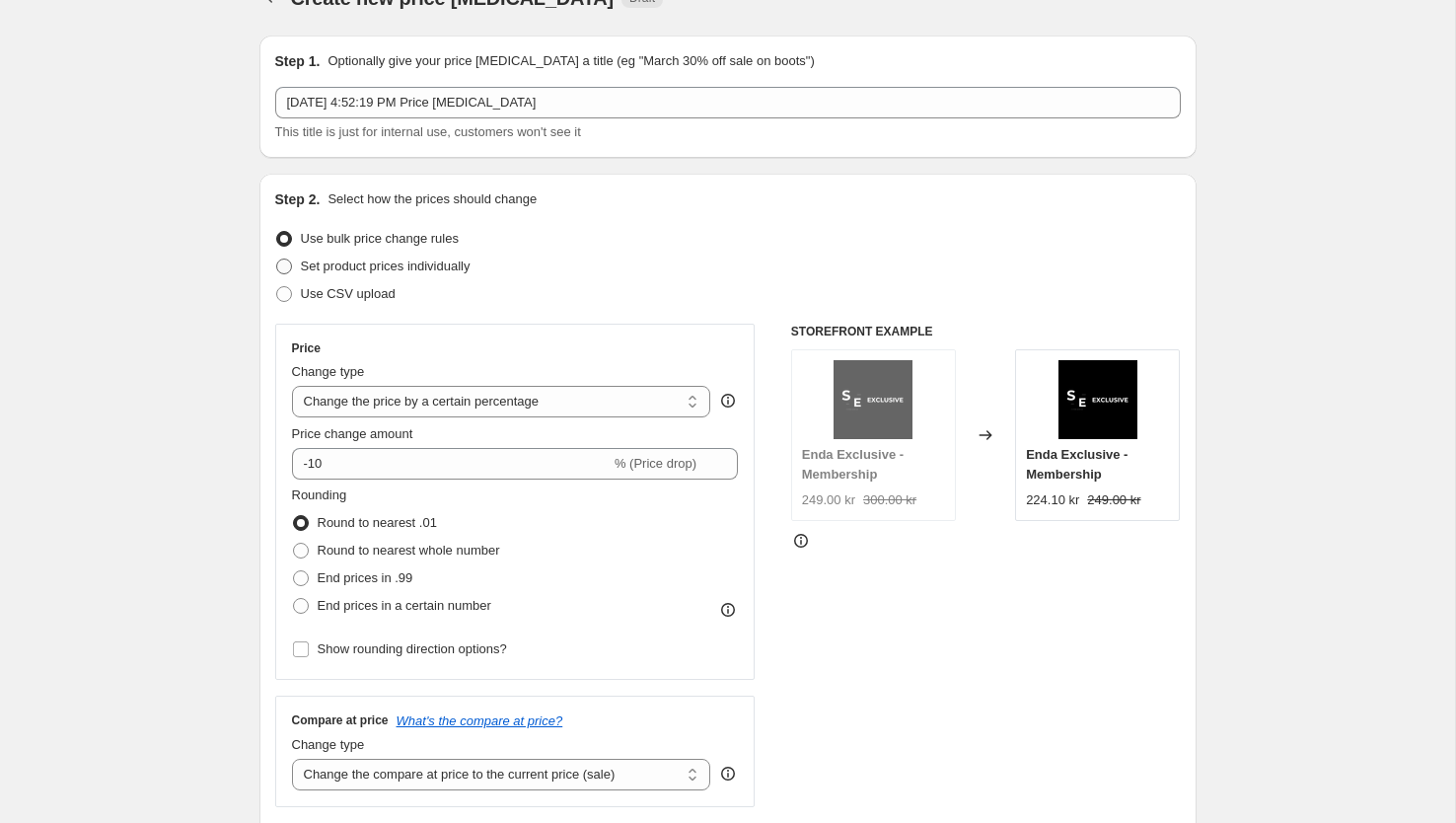 scroll, scrollTop: 0, scrollLeft: 0, axis: both 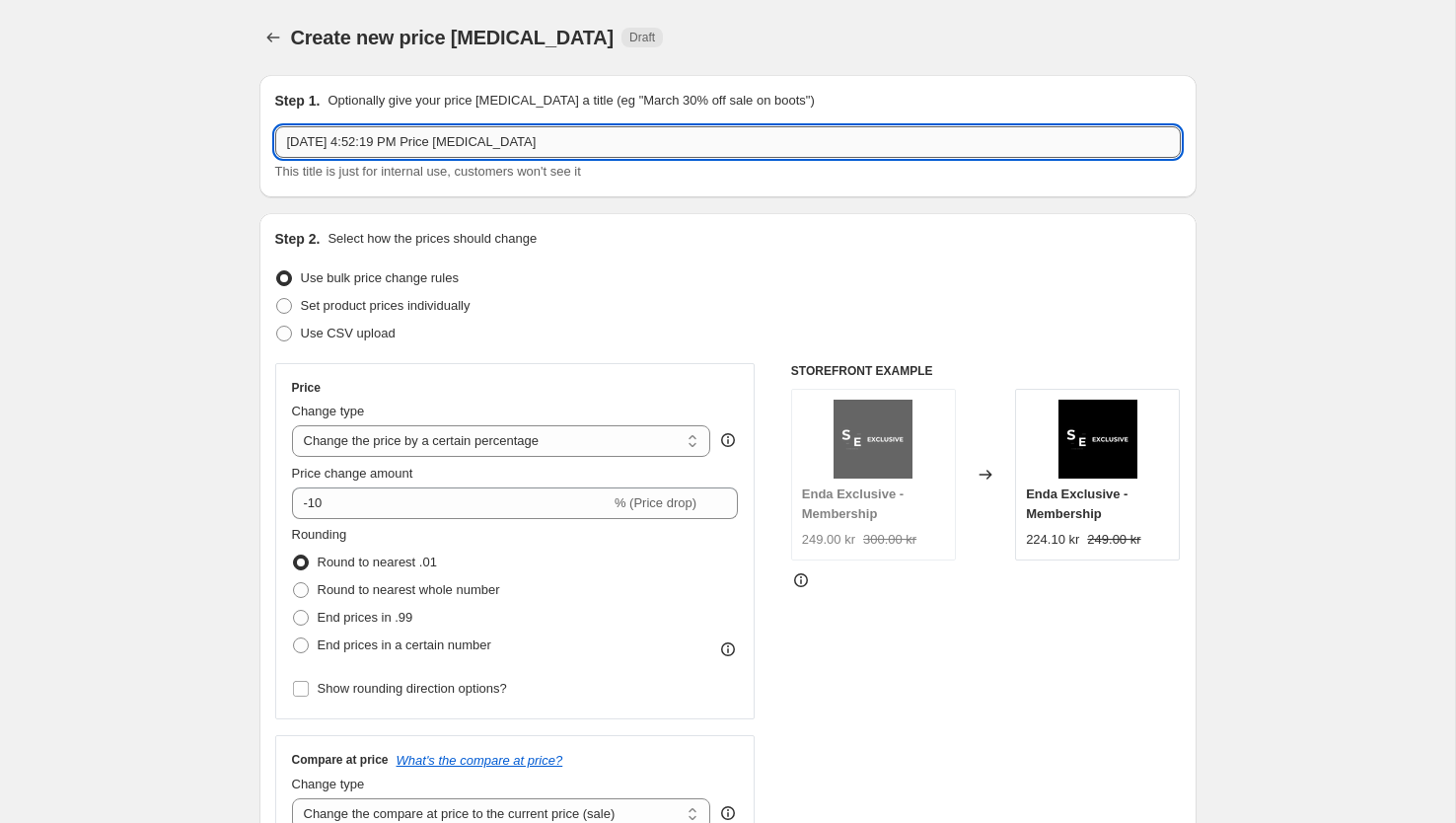 click on "Jul 18, 2025, 4:52:19 PM Price change job" at bounding box center [728, 142] 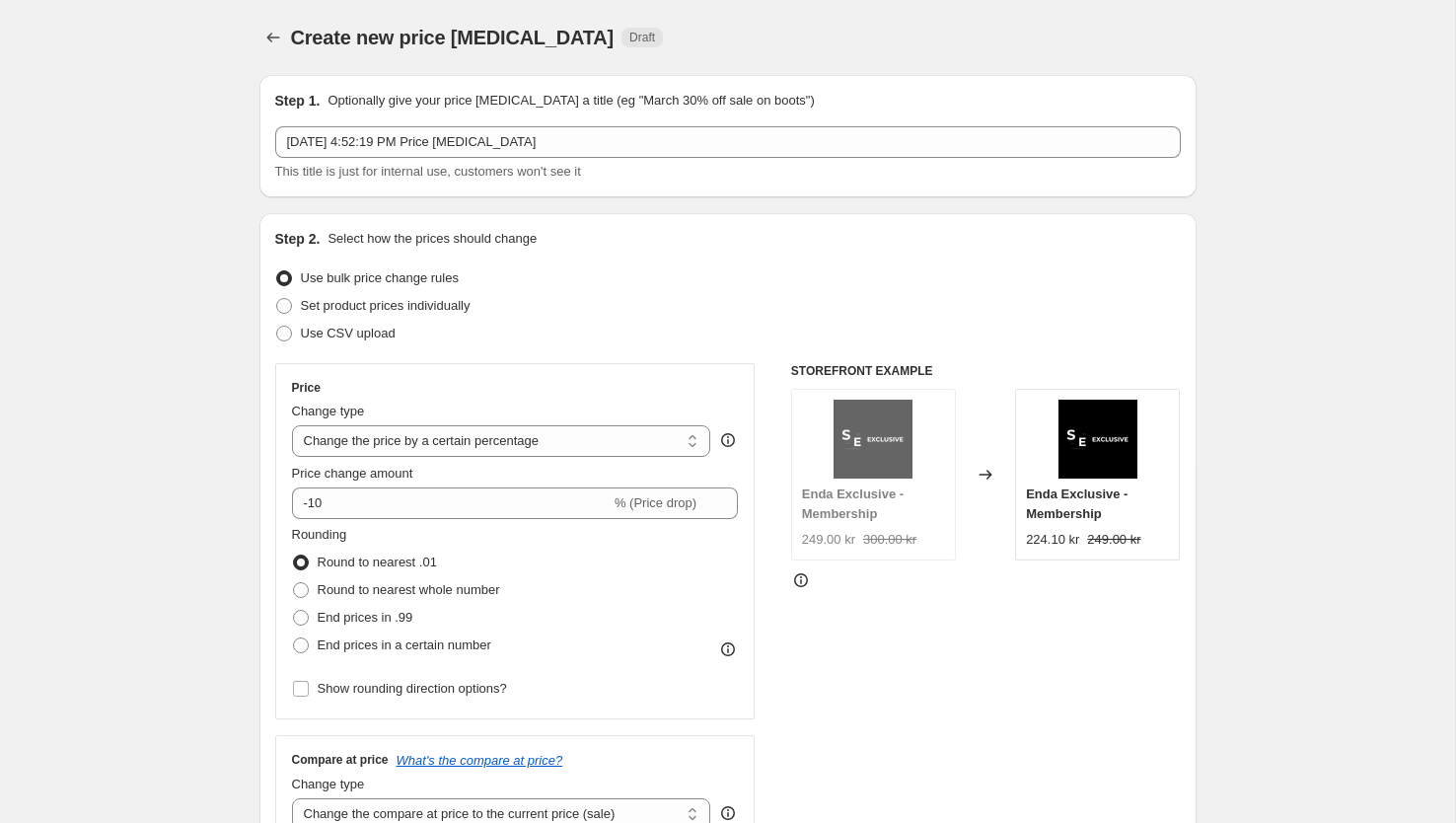 click on "This title is just for internal use, customers won't see it" at bounding box center (428, 171) 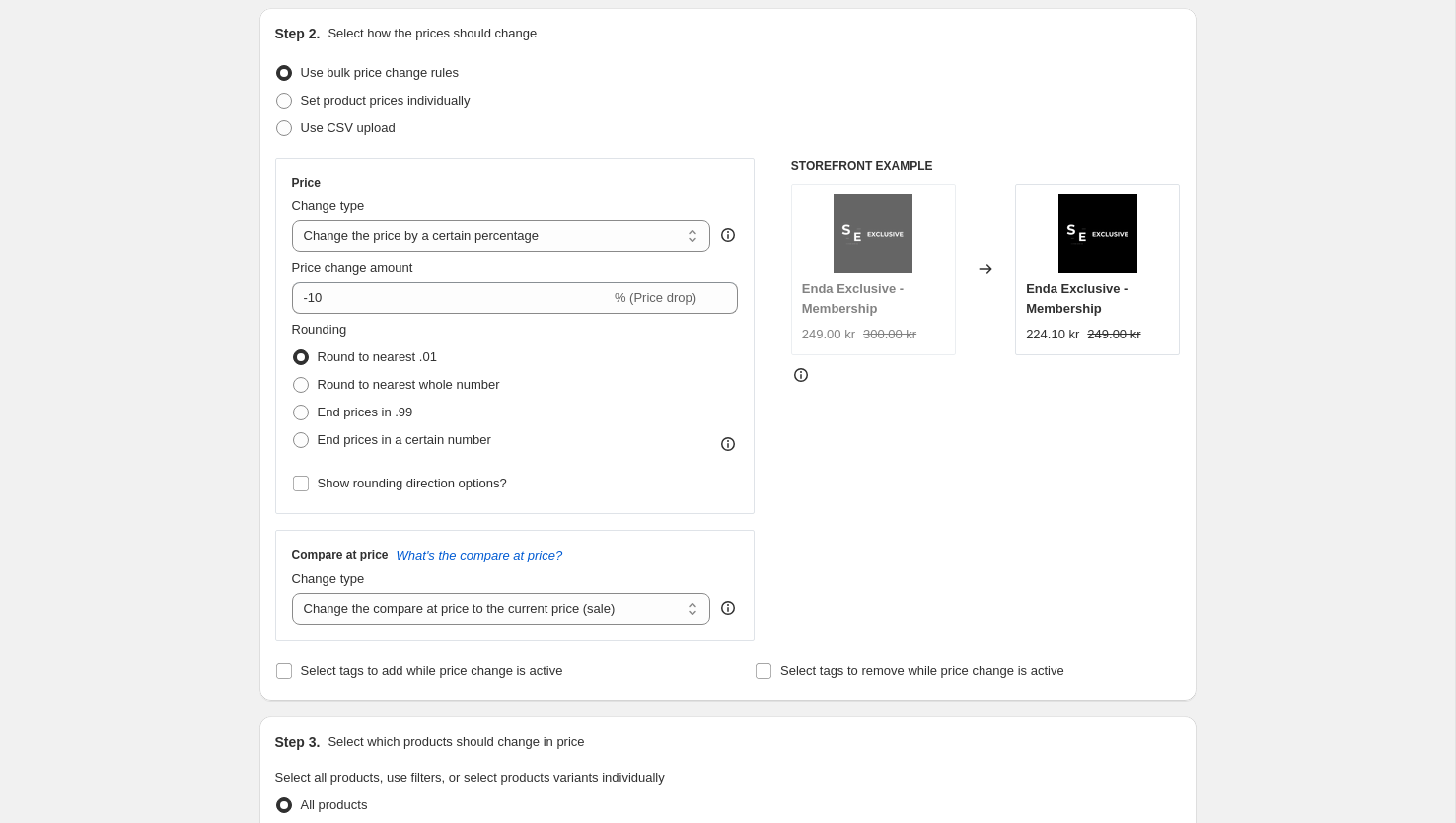 scroll, scrollTop: 220, scrollLeft: 0, axis: vertical 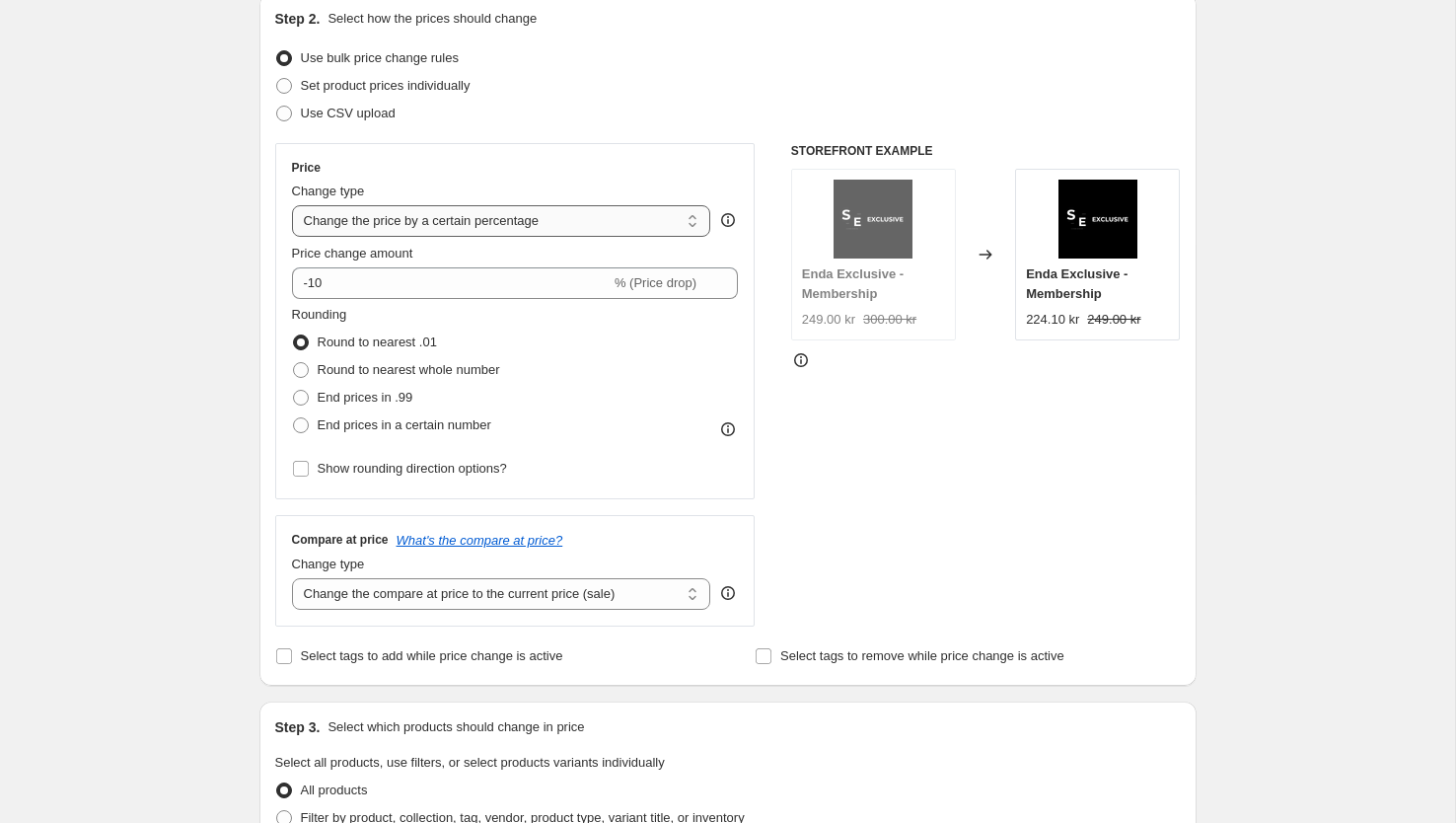click on "Change the price to a certain amount Change the price by a certain amount Change the price by a certain percentage Change the price to the current compare at price (price before sale) Change the price by a certain amount relative to the compare at price Change the price by a certain percentage relative to the compare at price Don't change the price Change the price by a certain percentage relative to the cost per item Change price to certain cost margin" at bounding box center [501, 221] 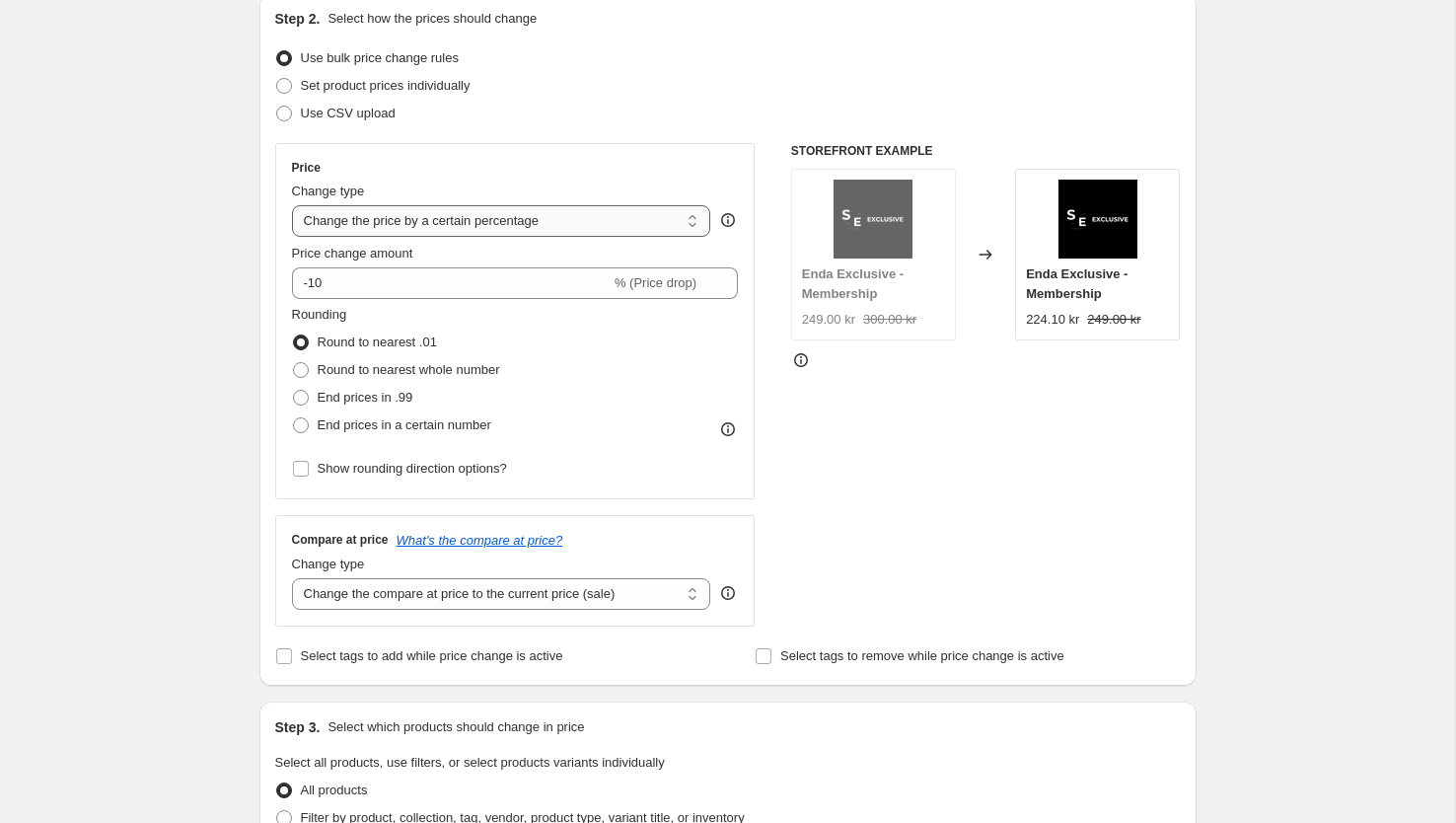select on "by" 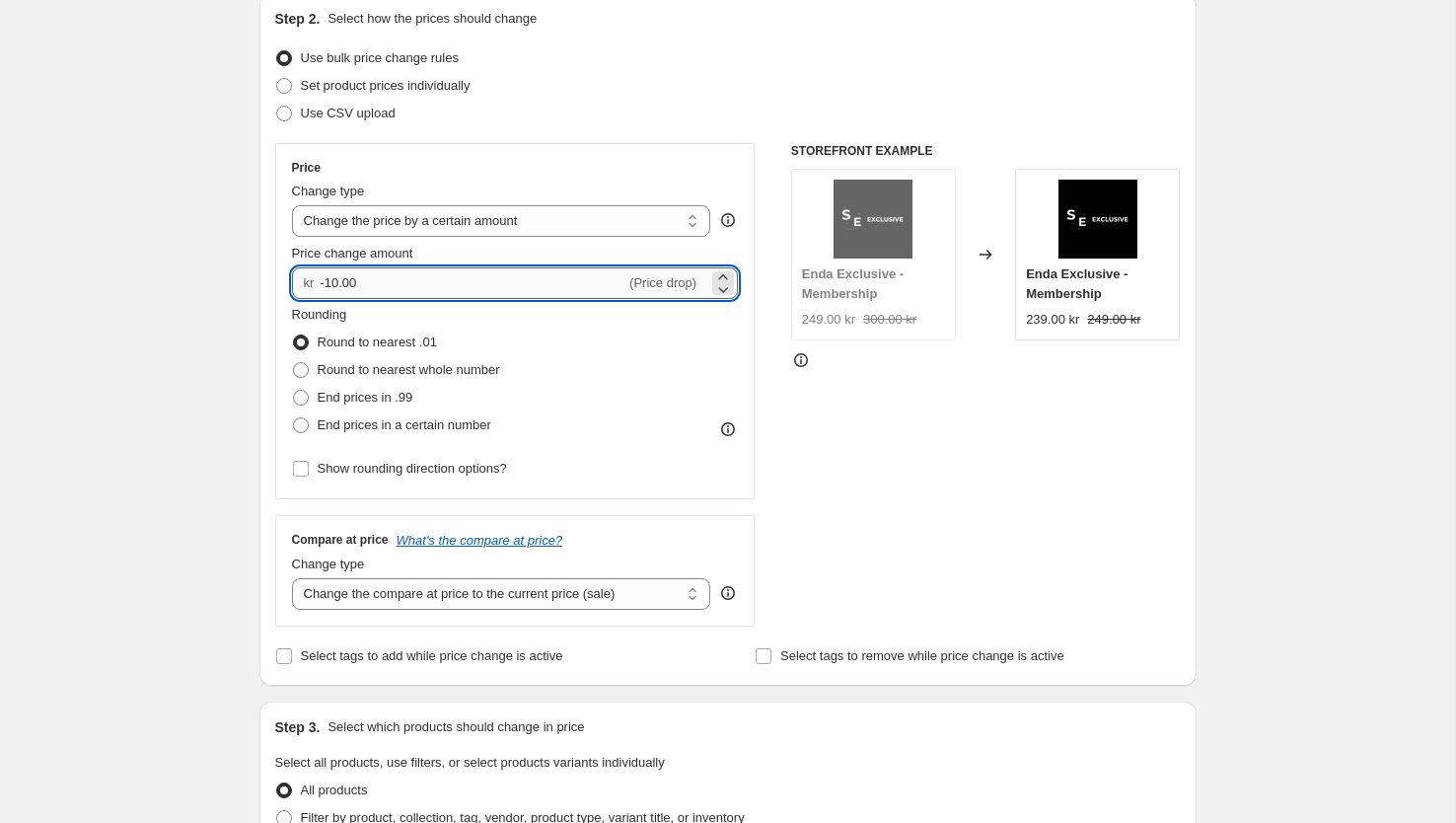 click on "-10.00" at bounding box center (473, 283) 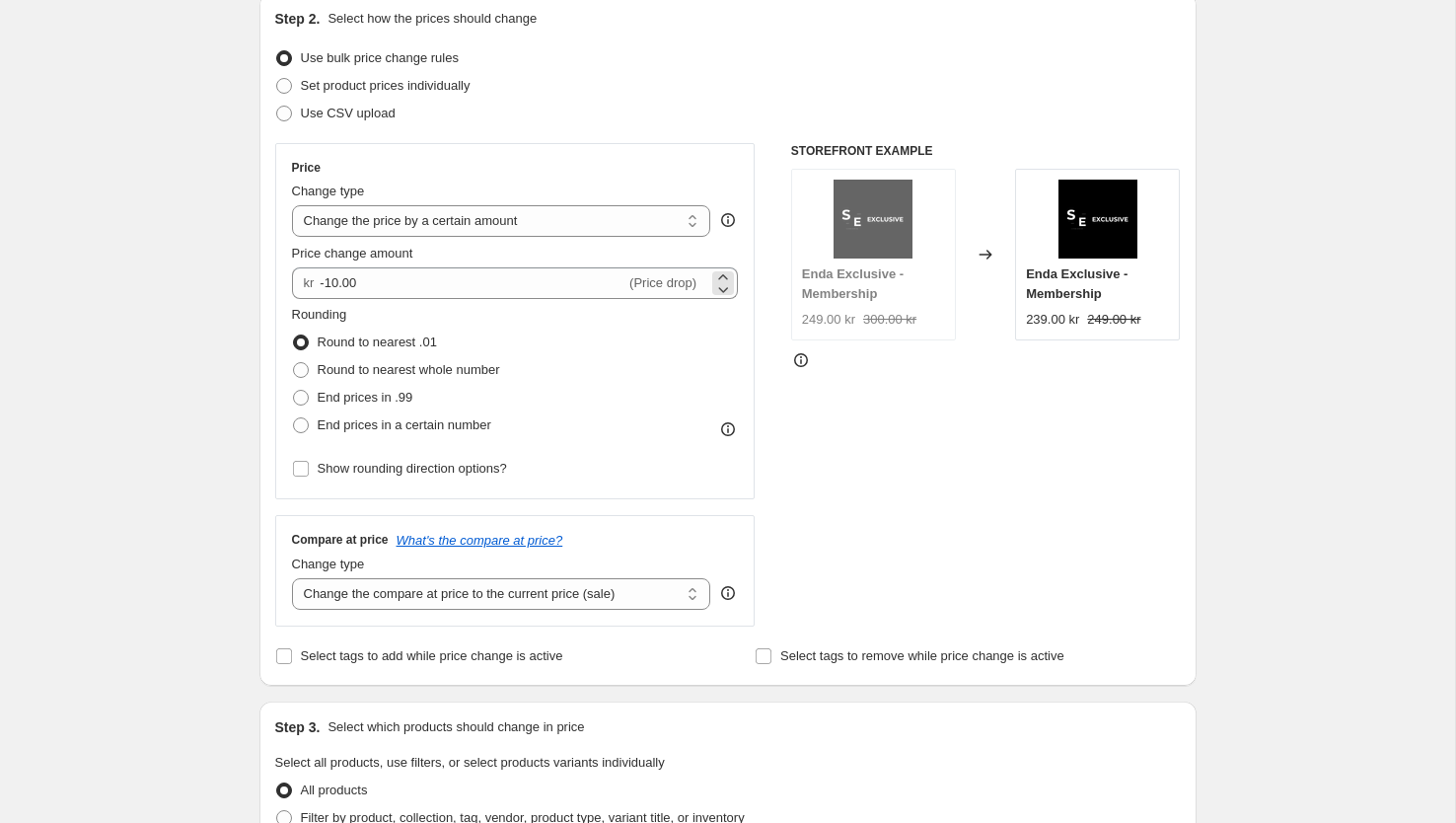 click on "kr" at bounding box center [309, 282] 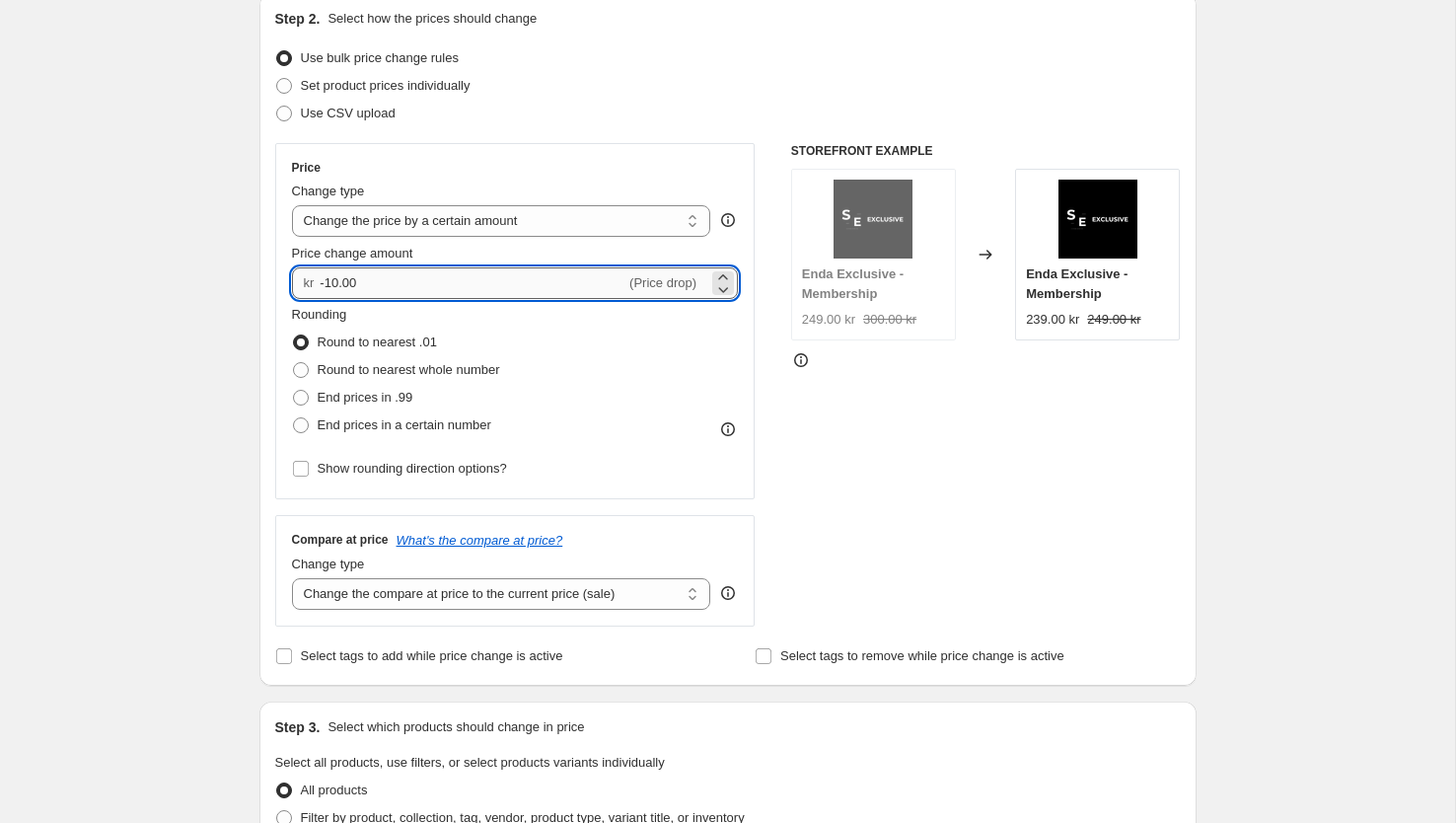 click on "-10.00" at bounding box center (473, 283) 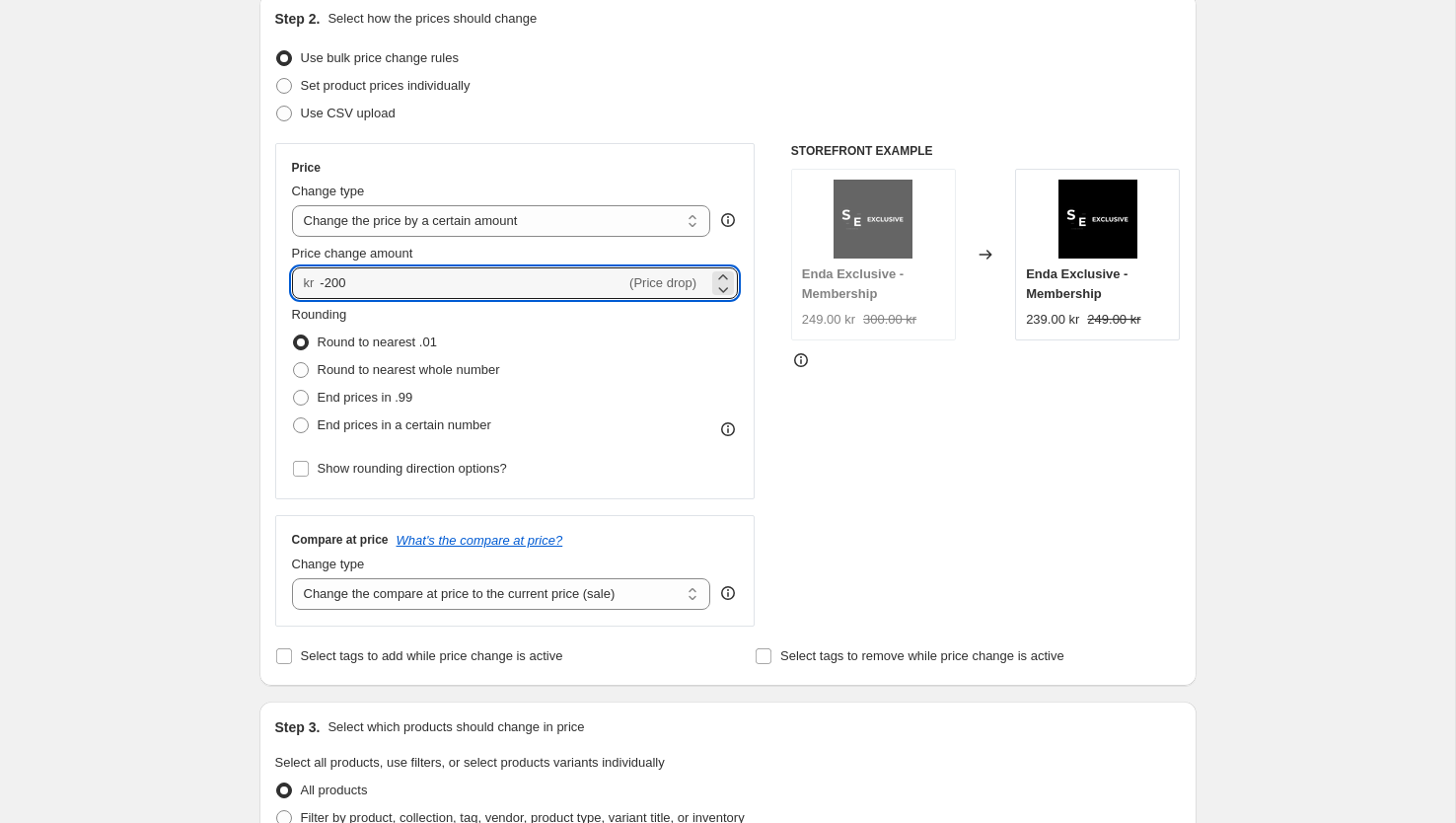 type on "-200.00" 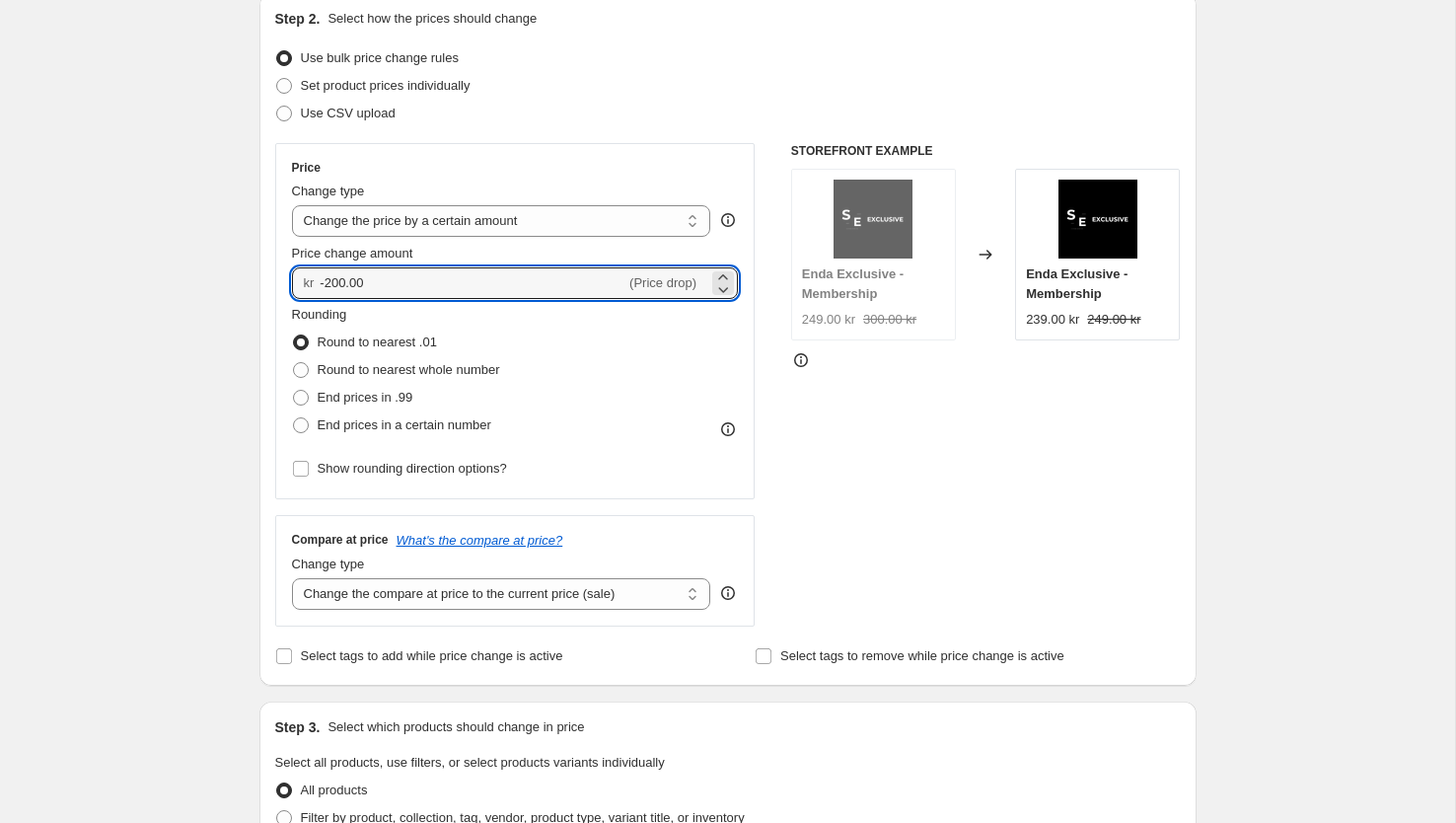 click on "Create new price change job. This page is ready Create new price change job Draft Step 1. Optionally give your price change job a title (eg "March 30% off sale on boots") Jul 18, 2025, 4:52:19 PM Price change job This title is just for internal use, customers won't see it Step 2. Select how the prices should change Use bulk price change rules Set product prices individually Use CSV upload Price Change type Change the price to a certain amount Change the price by a certain amount Change the price by a certain percentage Change the price to the current compare at price (price before sale) Change the price by a certain amount relative to the compare at price Change the price by a certain percentage relative to the compare at price Don't change the price Change the price by a certain percentage relative to the cost per item Change price to certain cost margin Change the price by a certain amount Price change amount kr -200.00  (Price drop) Rounding Round to nearest .01 Round to nearest whole number Change type" at bounding box center [727, 769] 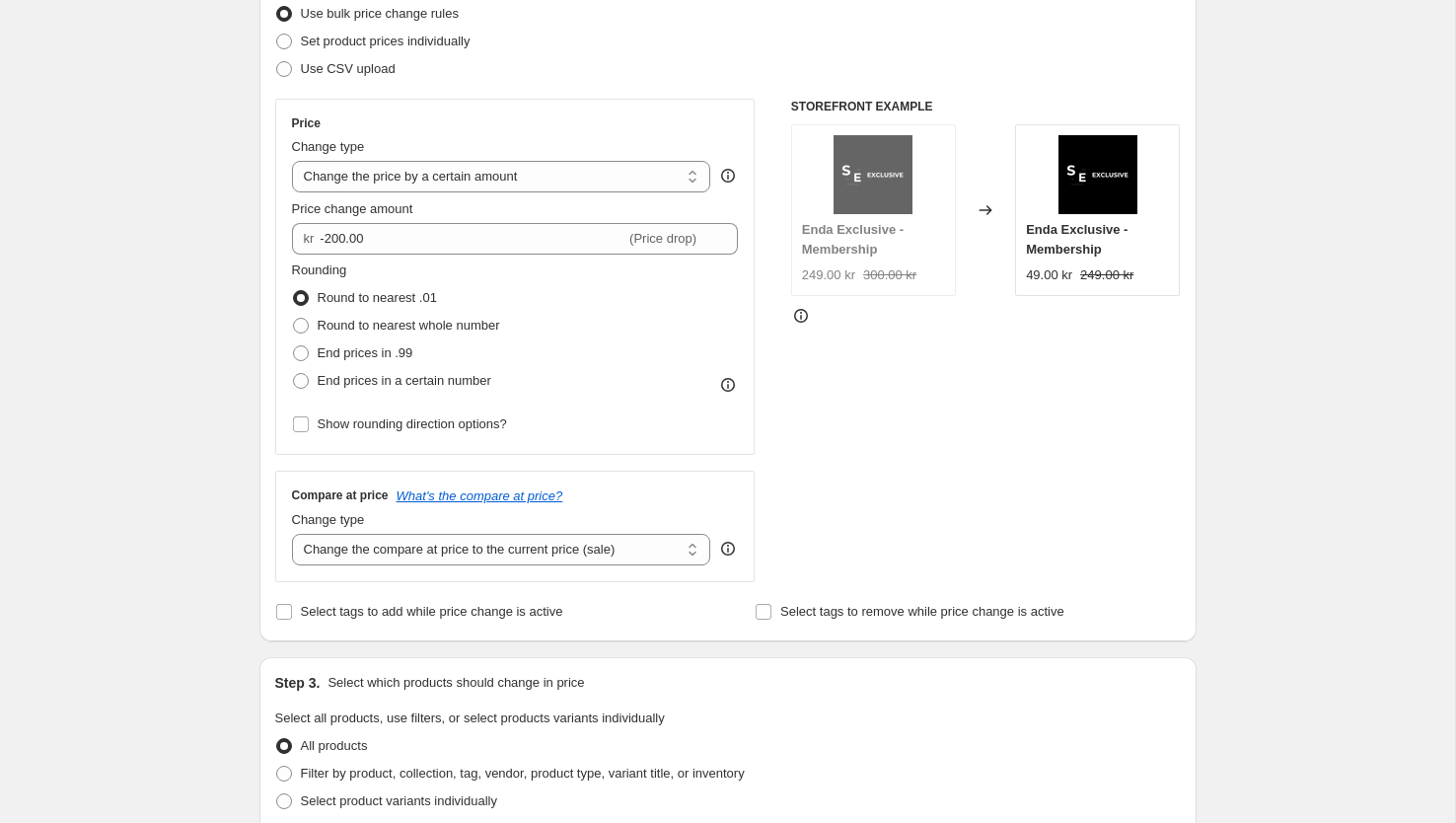 scroll, scrollTop: 266, scrollLeft: 0, axis: vertical 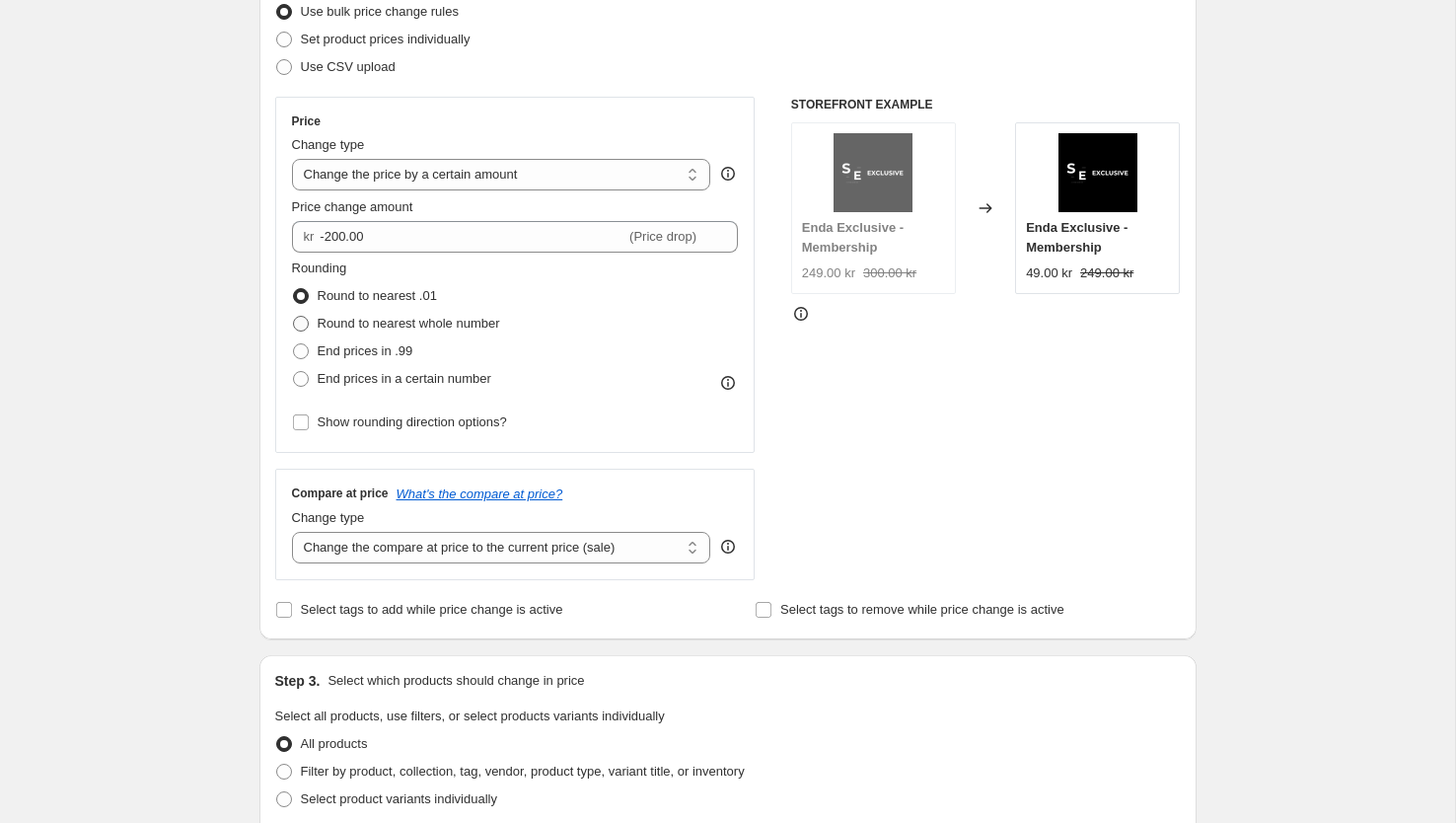 click on "Round to nearest whole number" at bounding box center [408, 324] 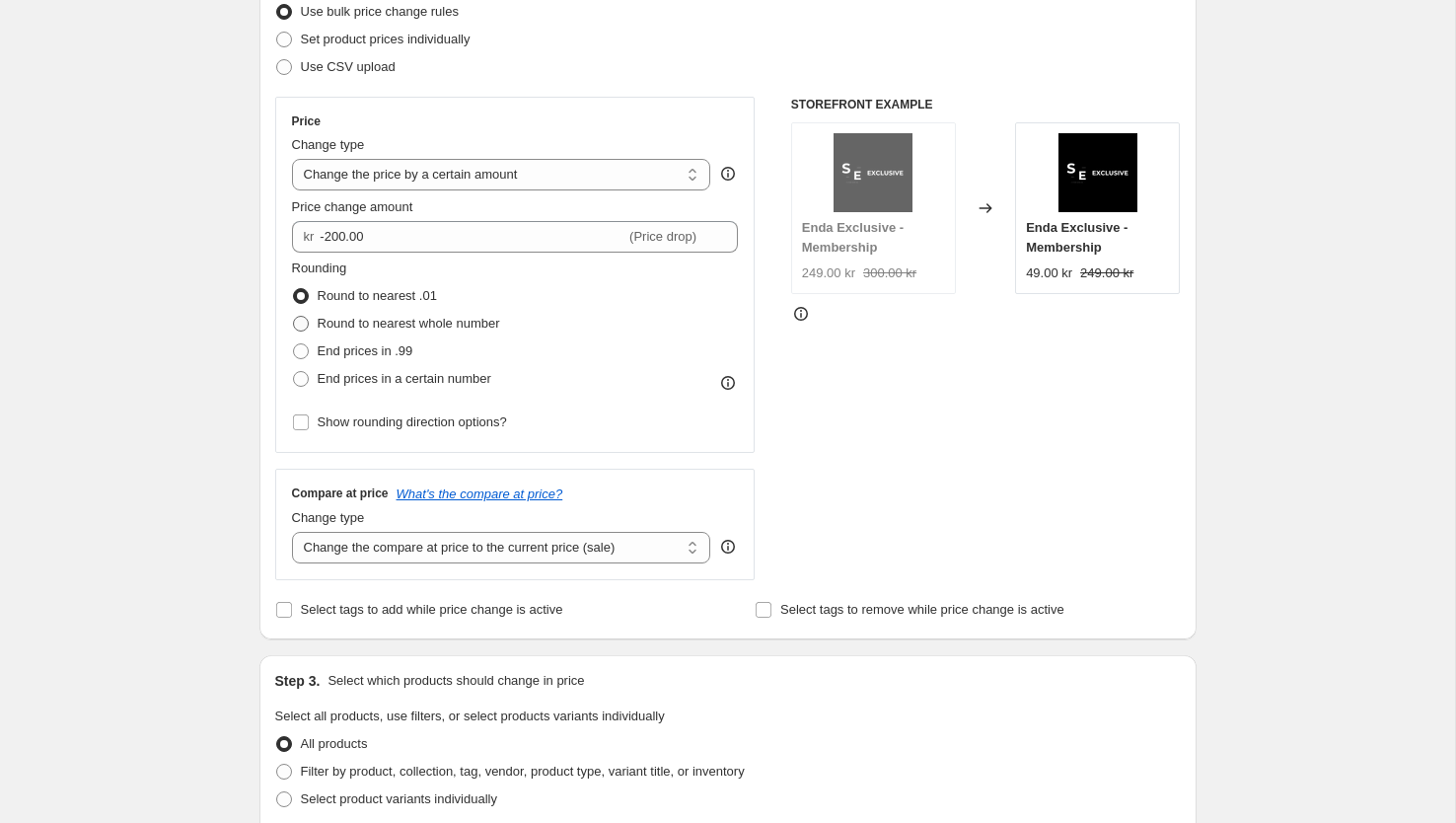 radio on "true" 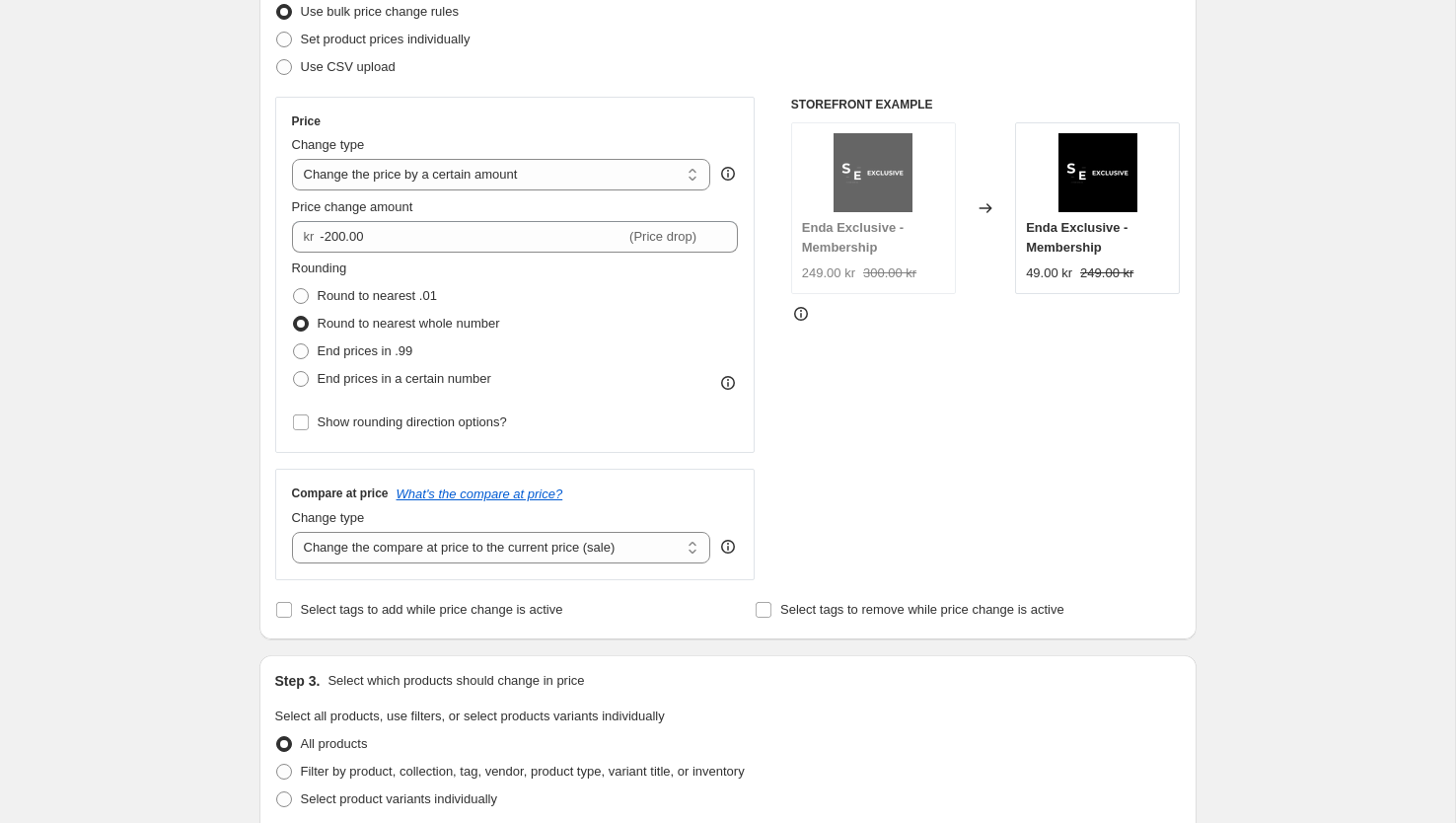click on "Create new price change job. This page is ready Create new price change job Draft Step 1. Optionally give your price change job a title (eg "March 30% off sale on boots") Jul 18, 2025, 4:52:19 PM Price change job This title is just for internal use, customers won't see it Step 2. Select how the prices should change Use bulk price change rules Set product prices individually Use CSV upload Price Change type Change the price to a certain amount Change the price by a certain amount Change the price by a certain percentage Change the price to the current compare at price (price before sale) Change the price by a certain amount relative to the compare at price Change the price by a certain percentage relative to the compare at price Don't change the price Change the price by a certain percentage relative to the cost per item Change price to certain cost margin Change the price by a certain amount Price change amount kr -200.00  (Price drop) Rounding Round to nearest .01 Round to nearest whole number Change type" at bounding box center (727, 722) 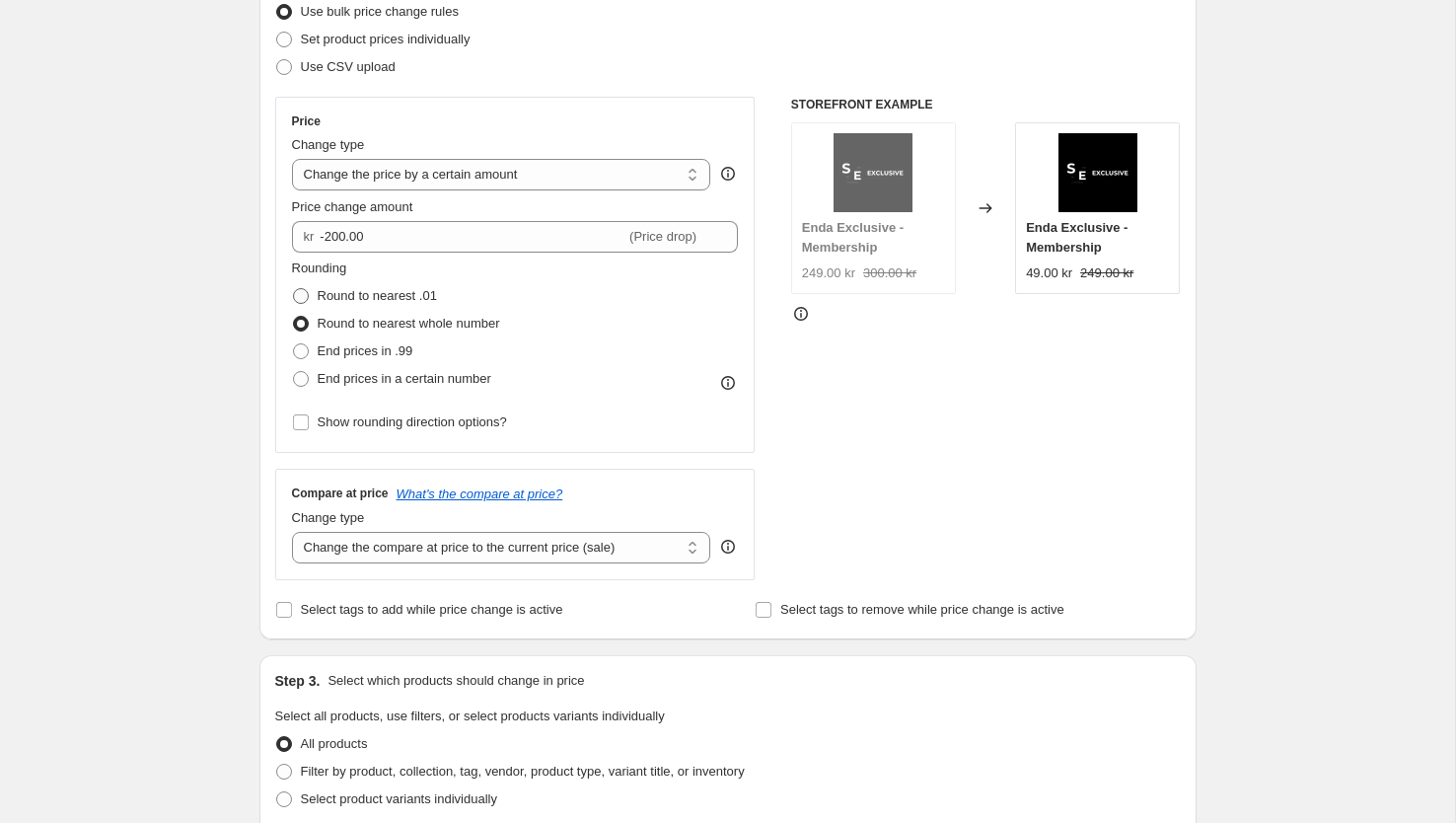 click on "Round to nearest .01" at bounding box center (377, 295) 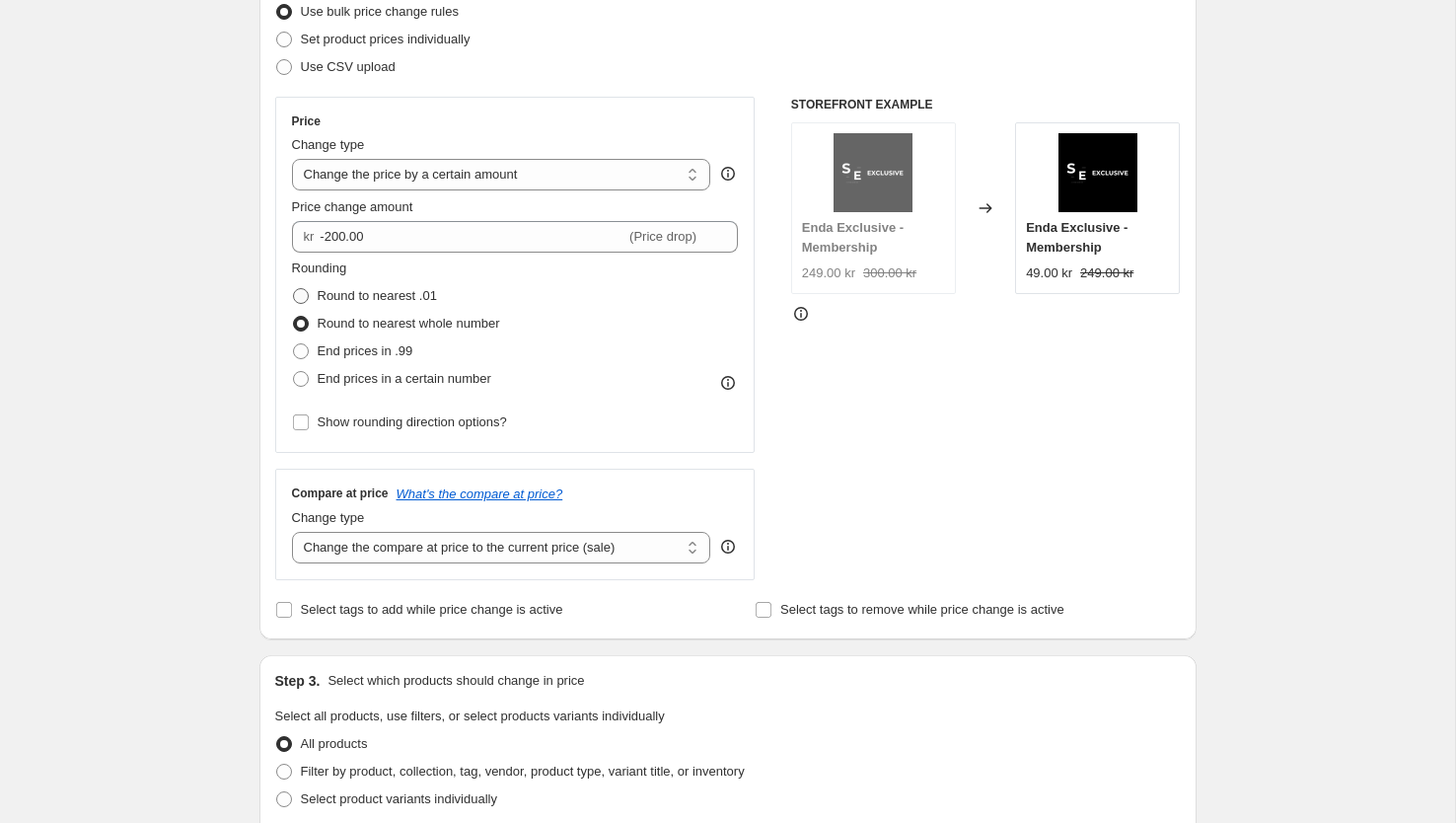 radio on "true" 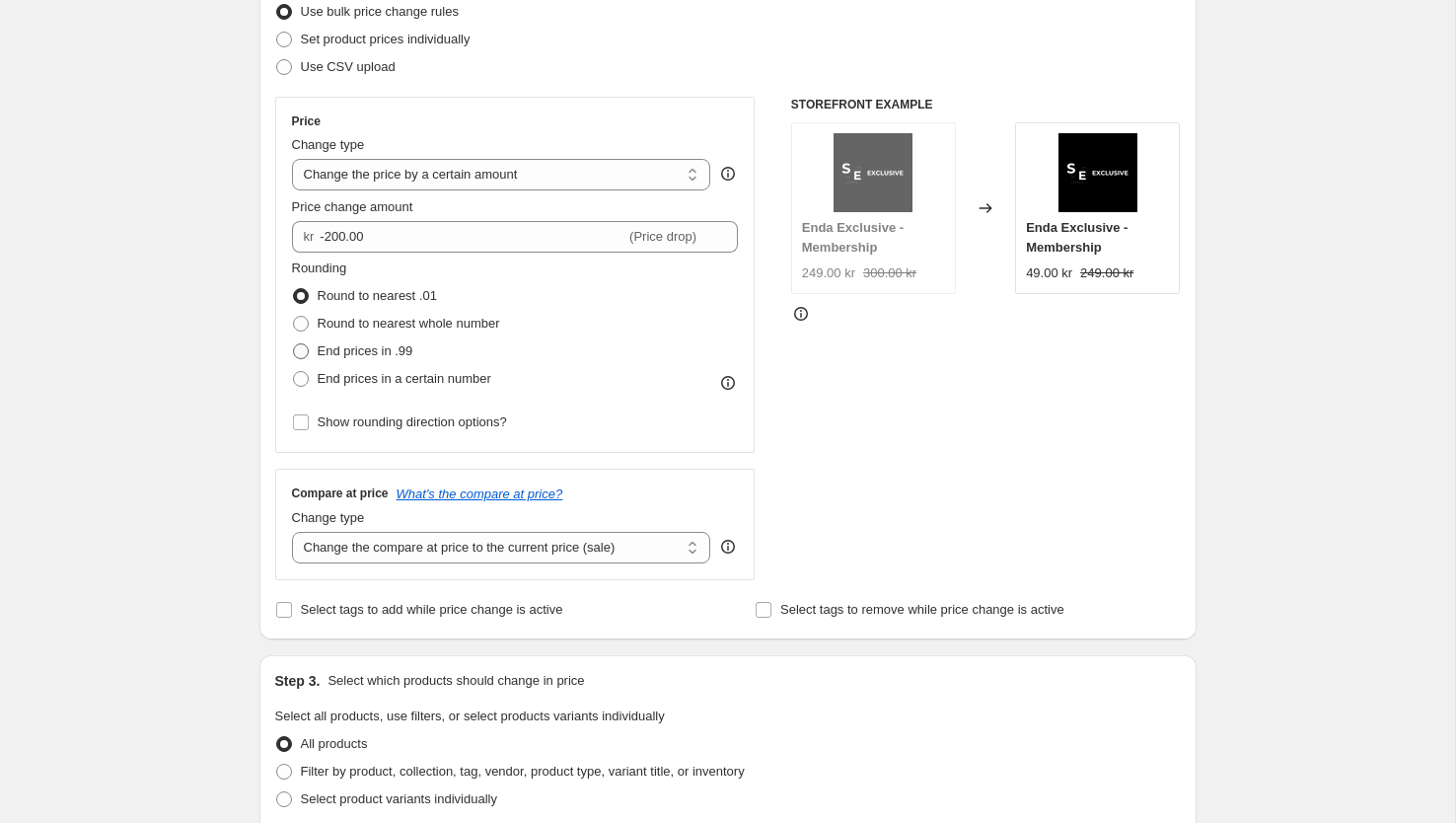 click on "End prices in .99" at bounding box center [365, 350] 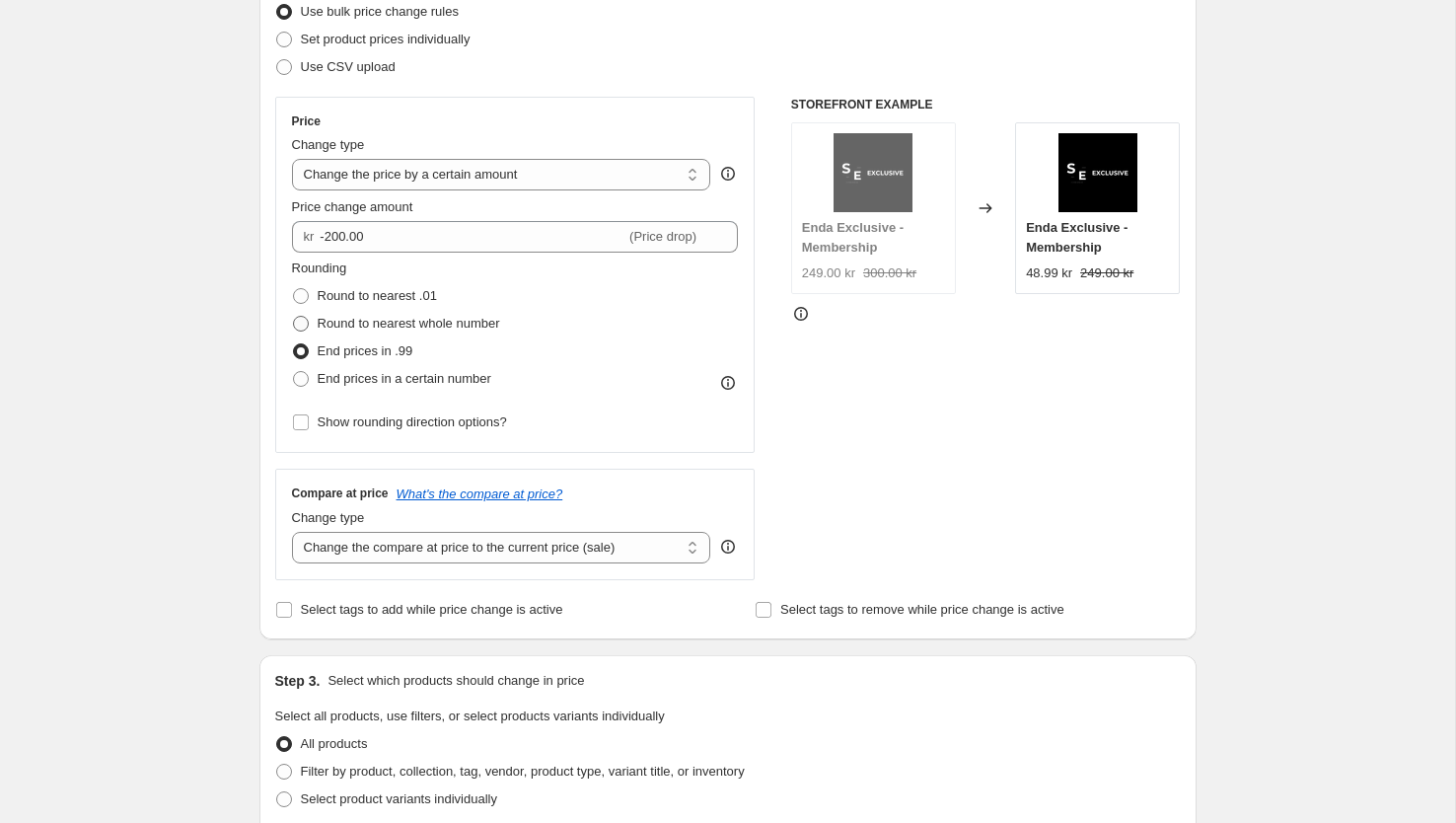 click on "Round to nearest whole number" at bounding box center (408, 324) 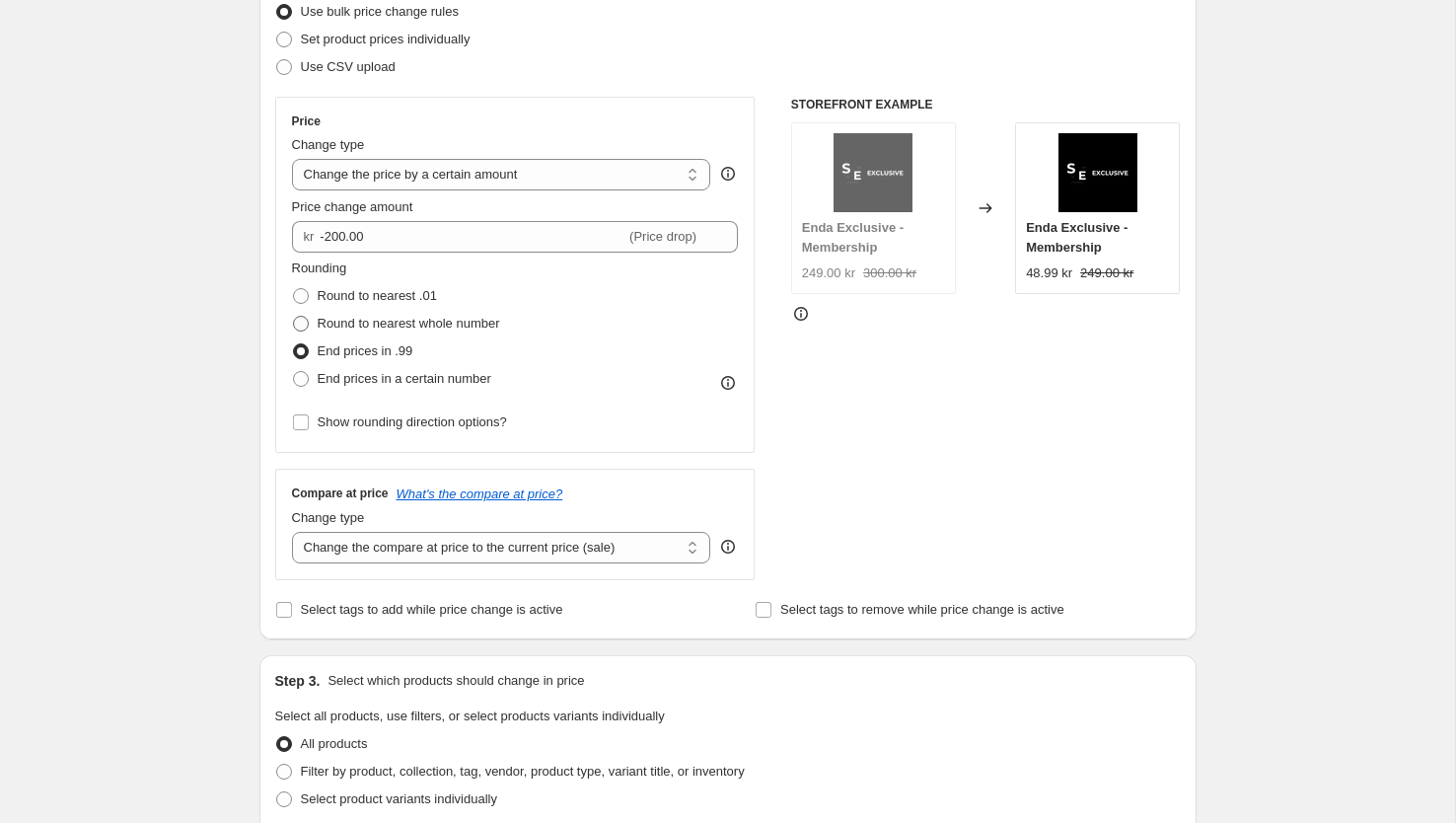 radio on "true" 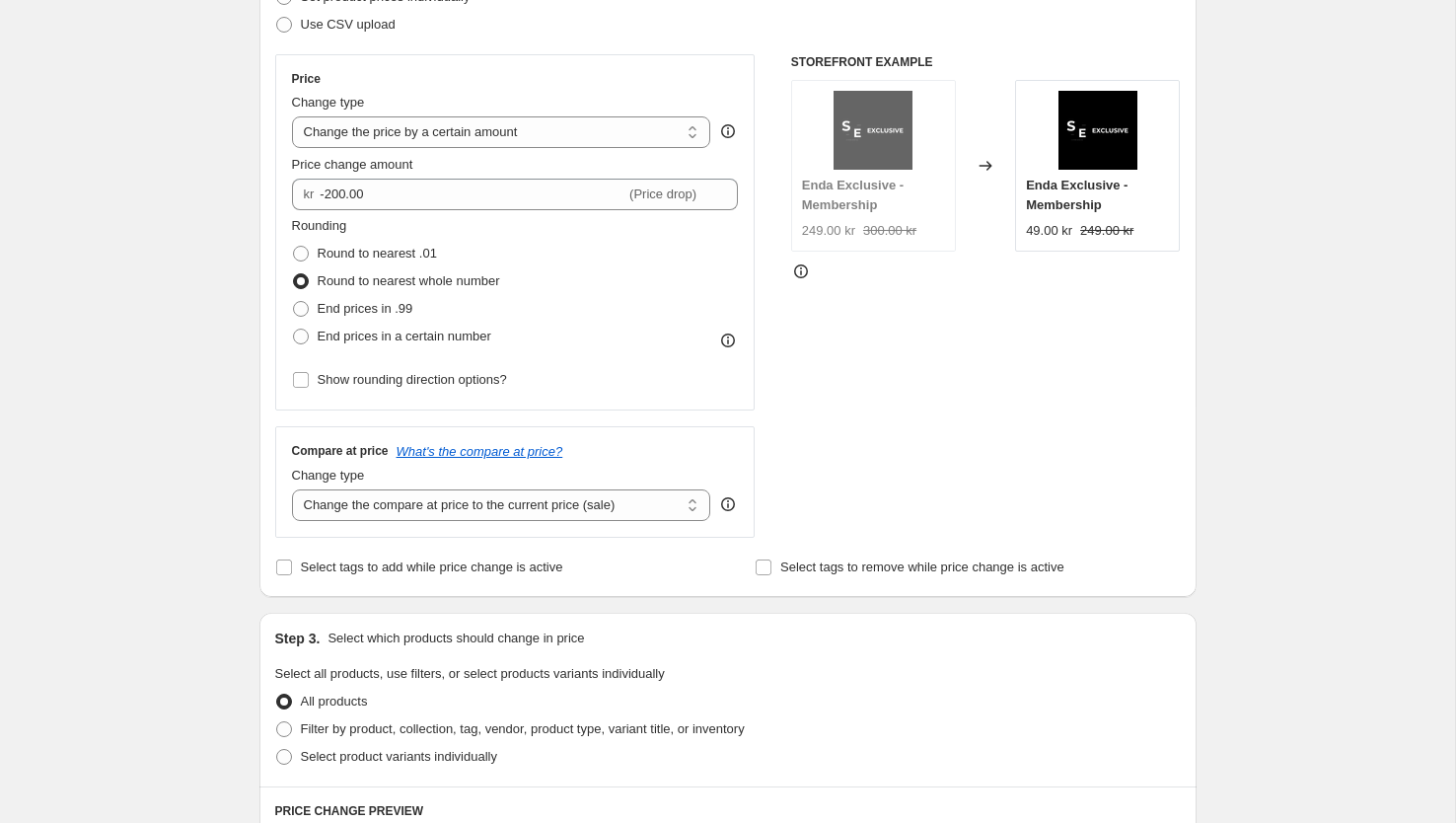 scroll, scrollTop: 316, scrollLeft: 0, axis: vertical 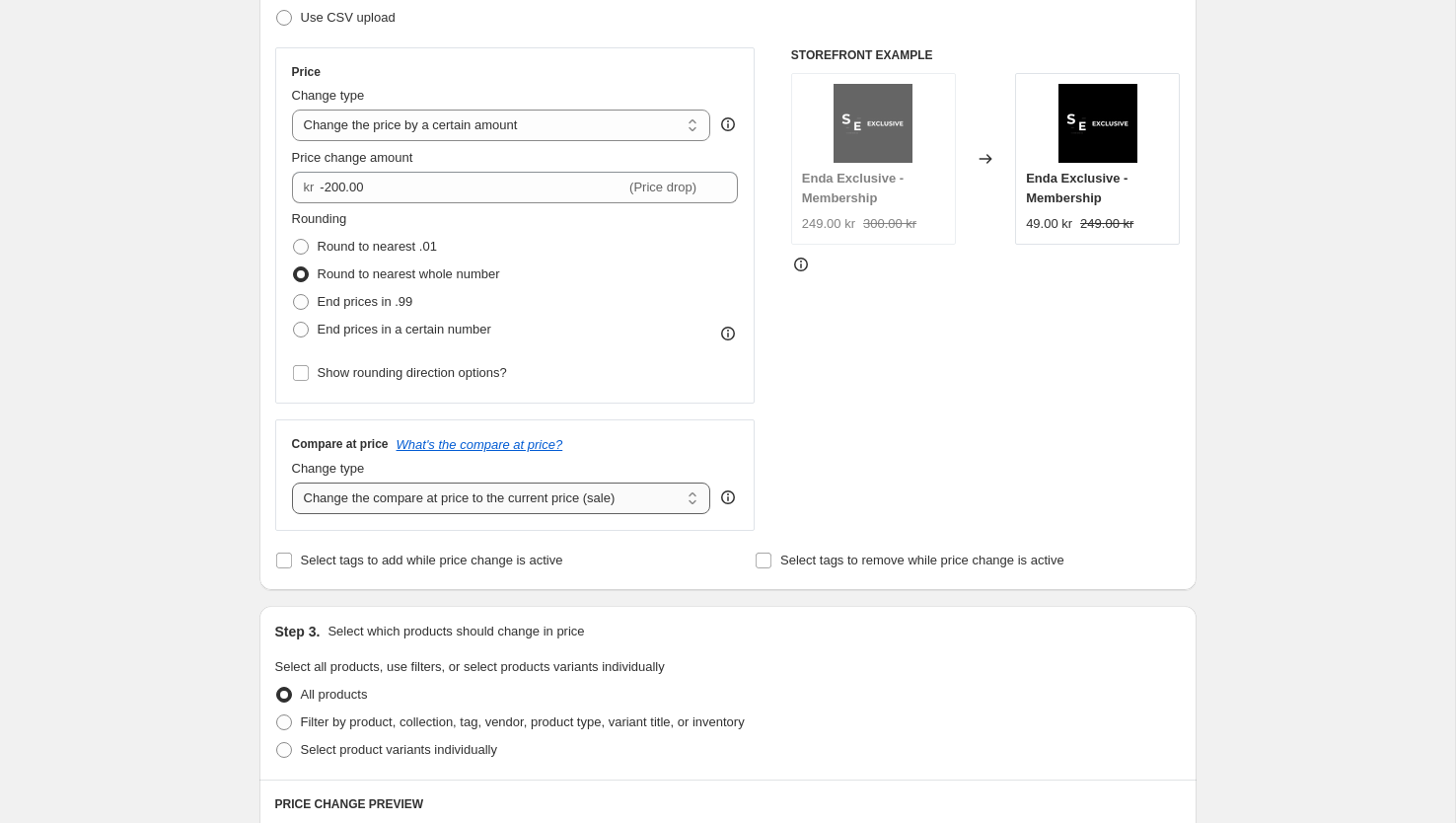 click on "Change the compare at price to the current price (sale) Change the compare at price to a certain amount Change the compare at price by a certain amount Change the compare at price by a certain percentage Change the compare at price by a certain amount relative to the actual price Change the compare at price by a certain percentage relative to the actual price Don't change the compare at price Remove the compare at price" at bounding box center [501, 498] 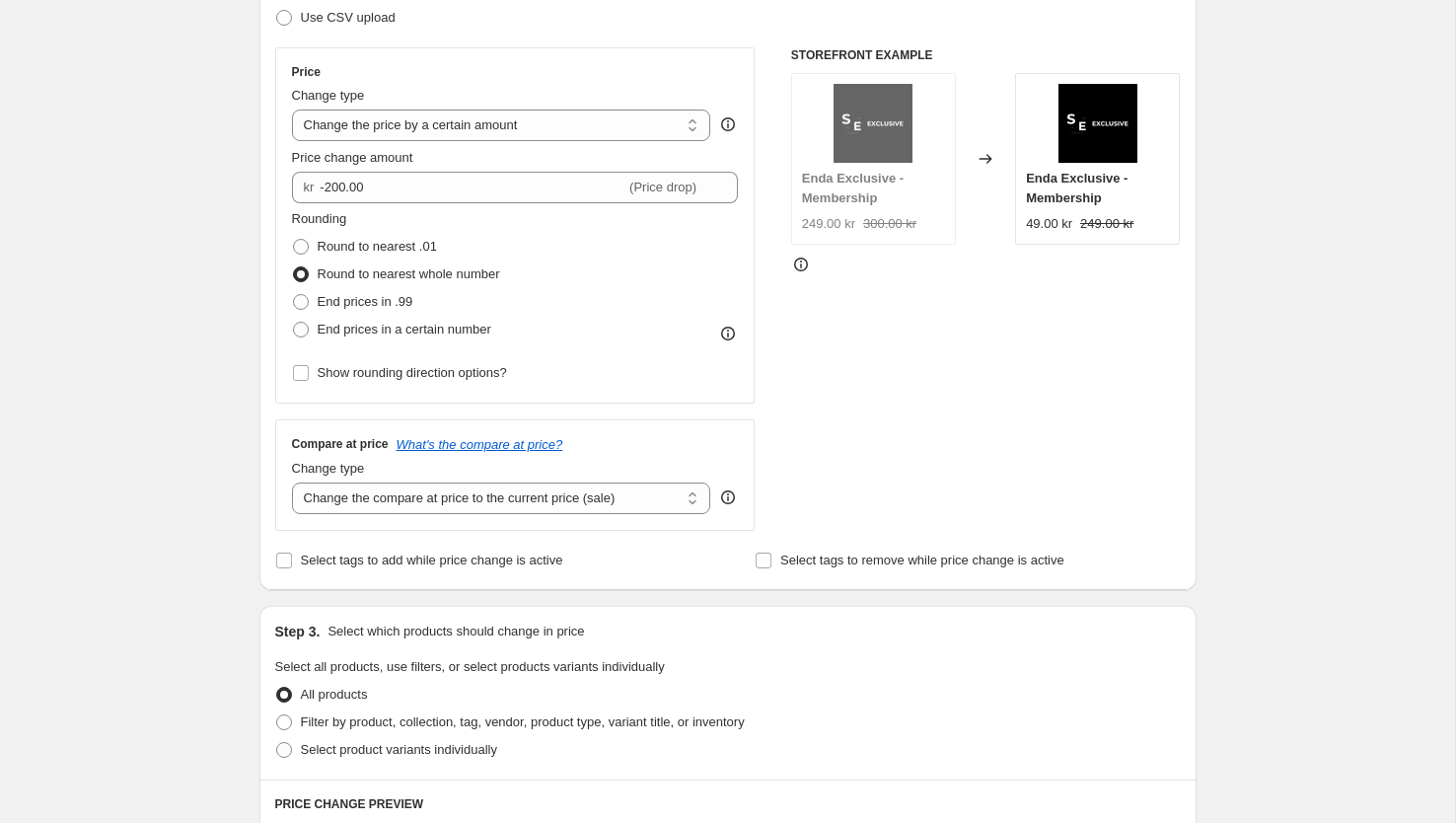 click on "Create new price change job. This page is ready Create new price change job Draft Step 1. Optionally give your price change job a title (eg "March 30% off sale on boots") Jul 18, 2025, 4:52:19 PM Price change job This title is just for internal use, customers won't see it Step 2. Select how the prices should change Use bulk price change rules Set product prices individually Use CSV upload Price Change type Change the price to a certain amount Change the price by a certain amount Change the price by a certain percentage Change the price to the current compare at price (price before sale) Change the price by a certain amount relative to the compare at price Change the price by a certain percentage relative to the compare at price Don't change the price Change the price by a certain percentage relative to the cost per item Change price to certain cost margin Change the price by a certain amount Price change amount kr -200.00  (Price drop) Rounding Round to nearest .01 Round to nearest whole number Change type" at bounding box center (727, 673) 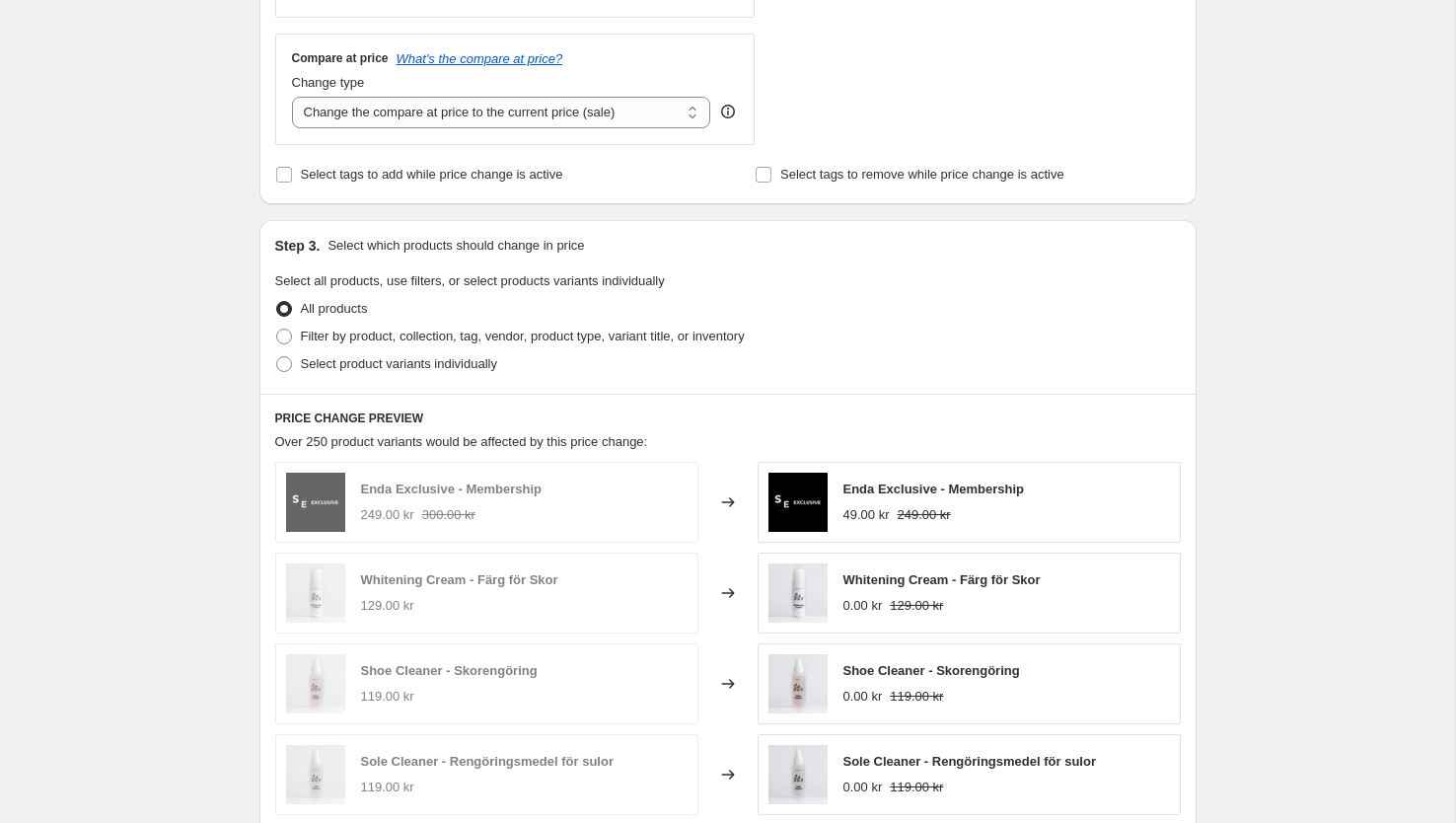 scroll, scrollTop: 699, scrollLeft: 0, axis: vertical 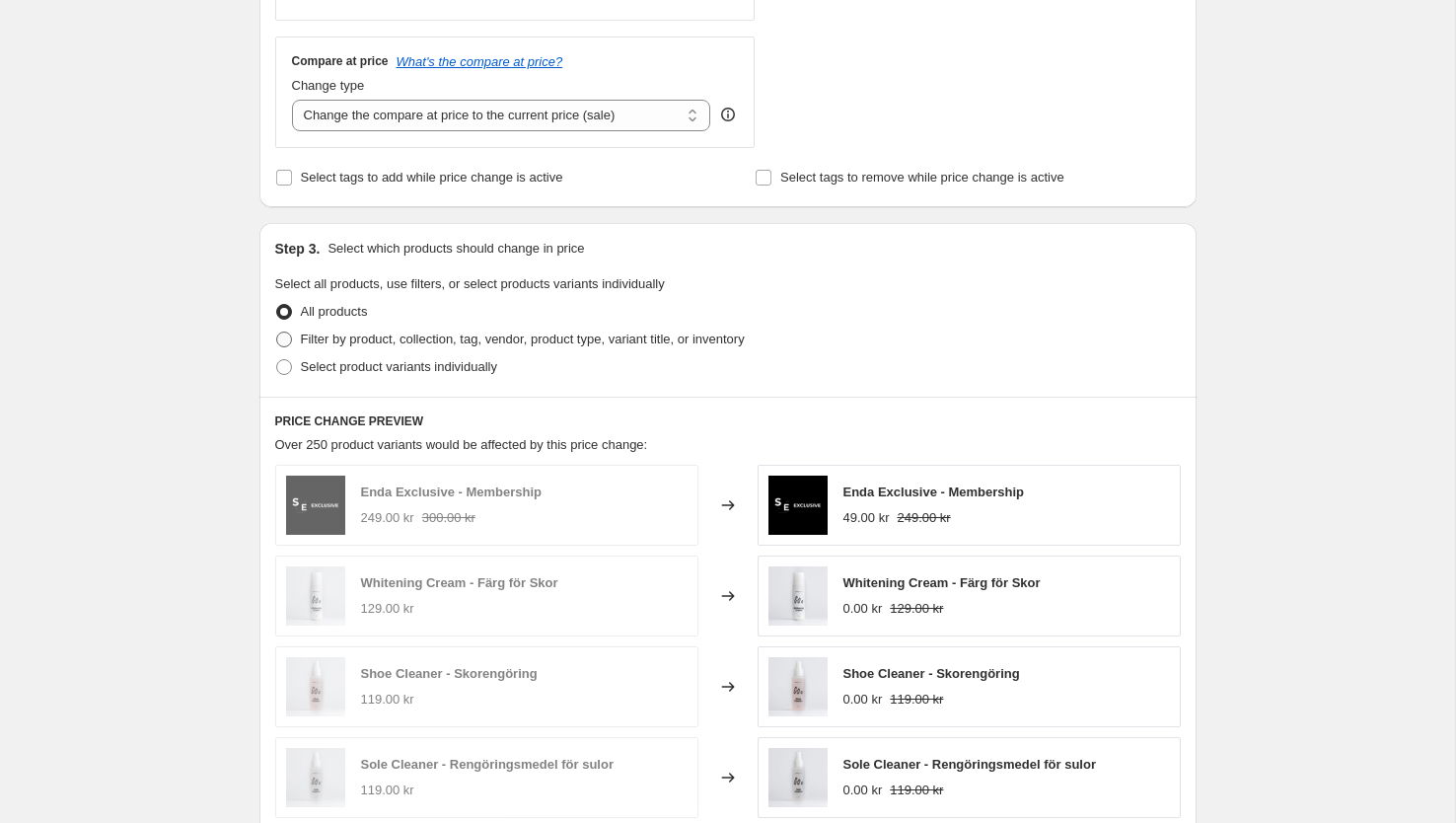 click on "Filter by product, collection, tag, vendor, product type, variant title, or inventory" at bounding box center (523, 338) 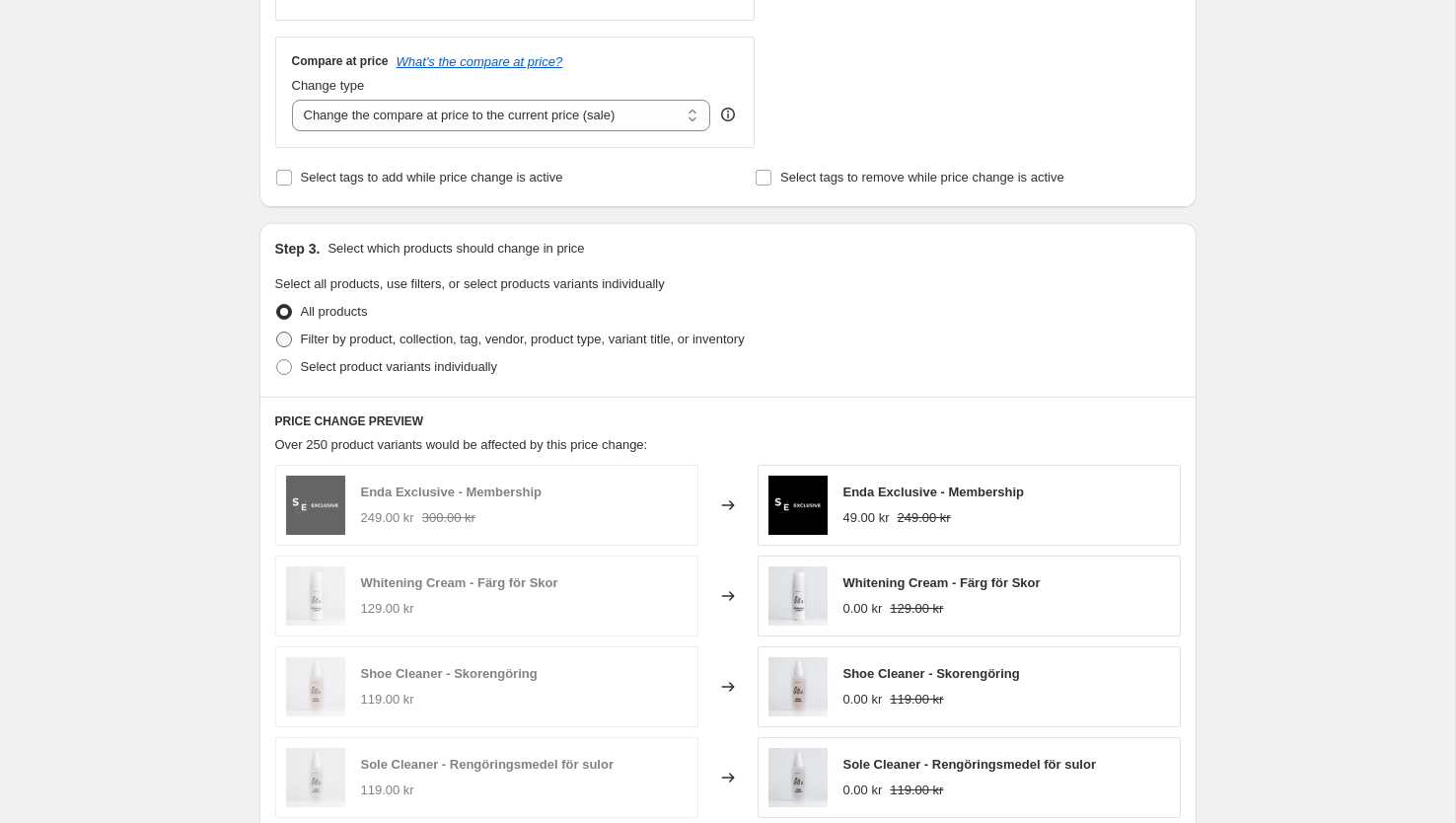 radio on "true" 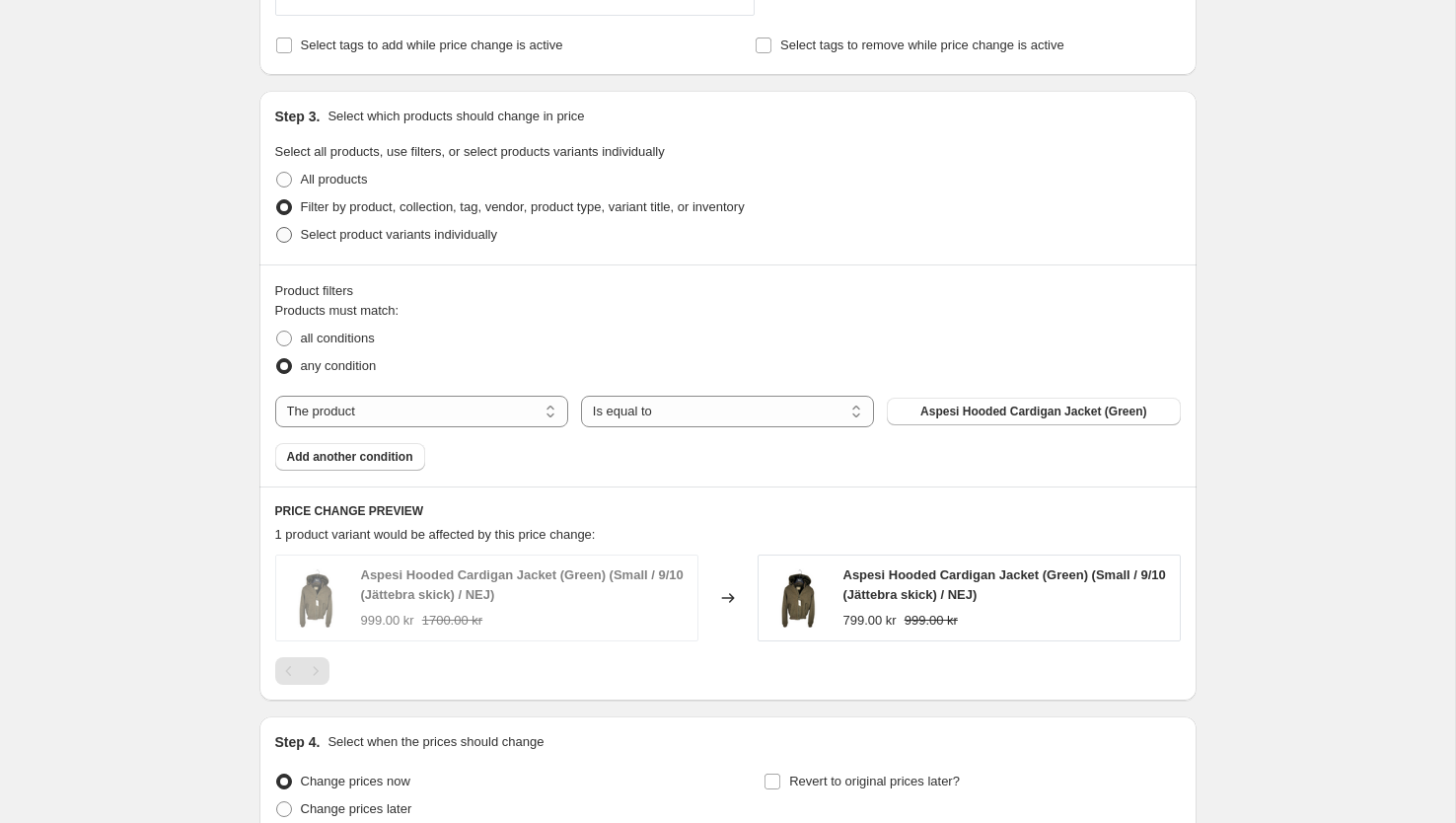 scroll, scrollTop: 839, scrollLeft: 0, axis: vertical 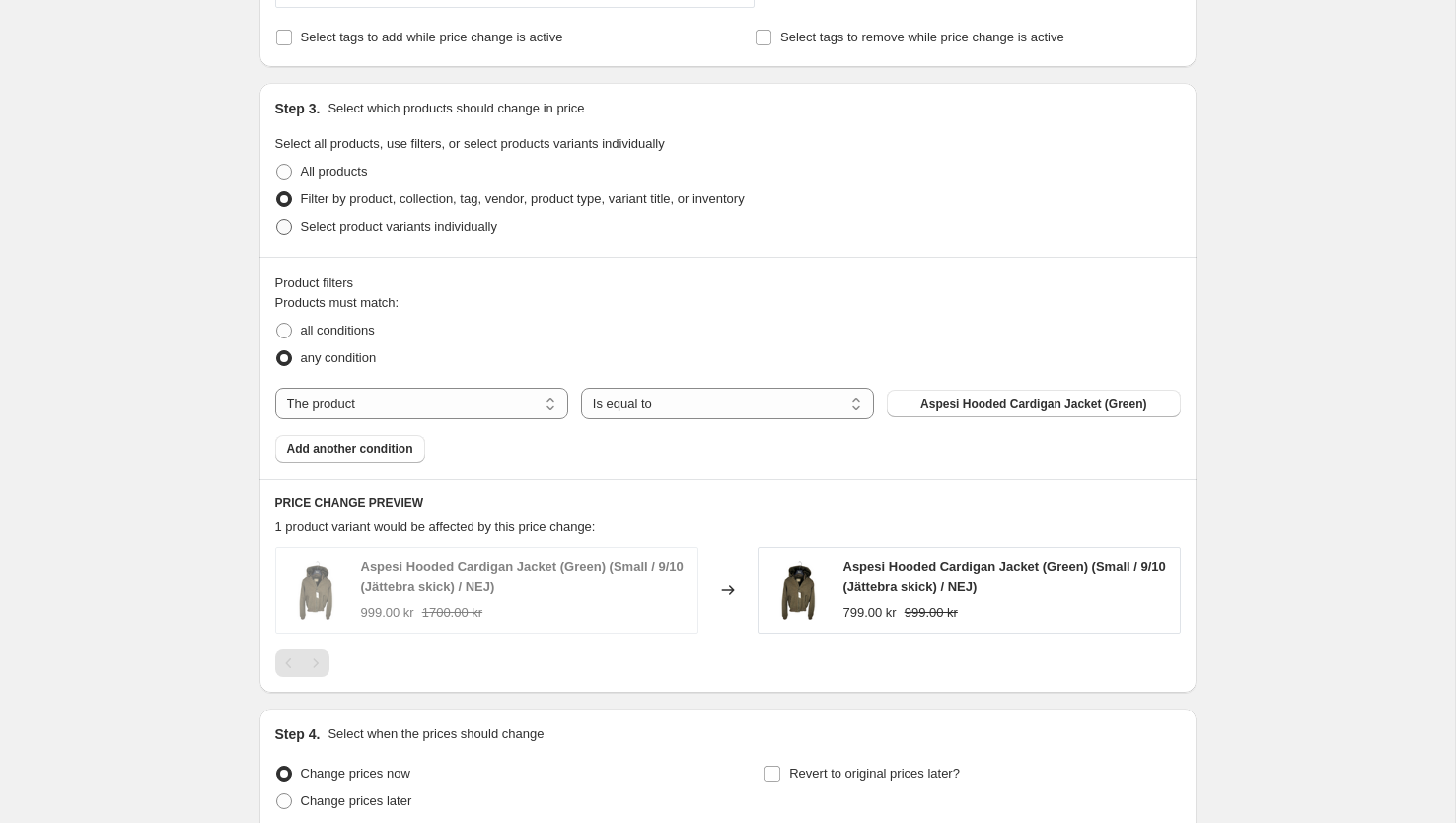 click on "Select product variants individually" at bounding box center (399, 227) 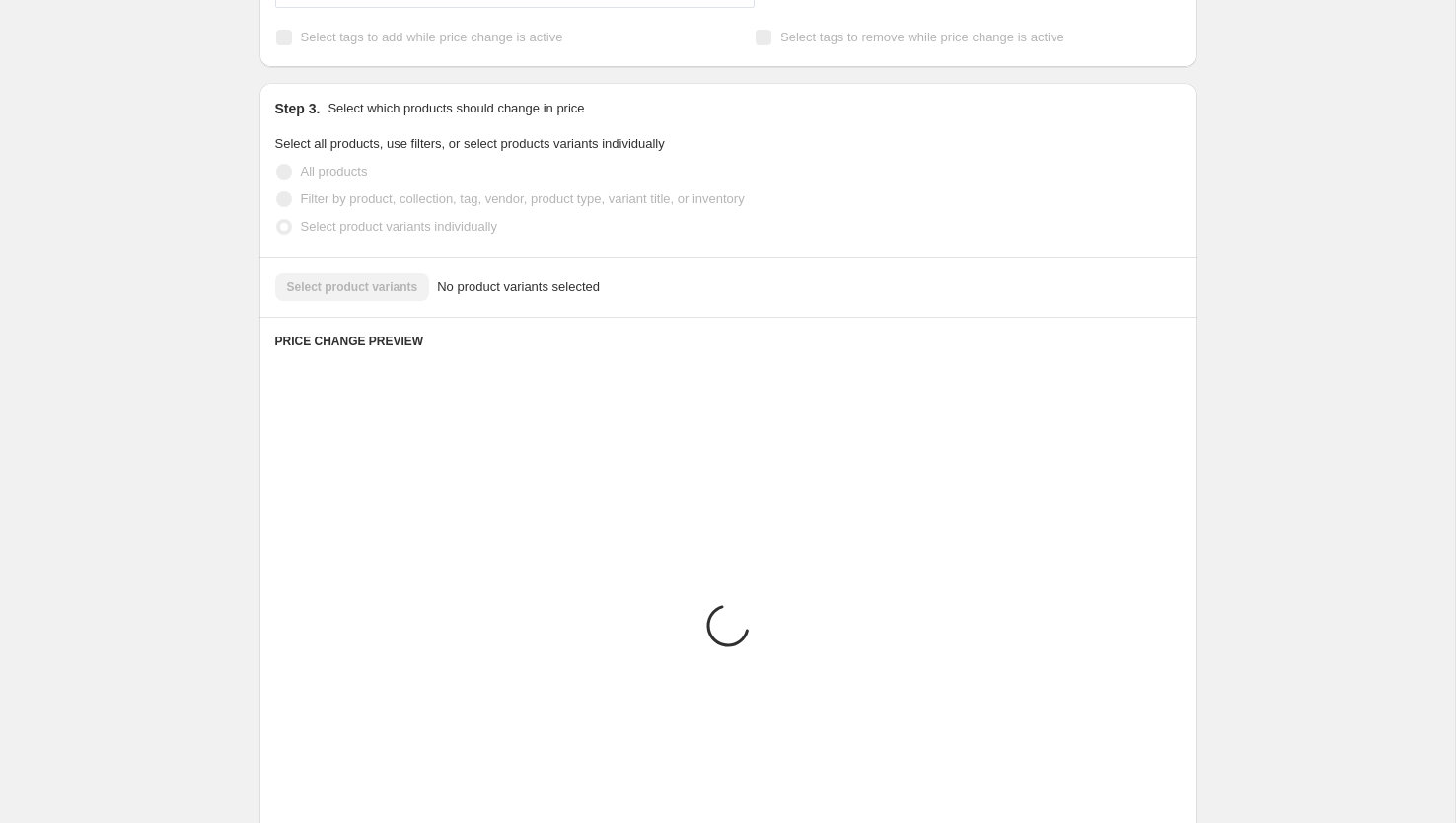 scroll, scrollTop: 709, scrollLeft: 0, axis: vertical 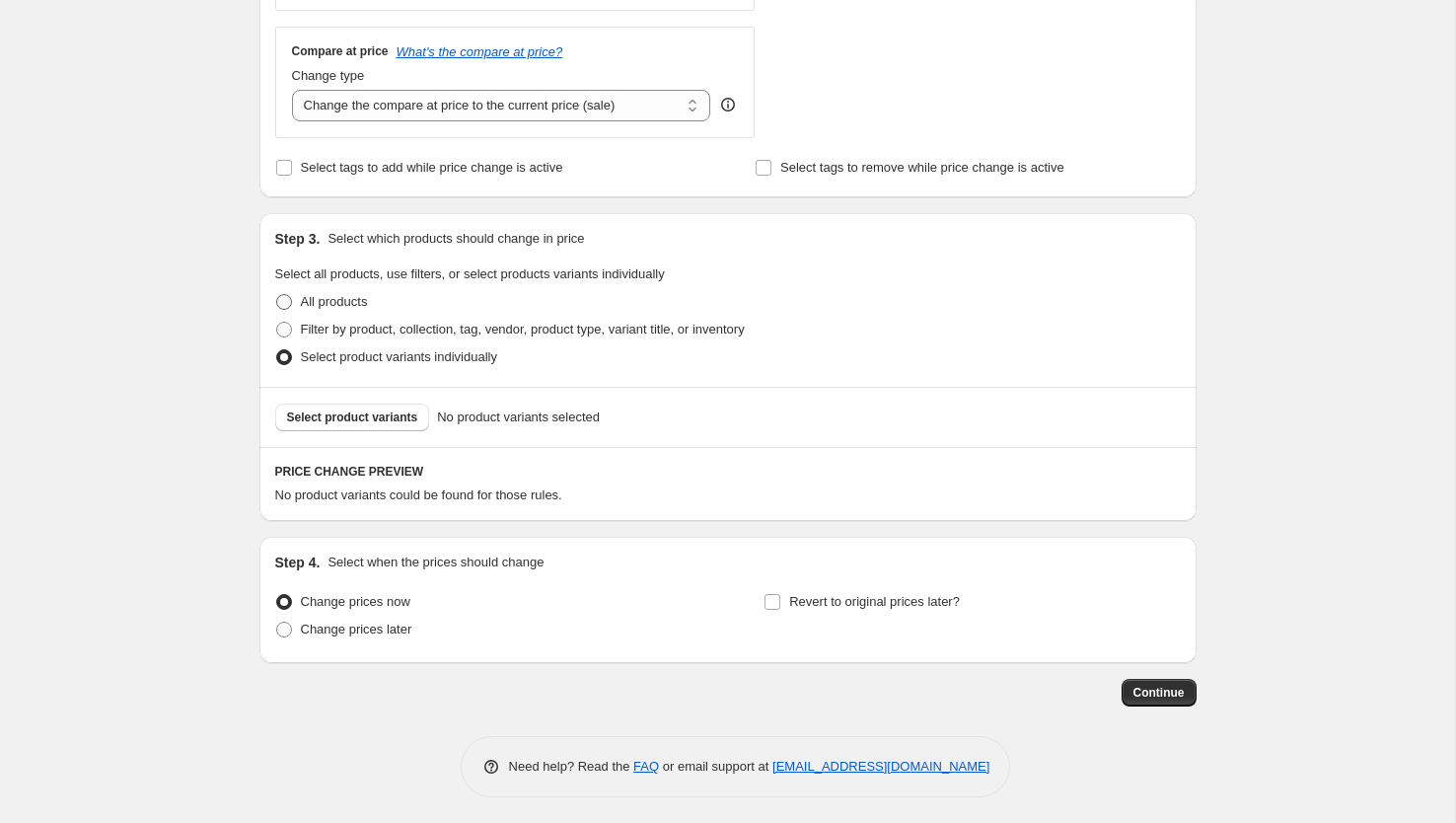 click on "All products" at bounding box center [334, 301] 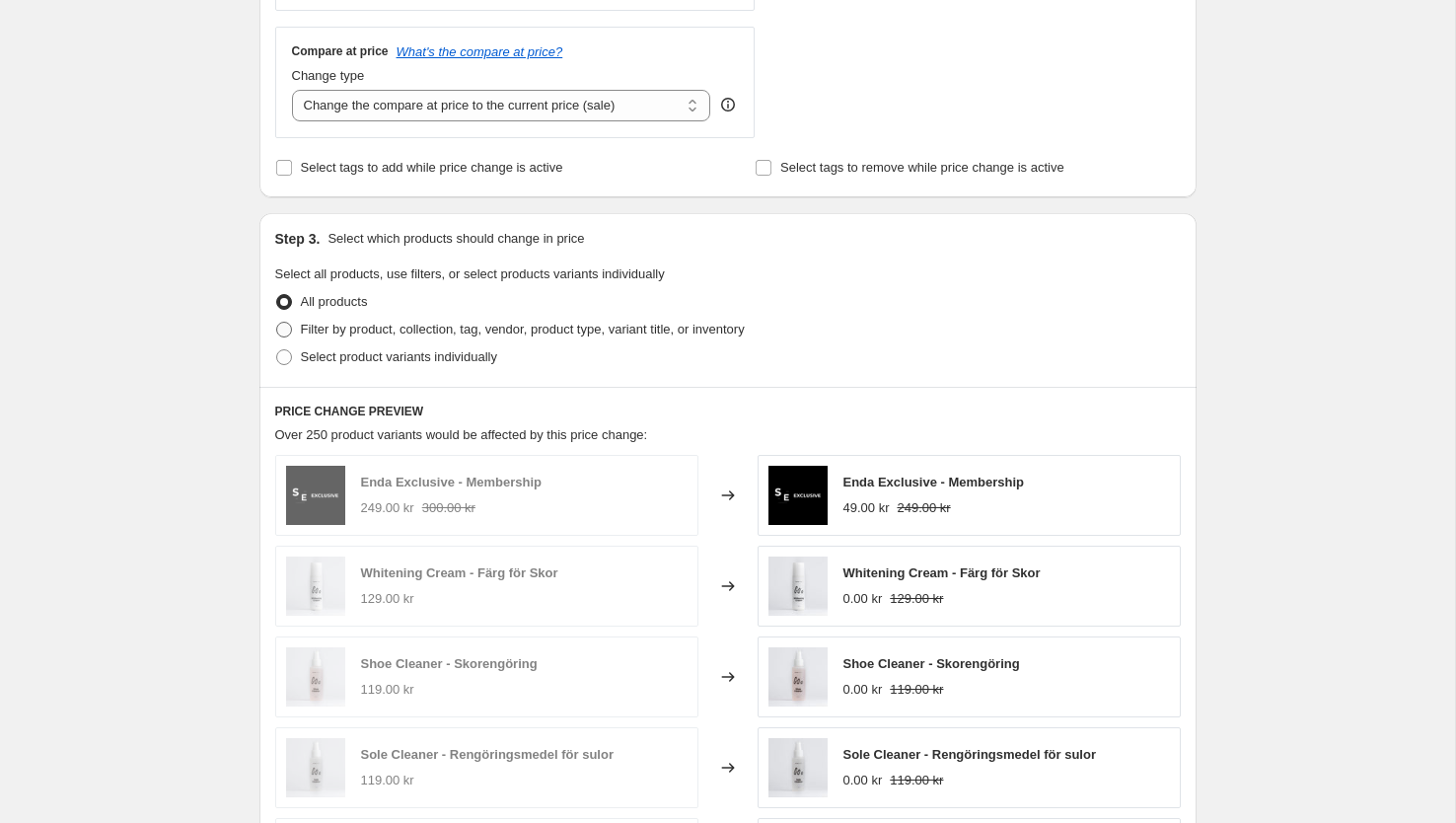 click on "Filter by product, collection, tag, vendor, product type, variant title, or inventory" at bounding box center (523, 330) 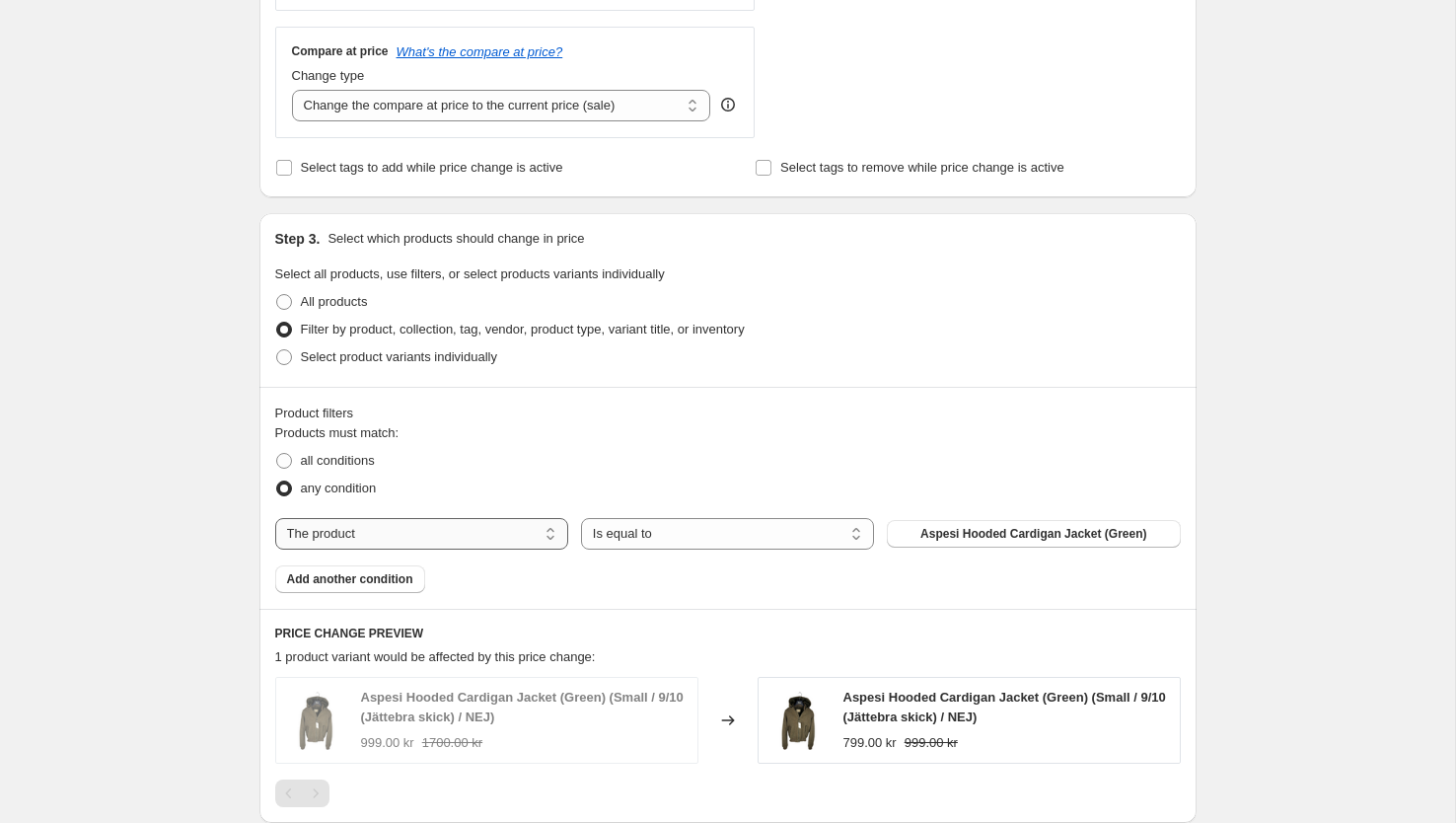 click on "The product The product's collection The product's vendor The product's status The variant's title Inventory quantity" at bounding box center [421, 534] 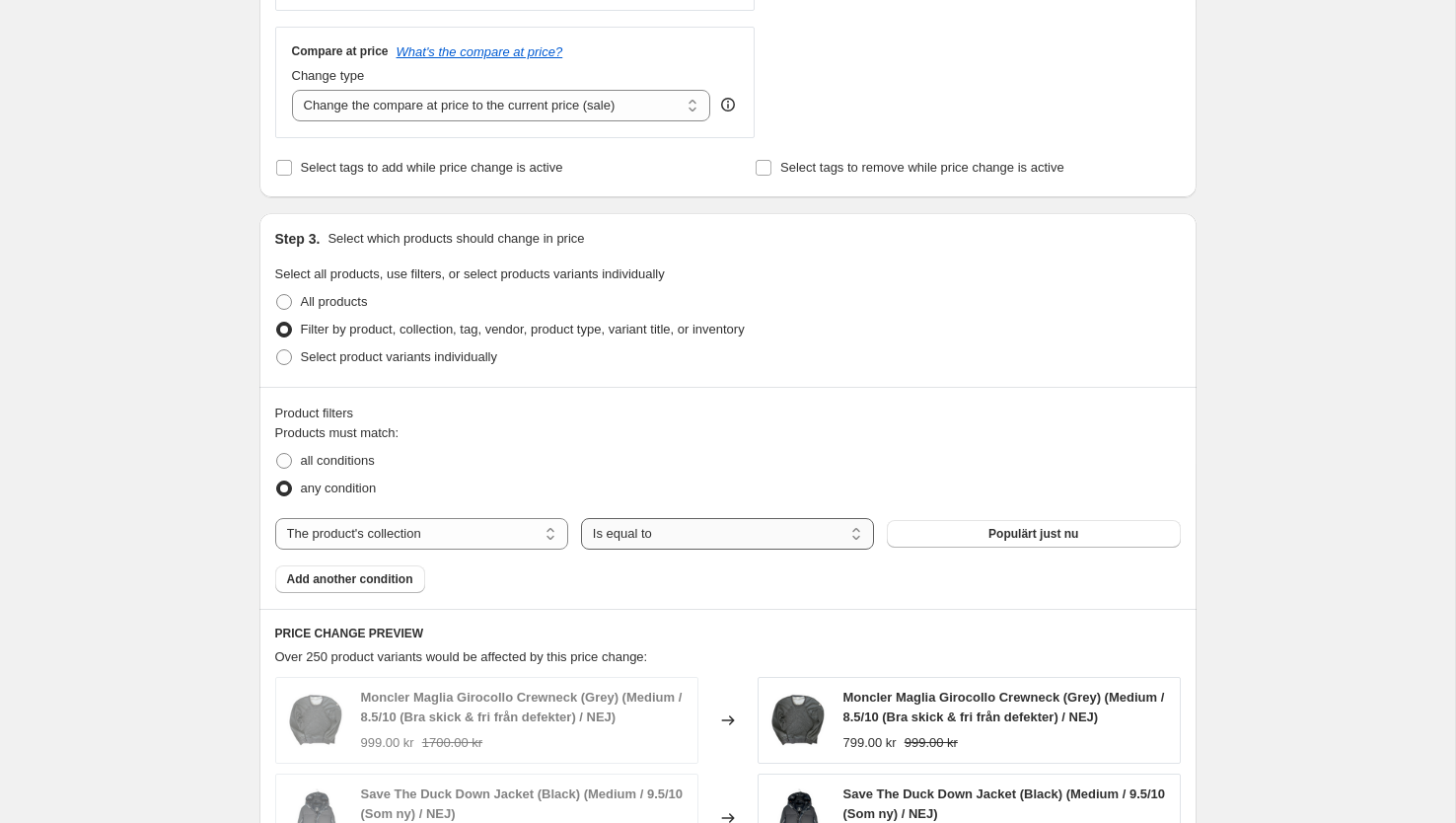 click on "Is equal to Is not equal to" at bounding box center [727, 534] 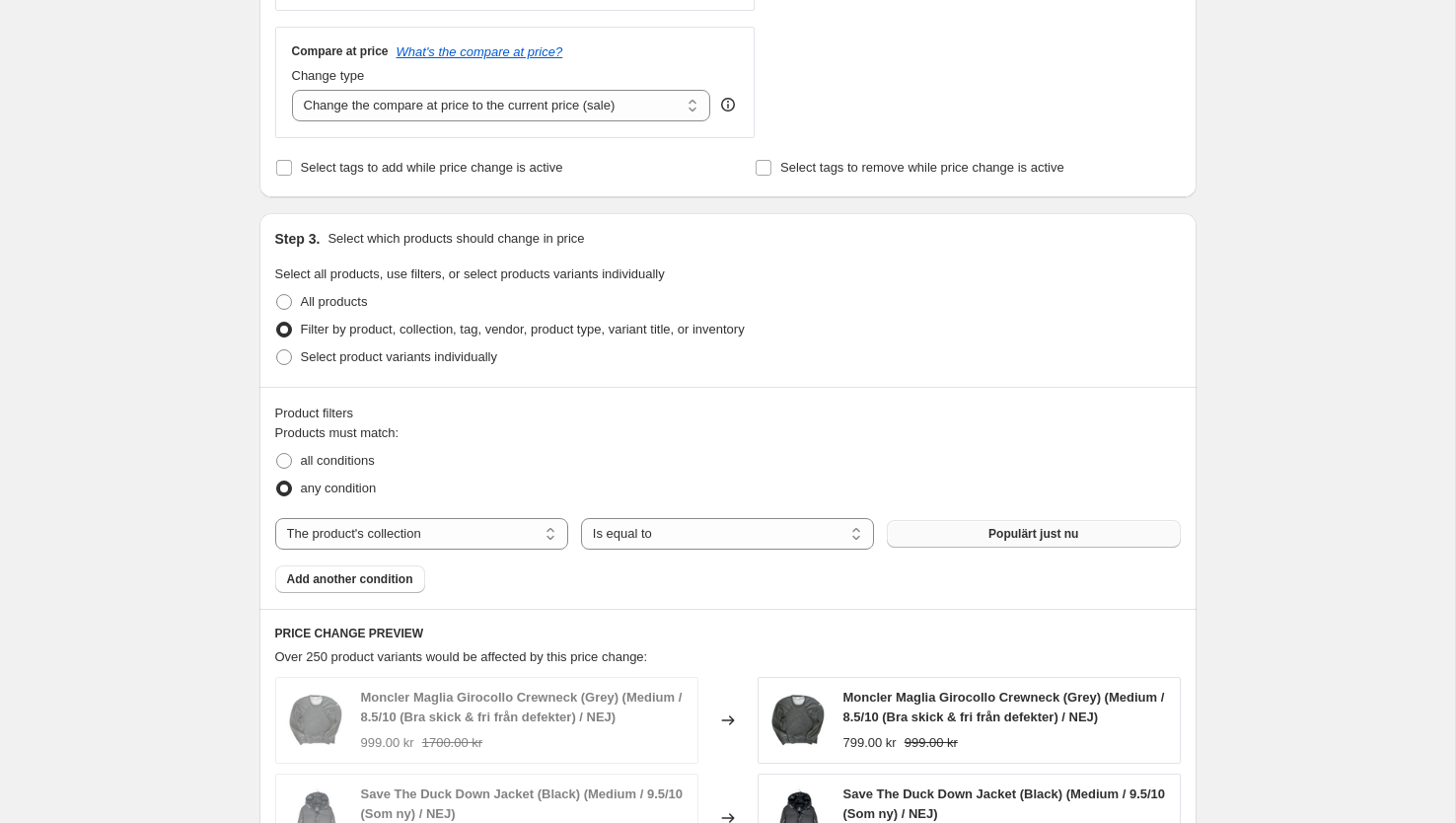 click on "Populärt just nu" at bounding box center (1033, 534) 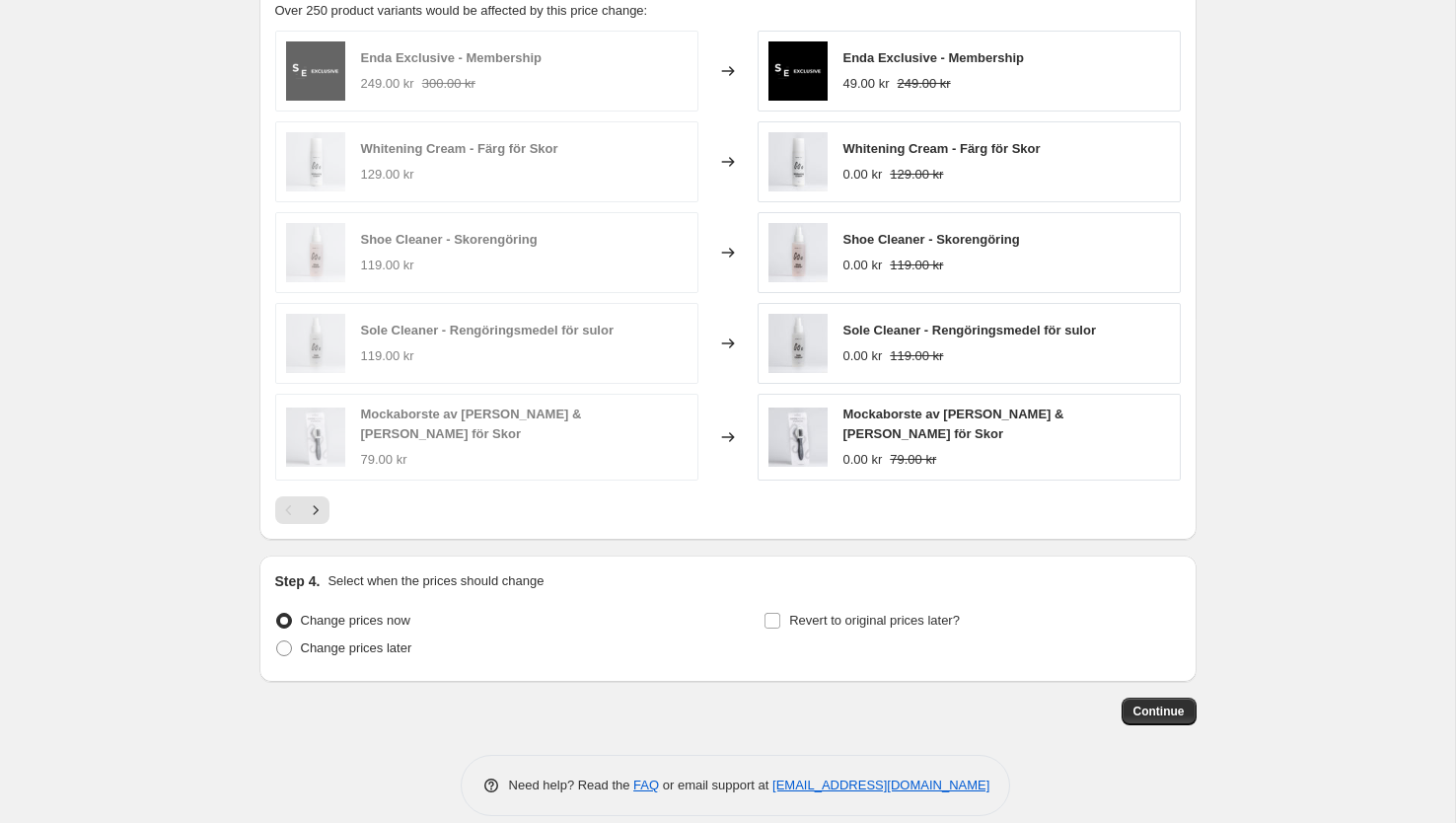 scroll, scrollTop: 1365, scrollLeft: 0, axis: vertical 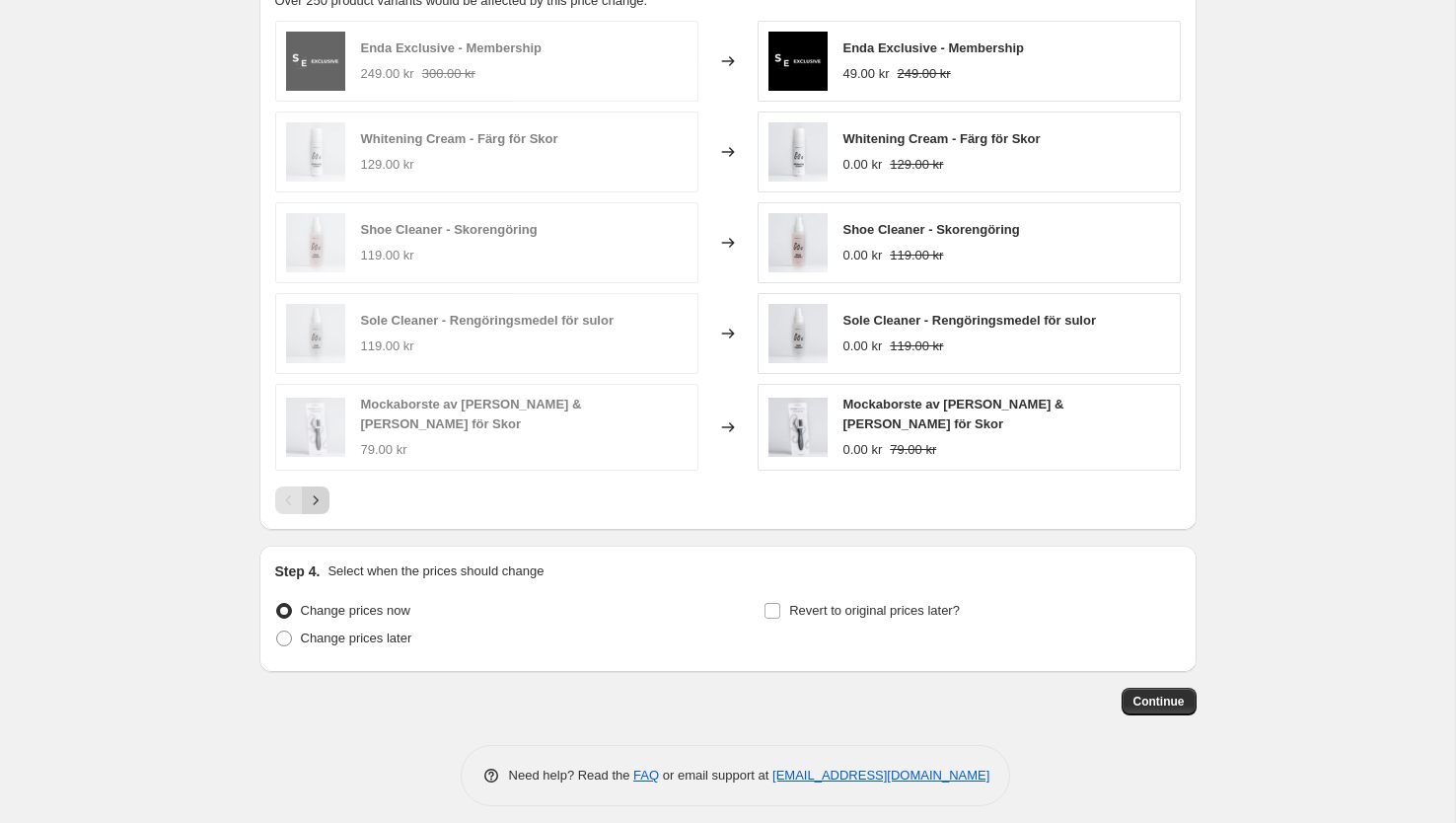 click 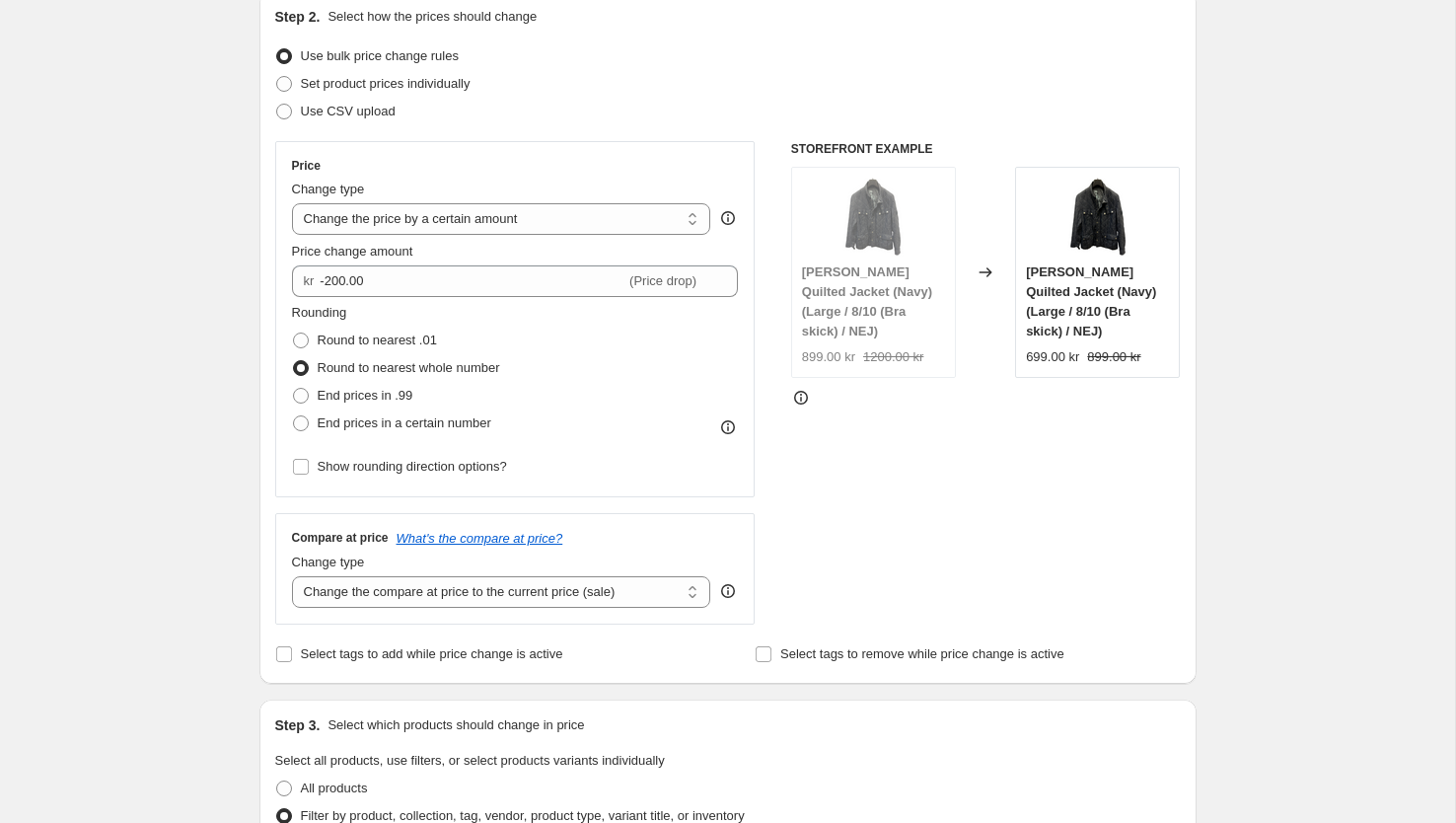 scroll, scrollTop: 202, scrollLeft: 0, axis: vertical 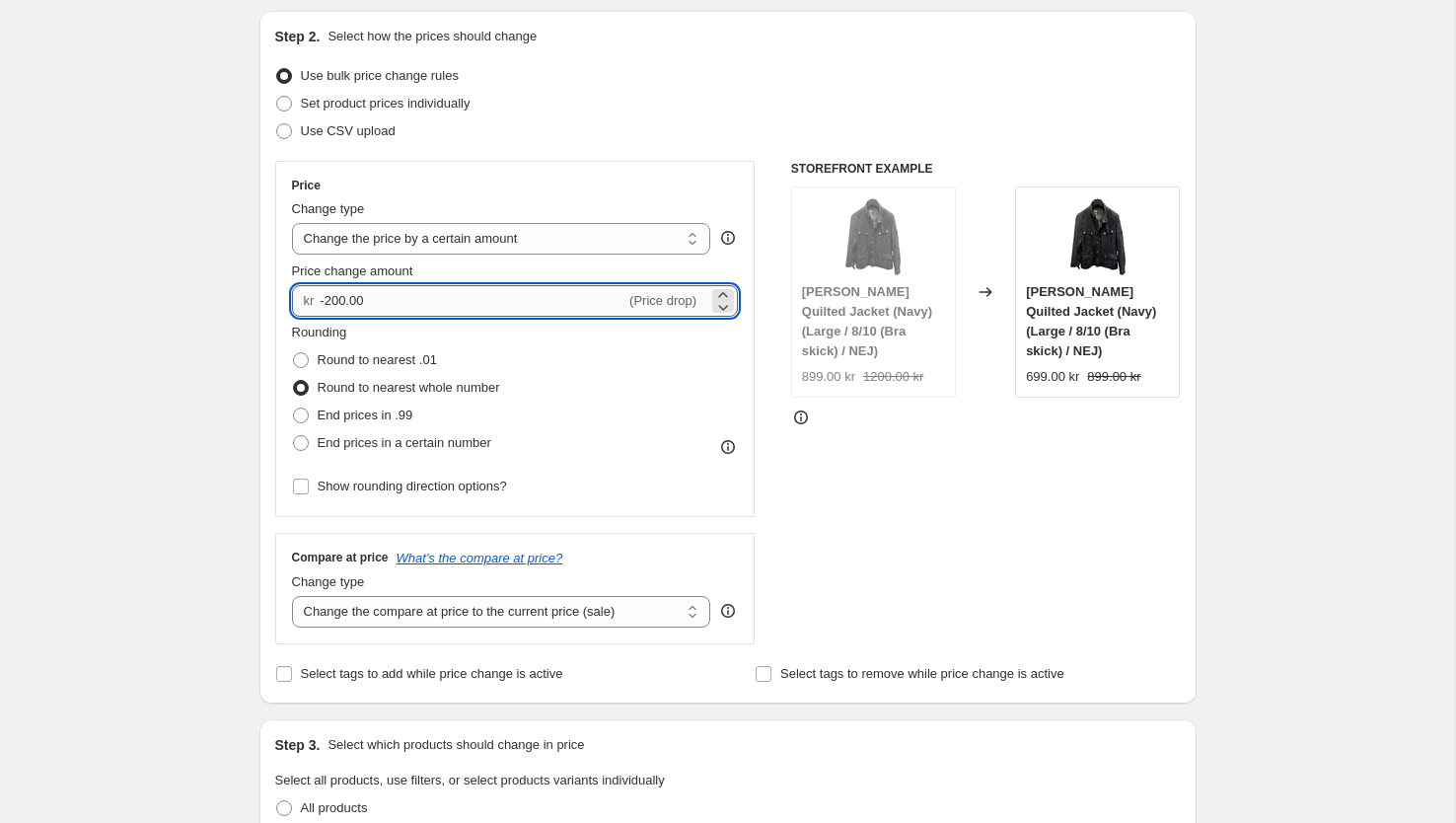 click on "-200.00" at bounding box center [473, 301] 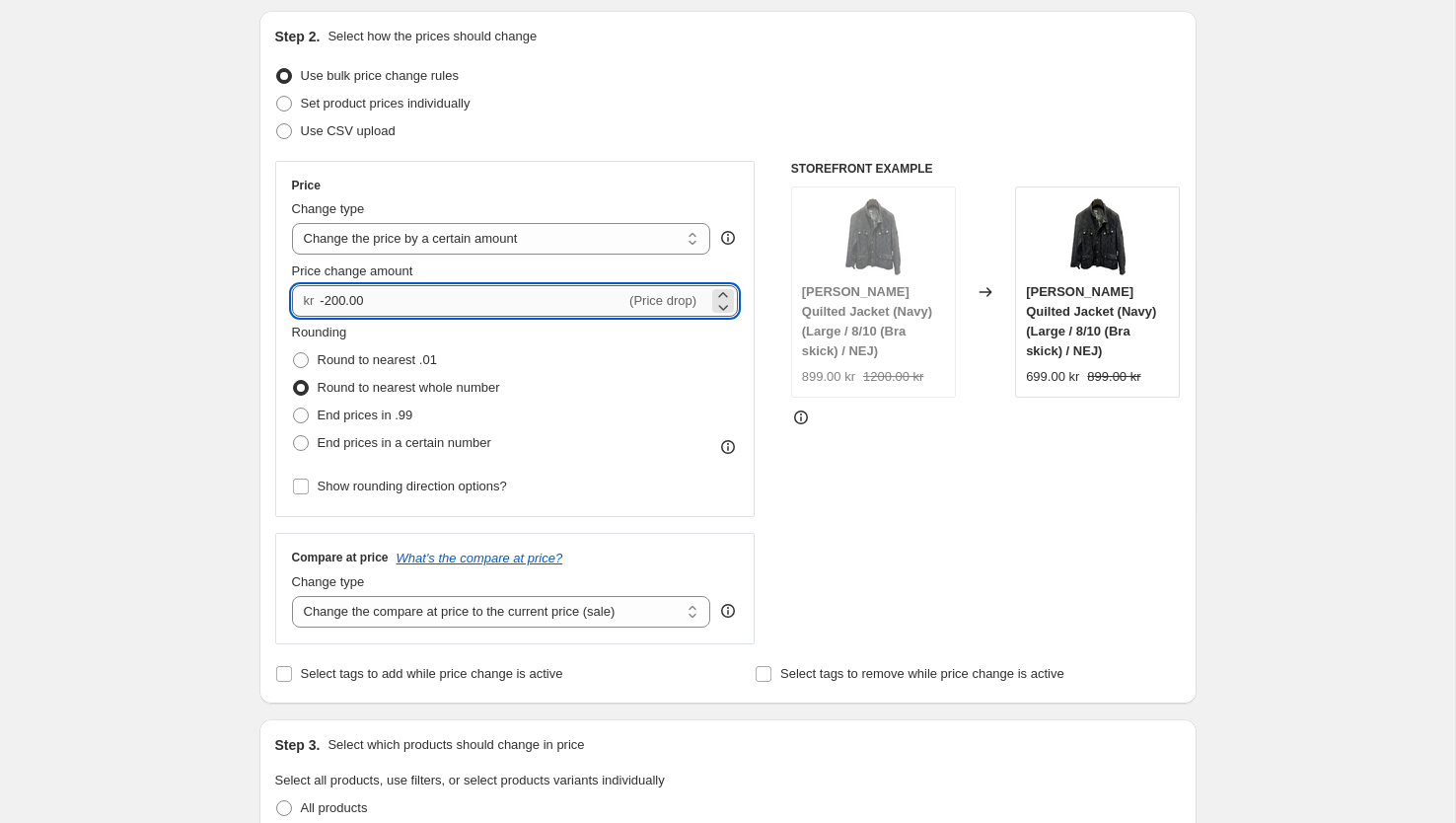 drag, startPoint x: 328, startPoint y: 295, endPoint x: 448, endPoint y: 295, distance: 120 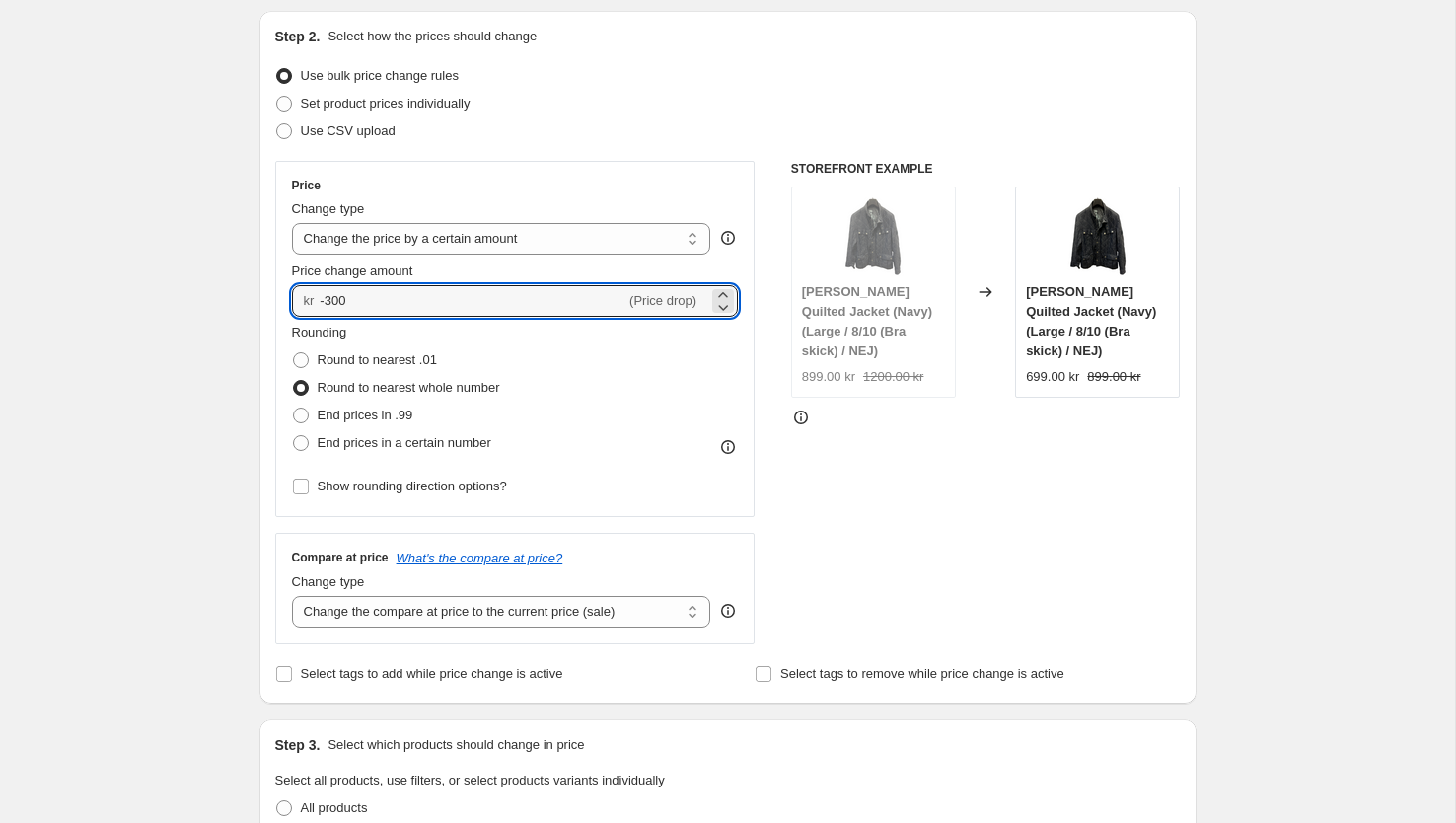 type on "-300.00" 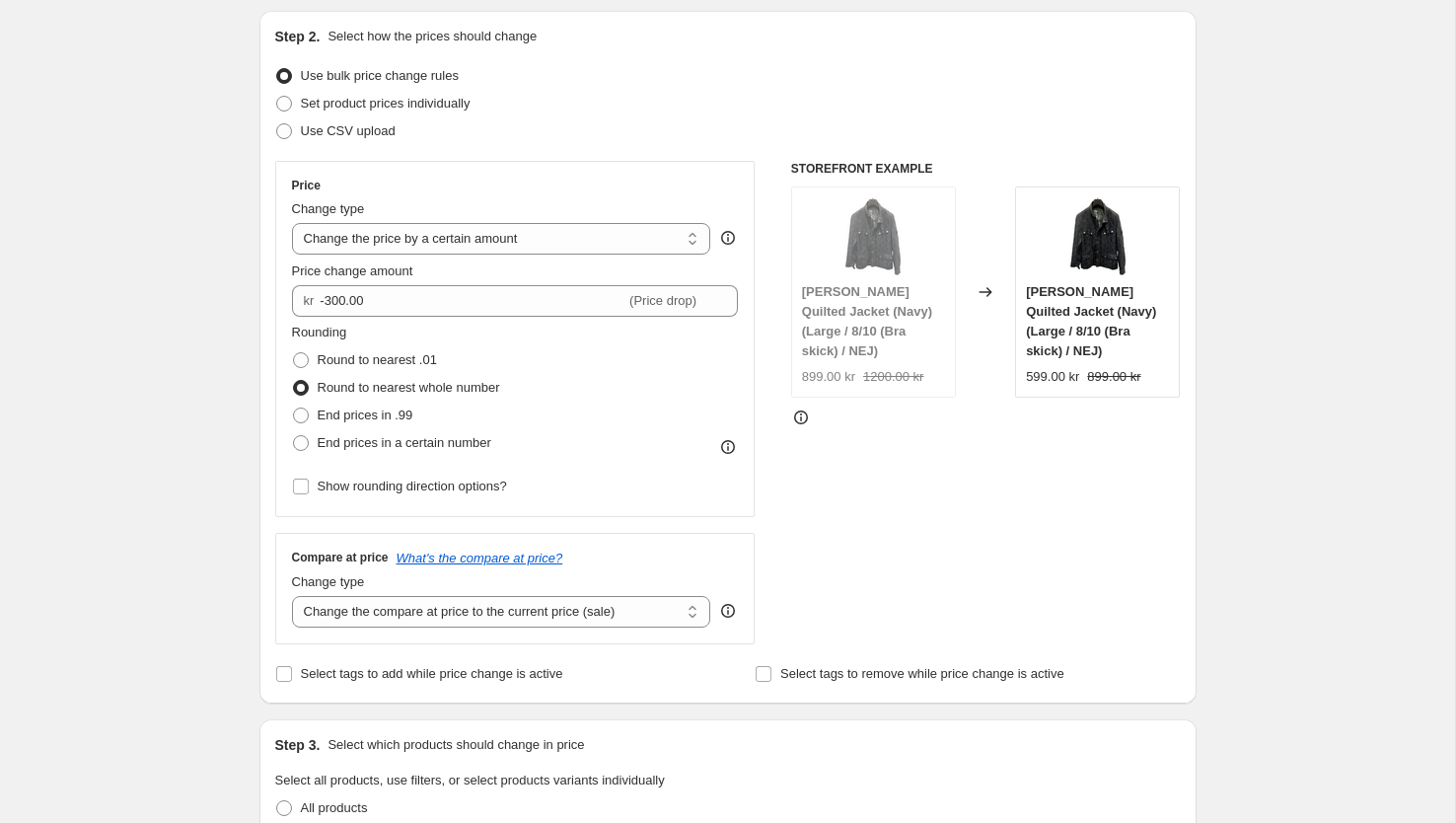 click on "Create new price change job. This page is ready Create new price change job Draft Step 1. Optionally give your price change job a title (eg "March 30% off sale on boots") Jul 18, 2025, 4:52:19 PM Price change job This title is just for internal use, customers won't see it Step 2. Select how the prices should change Use bulk price change rules Set product prices individually Use CSV upload Price Change type Change the price to a certain amount Change the price by a certain amount Change the price by a certain percentage Change the price to the current compare at price (price before sale) Change the price by a certain amount relative to the compare at price Change the price by a certain percentage relative to the compare at price Don't change the price Change the price by a certain percentage relative to the cost per item Change price to certain cost margin Change the price by a certain amount Price change amount kr -300.00  (Price drop) Rounding Round to nearest .01 Round to nearest whole number Change type" at bounding box center (728, 921) 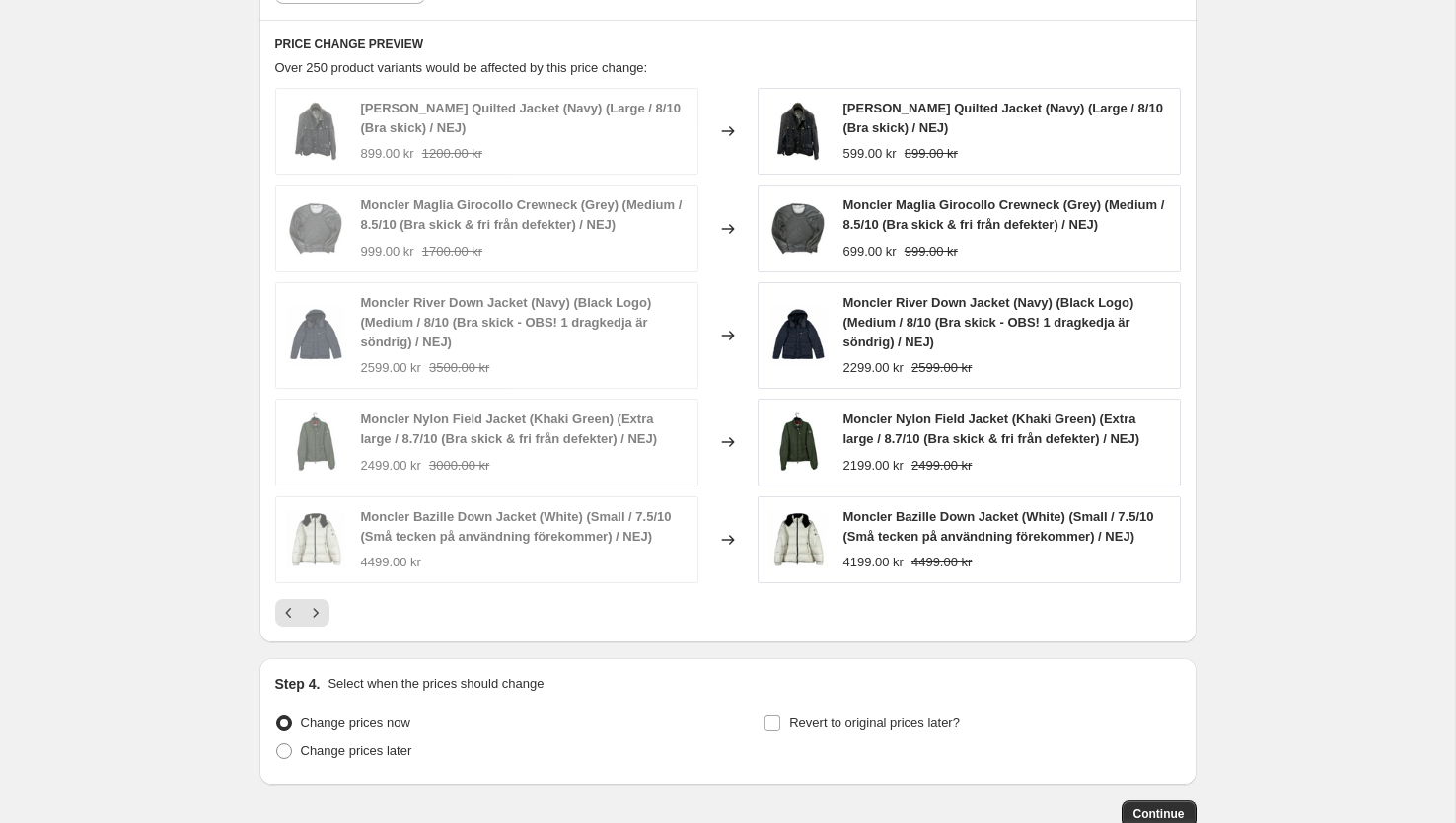 scroll, scrollTop: 1312, scrollLeft: 0, axis: vertical 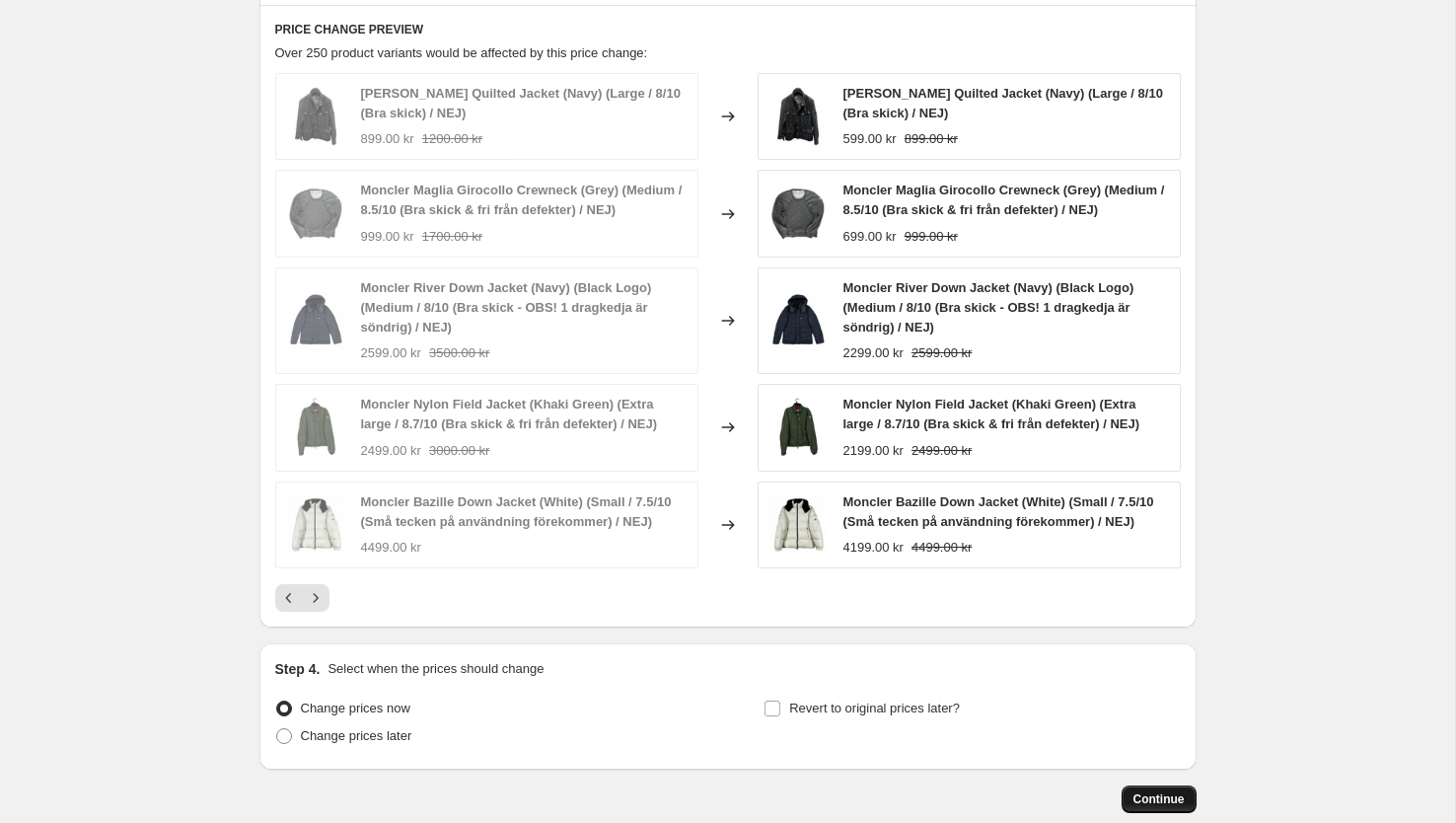 click on "Continue" at bounding box center [1159, 799] 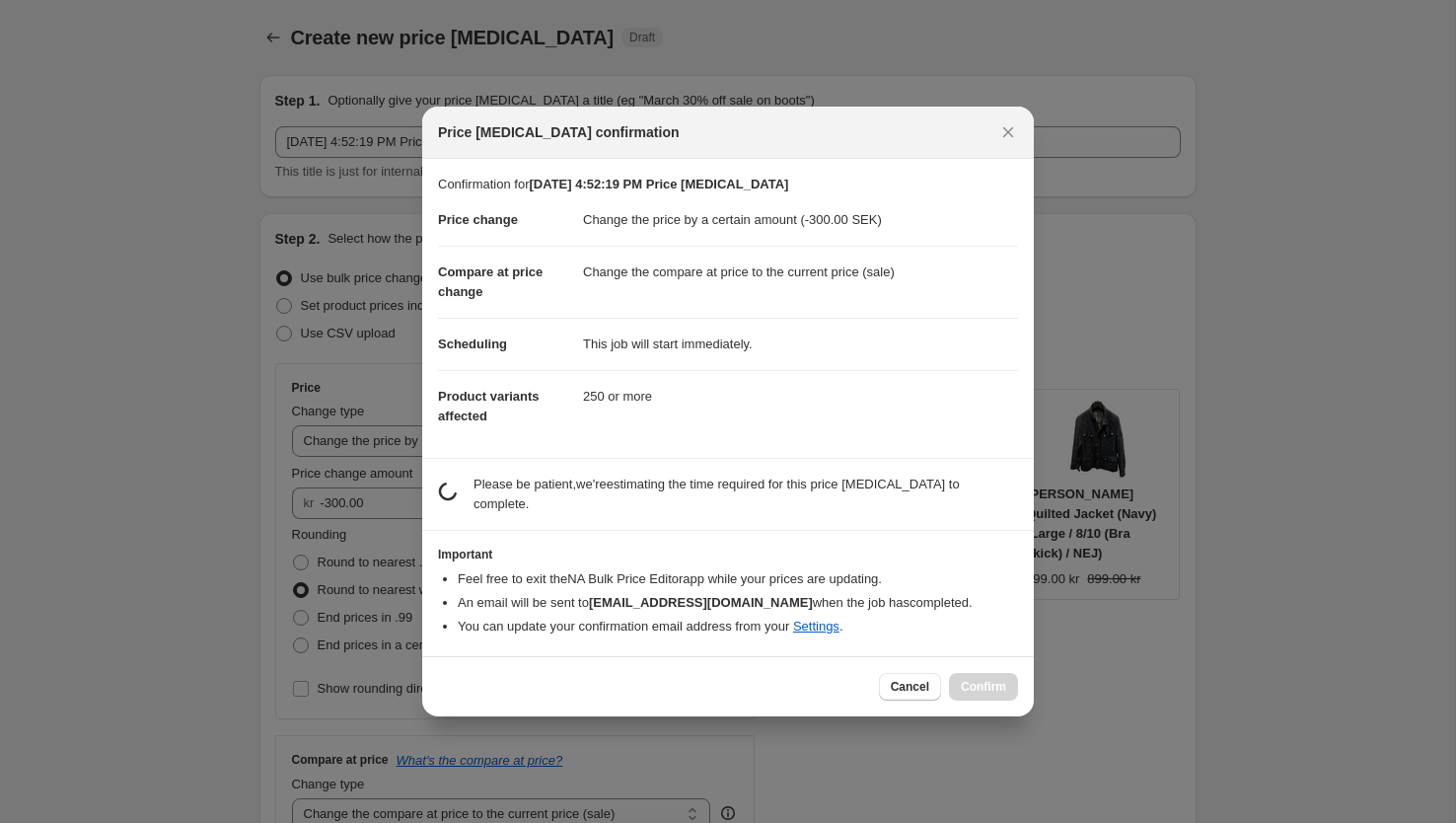 scroll, scrollTop: 0, scrollLeft: 0, axis: both 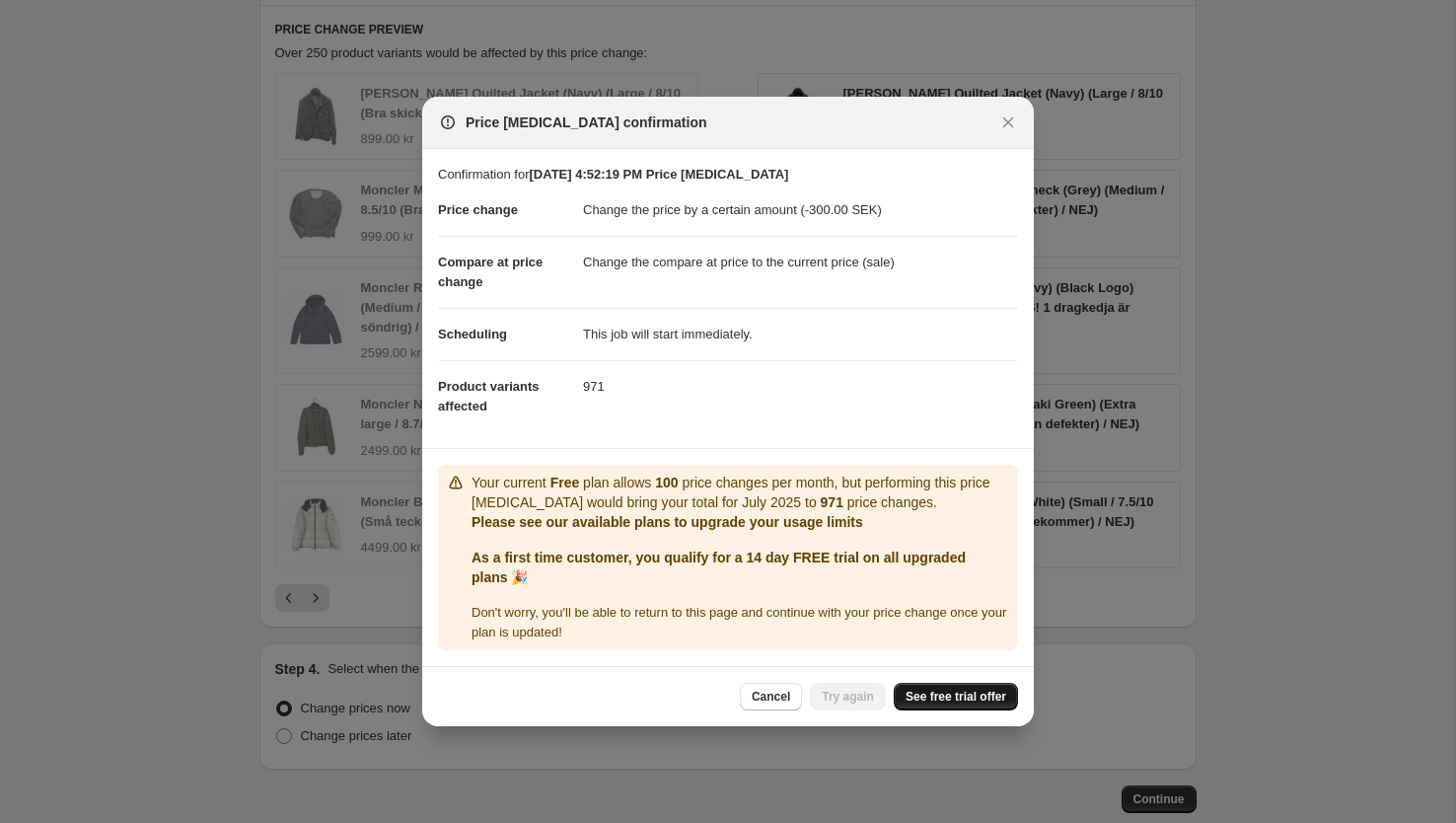 click on "See free trial offer" at bounding box center (956, 697) 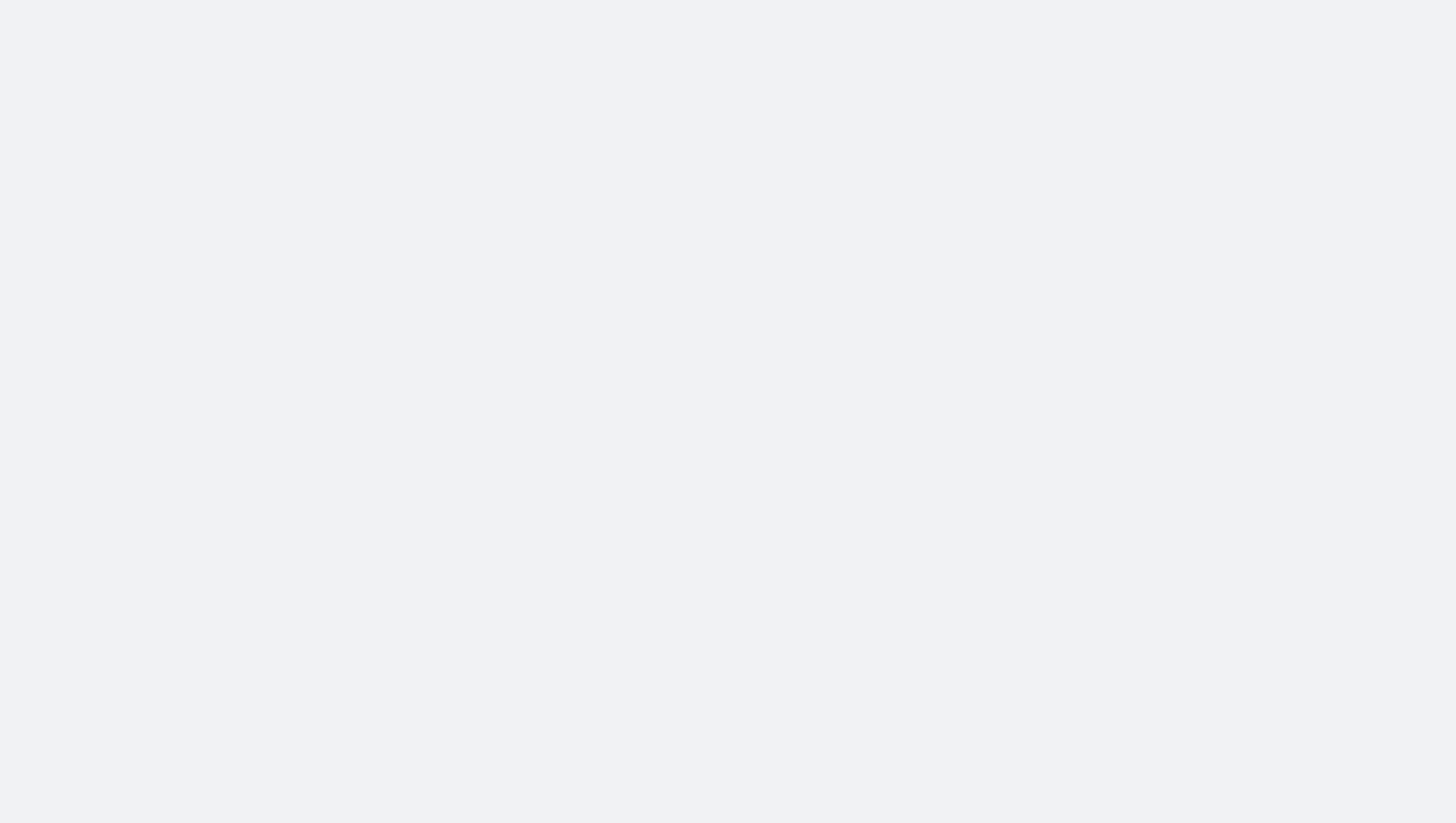 scroll, scrollTop: 0, scrollLeft: 0, axis: both 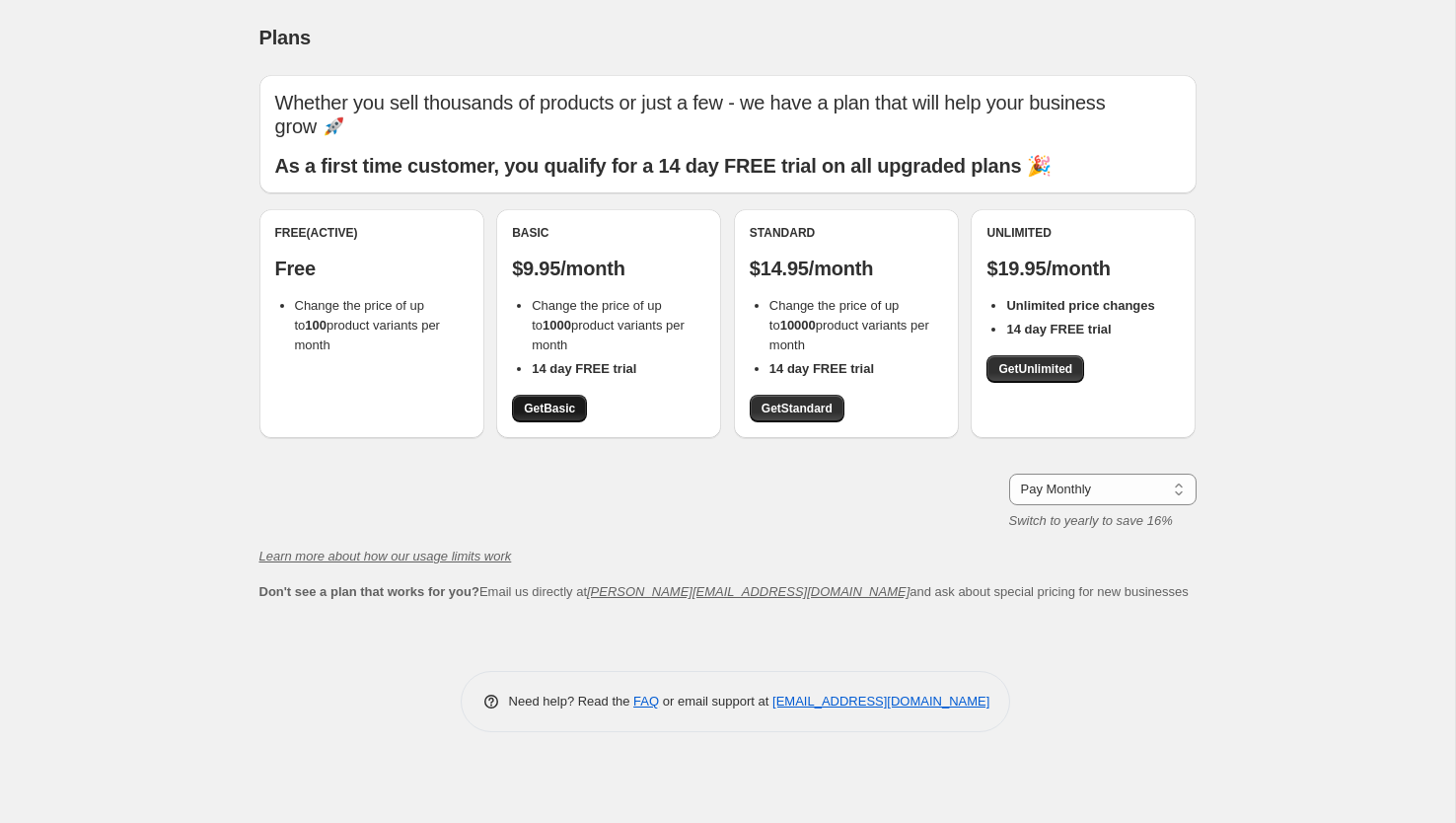click on "Get  Basic" at bounding box center [549, 409] 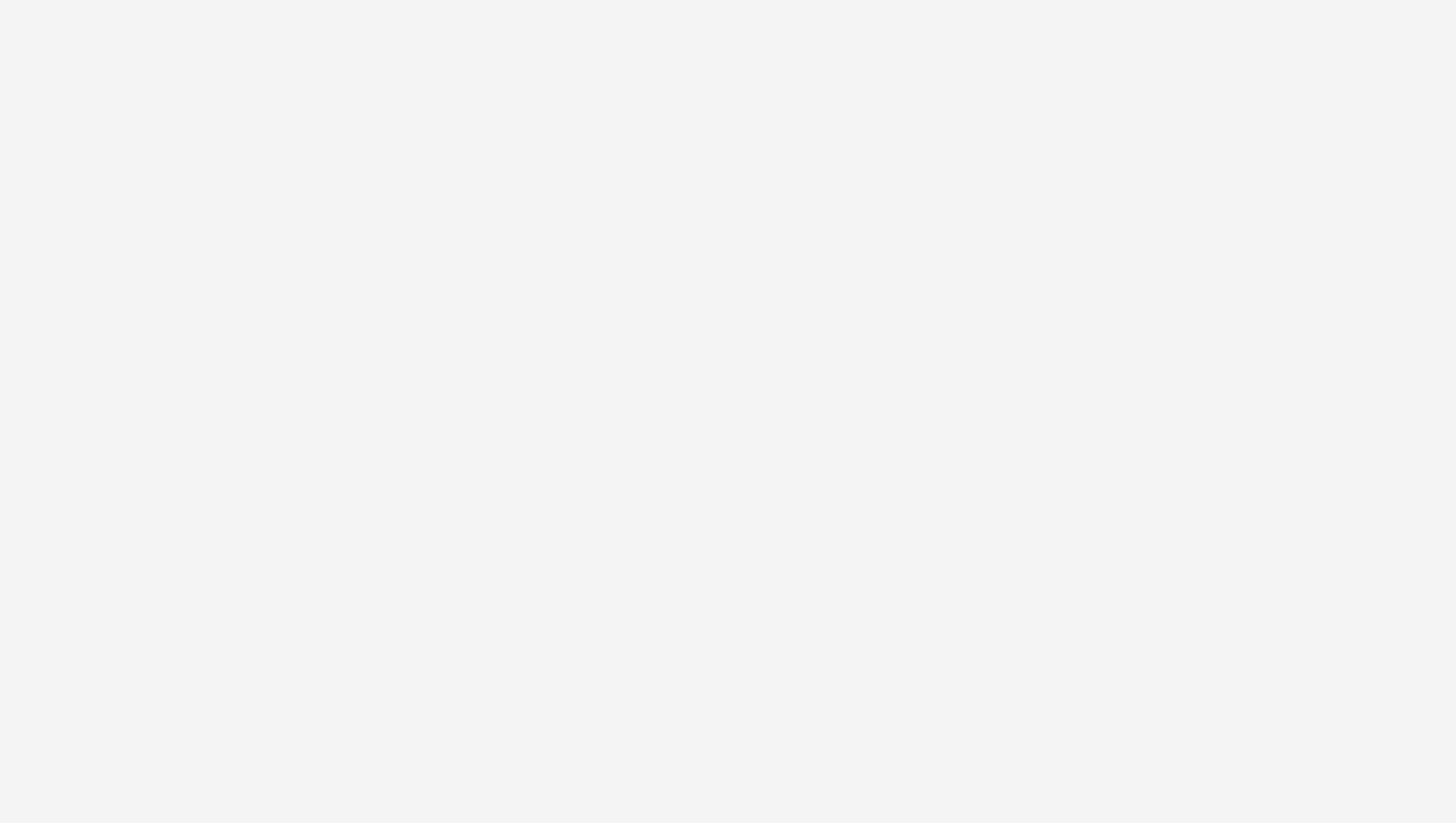 scroll, scrollTop: 0, scrollLeft: 0, axis: both 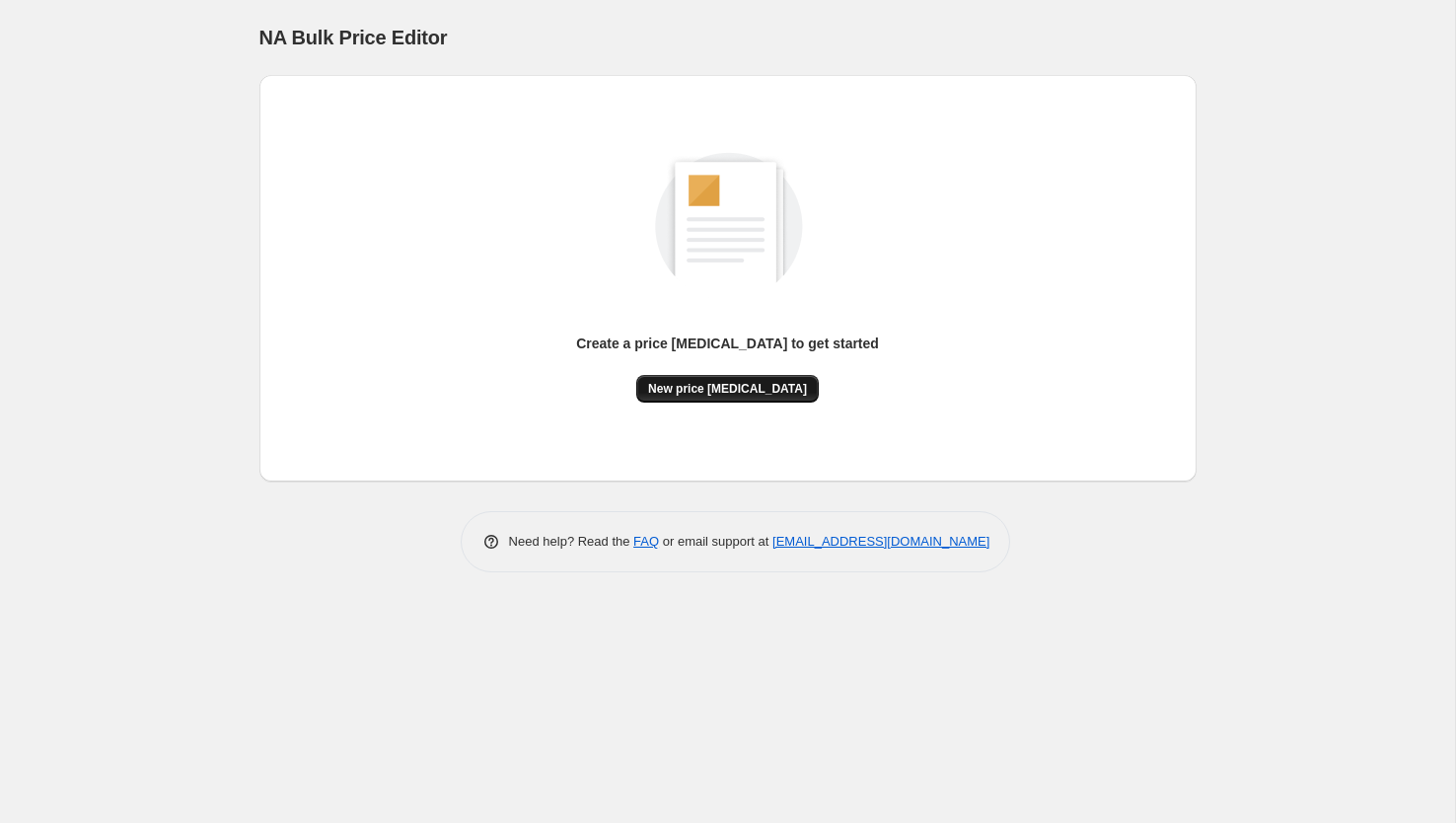 click on "New price change job" at bounding box center (727, 389) 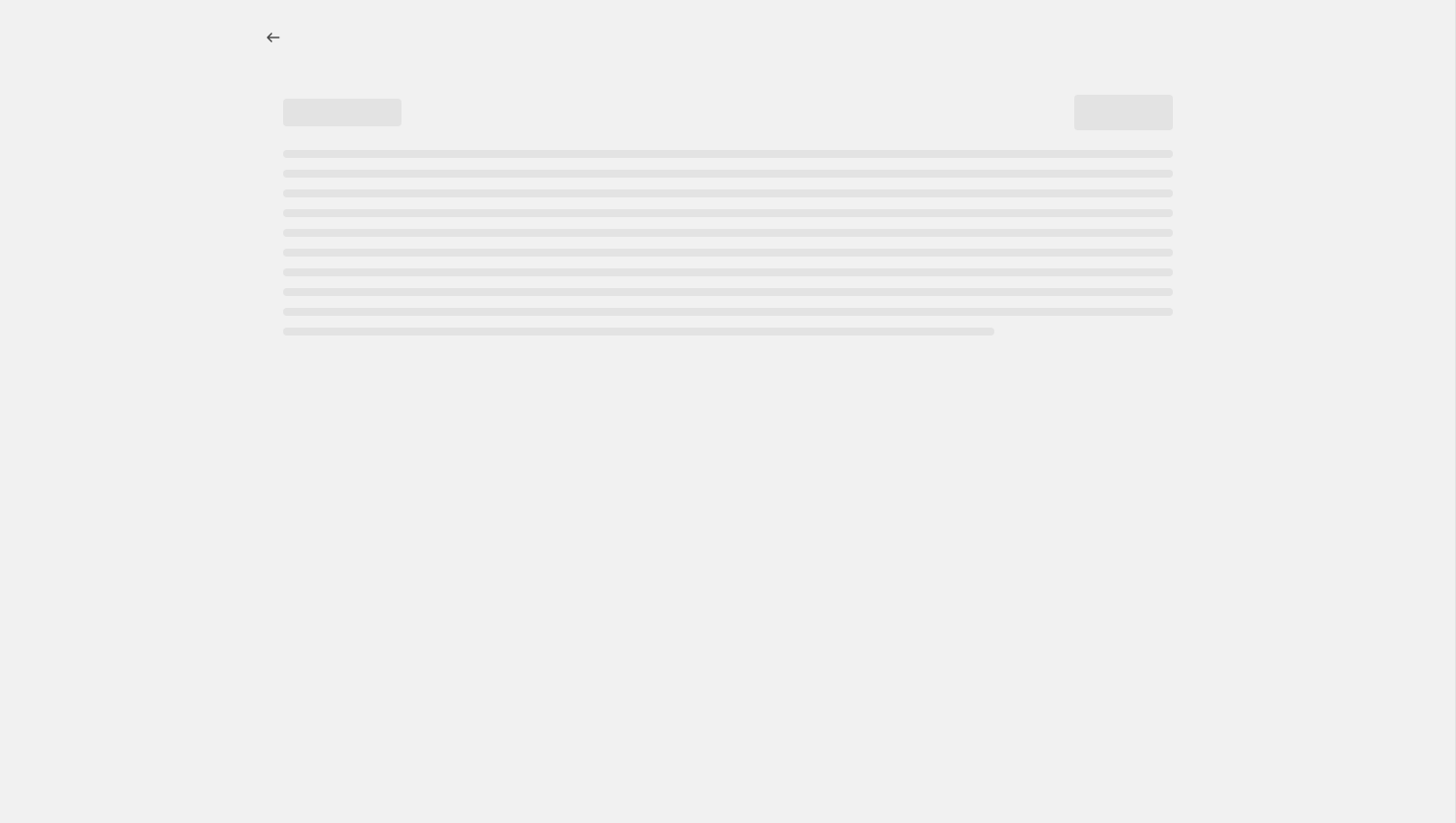 select on "percentage" 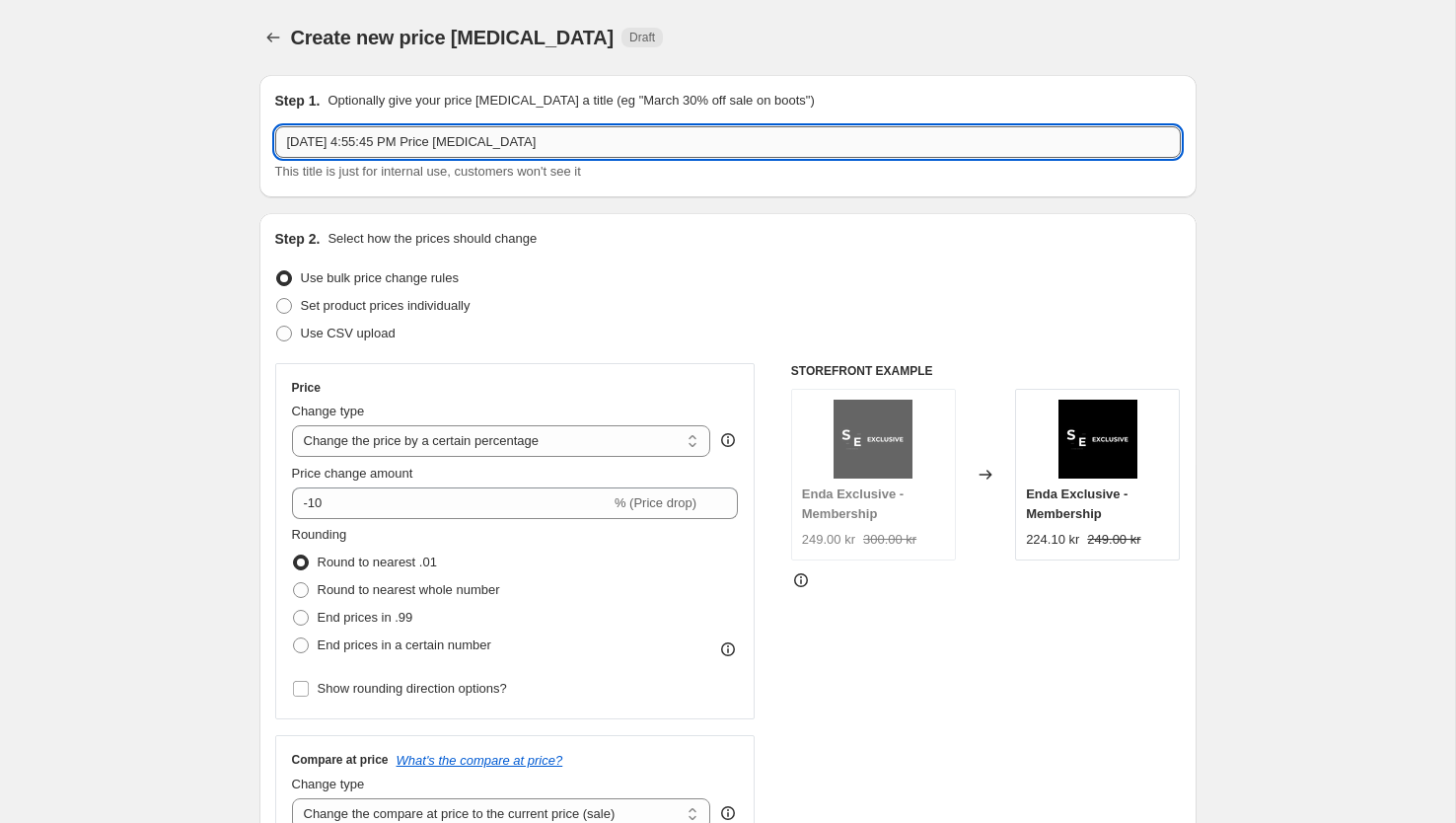 click on "Jul 18, 2025, 4:55:45 PM Price change job" at bounding box center [728, 142] 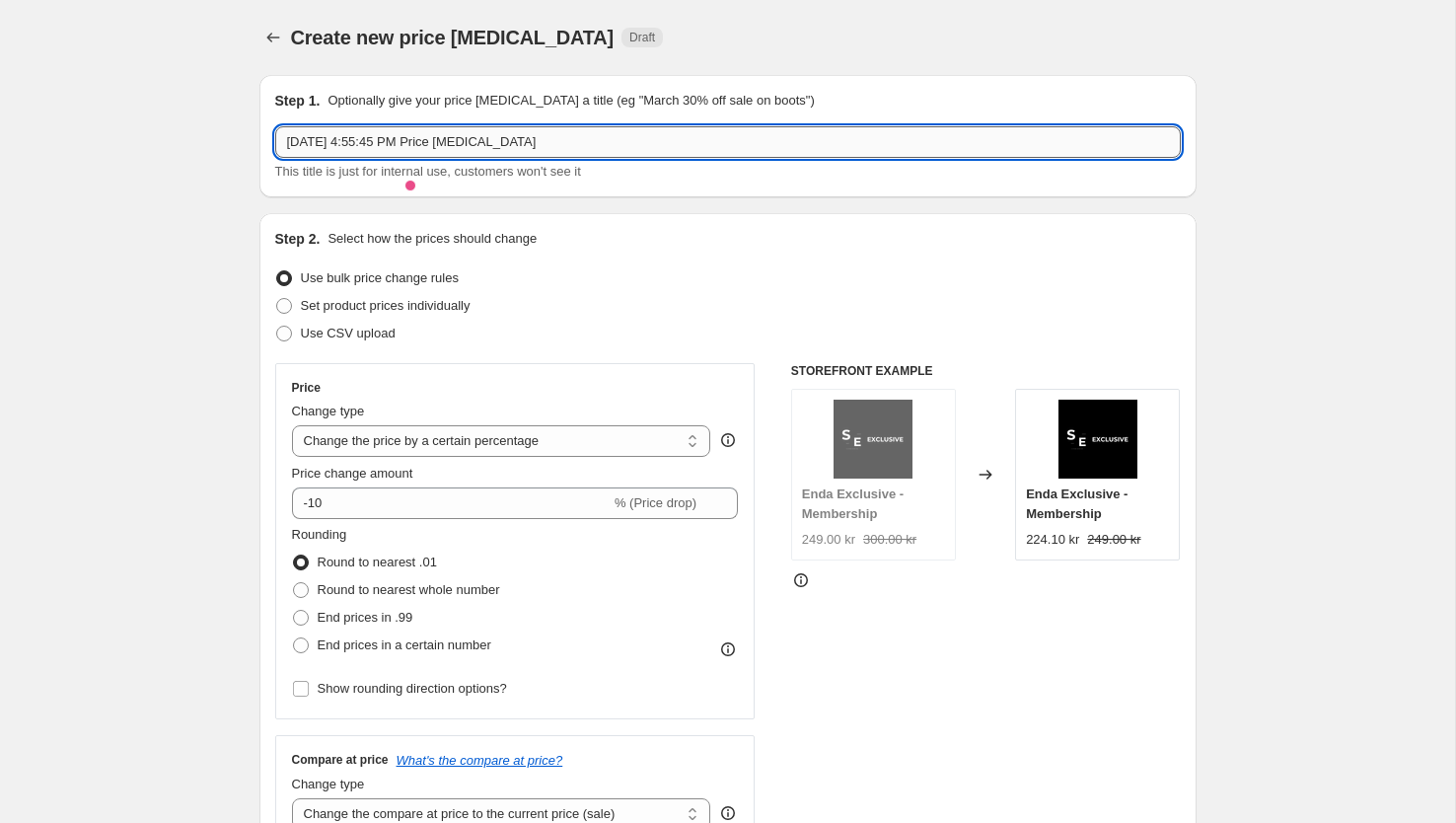 click on "Jul 18, 2025, 4:55:45 PM Price change job" at bounding box center (728, 142) 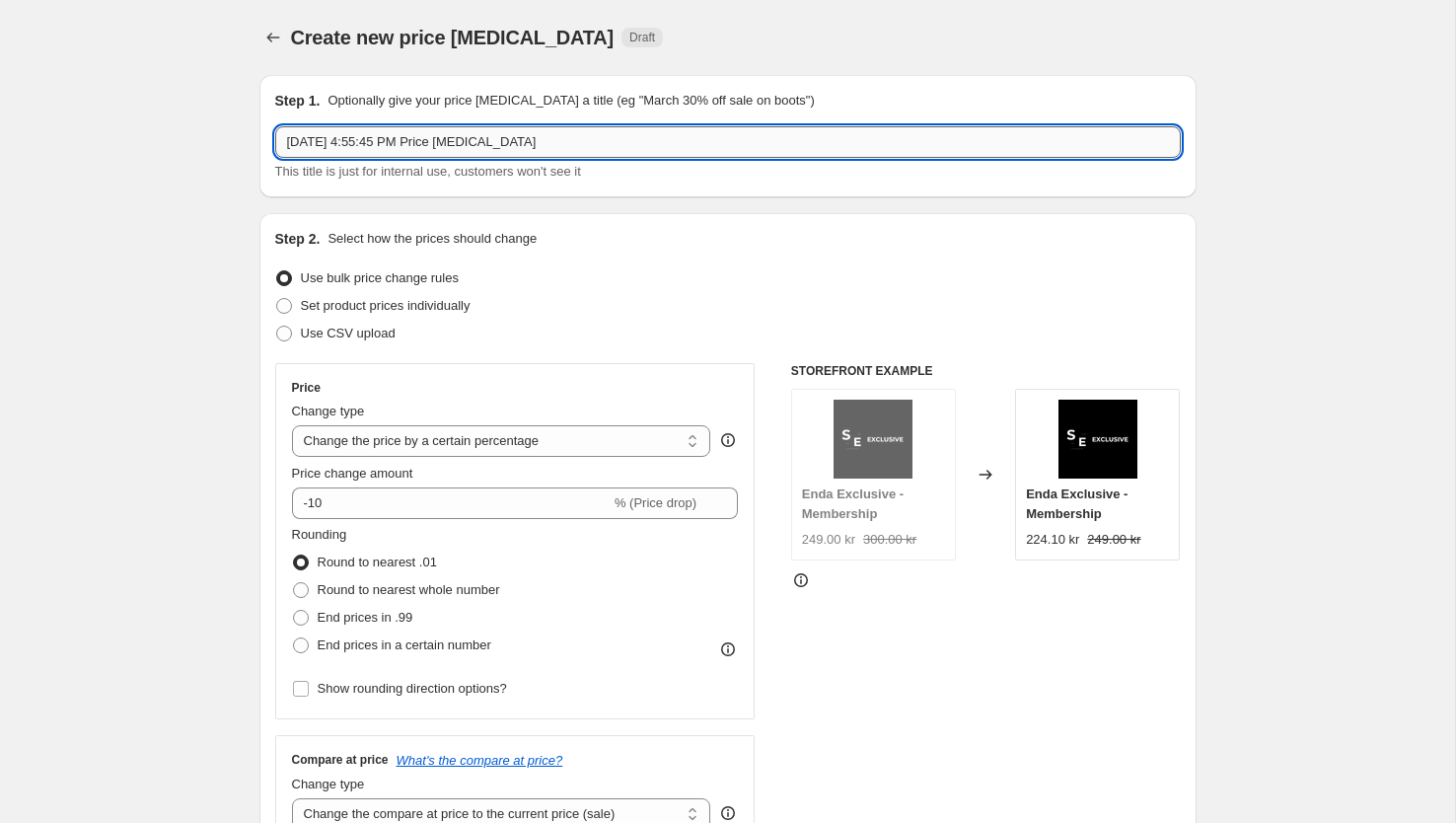click on "Jul 18, 2025, 4:55:45 PM Price change job" at bounding box center (728, 142) 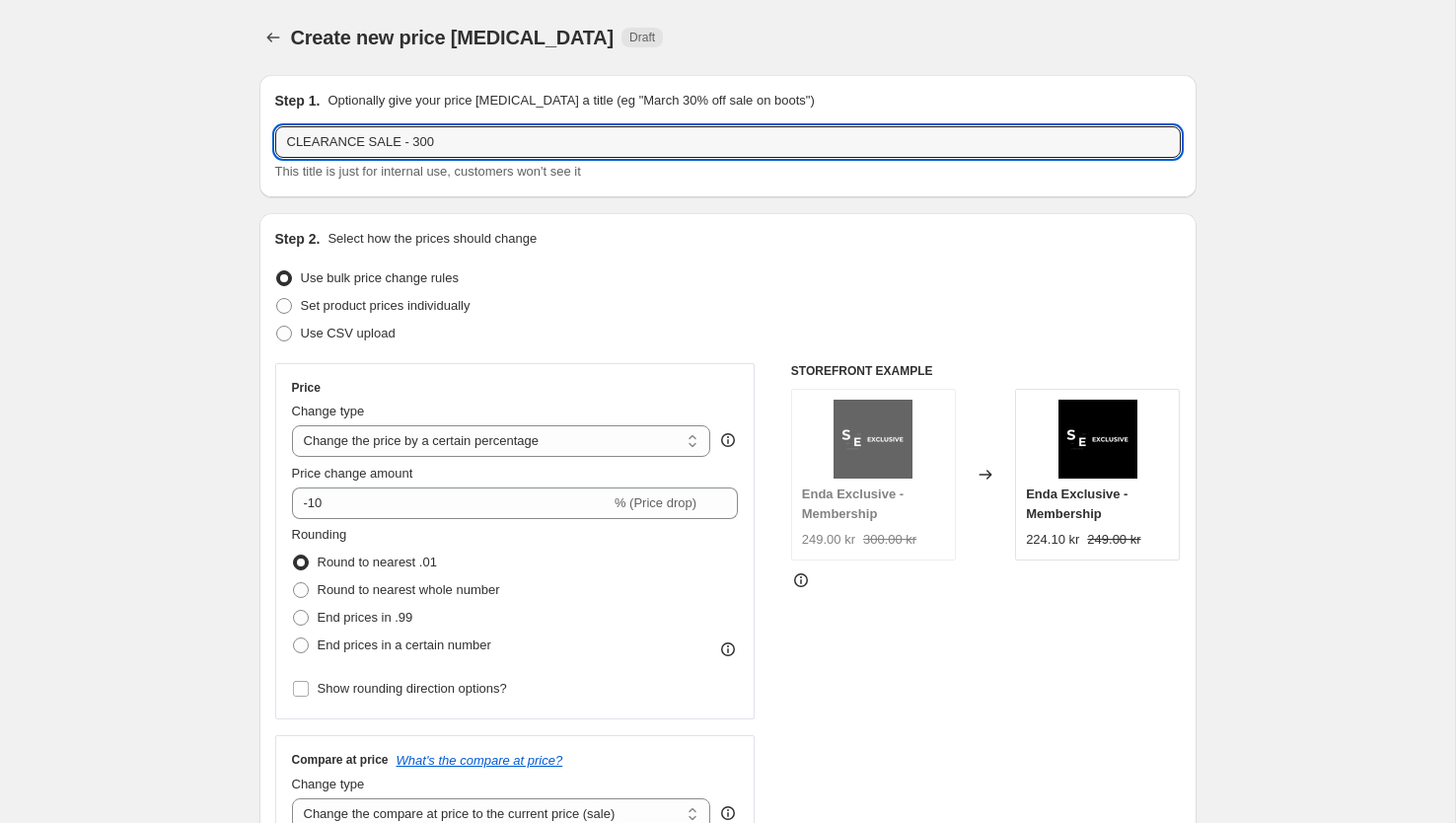 click on "Select how the prices should change" at bounding box center [432, 239] 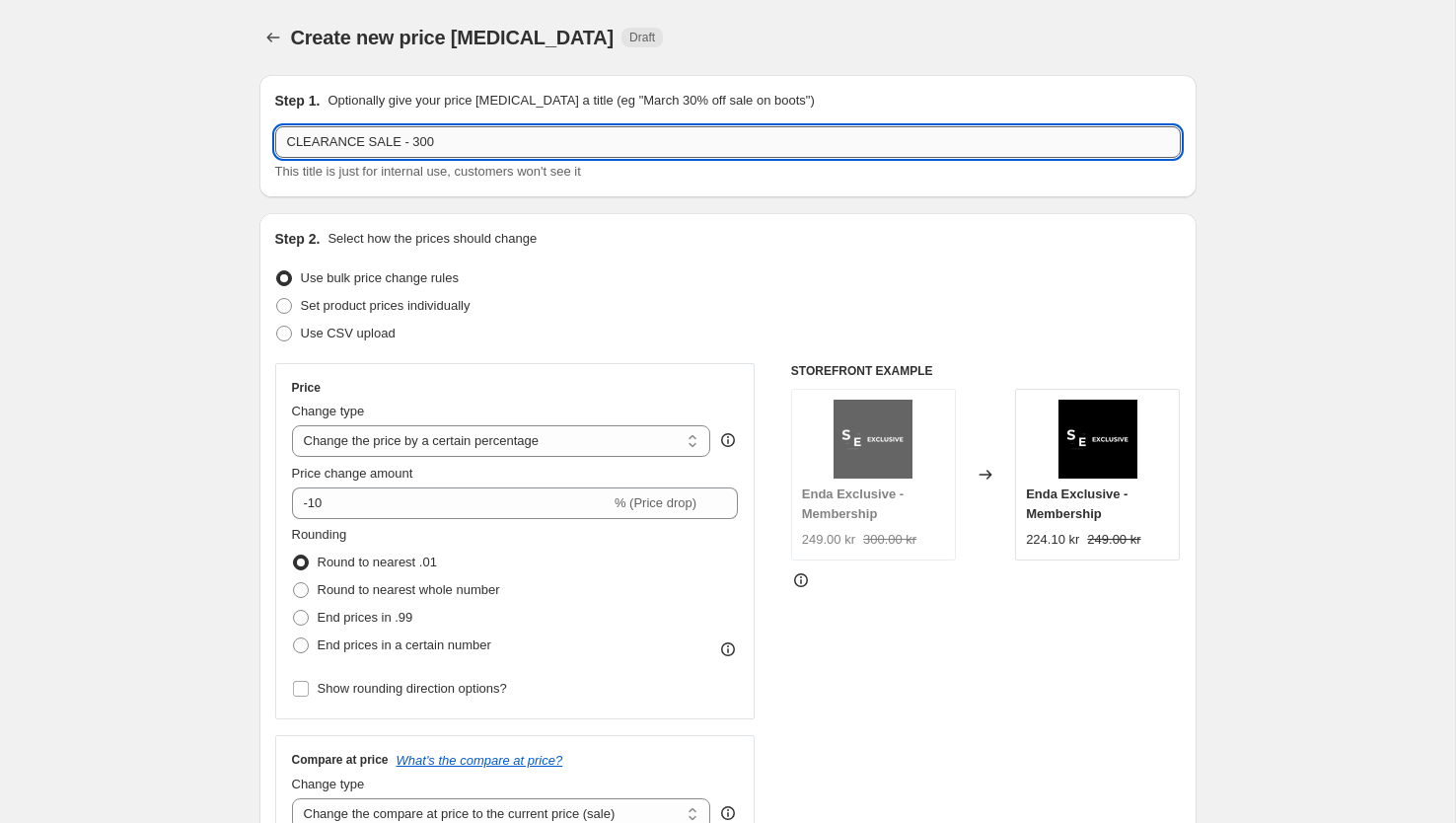 click on "CLEARANCE SALE - 300" at bounding box center [728, 142] 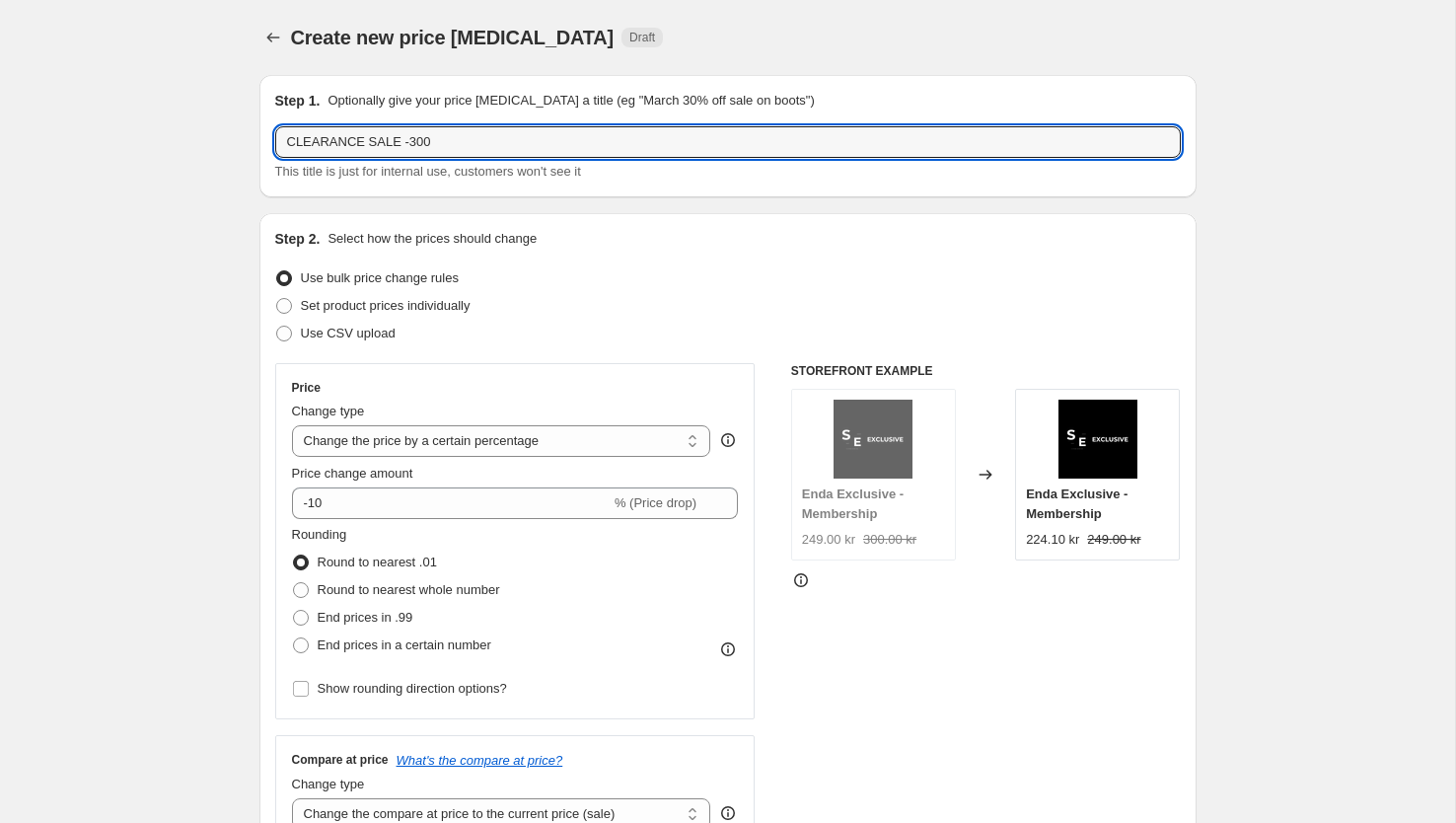 type on "CLEARANCE SALE -300" 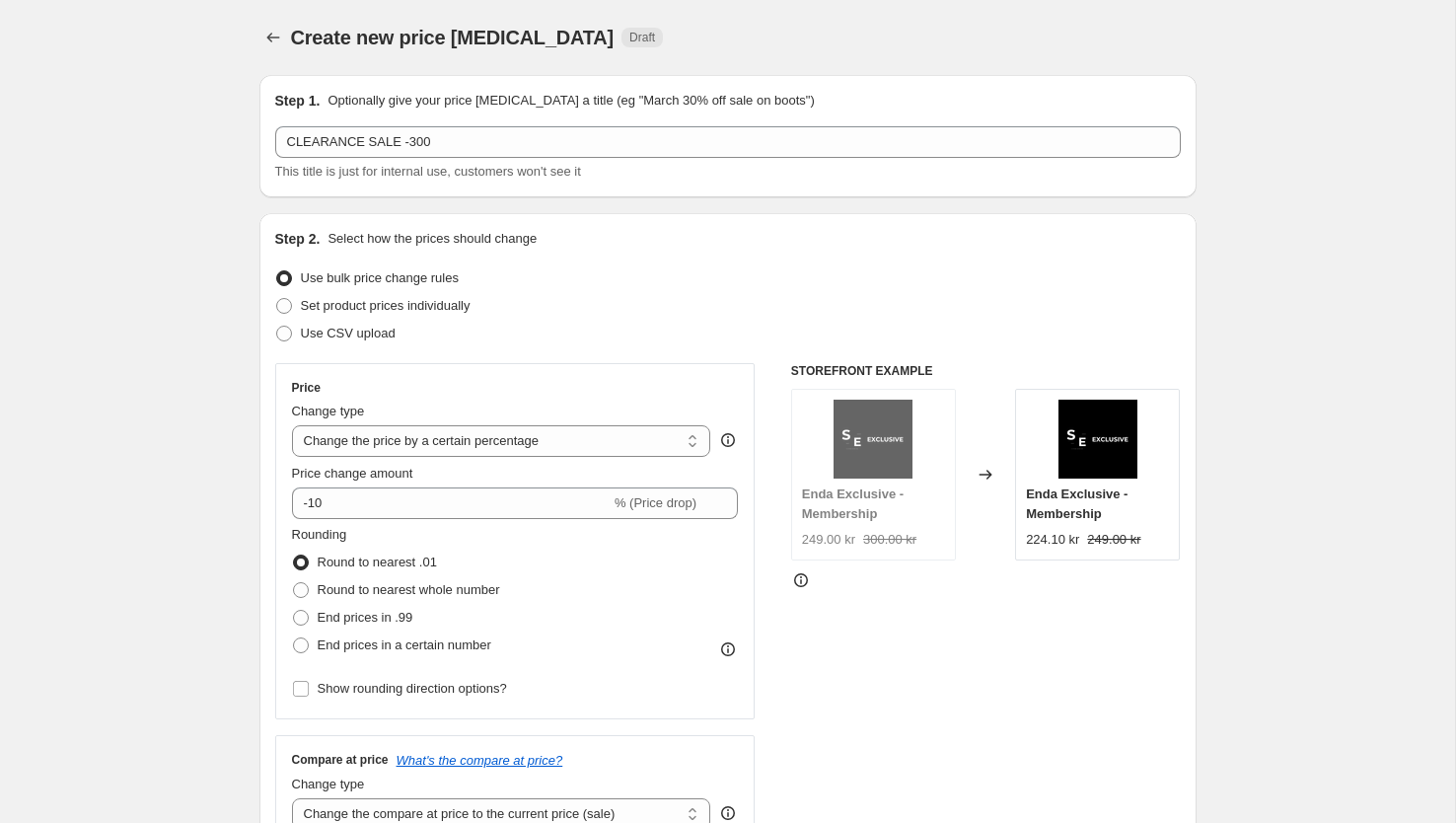 click on "Step 1. Optionally give your price change job a title (eg "March 30% off sale on boots") CLEARANCE SALE -300 This title is just for internal use, customers won't see it" at bounding box center (728, 136) 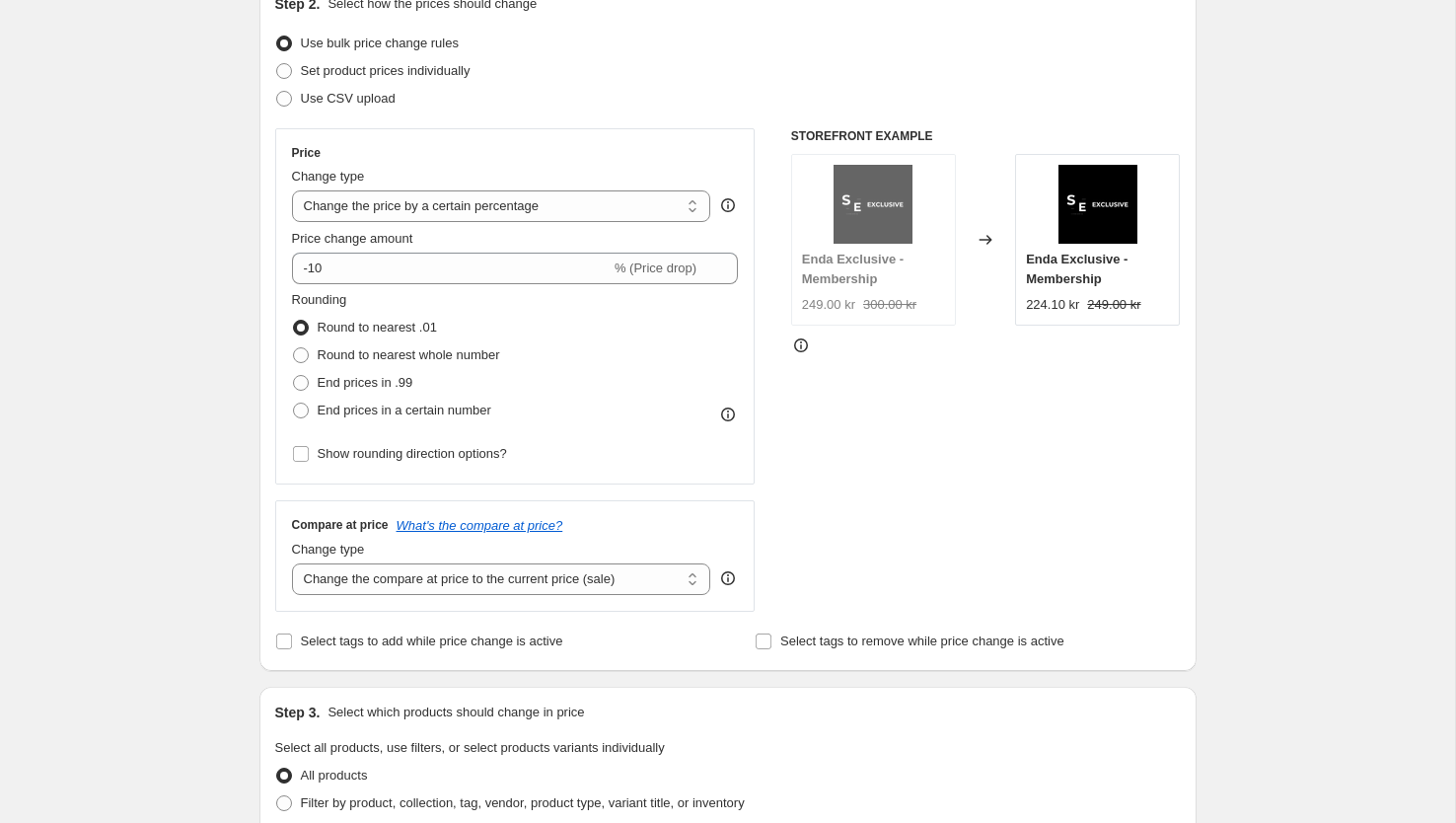 scroll, scrollTop: 281, scrollLeft: 0, axis: vertical 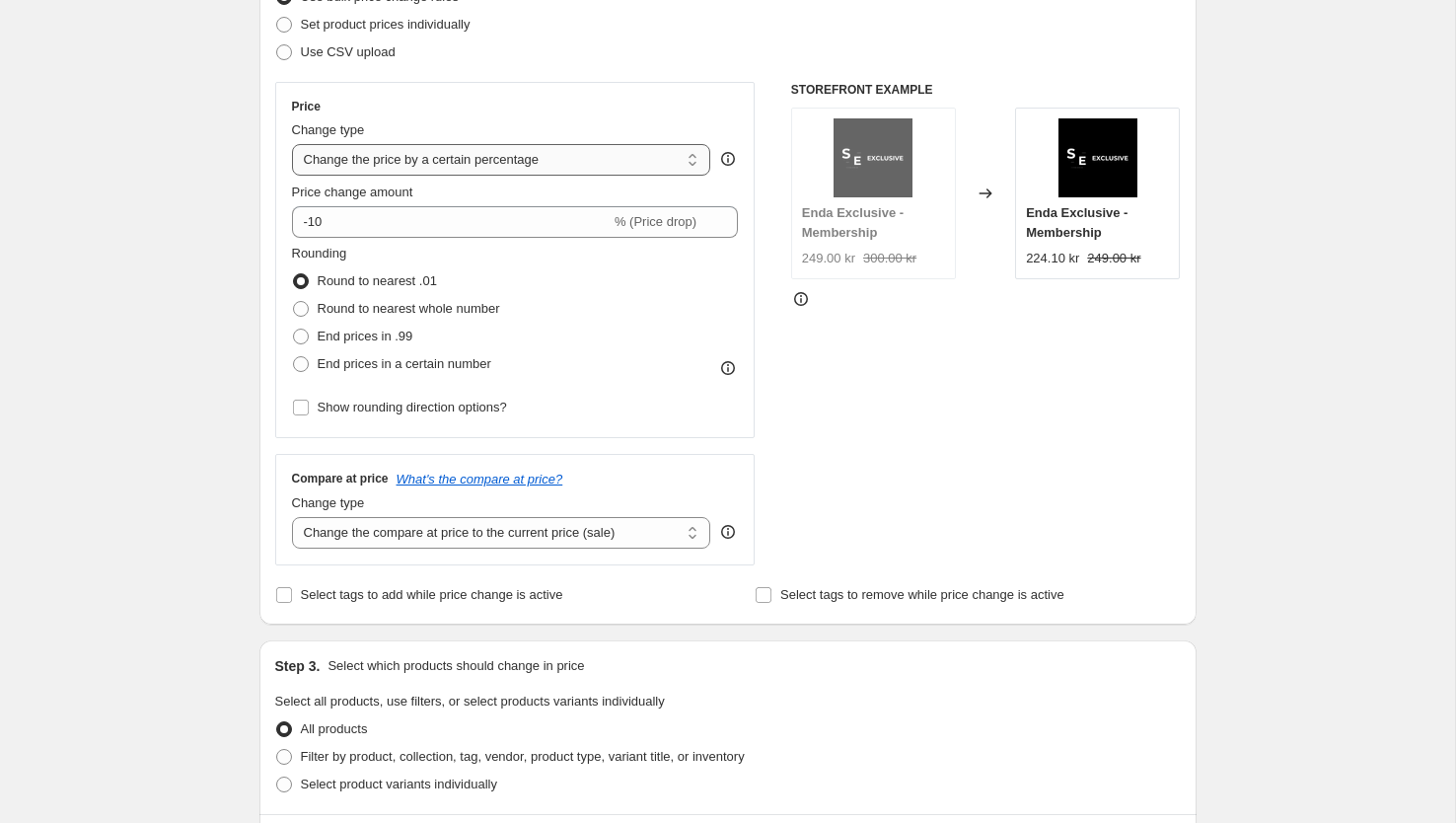click on "Change the price to a certain amount Change the price by a certain amount Change the price by a certain percentage Change the price to the current compare at price (price before sale) Change the price by a certain amount relative to the compare at price Change the price by a certain percentage relative to the compare at price Don't change the price Change the price by a certain percentage relative to the cost per item Change price to certain cost margin" at bounding box center [501, 160] 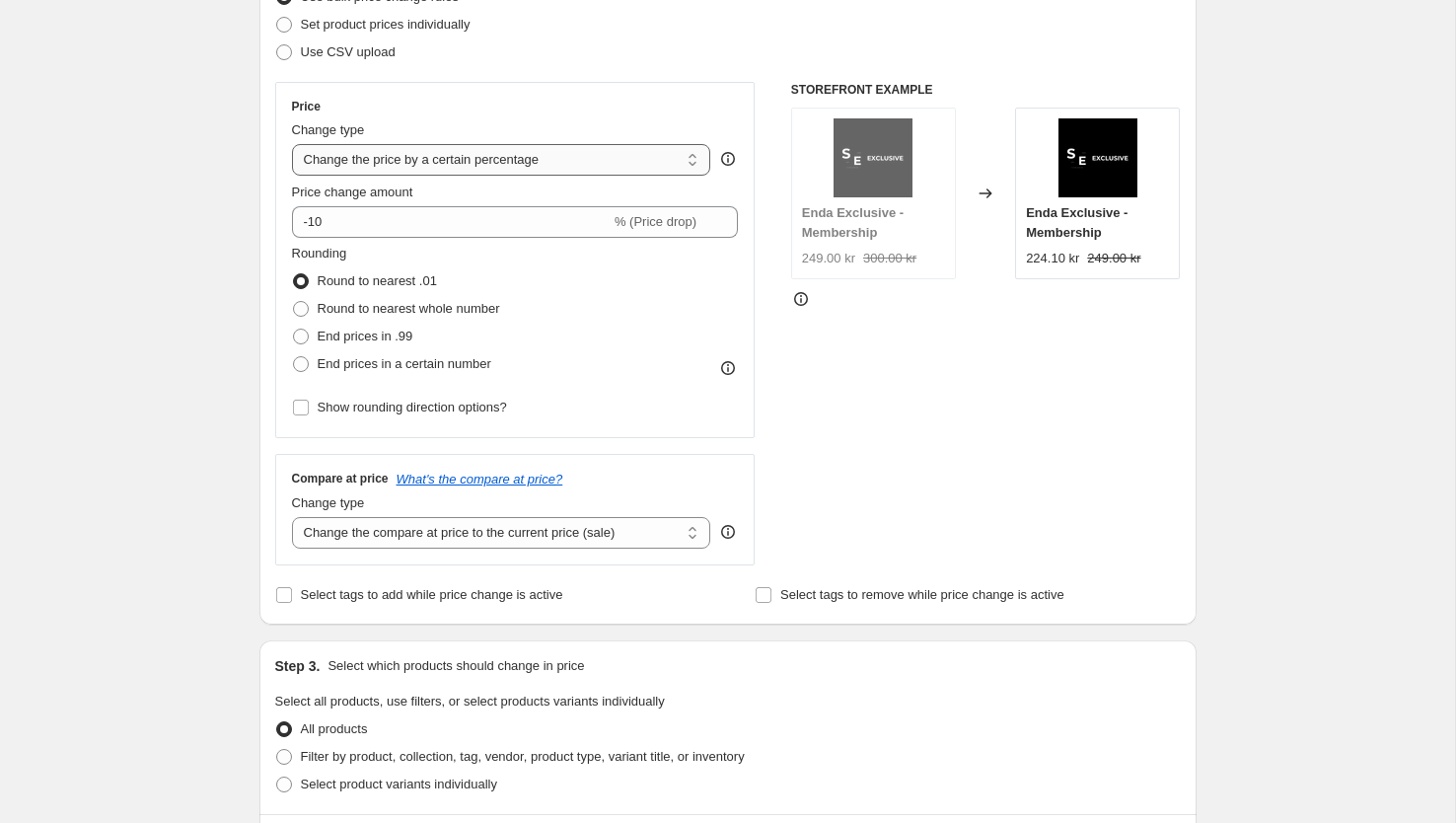 select on "by" 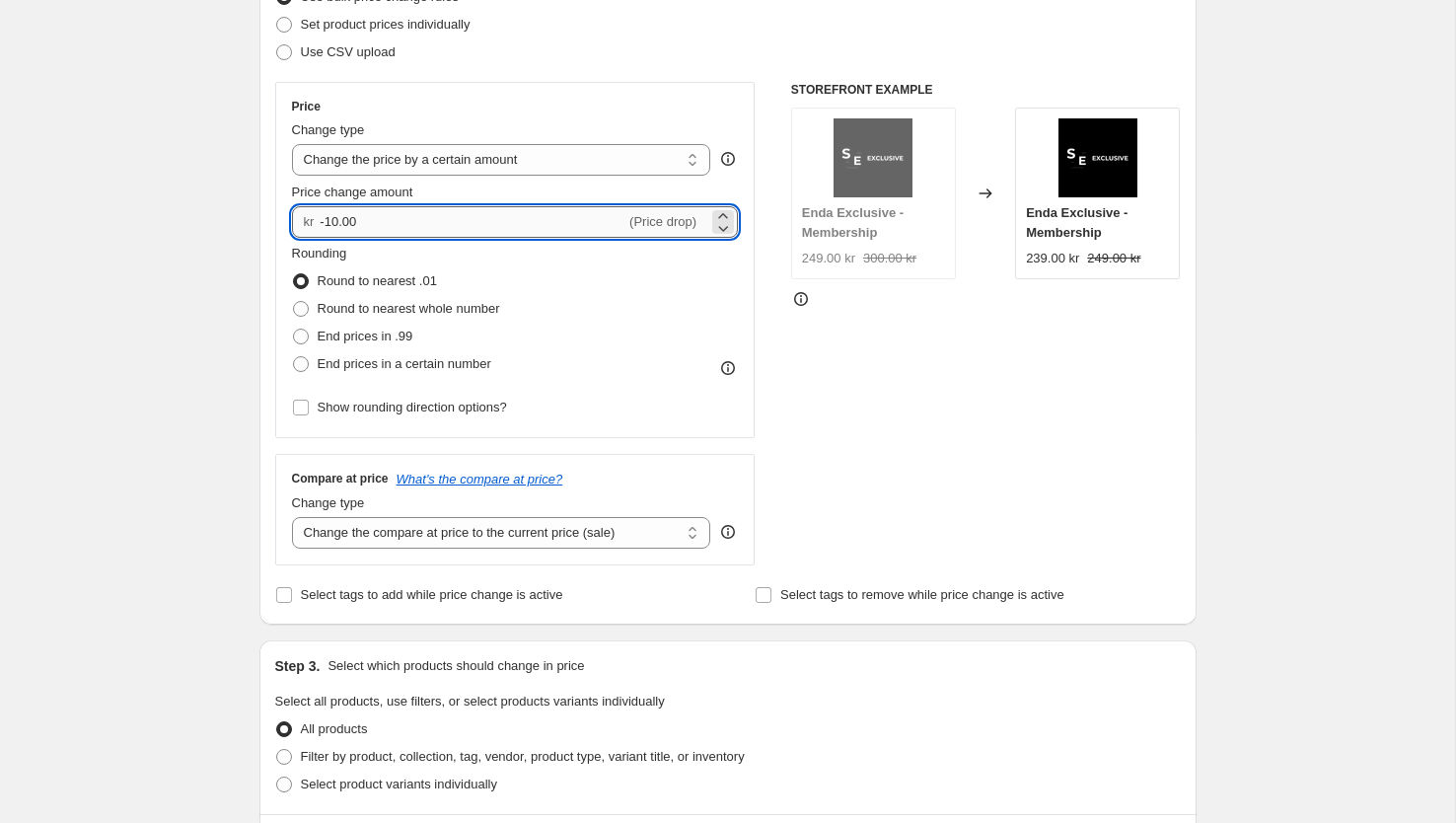 click on "-10.00" at bounding box center [473, 222] 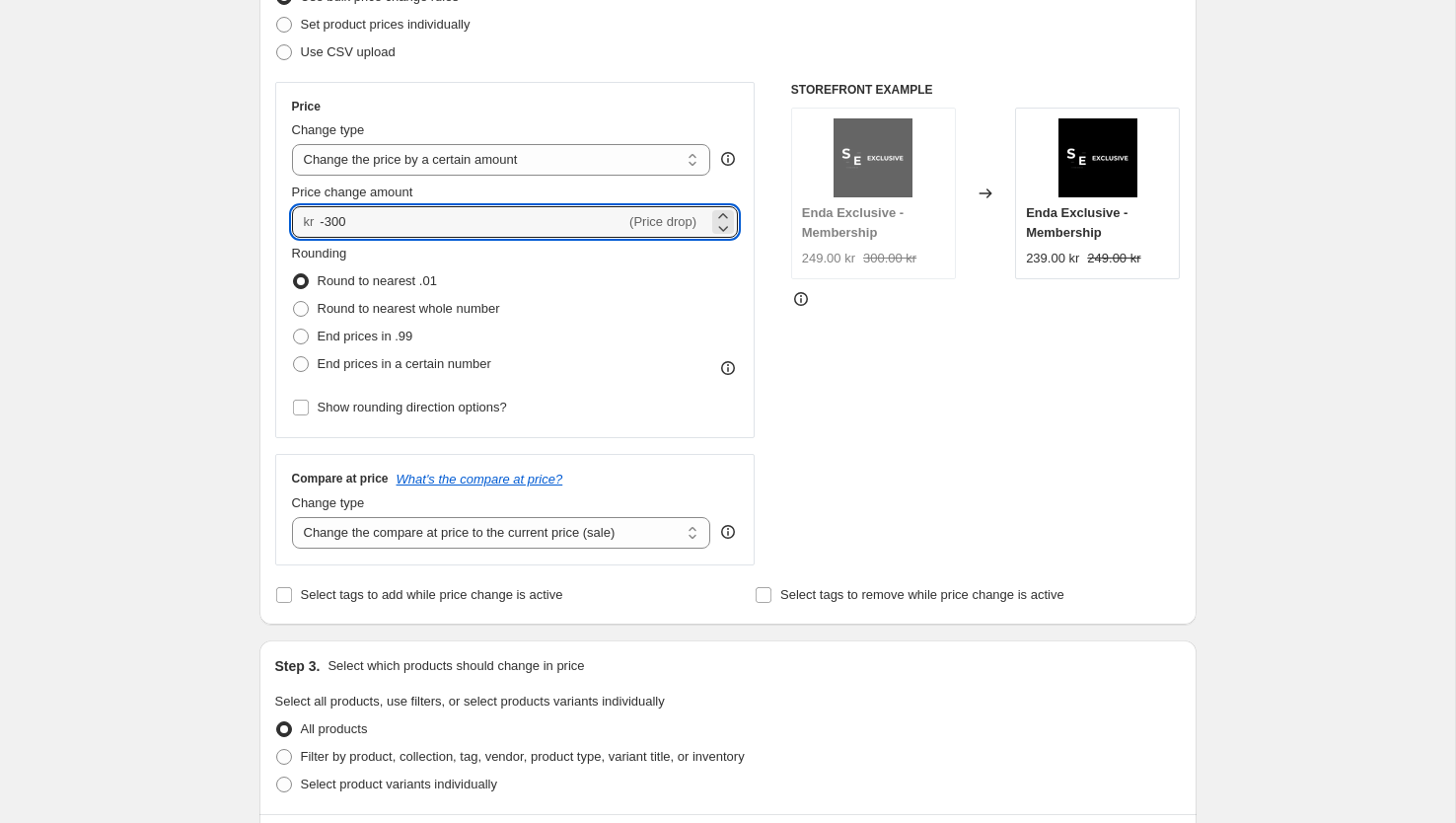 type on "-300.00" 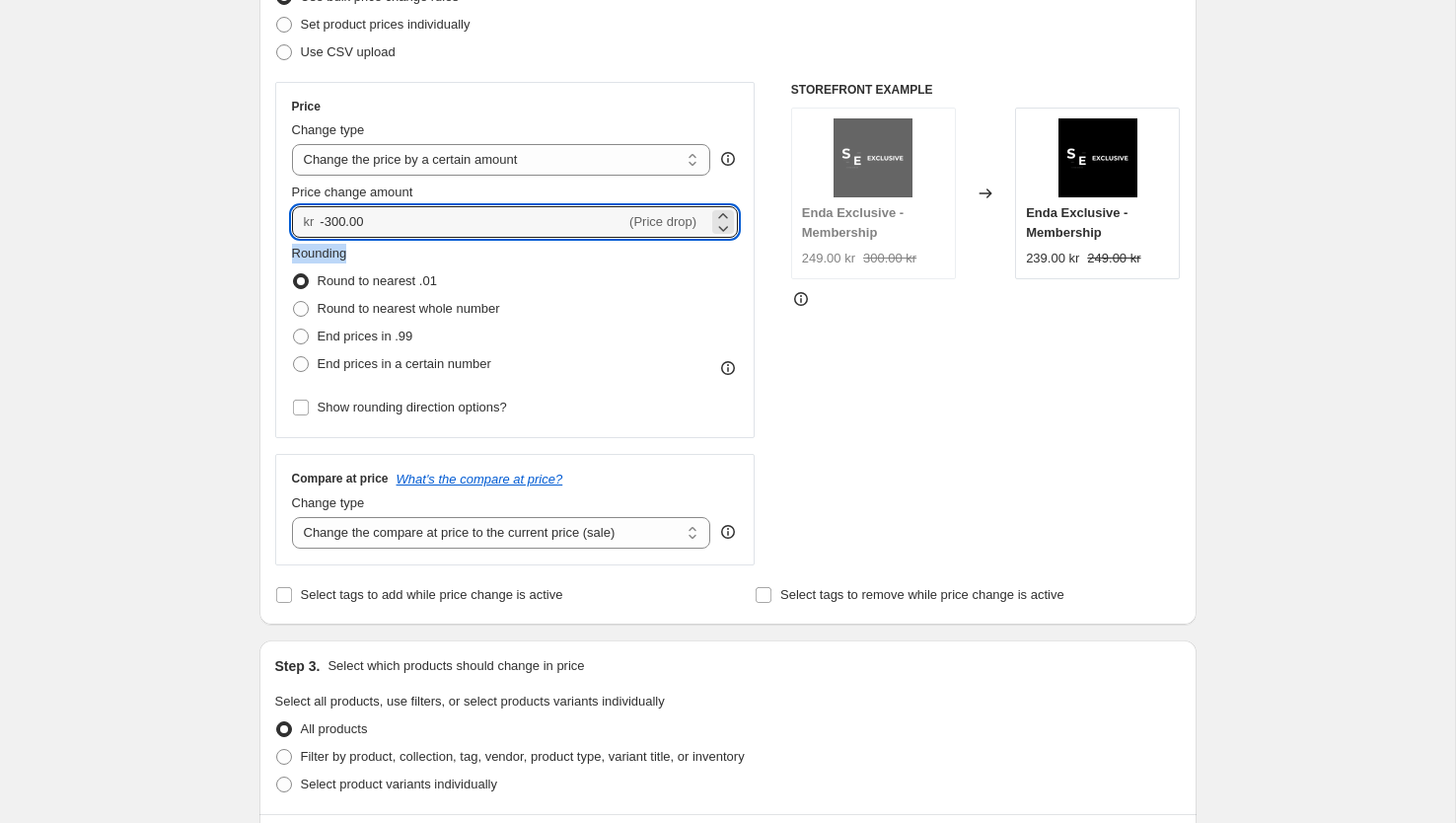 click on "Create new price change job. This page is ready Create new price change job Draft Step 1. Optionally give your price change job a title (eg "March 30% off sale on boots") CLEARANCE SALE -300 This title is just for internal use, customers won't see it Step 2. Select how the prices should change Use bulk price change rules Set product prices individually Use CSV upload Price Change type Change the price to a certain amount Change the price by a certain amount Change the price by a certain percentage Change the price to the current compare at price (price before sale) Change the price by a certain amount relative to the compare at price Change the price by a certain percentage relative to the compare at price Don't change the price Change the price by a certain percentage relative to the cost per item Change price to certain cost margin Change the price by a certain amount Price change amount kr -300.00  (Price drop) Rounding Round to nearest .01 Round to nearest whole number End prices in .99 Compare at price" at bounding box center (727, 708) 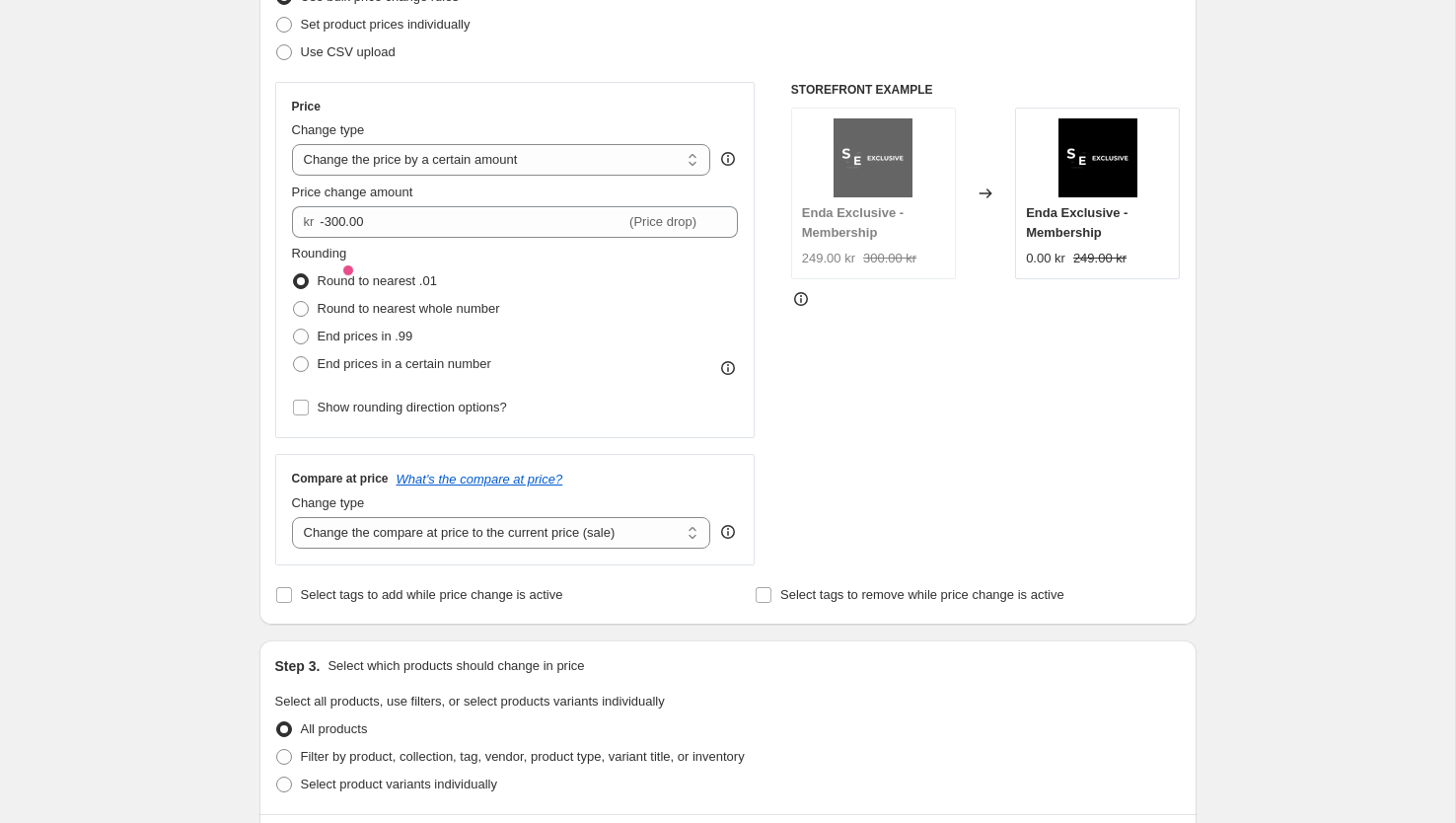 click on "Create new price change job. This page is ready Create new price change job Draft Step 1. Optionally give your price change job a title (eg "March 30% off sale on boots") CLEARANCE SALE -300 This title is just for internal use, customers won't see it Step 2. Select how the prices should change Use bulk price change rules Set product prices individually Use CSV upload Price Change type Change the price to a certain amount Change the price by a certain amount Change the price by a certain percentage Change the price to the current compare at price (price before sale) Change the price by a certain amount relative to the compare at price Change the price by a certain percentage relative to the compare at price Don't change the price Change the price by a certain percentage relative to the cost per item Change price to certain cost margin Change the price by a certain amount Price change amount kr -300.00  (Price drop) Rounding Round to nearest .01 Round to nearest whole number End prices in .99 Compare at price" at bounding box center [727, 708] 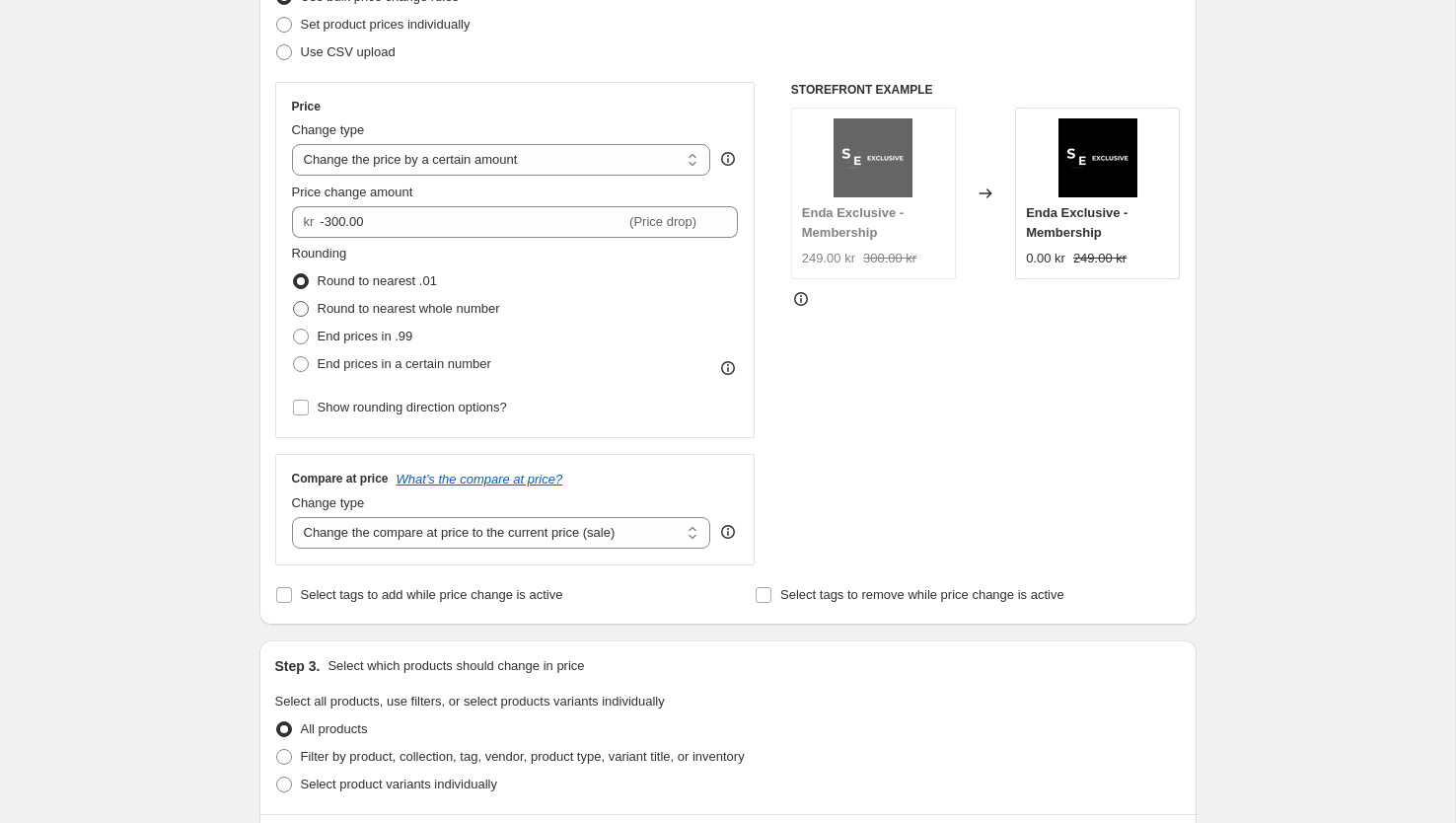 click on "Round to nearest whole number" at bounding box center (408, 308) 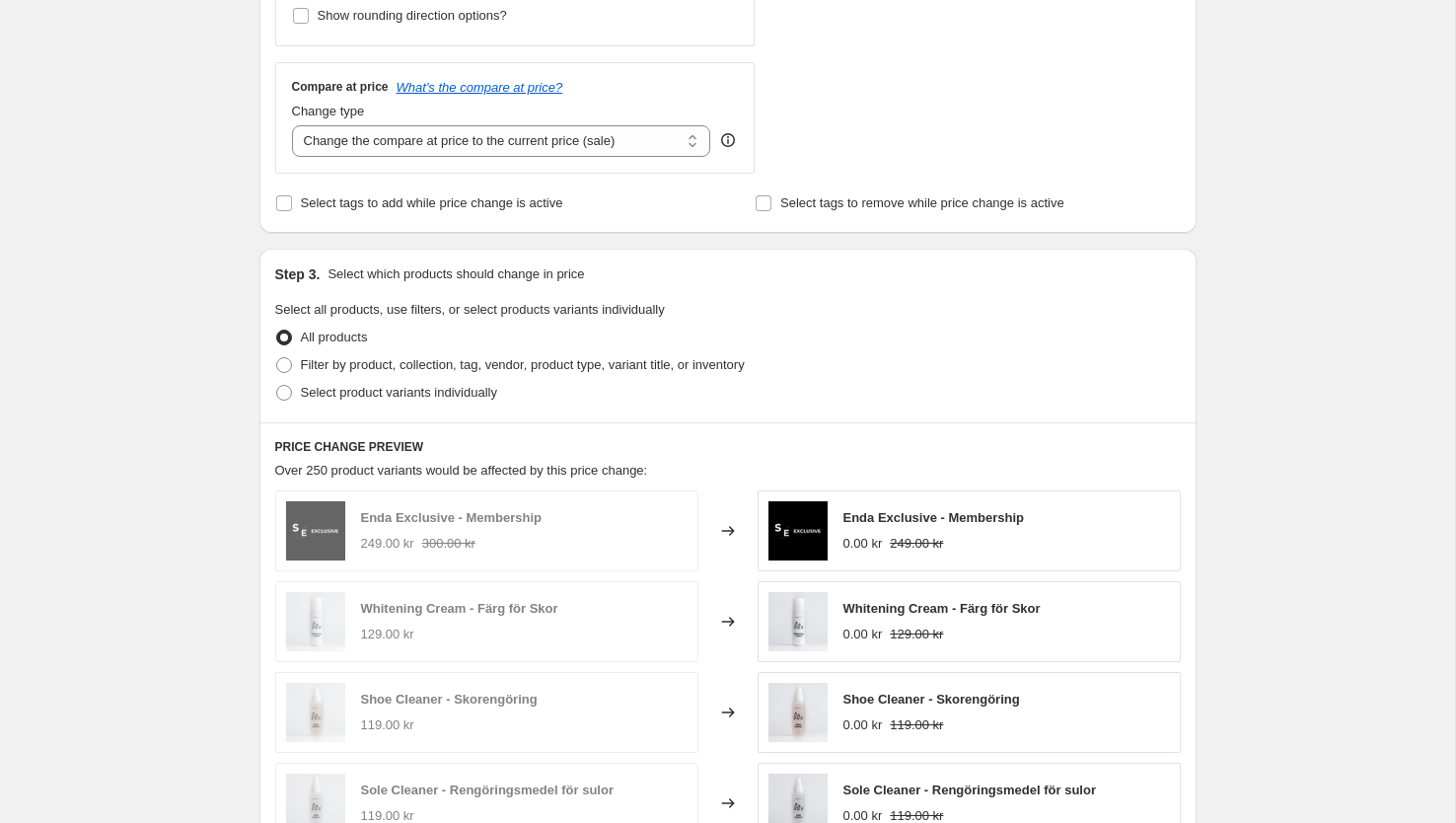 scroll, scrollTop: 674, scrollLeft: 0, axis: vertical 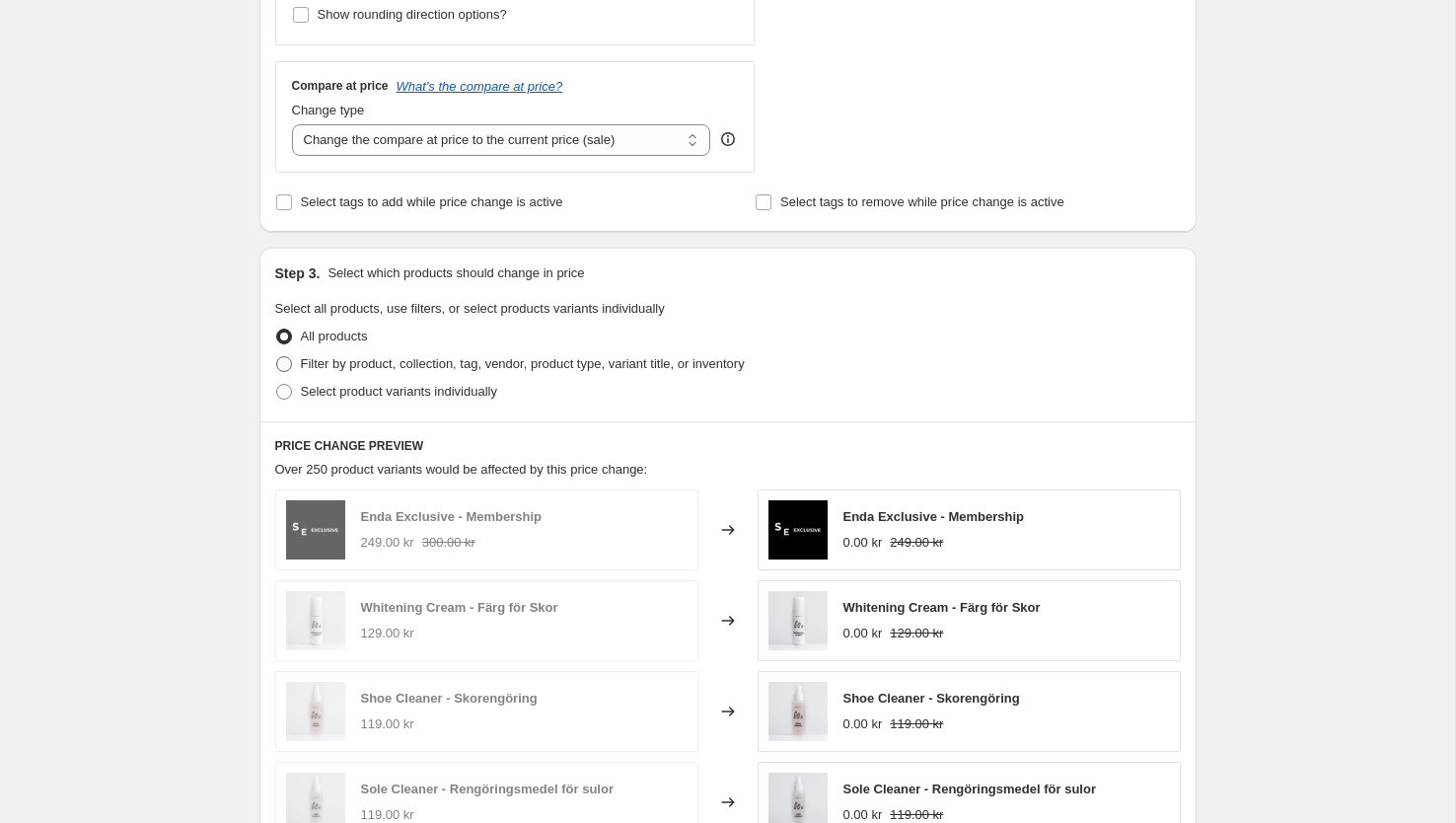 click on "Filter by product, collection, tag, vendor, product type, variant title, or inventory" at bounding box center (523, 363) 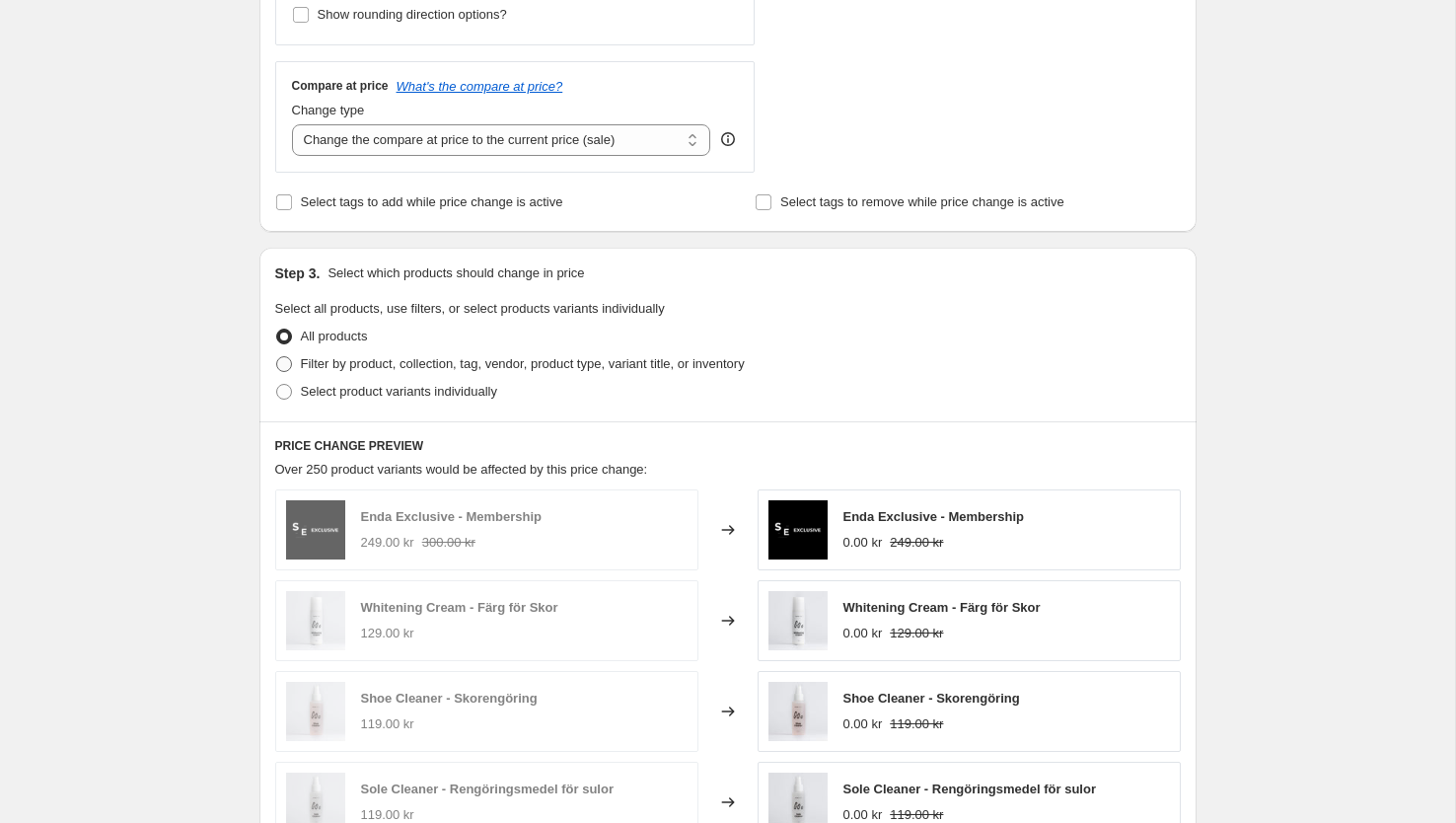 radio on "true" 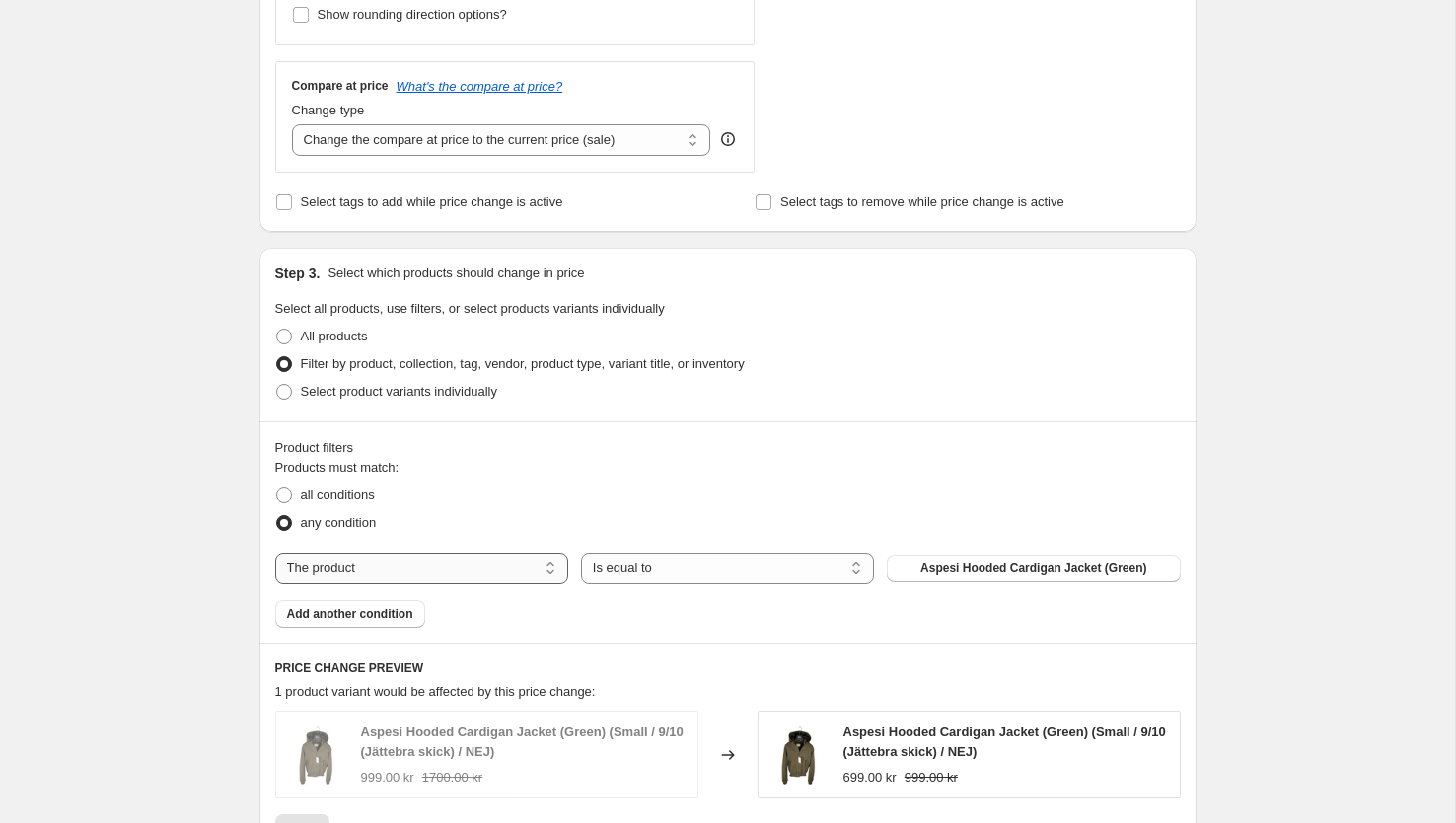 click on "The product The product's collection The product's vendor The product's status The variant's title Inventory quantity" at bounding box center [421, 568] 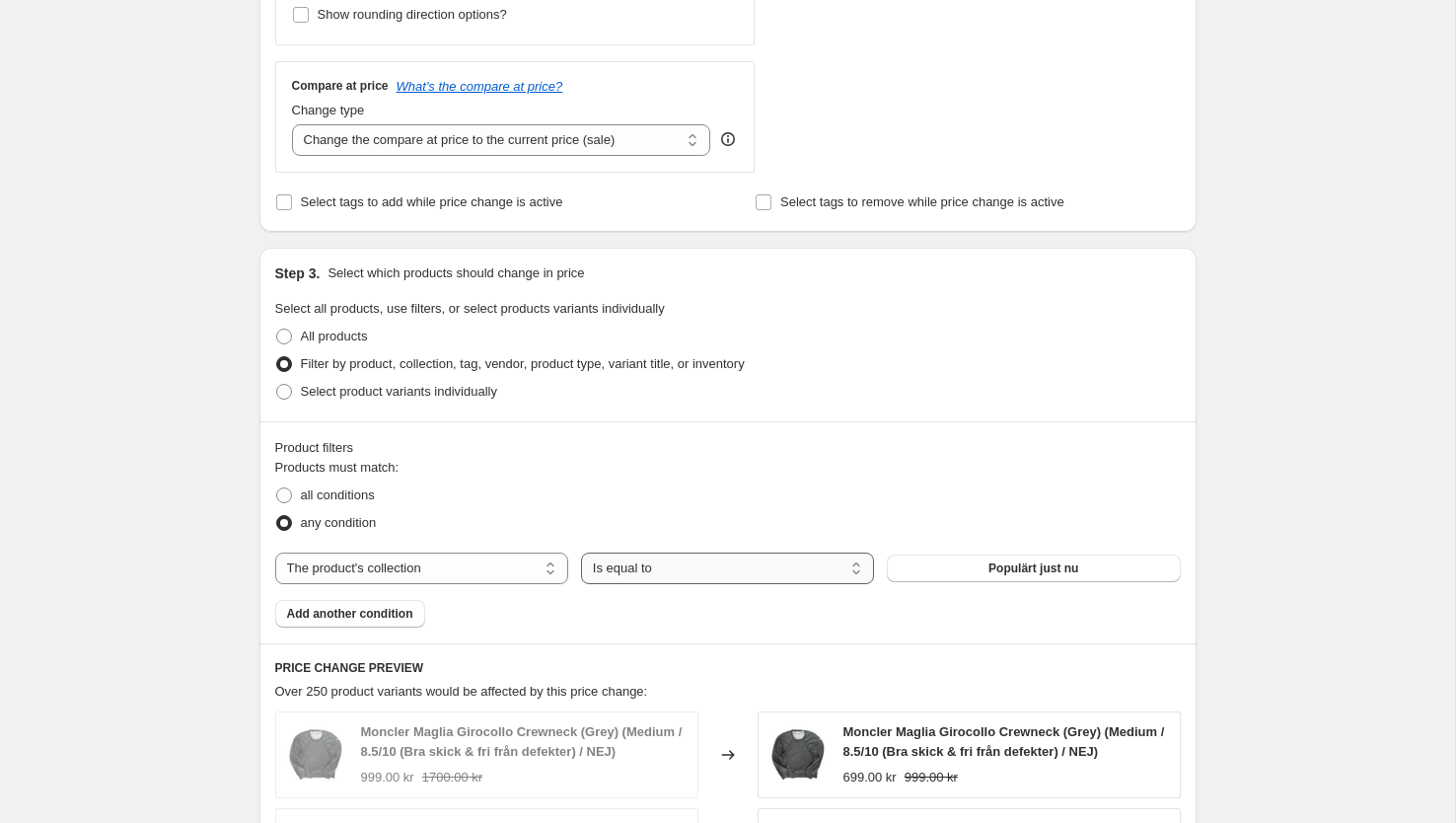 click on "Is equal to Is not equal to" at bounding box center [727, 568] 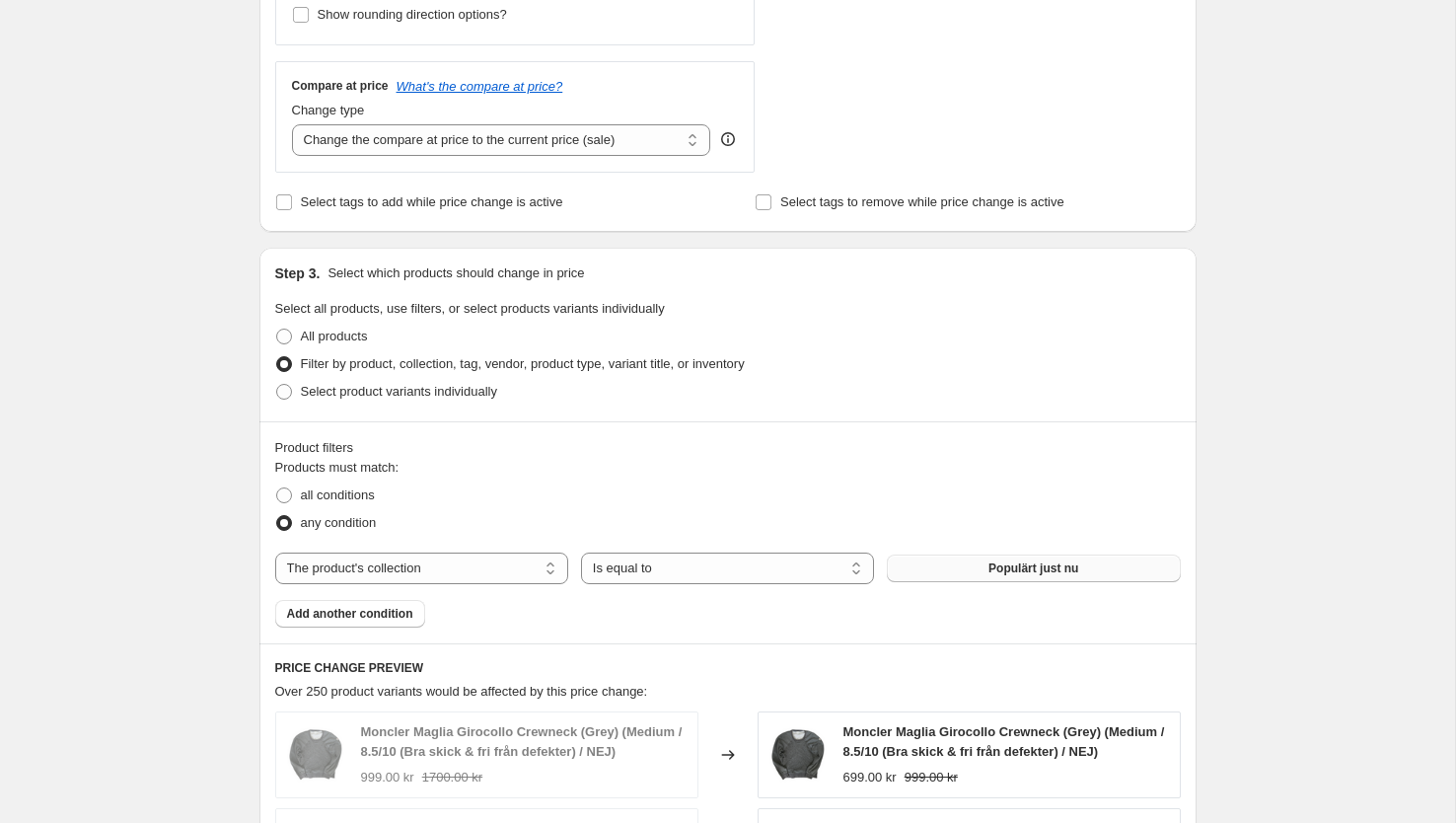 click on "Populärt just nu" at bounding box center [1033, 568] 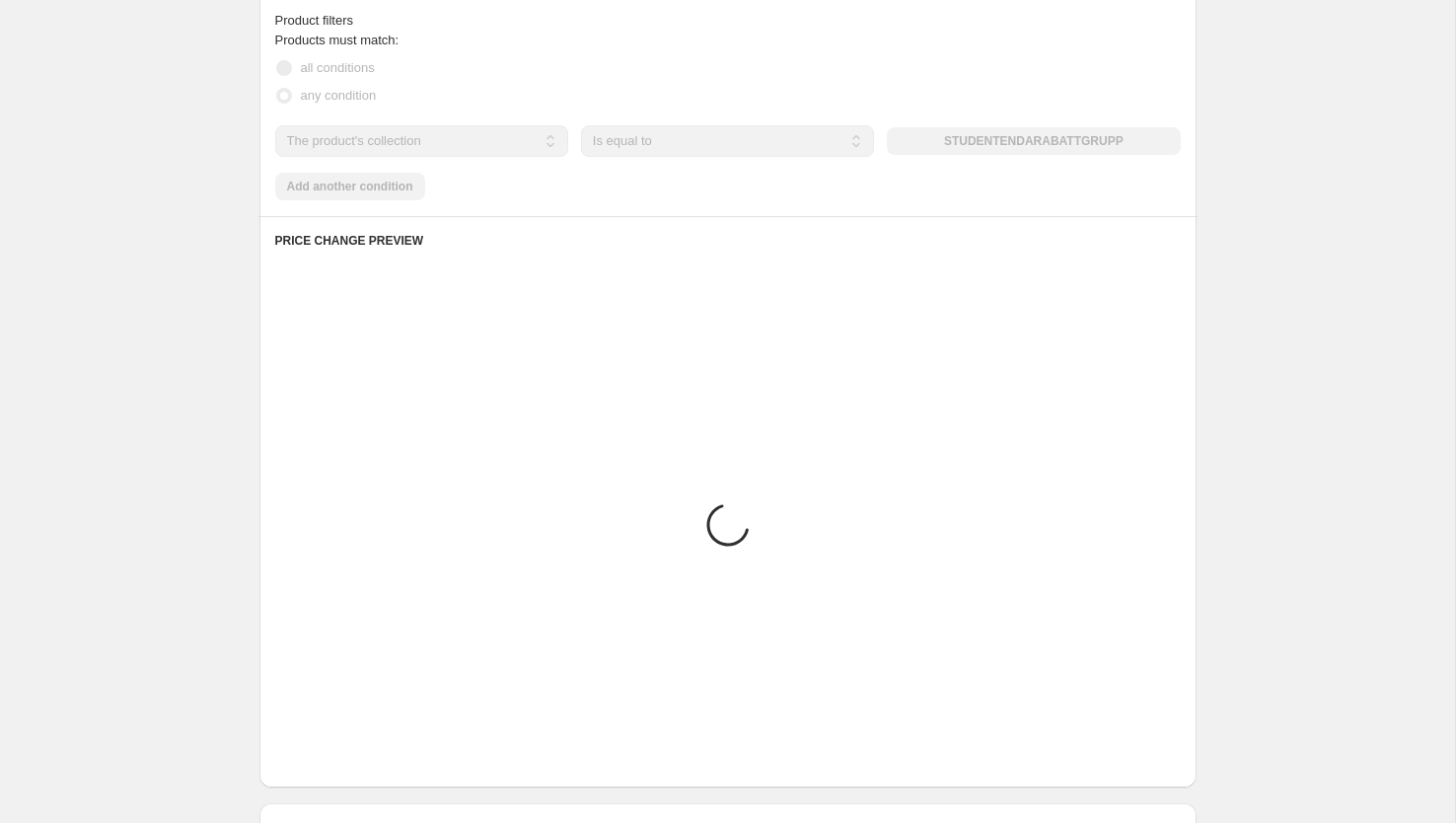 scroll, scrollTop: 1106, scrollLeft: 0, axis: vertical 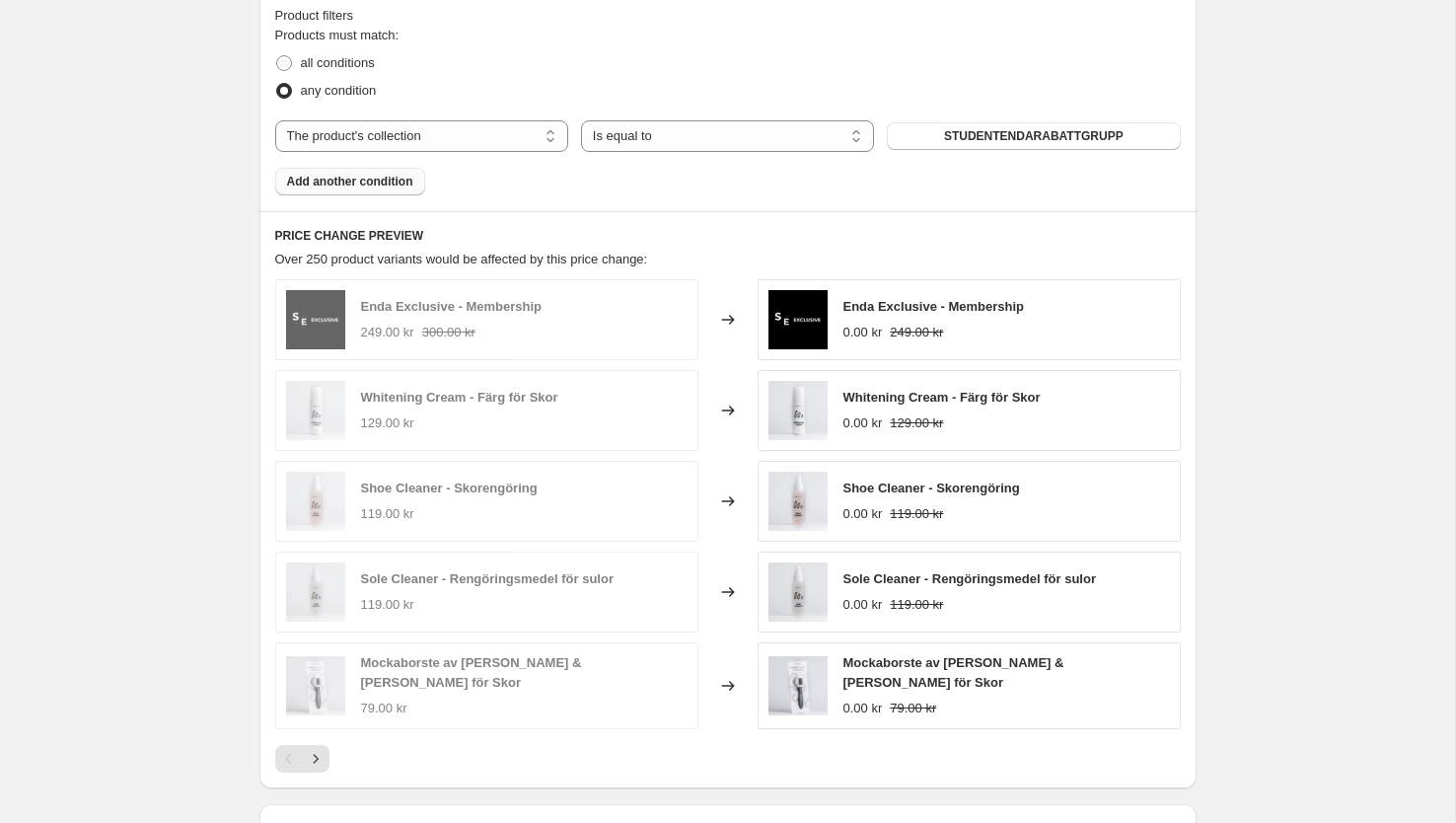 click on "Add another condition" at bounding box center [350, 182] 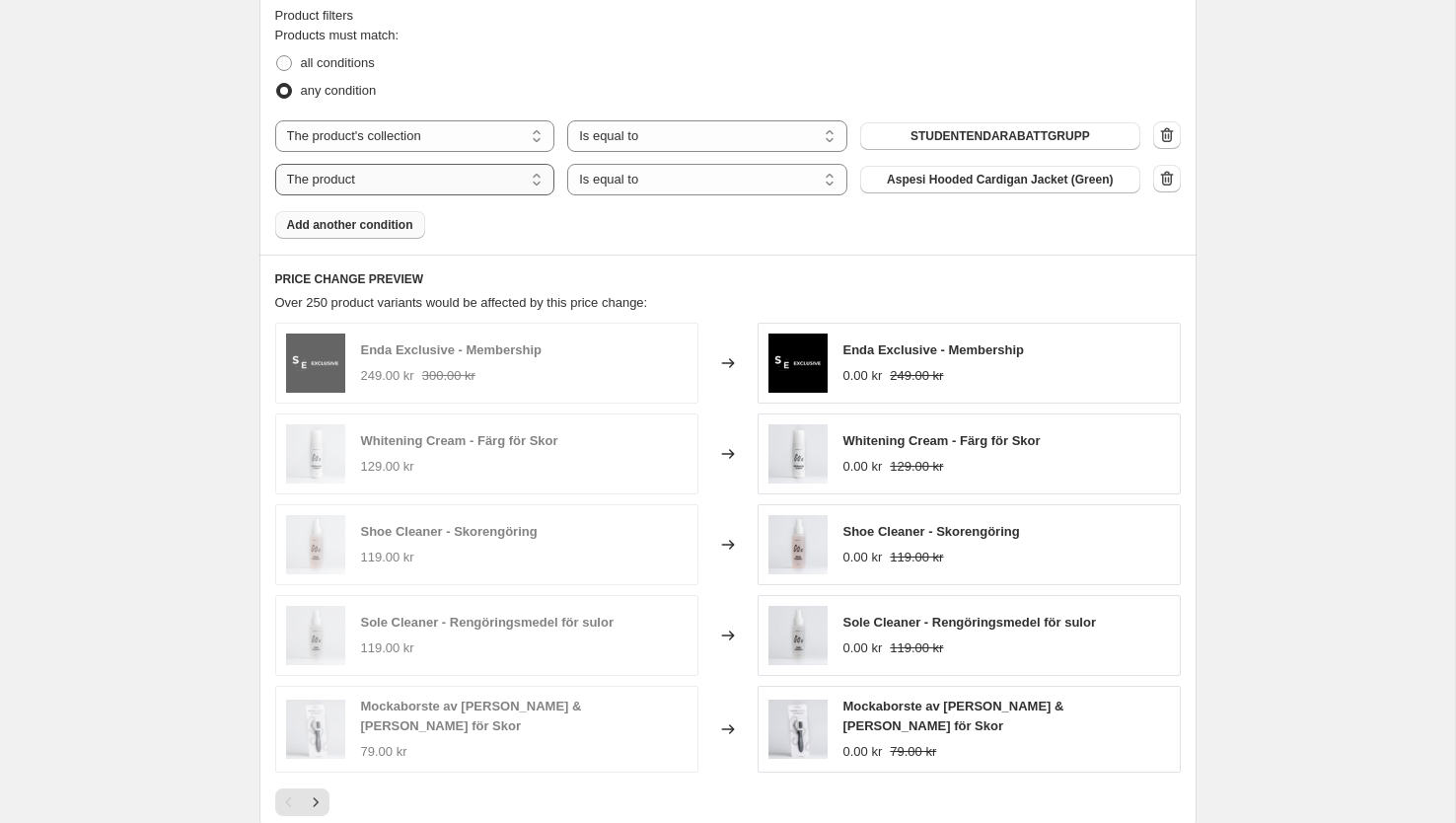 click on "The product The product's collection The product's vendor The product's status The variant's title Inventory quantity" at bounding box center [415, 180] 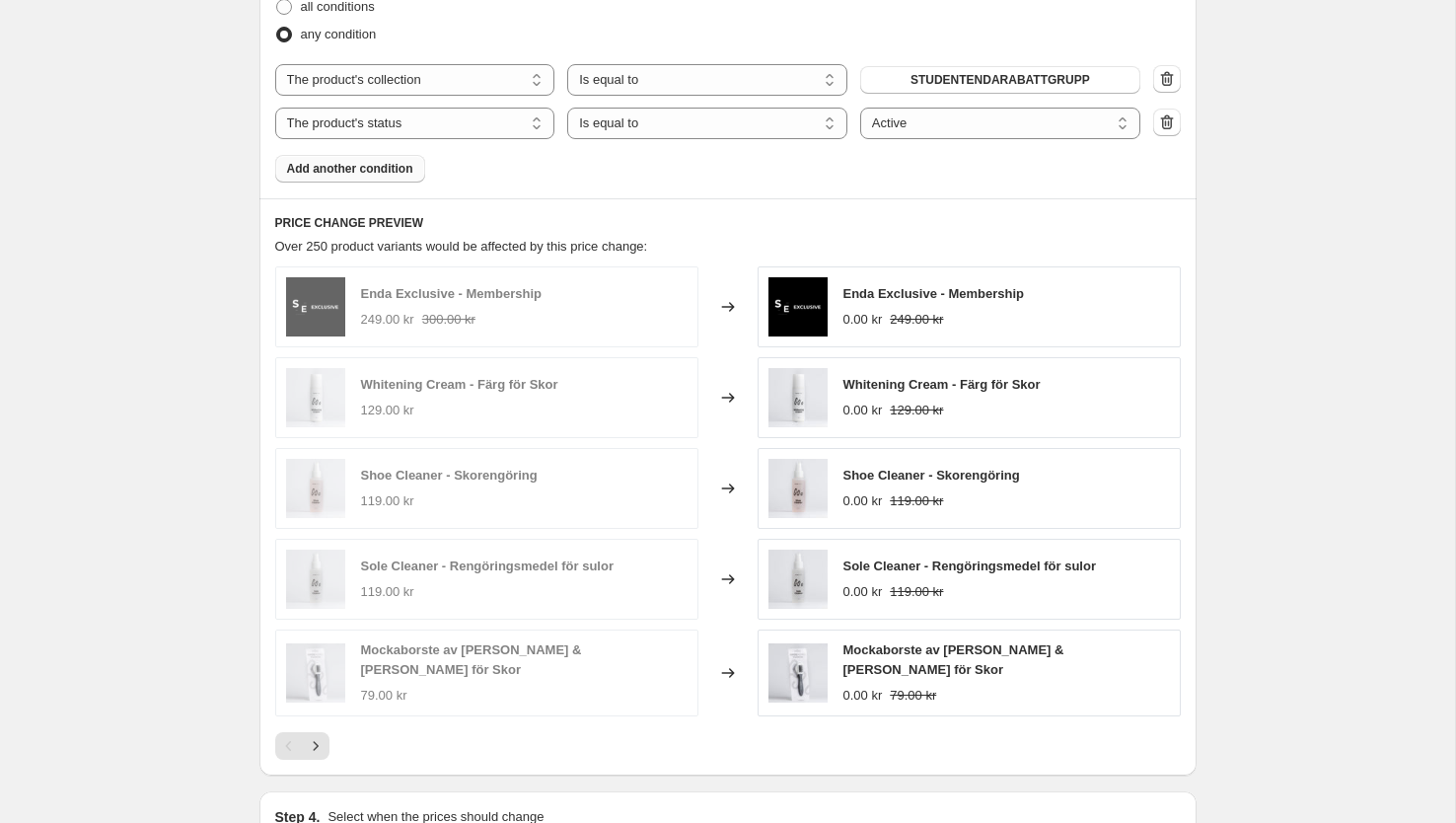 scroll, scrollTop: 1160, scrollLeft: 0, axis: vertical 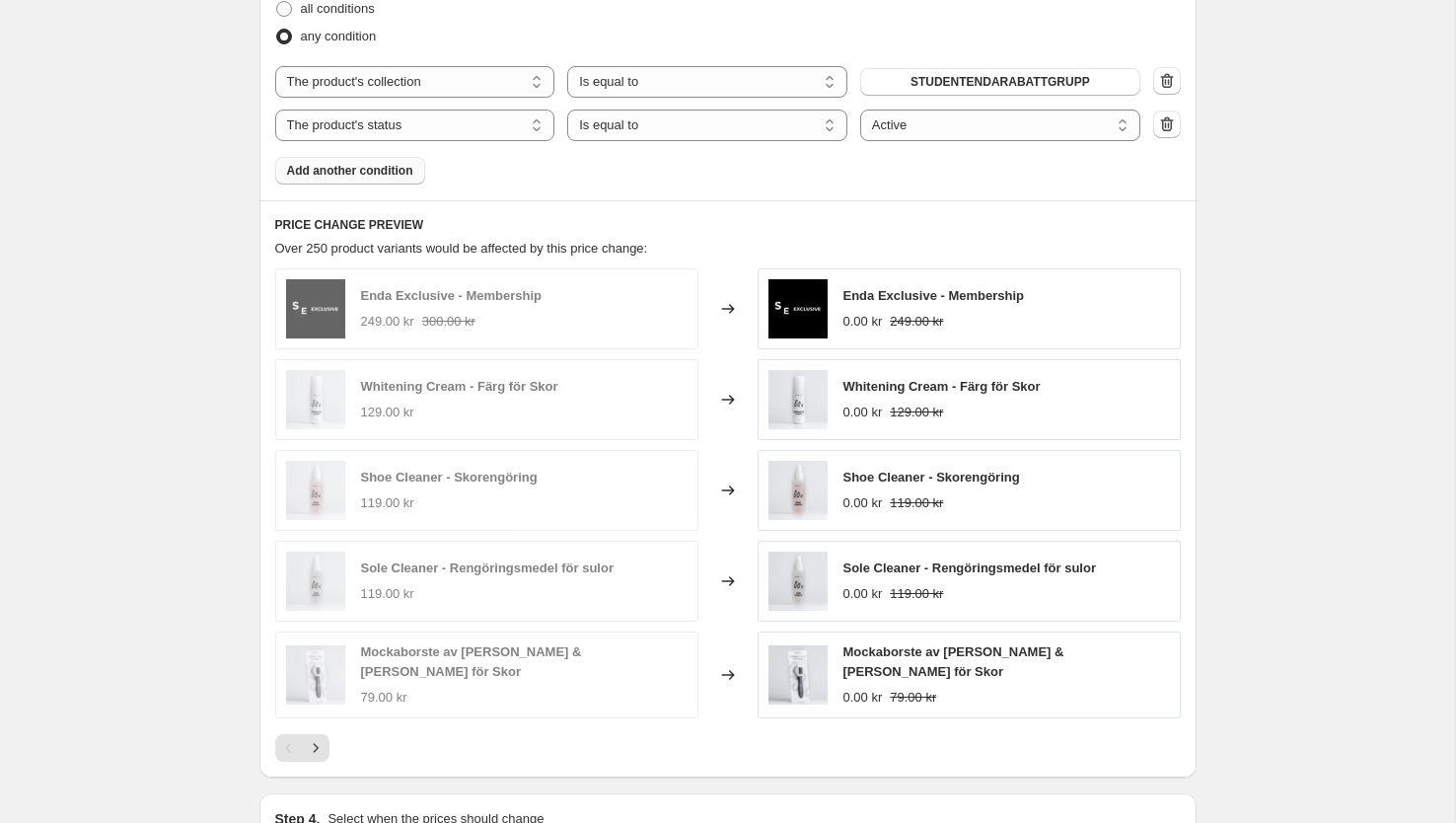 click on "Add another condition" at bounding box center (350, 171) 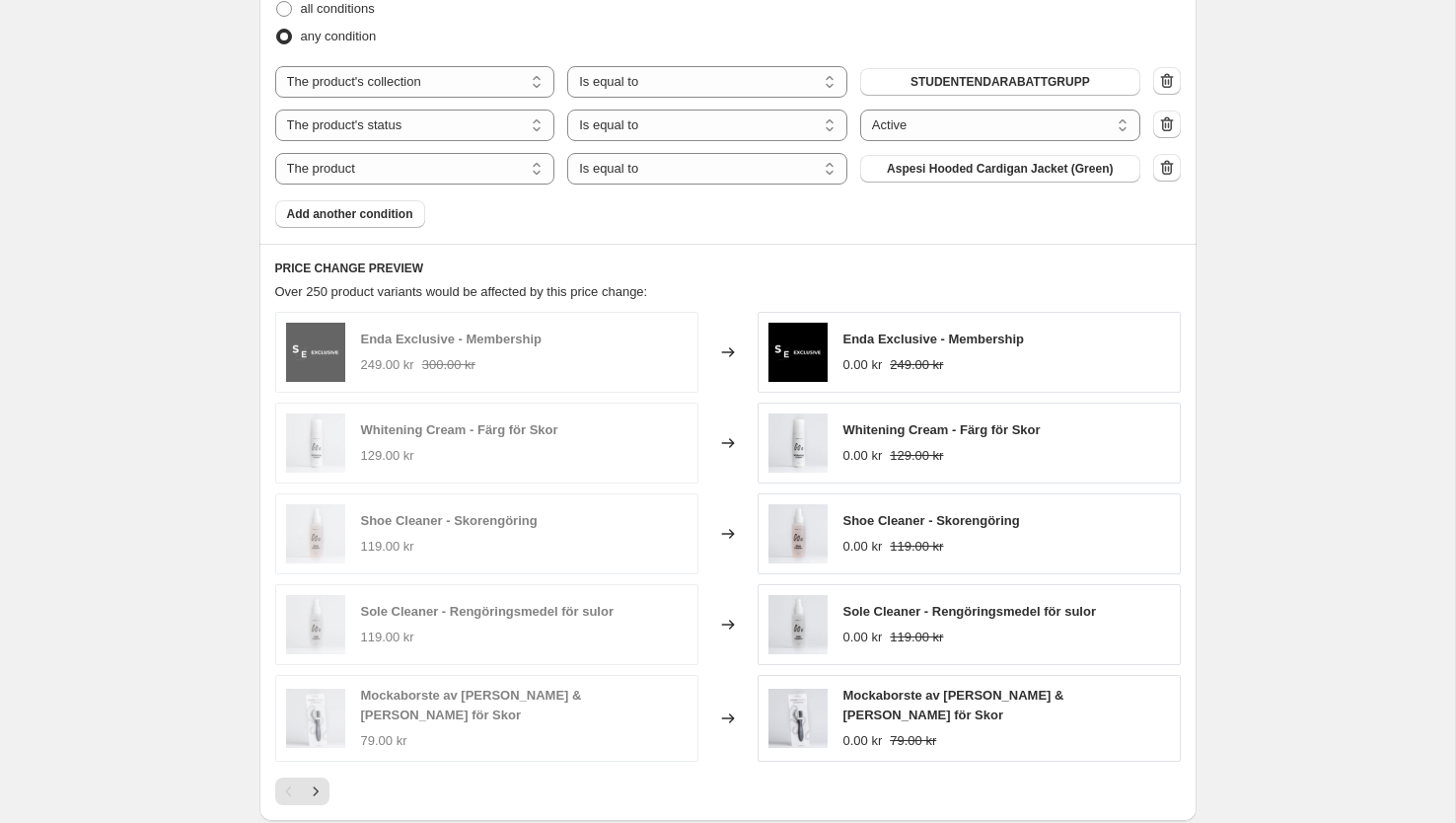 click 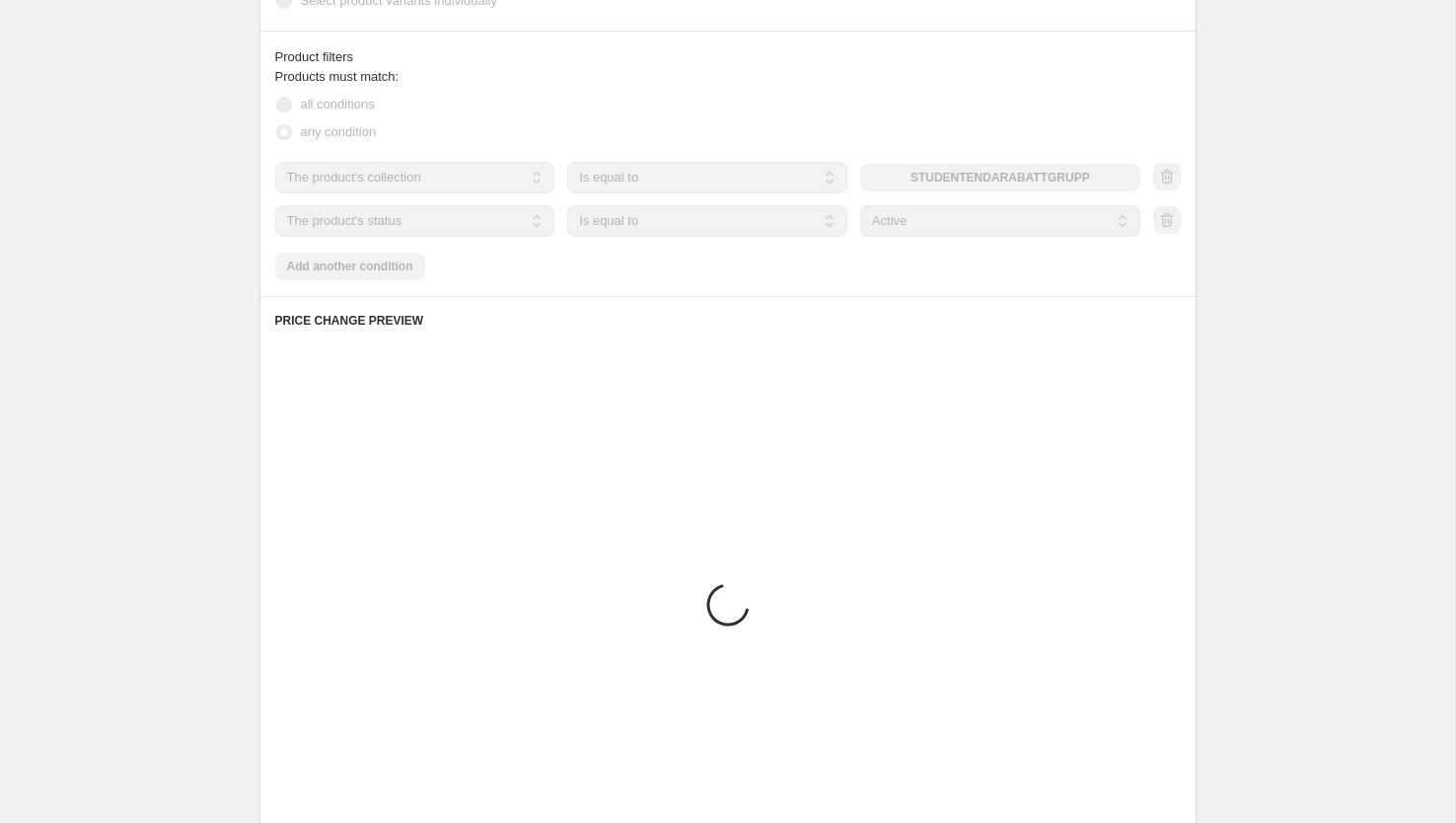 scroll, scrollTop: 1025, scrollLeft: 0, axis: vertical 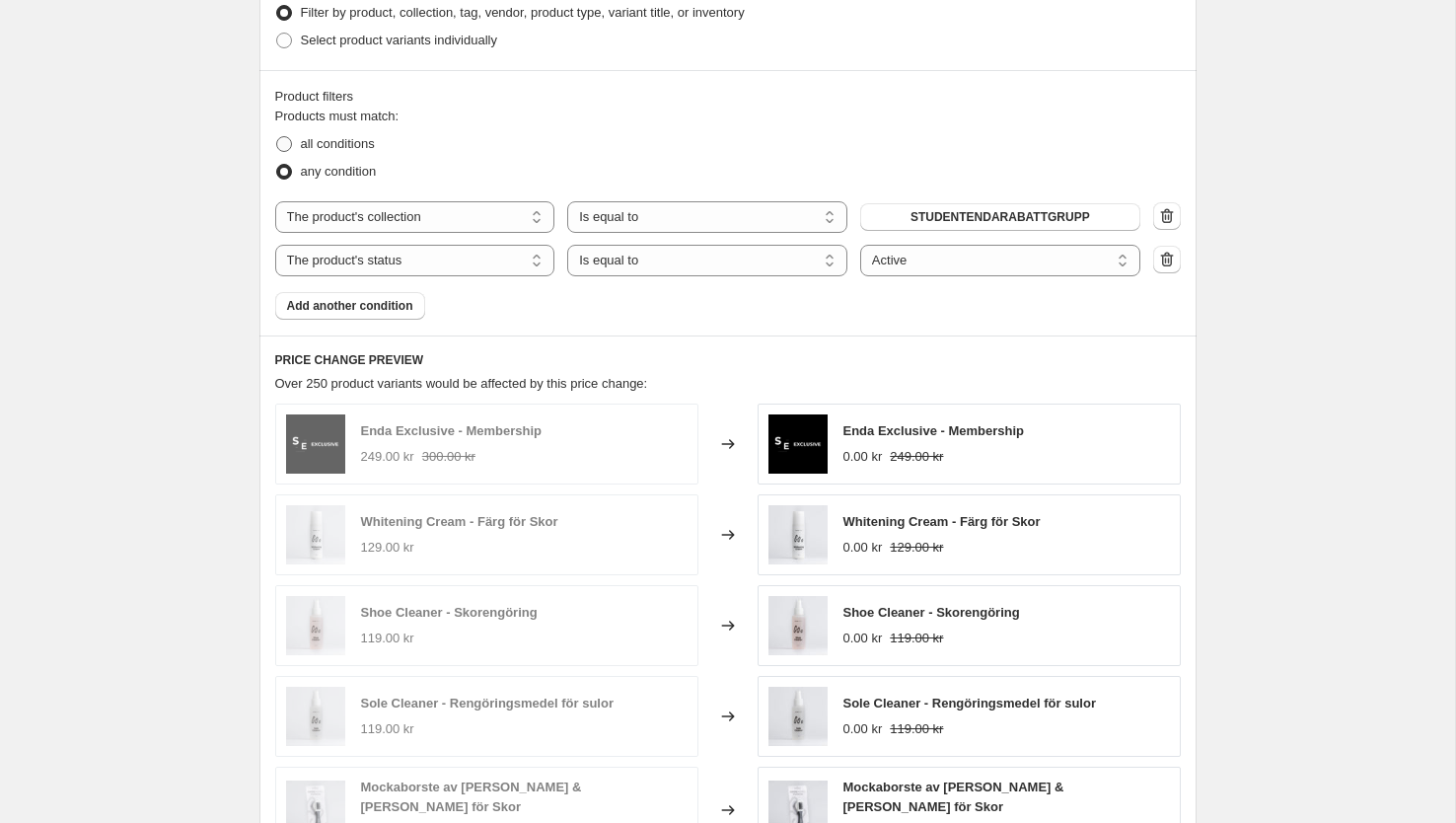 click on "all conditions" at bounding box center (337, 143) 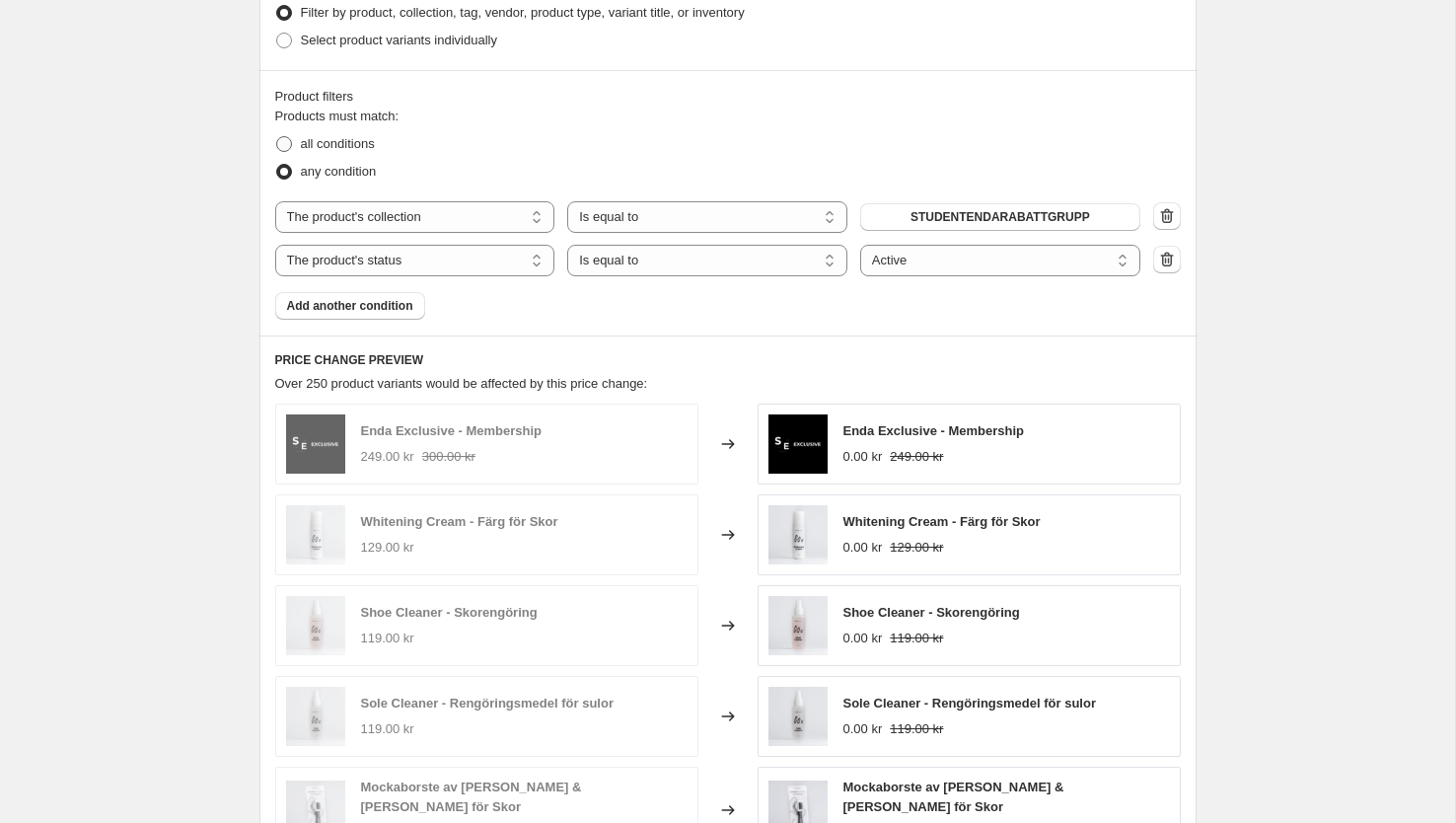 radio on "true" 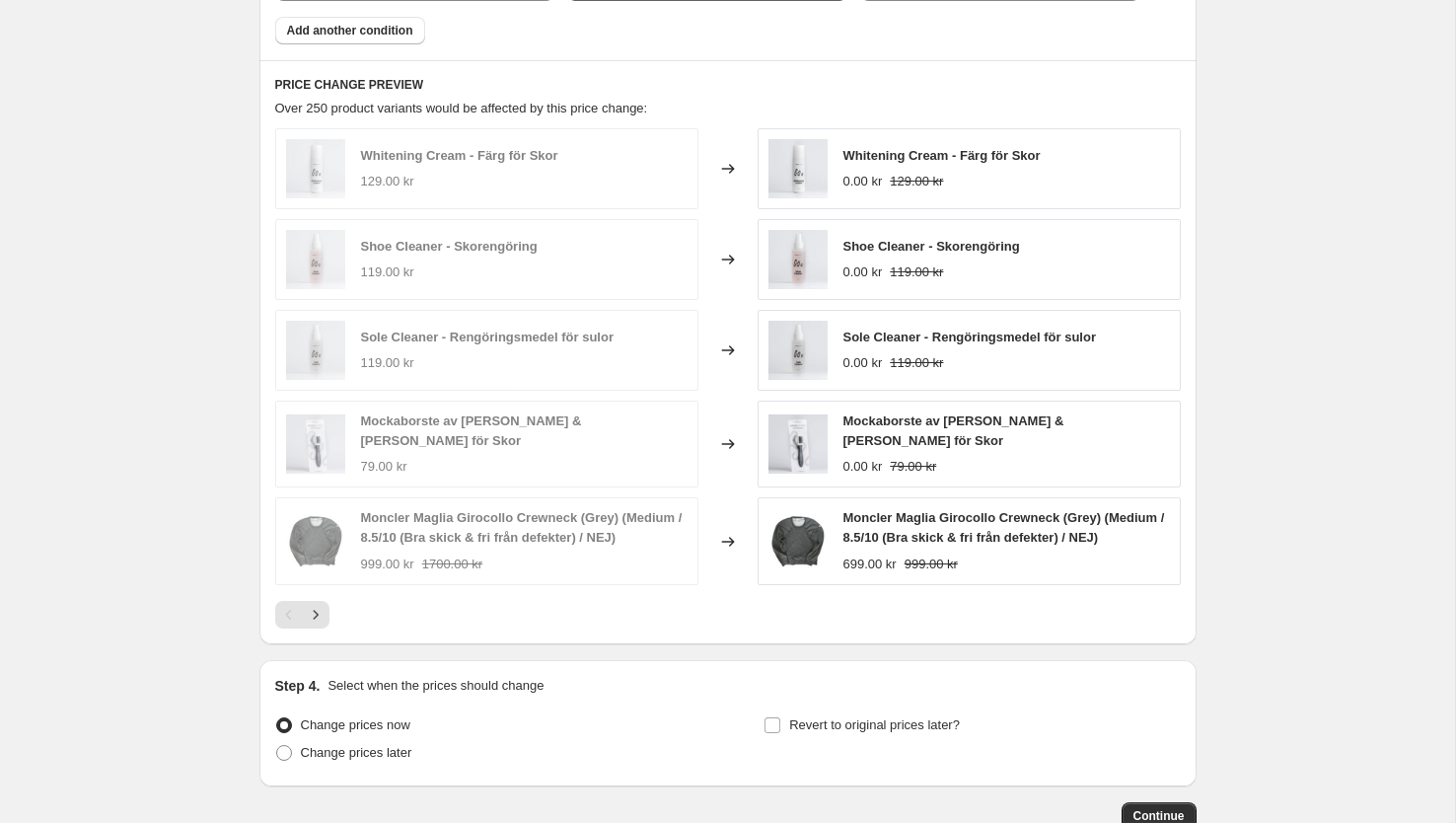 scroll, scrollTop: 1414, scrollLeft: 0, axis: vertical 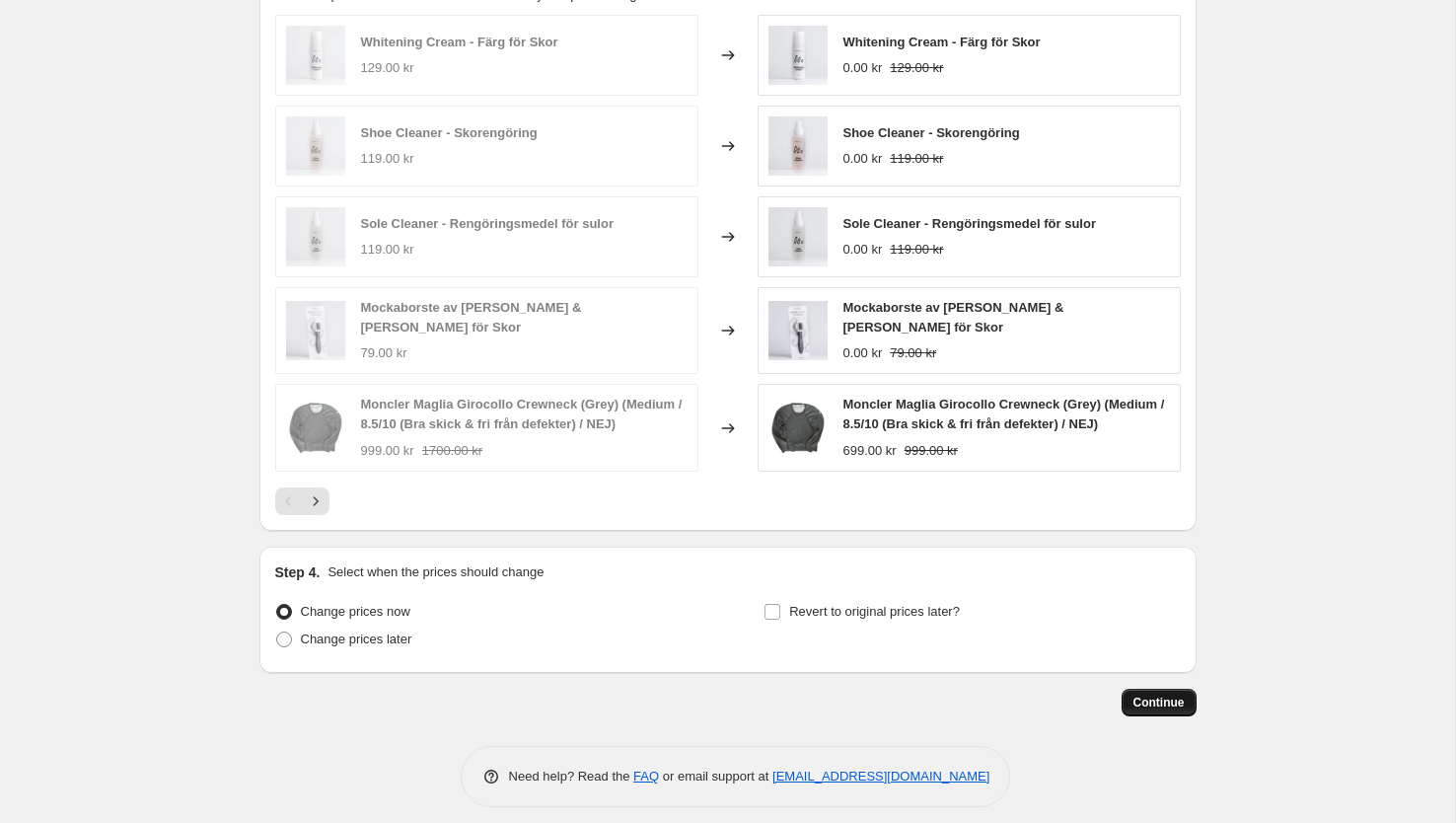 click on "Continue" at bounding box center [1159, 703] 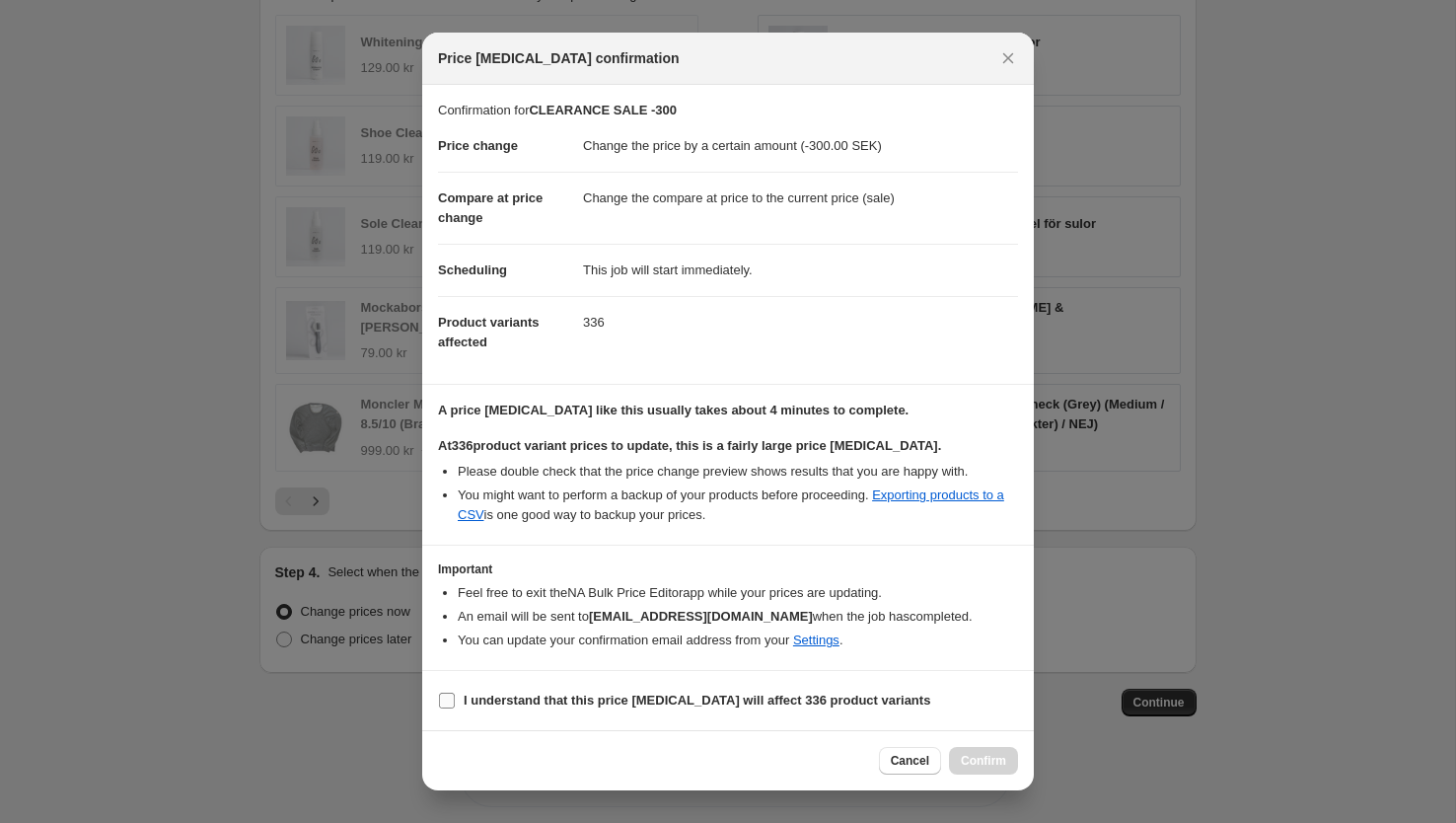 click on "I understand that this price change job will affect 336 product variants" at bounding box center (696, 700) 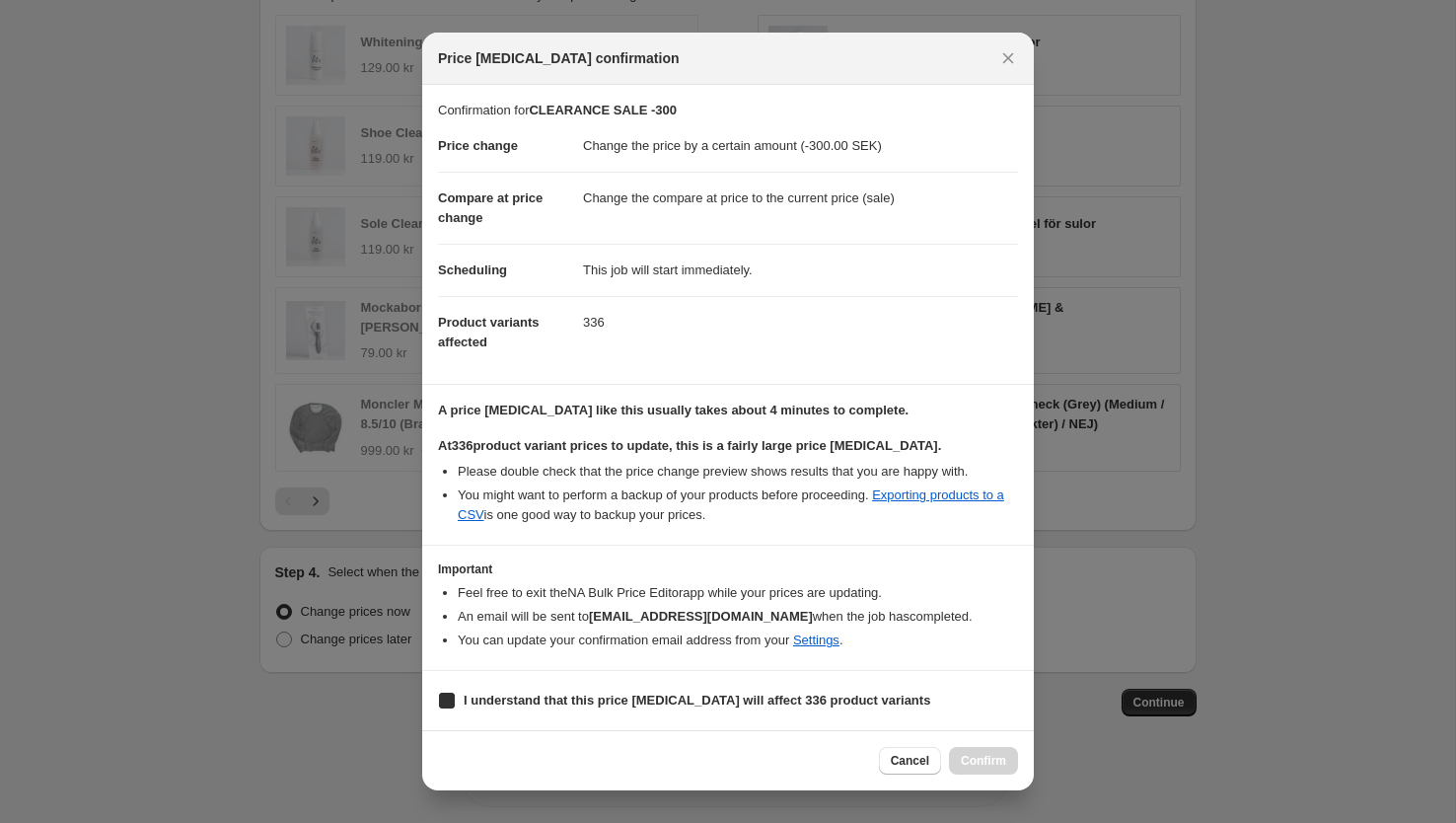checkbox on "true" 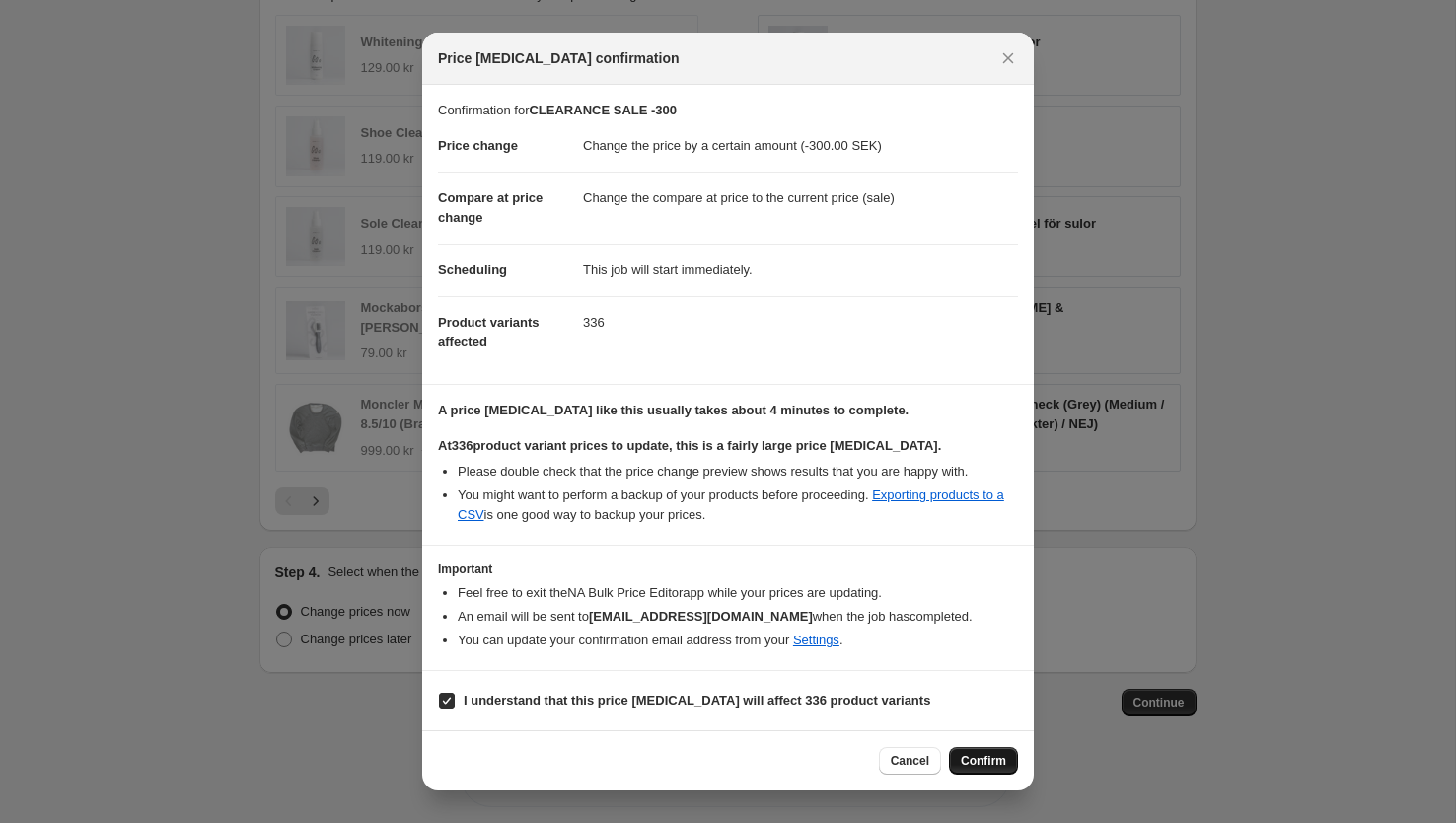 click on "Confirm" at bounding box center [983, 761] 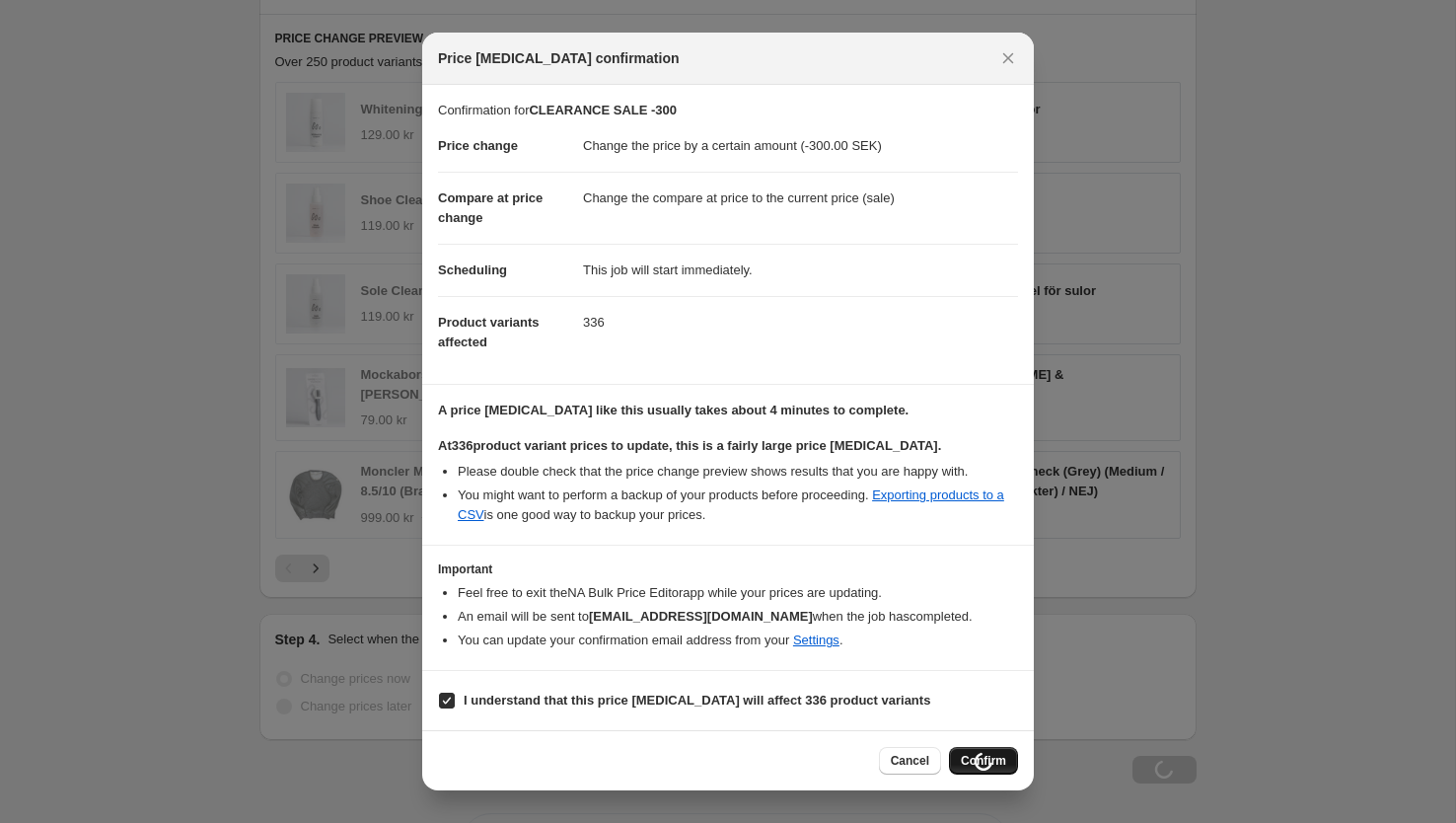 scroll, scrollTop: 1481, scrollLeft: 0, axis: vertical 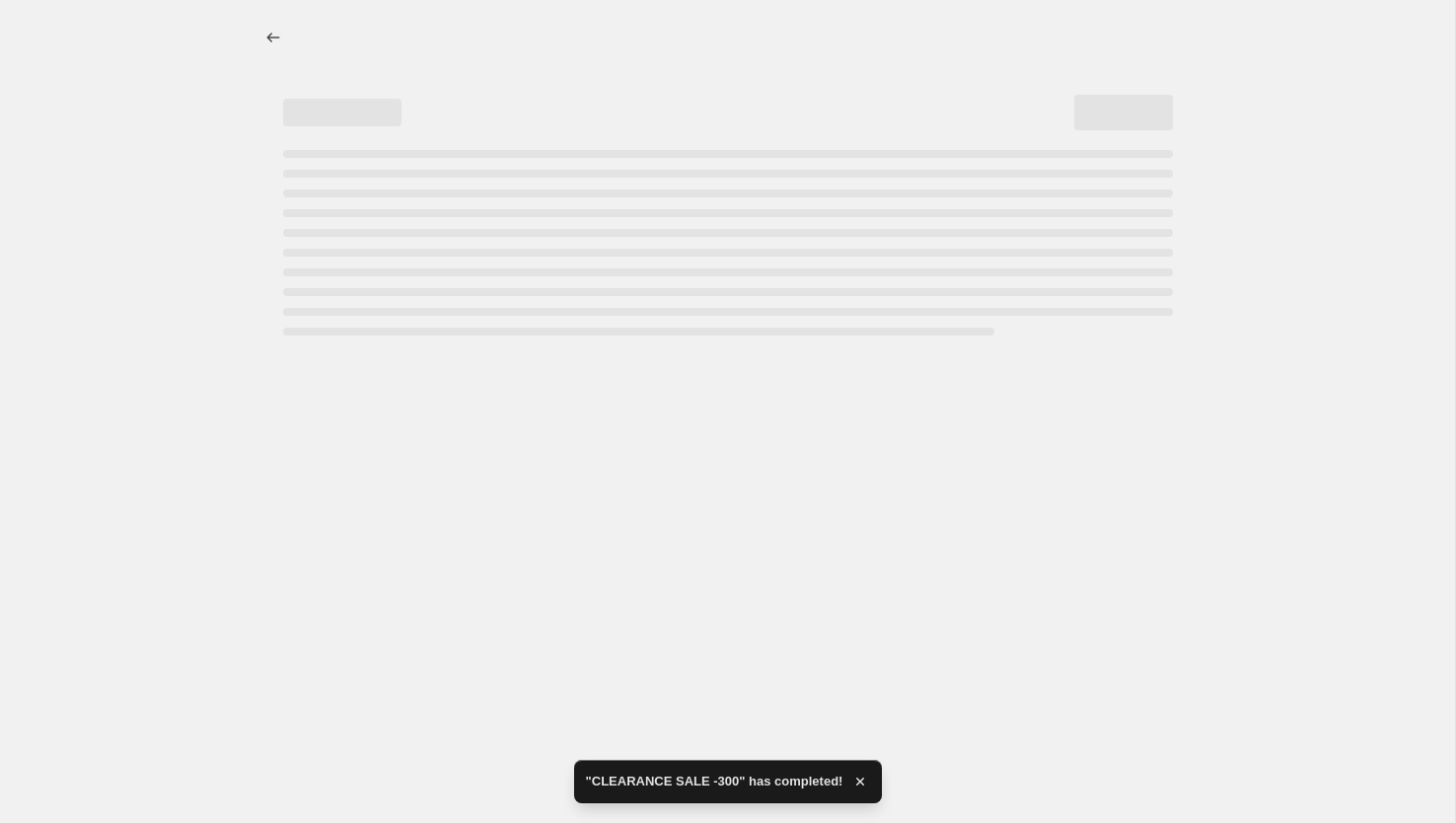 select on "by" 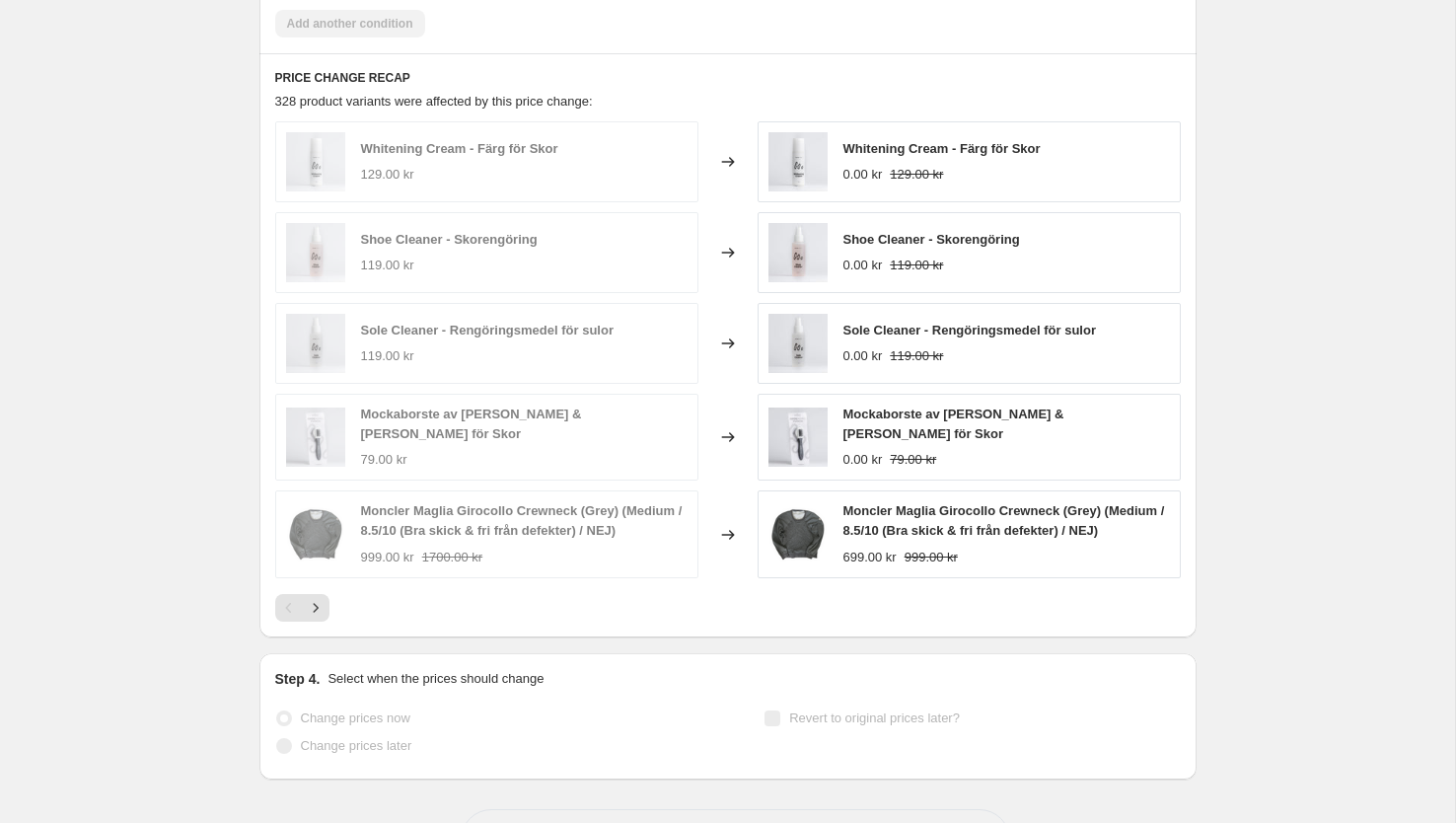 scroll, scrollTop: 1493, scrollLeft: 0, axis: vertical 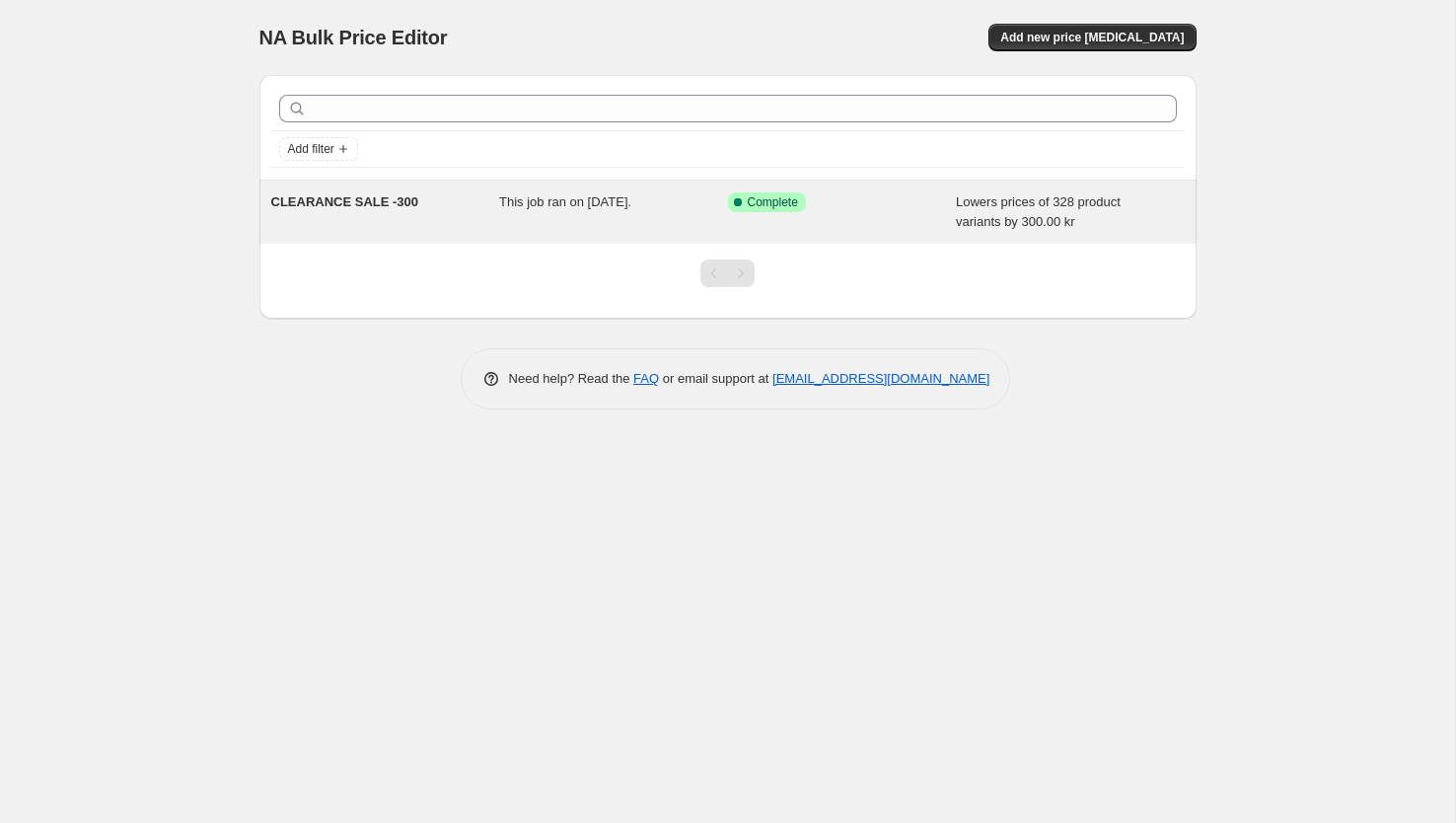 click on "CLEARANCE SALE -300" at bounding box center (345, 201) 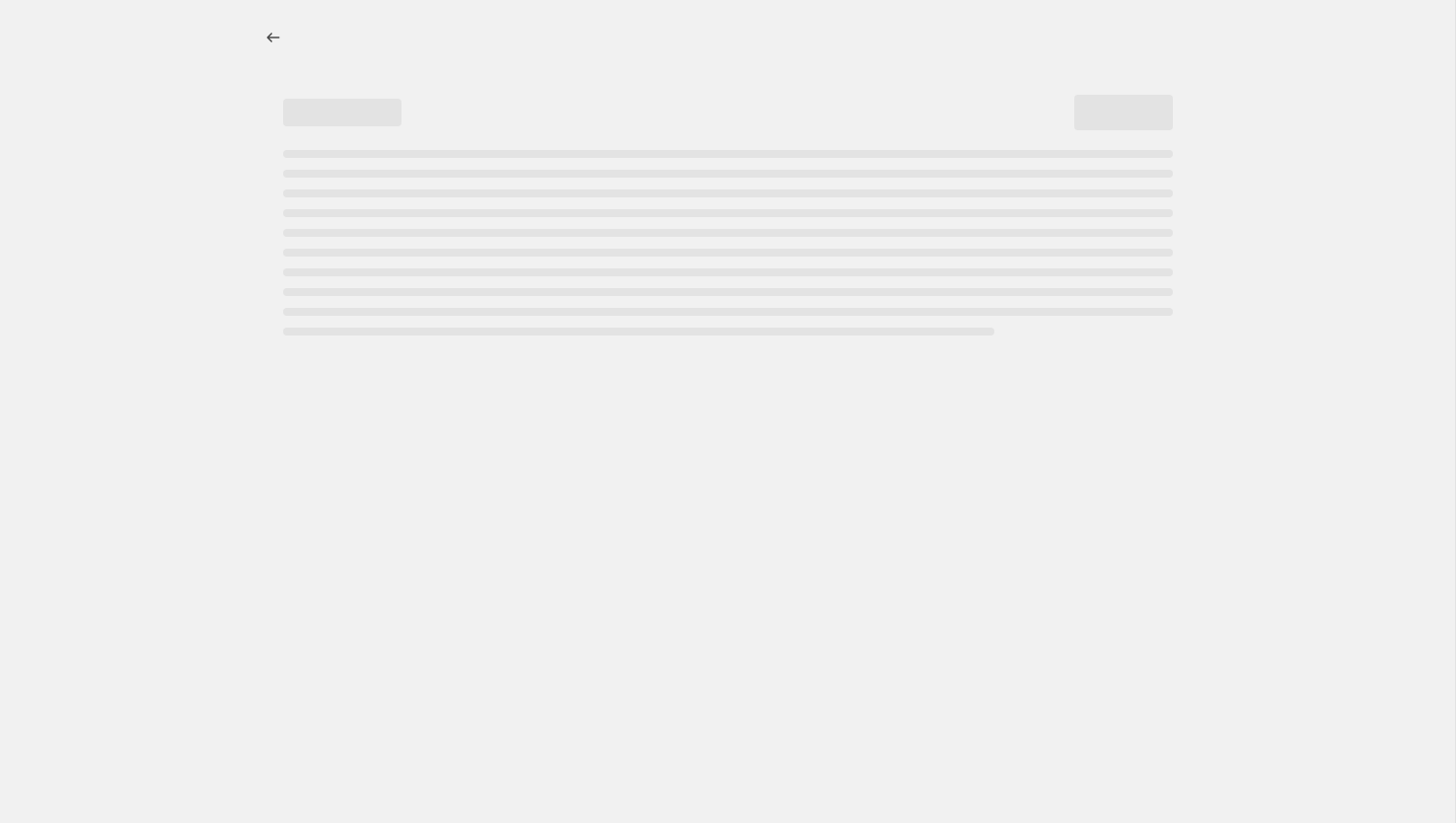 select on "by" 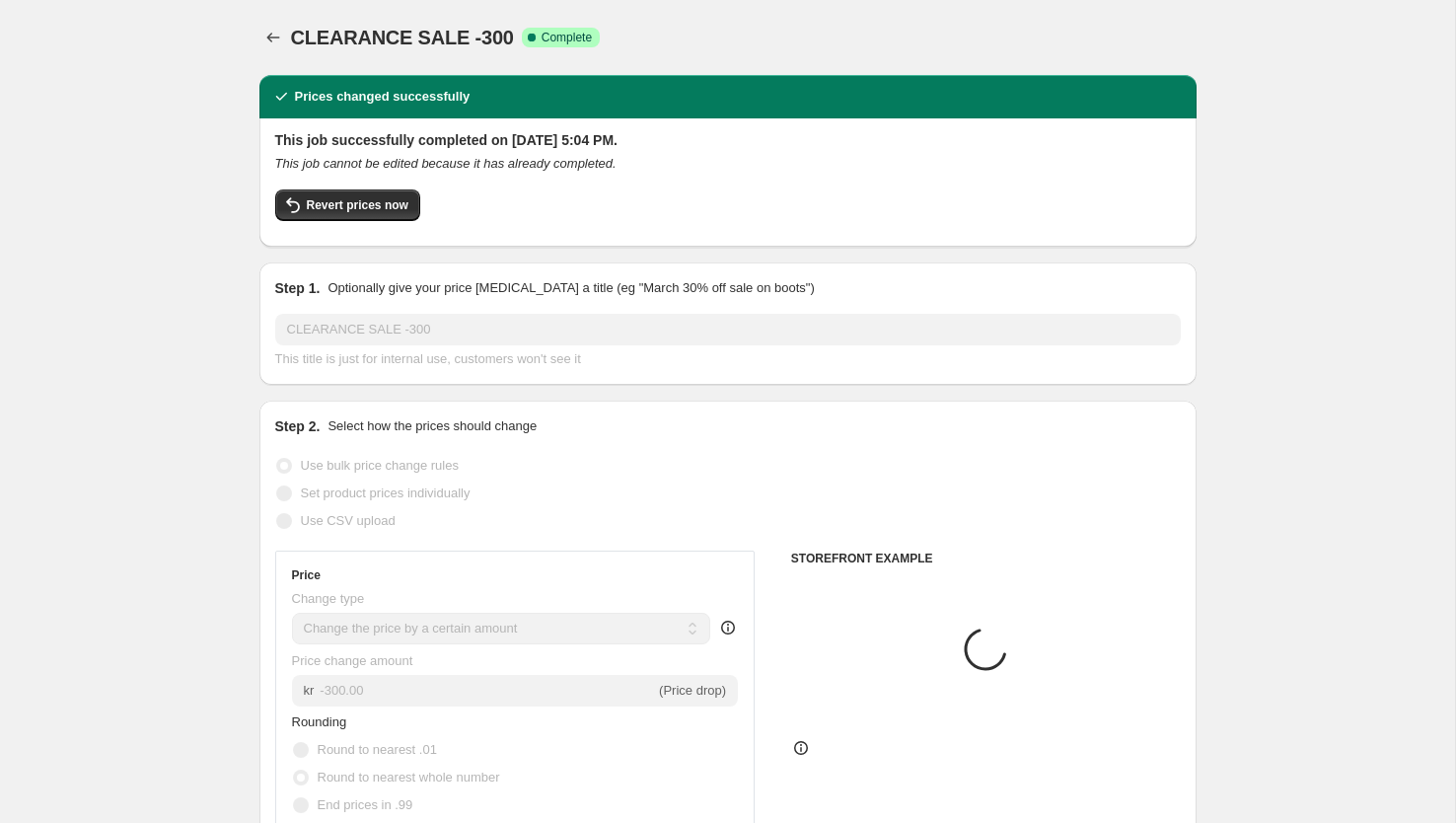 select on "collection" 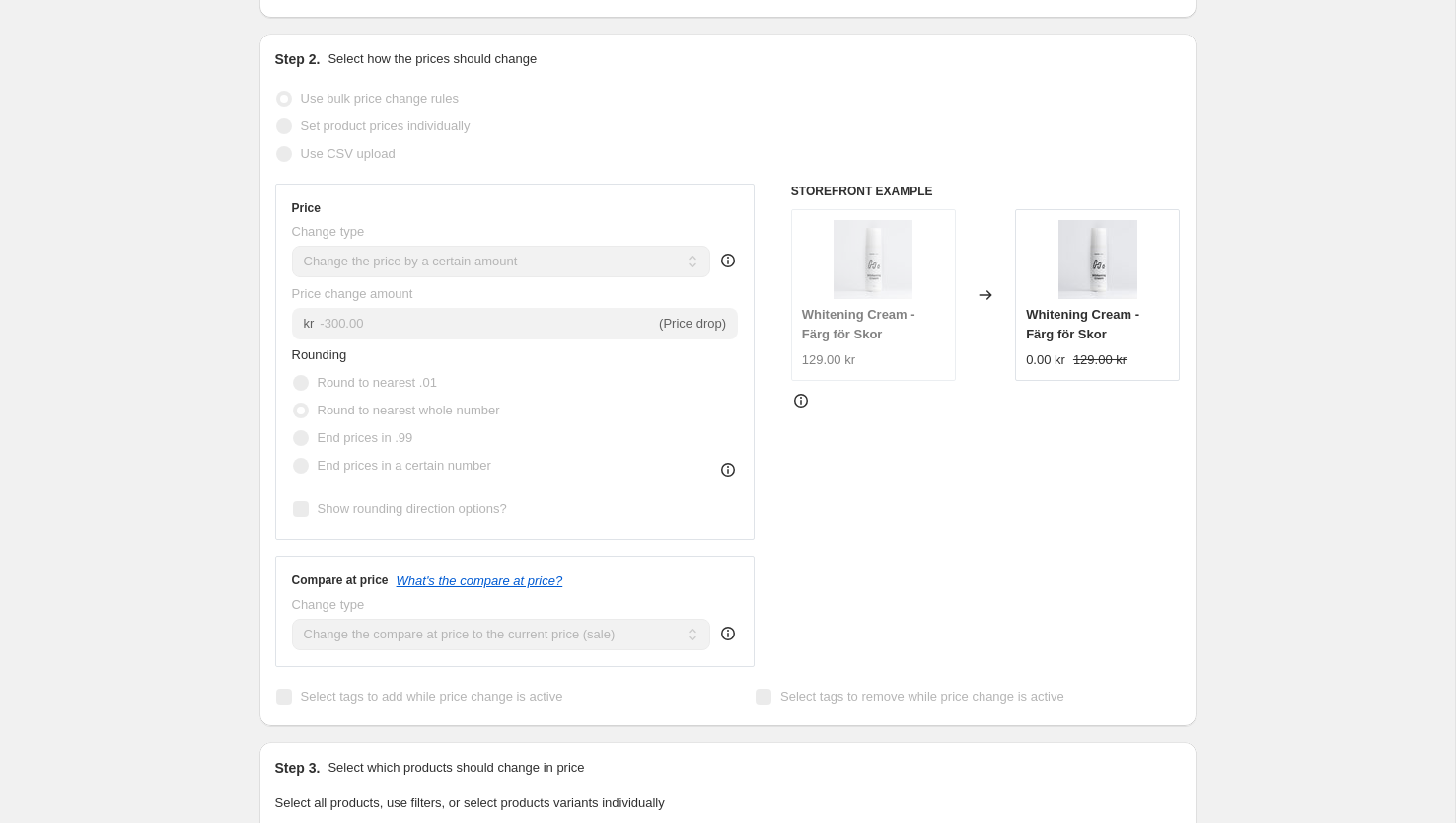 scroll, scrollTop: 0, scrollLeft: 0, axis: both 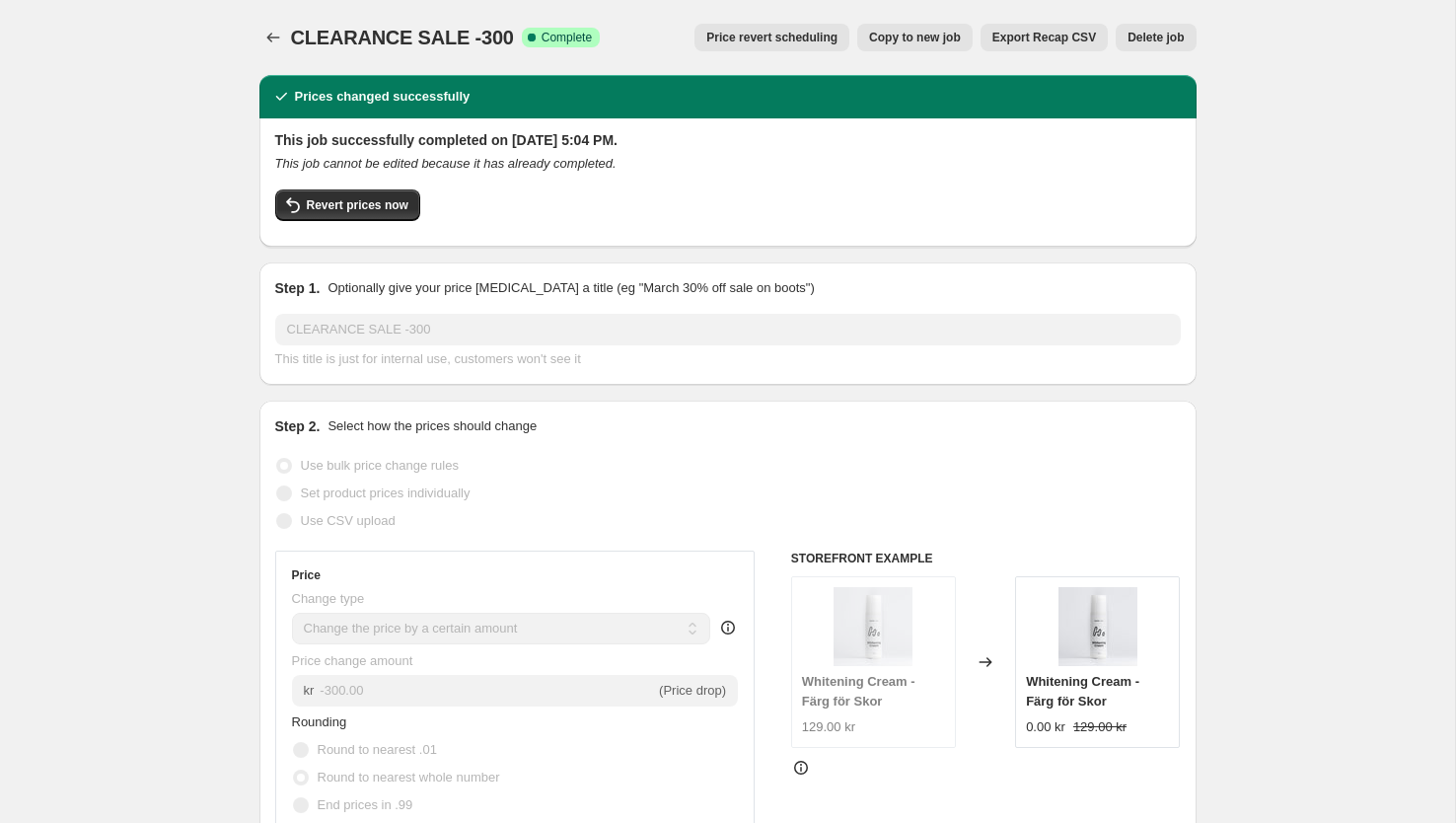 click on "Export Recap CSV" at bounding box center (1044, 37) 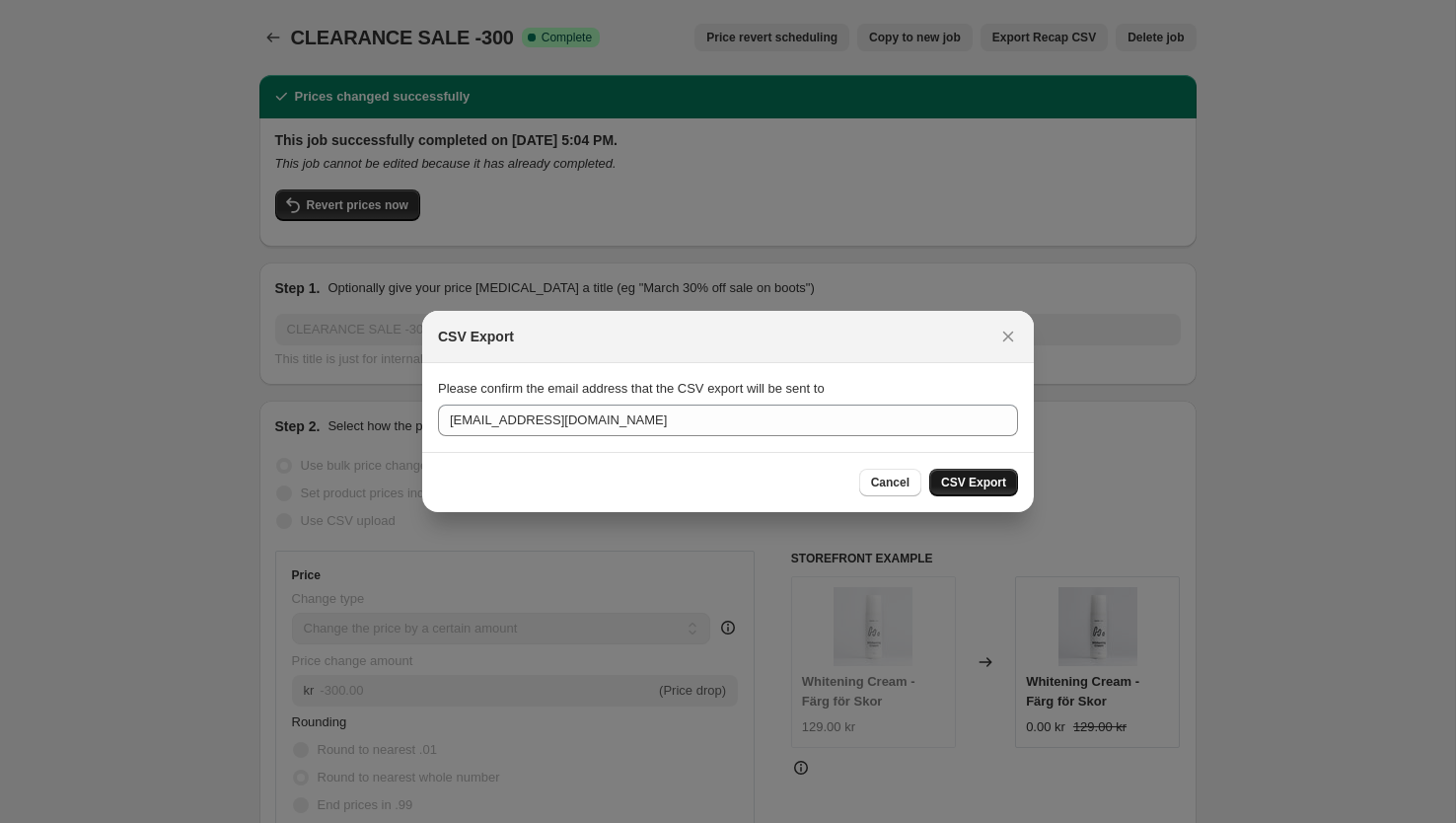 click on "CSV Export" at bounding box center (974, 483) 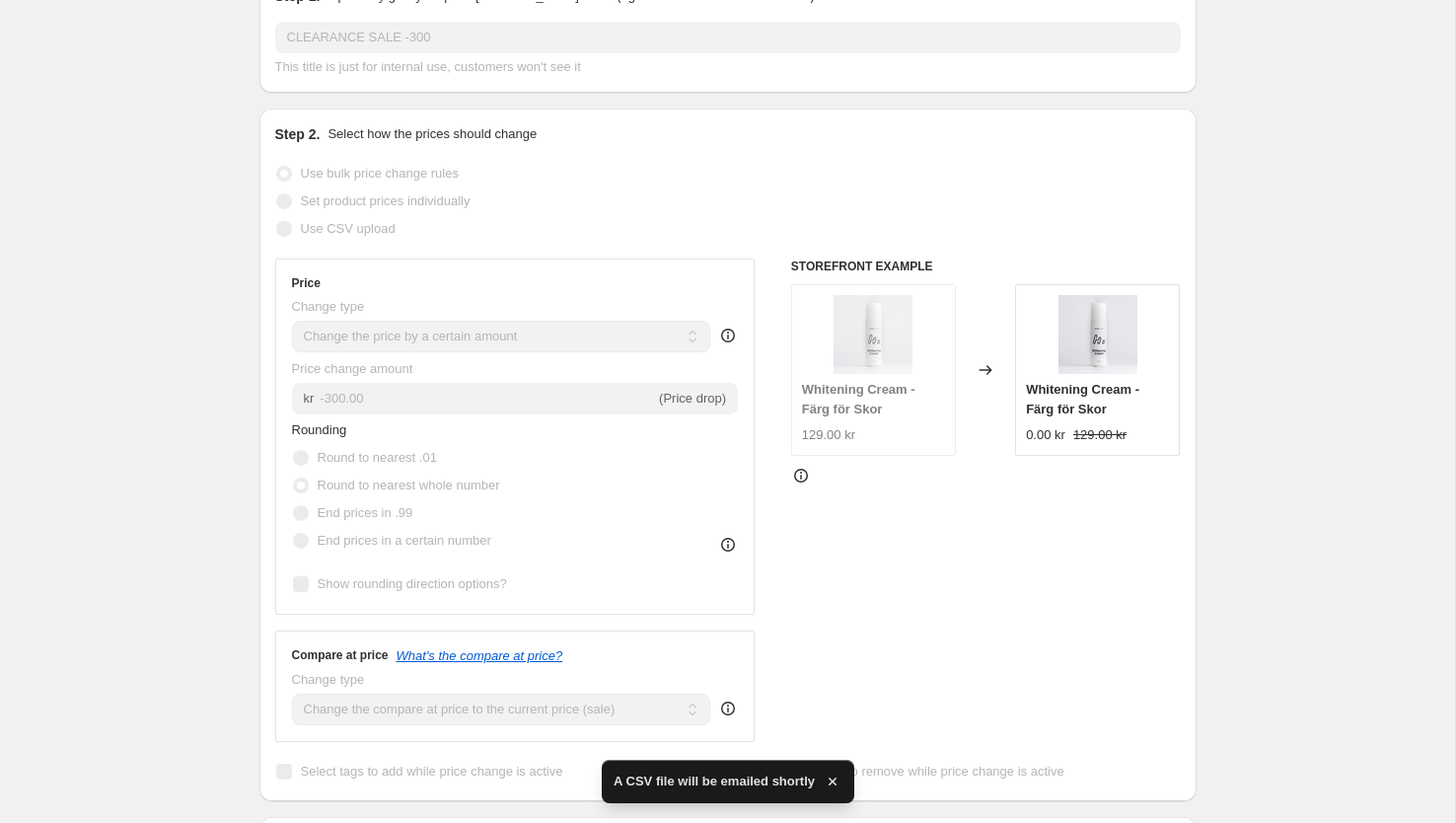 scroll, scrollTop: 1550, scrollLeft: 0, axis: vertical 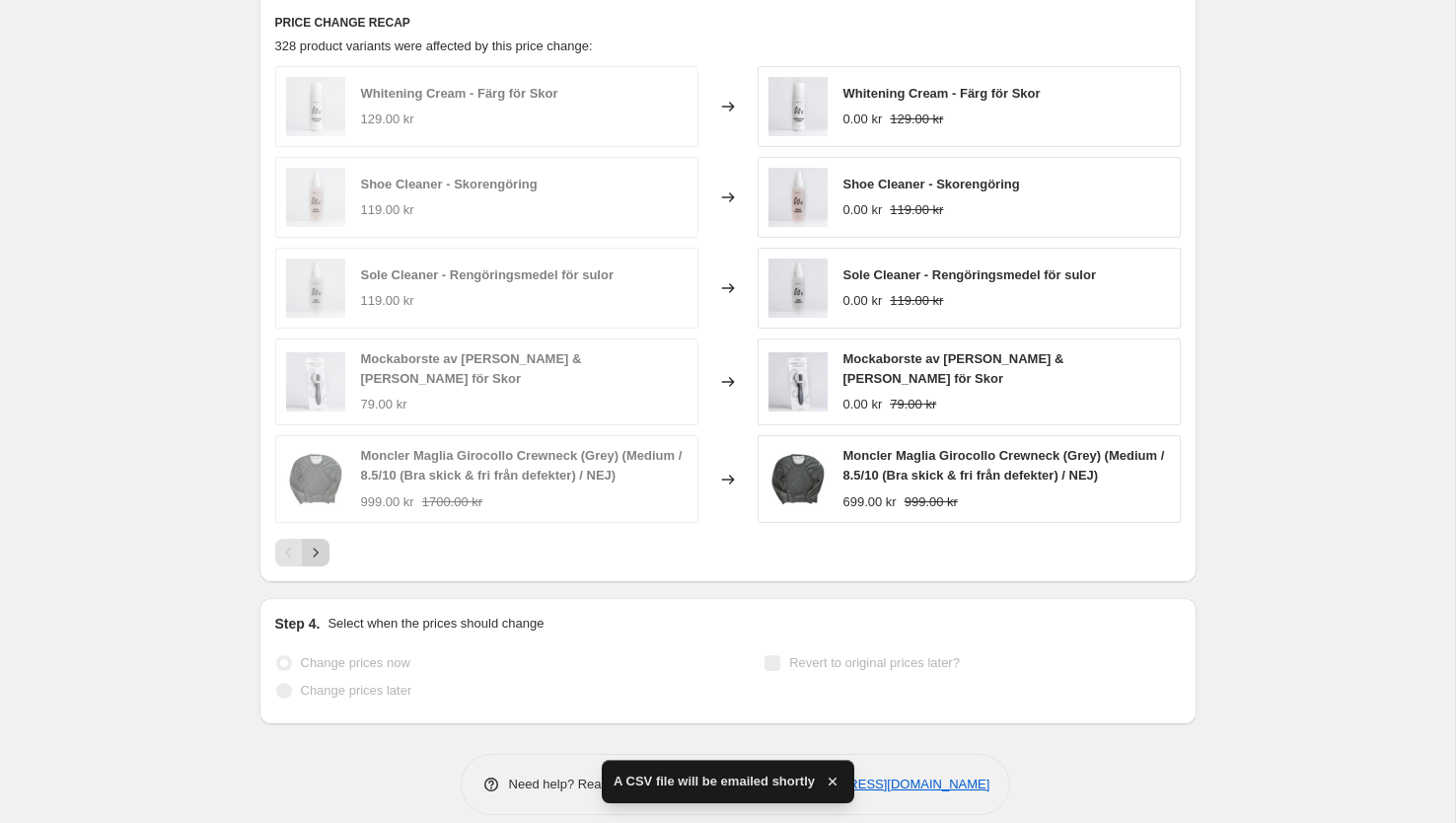 click 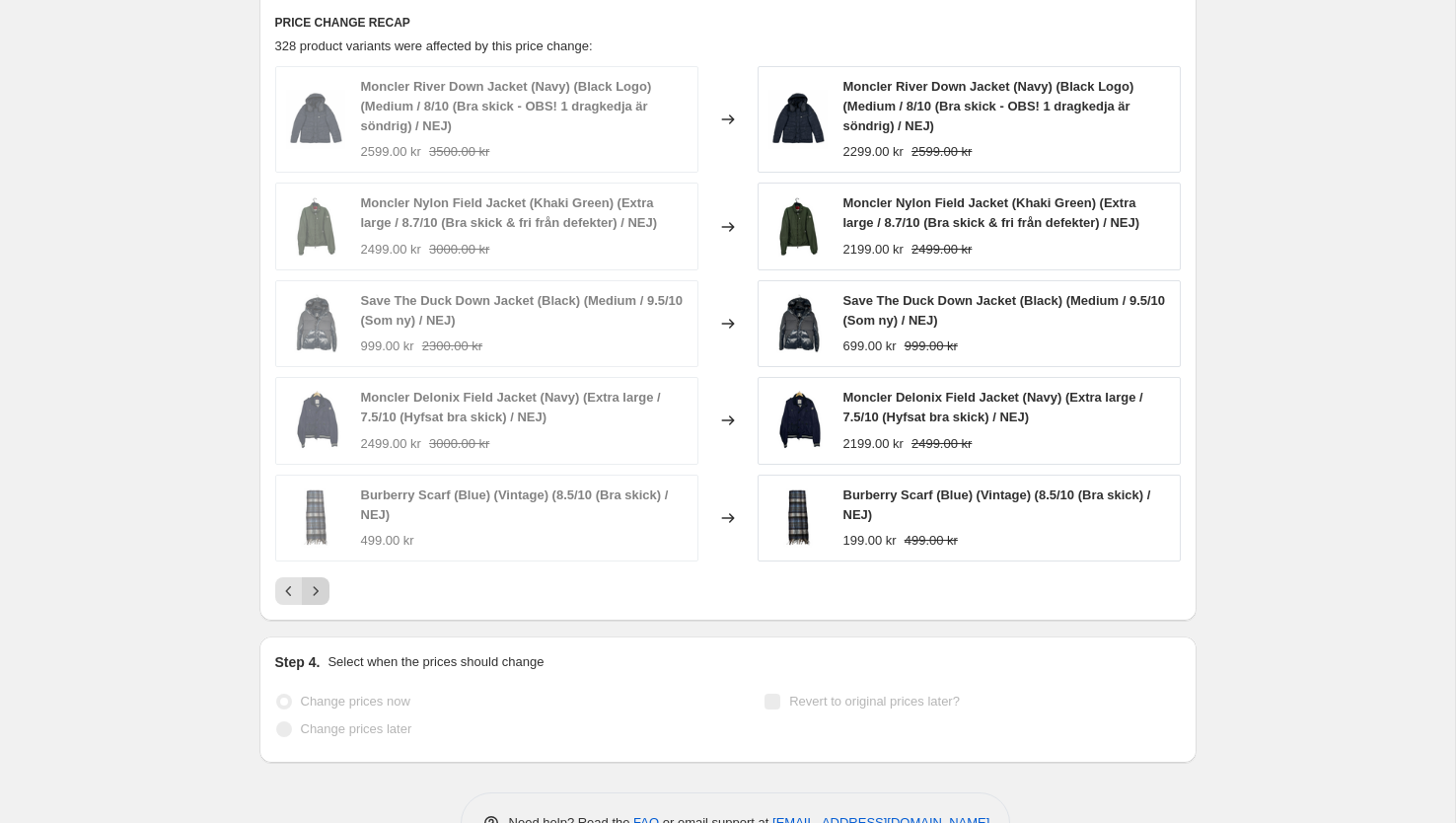 click 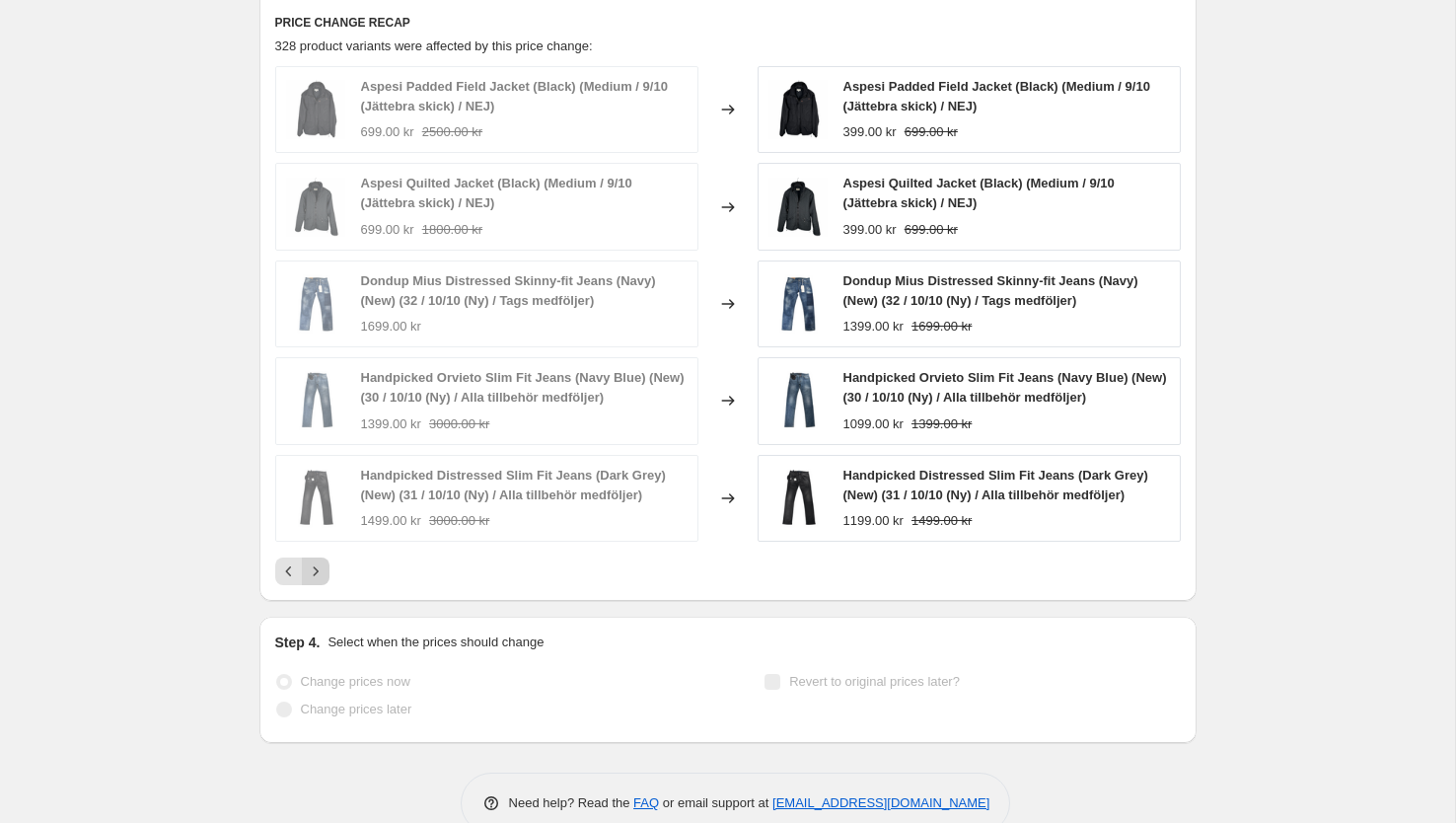 click 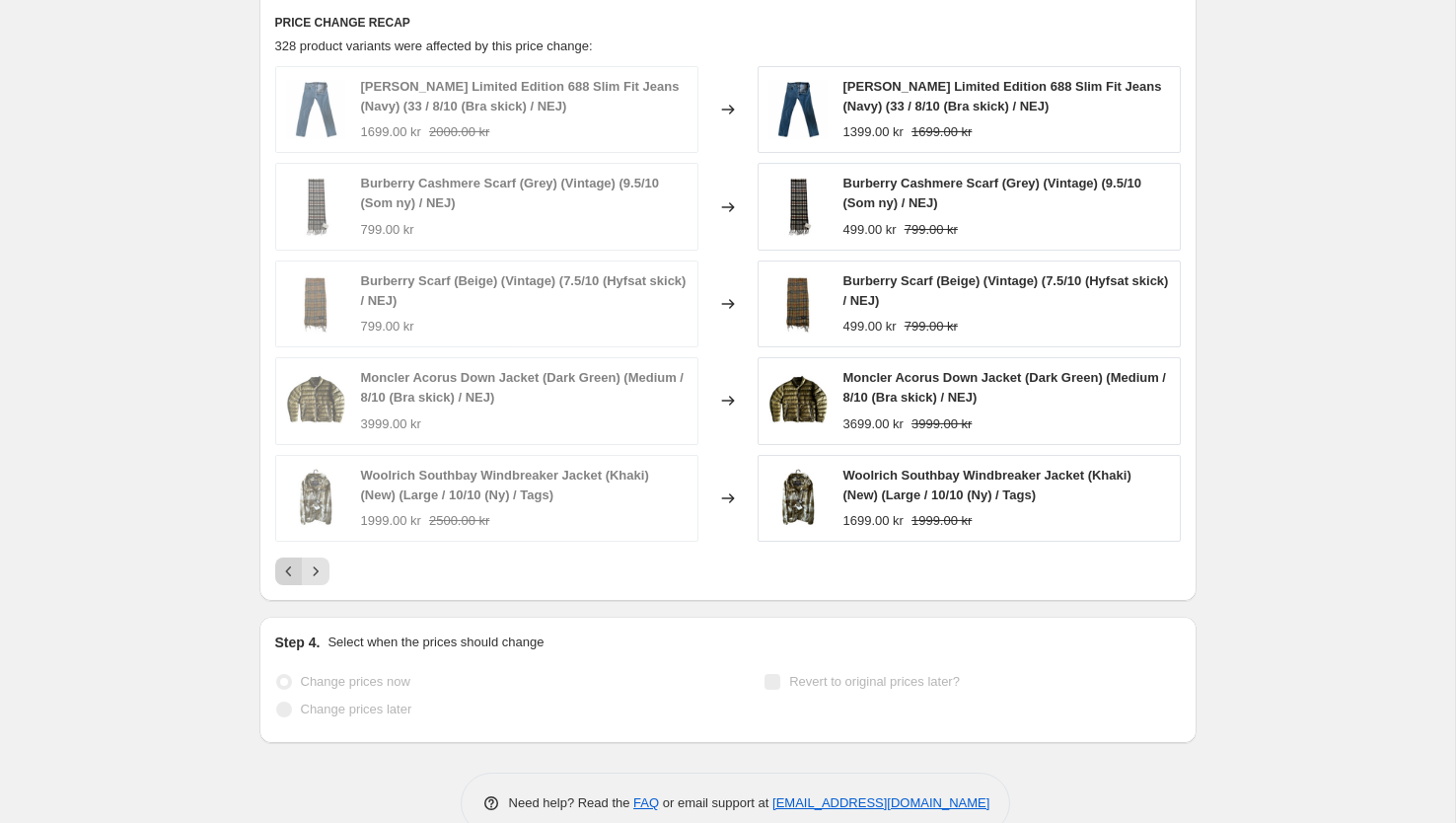 click 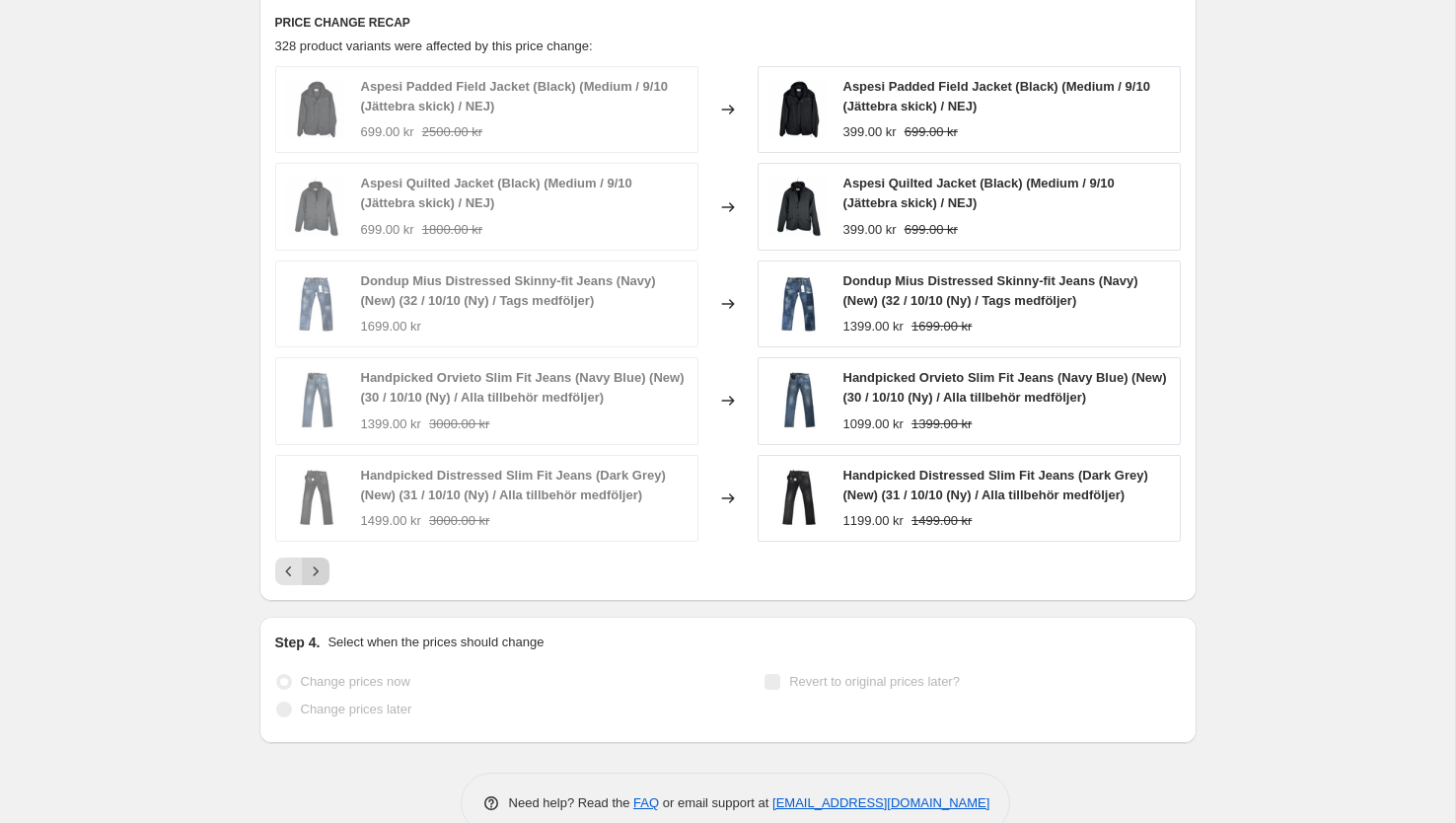 click 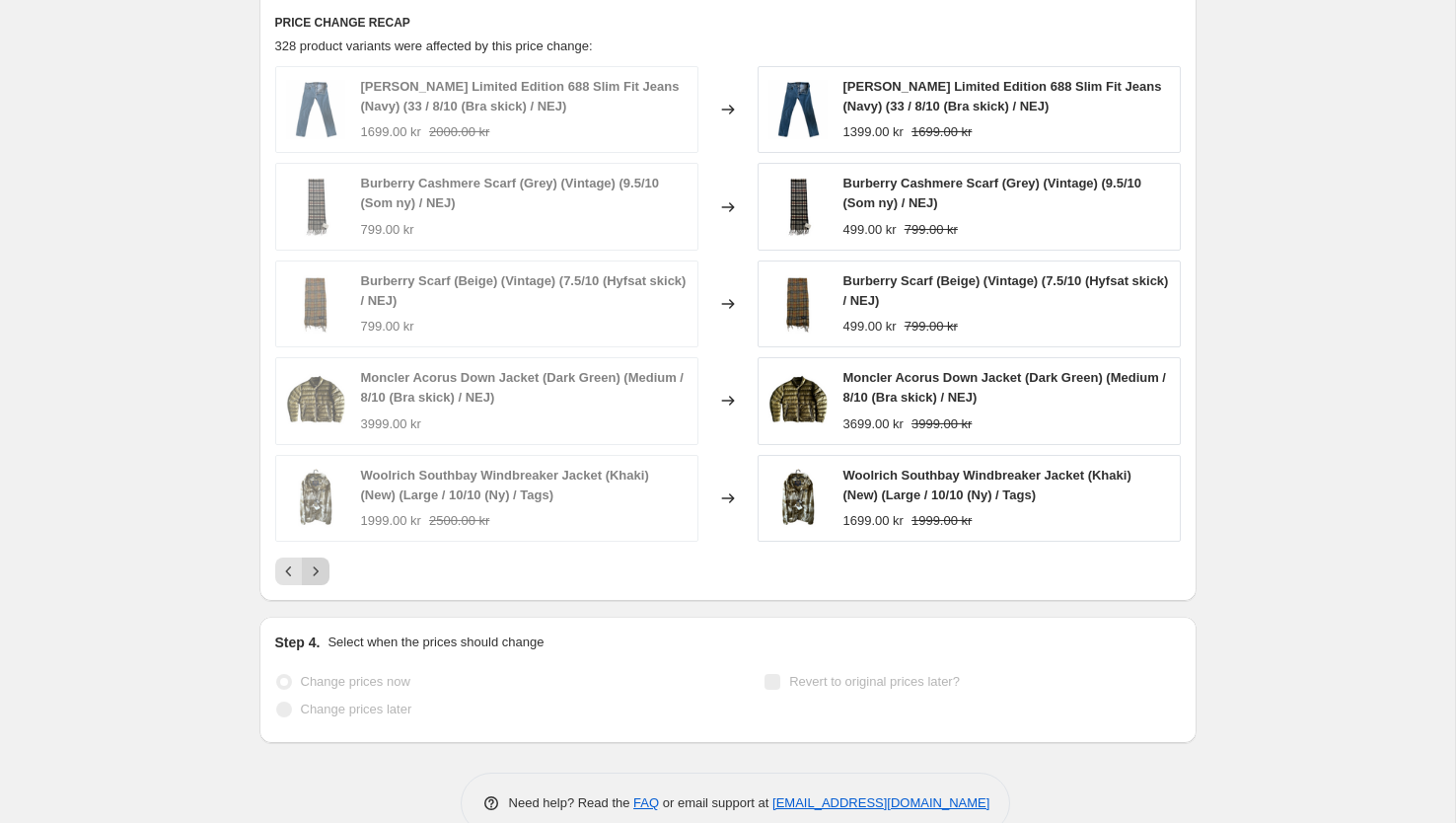 click 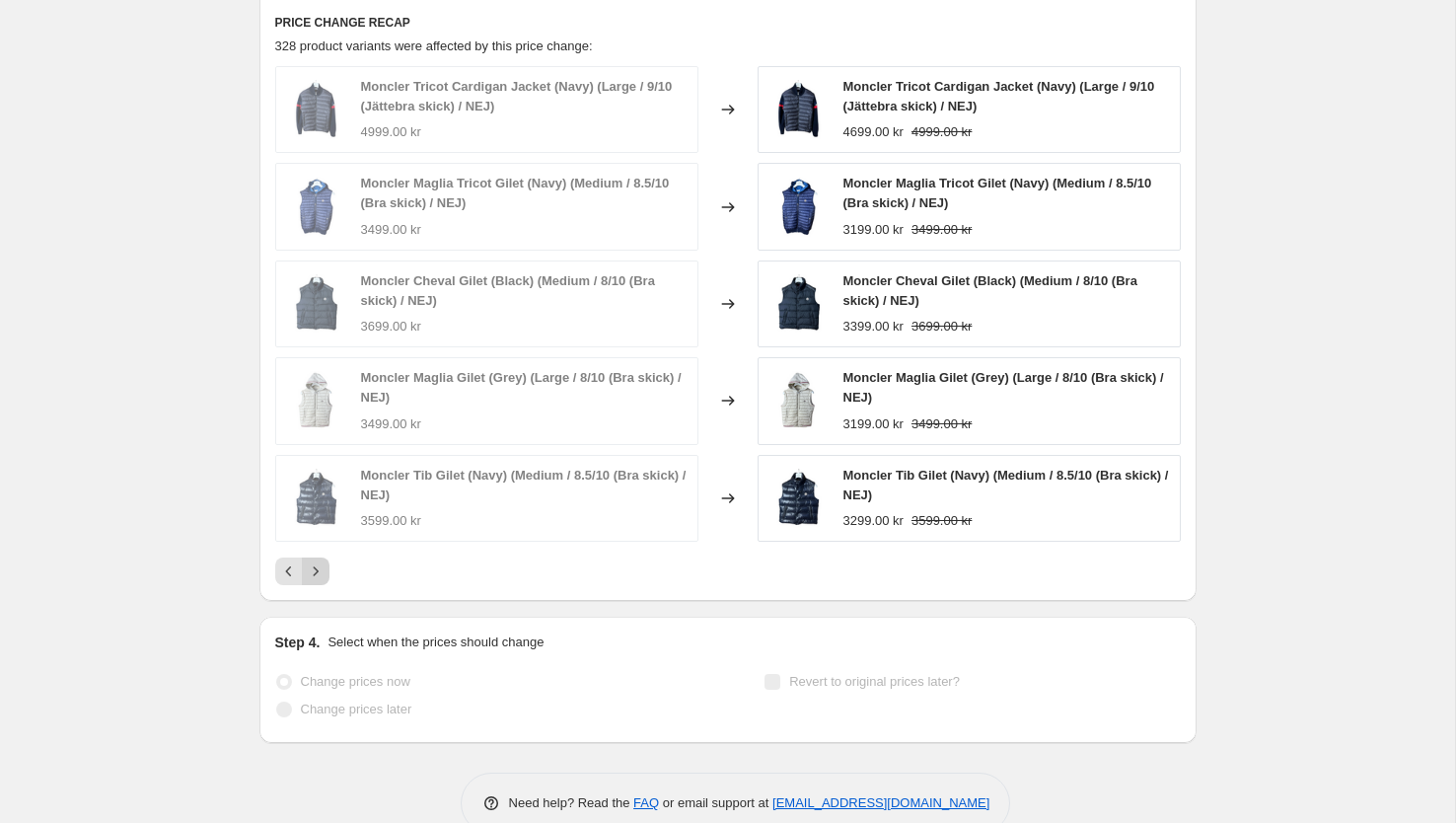 click 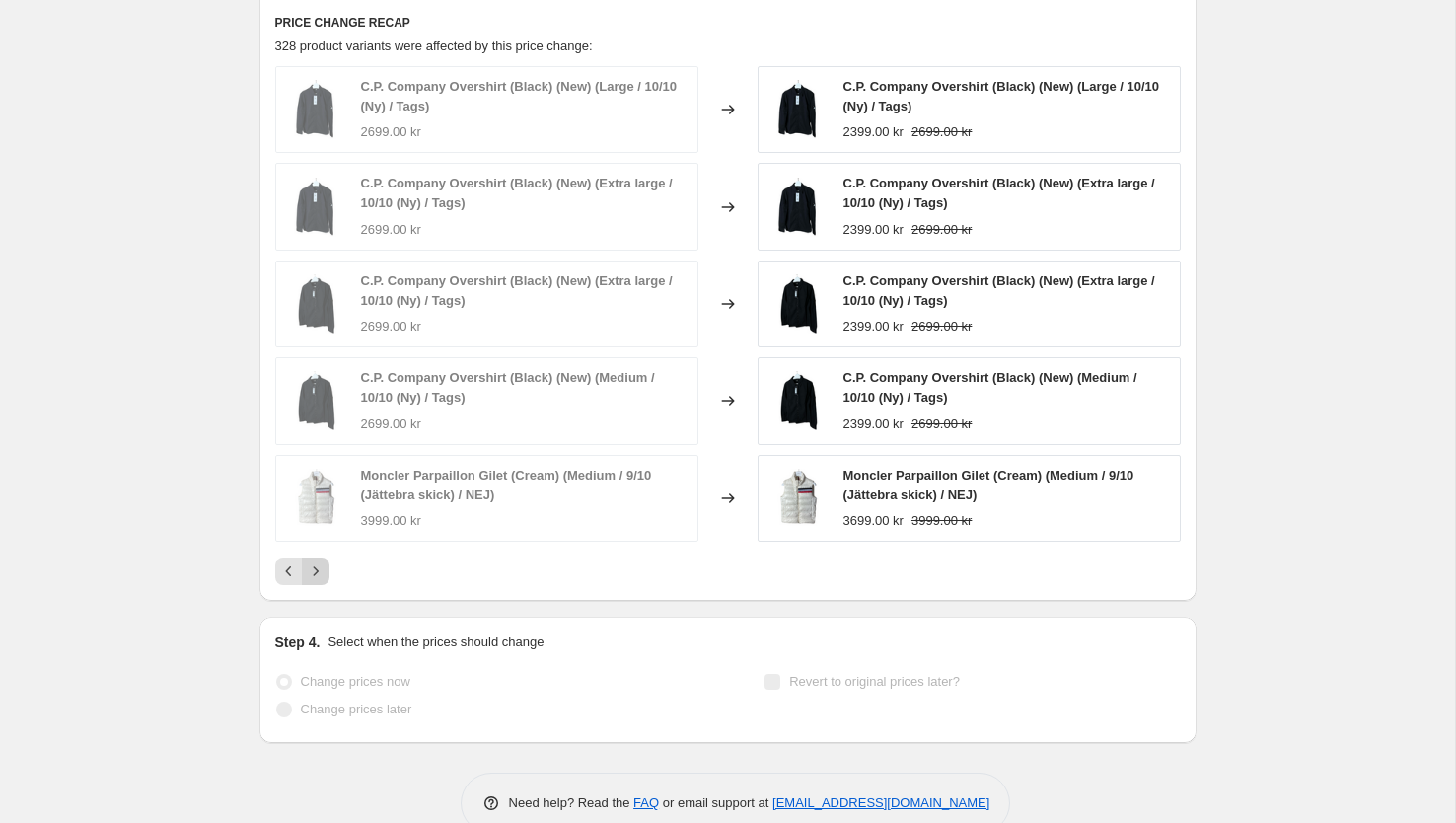 click 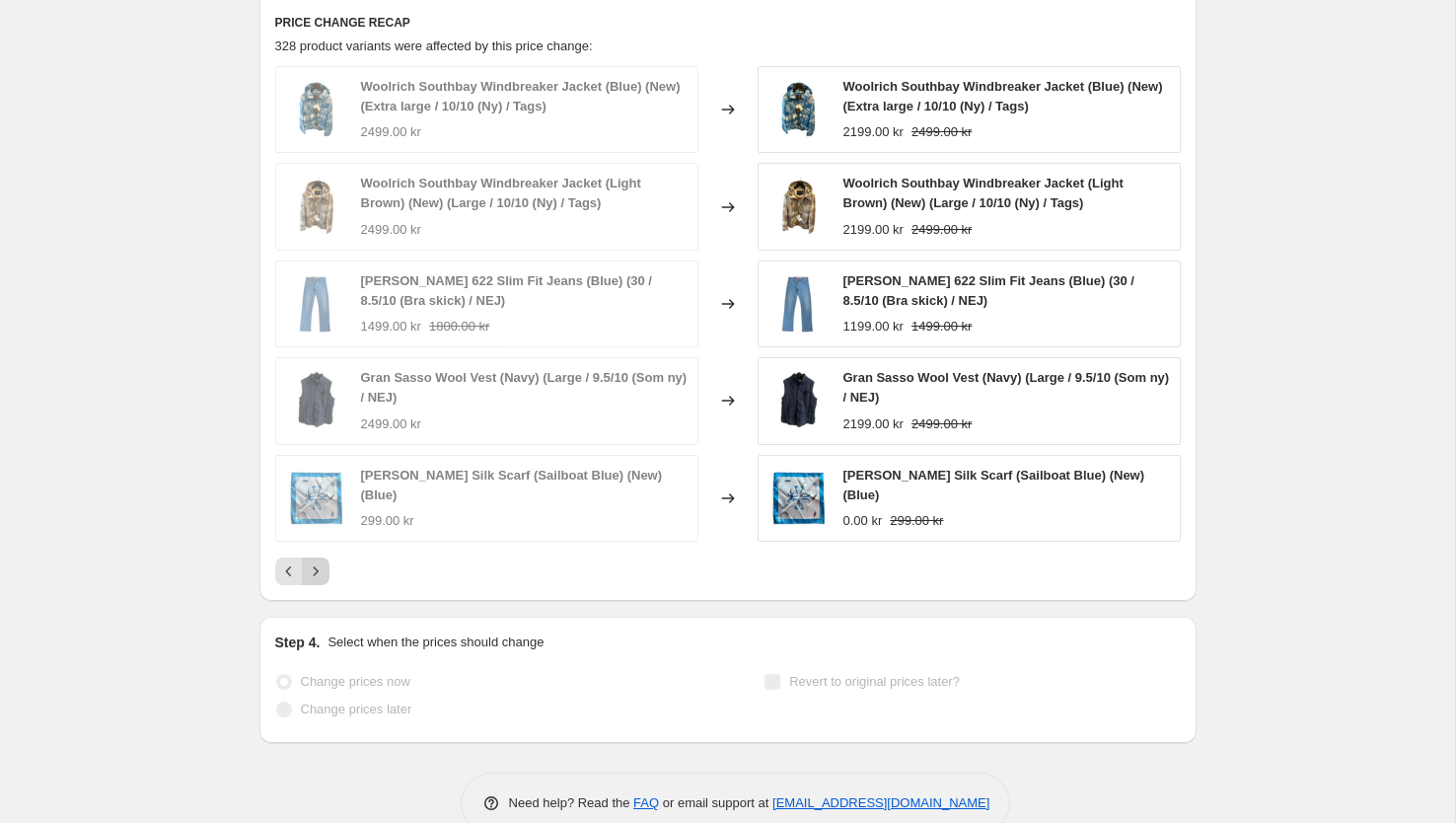 click 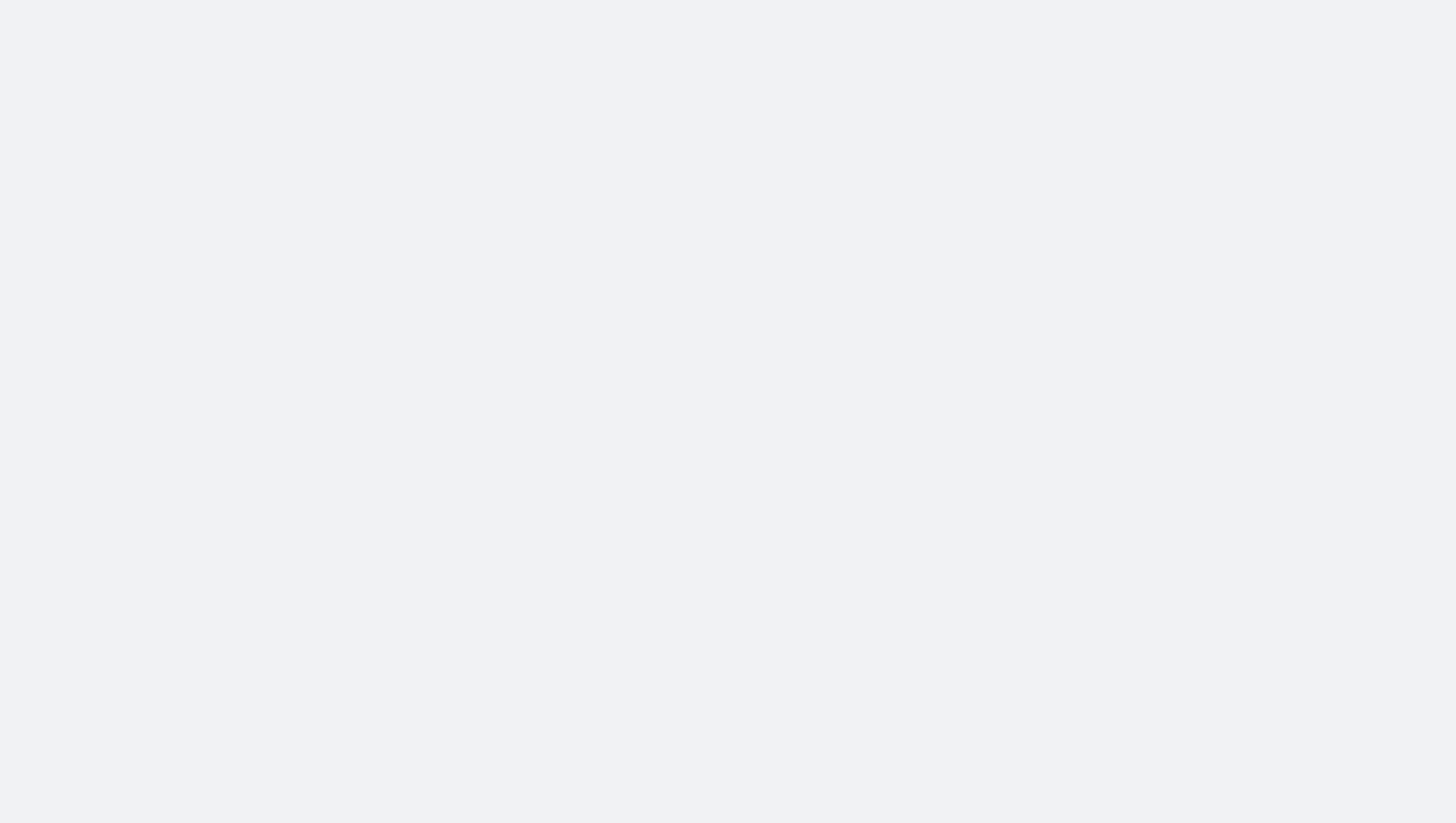 scroll, scrollTop: 0, scrollLeft: 0, axis: both 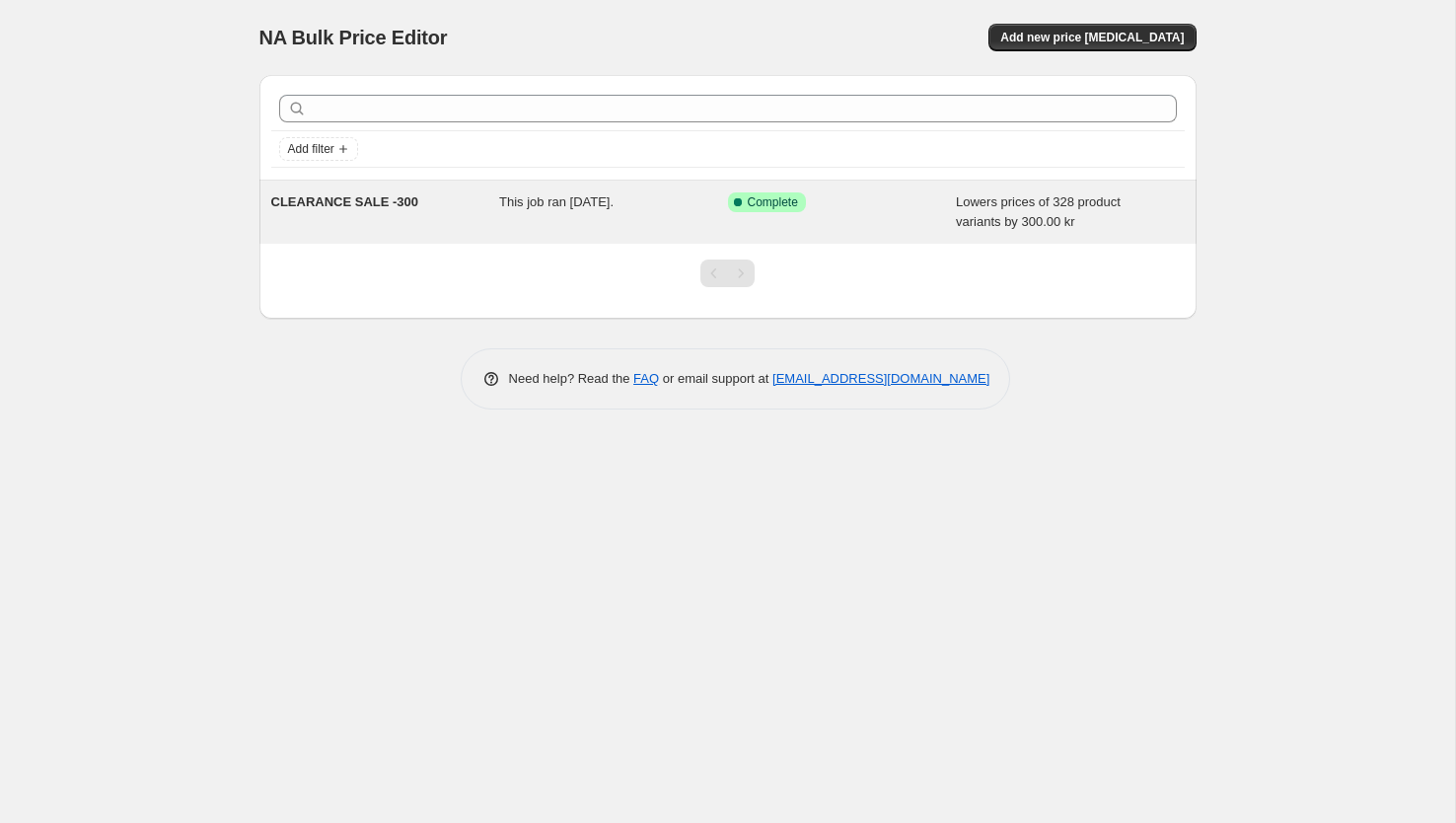 click on "CLEARANCE SALE -300" at bounding box center [345, 201] 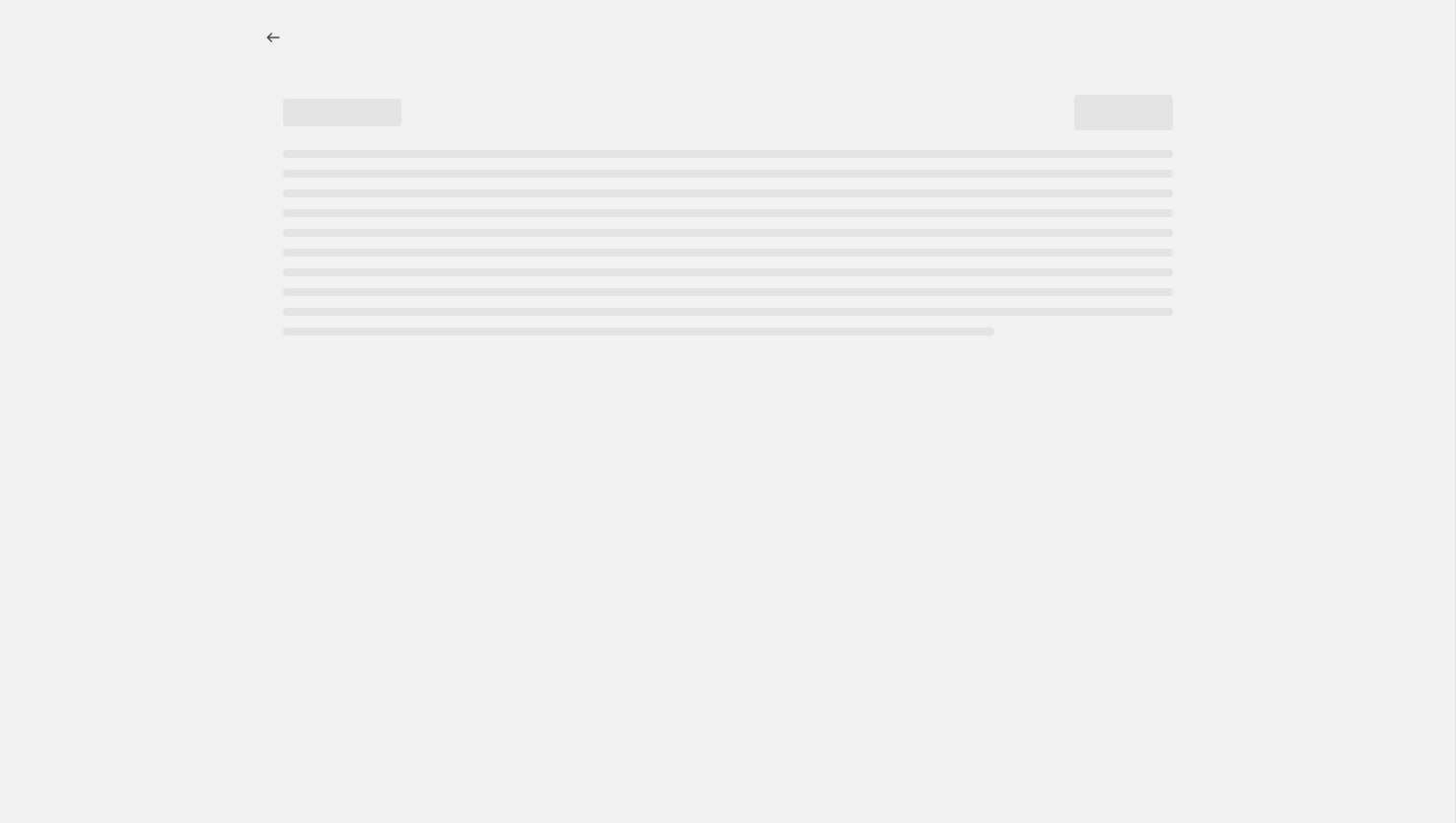 select on "by" 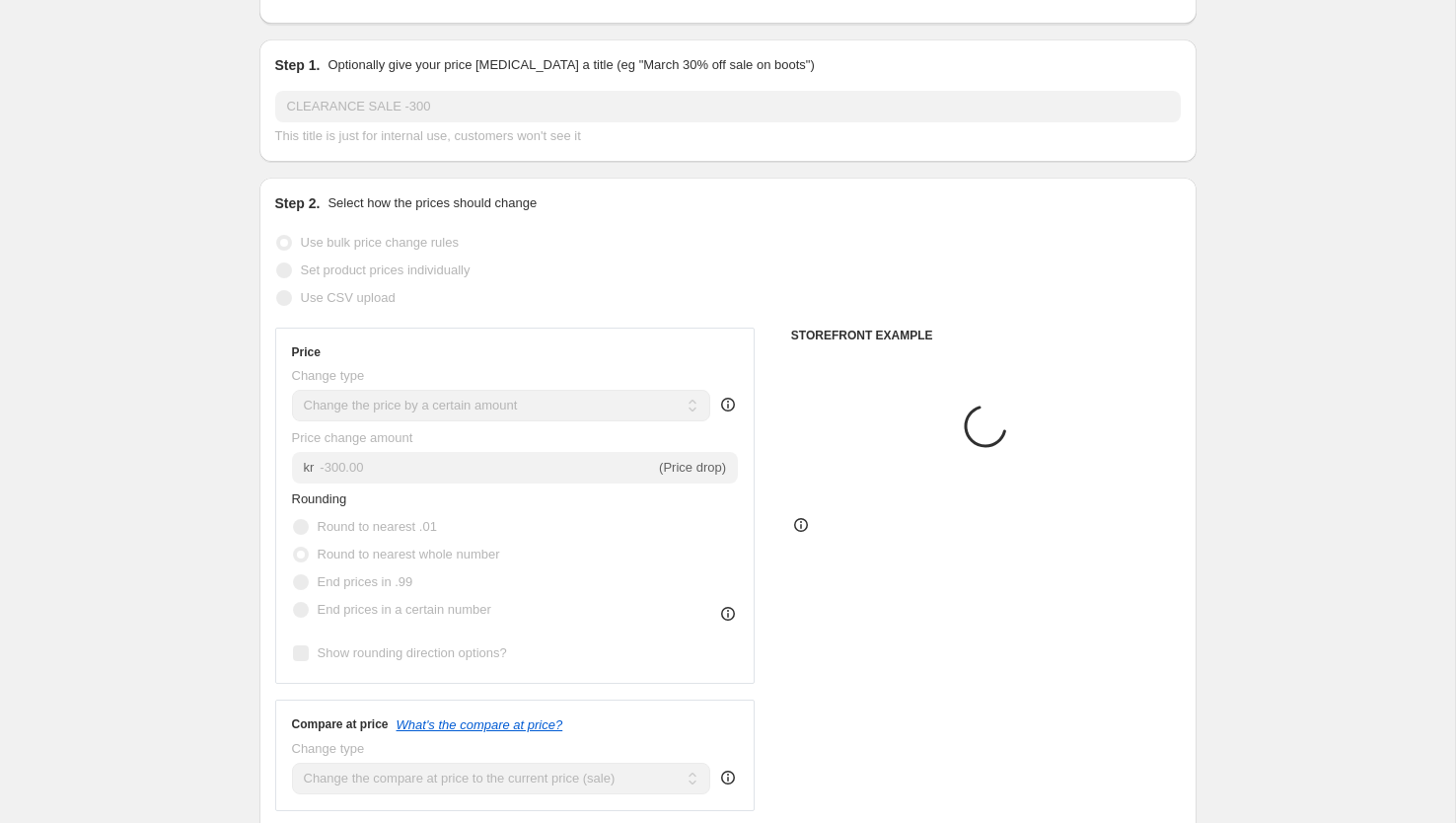 scroll, scrollTop: 0, scrollLeft: 0, axis: both 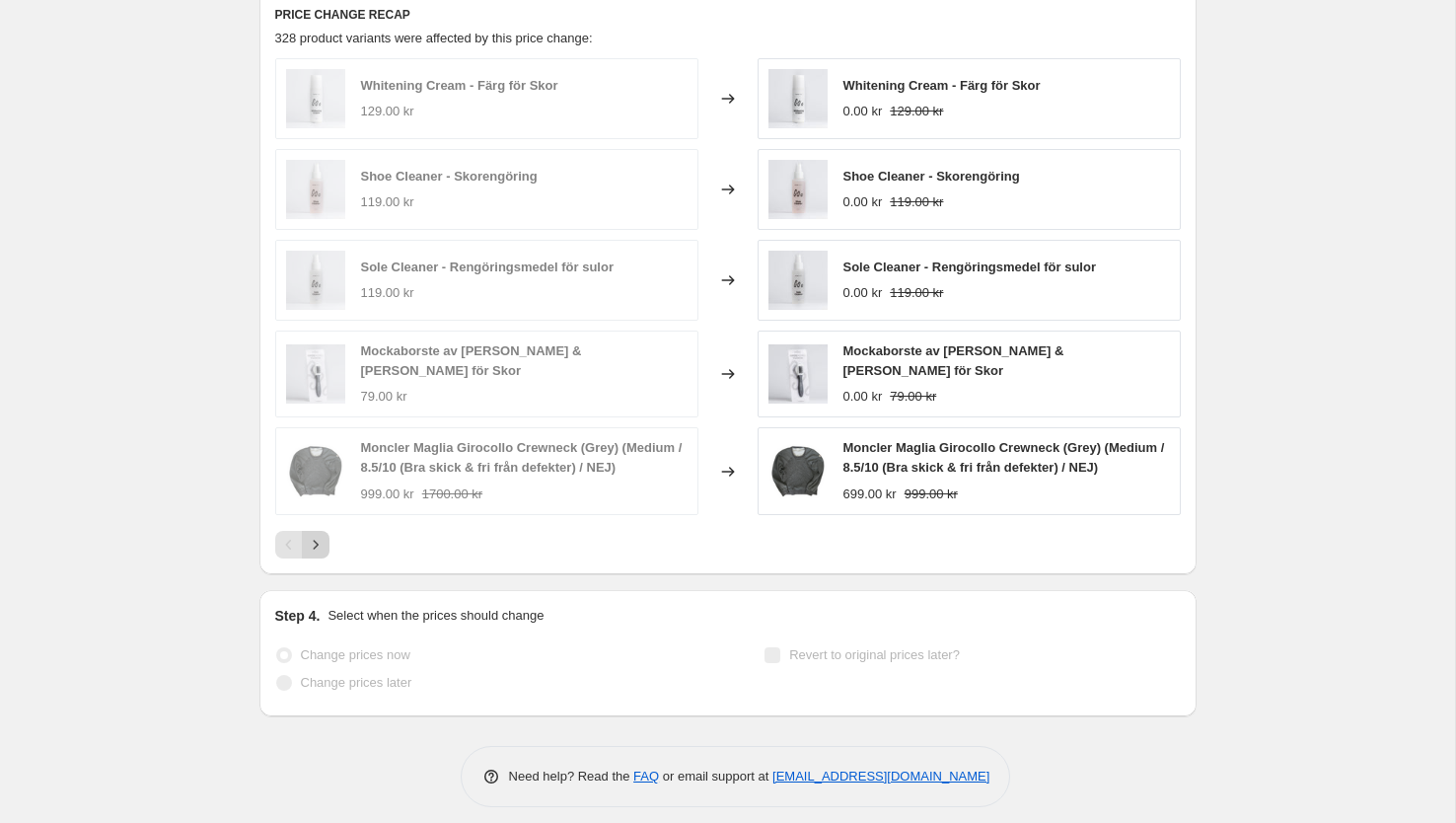 click 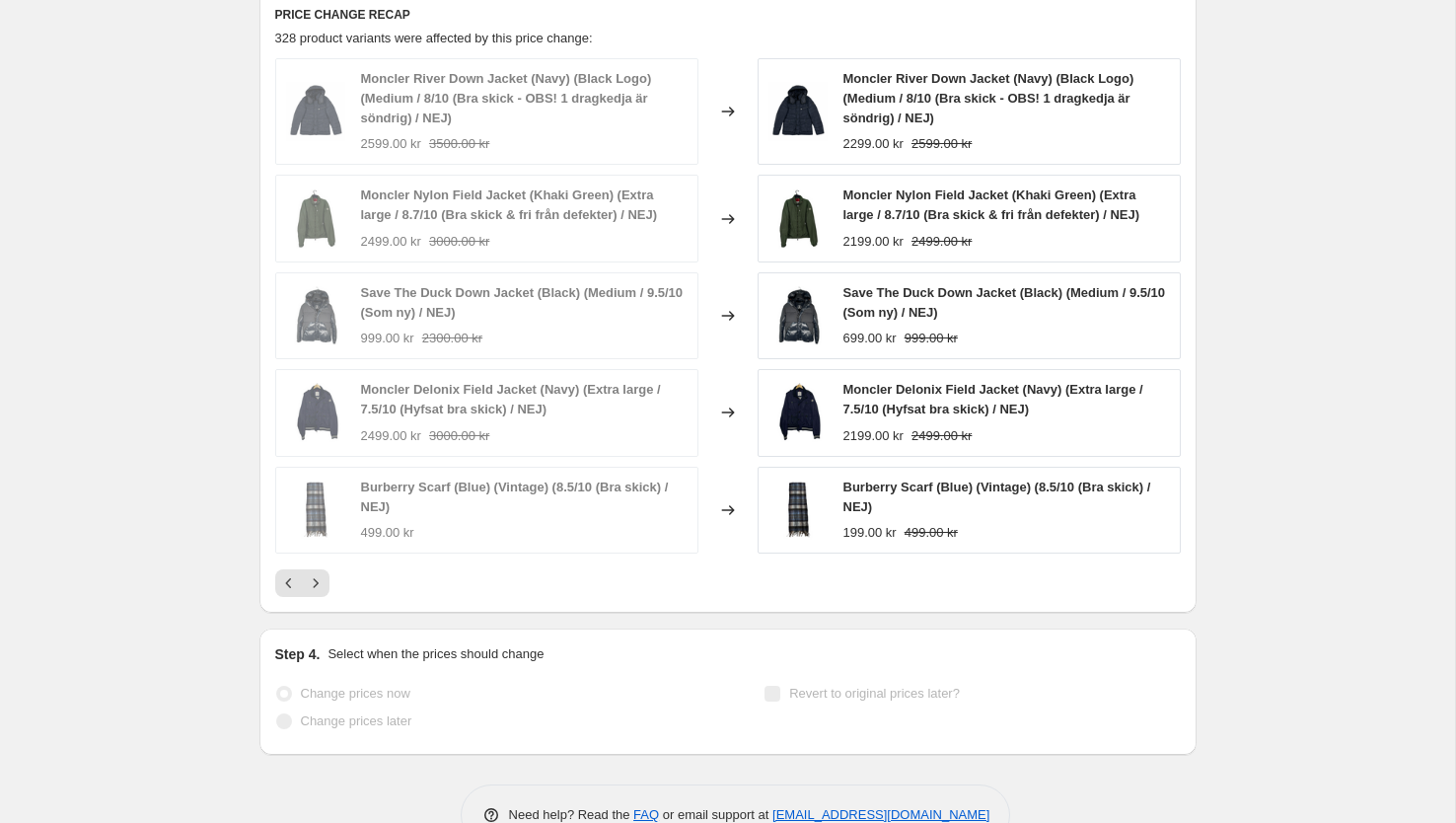 click on "PRICE CHANGE RECAP 328 product variants were affected by this price change: Moncler River Down Jacket (Navy) (Black Logo) (Medium / 8/10 (Bra skick -  OBS! 1 dragkedja är söndrig) / NEJ) 2599.00 kr 3500.00 kr Changed to Moncler River Down Jacket (Navy) (Black Logo) (Medium / 8/10 (Bra skick -  OBS! 1 dragkedja är söndrig) / NEJ) 2299.00 kr 2599.00 kr Moncler Nylon Field Jacket (Khaki Green) (Extra large / 8.7/10 (Bra skick & fri från defekter) / NEJ) 2499.00 kr 3000.00 kr Changed to Moncler Nylon Field Jacket (Khaki Green) (Extra large / 8.7/10 (Bra skick & fri från defekter) / NEJ) 2199.00 kr 2499.00 kr Save The Duck Down Jacket (Black) (Medium / 9.5/10 (Som ny) / NEJ) 999.00 kr 2300.00 kr Changed to Save The Duck Down Jacket (Black) (Medium / 9.5/10 (Som ny) / NEJ) 699.00 kr 999.00 kr Moncler Delonix Field Jacket (Navy) (Extra large / 7.5/10 (Hyfsat bra skick) / NEJ) 2499.00 kr 3000.00 kr Changed to Moncler Delonix Field Jacket (Navy) (Extra large / 7.5/10 (Hyfsat bra skick) / NEJ) 2199.00 kr" at bounding box center [728, 301] 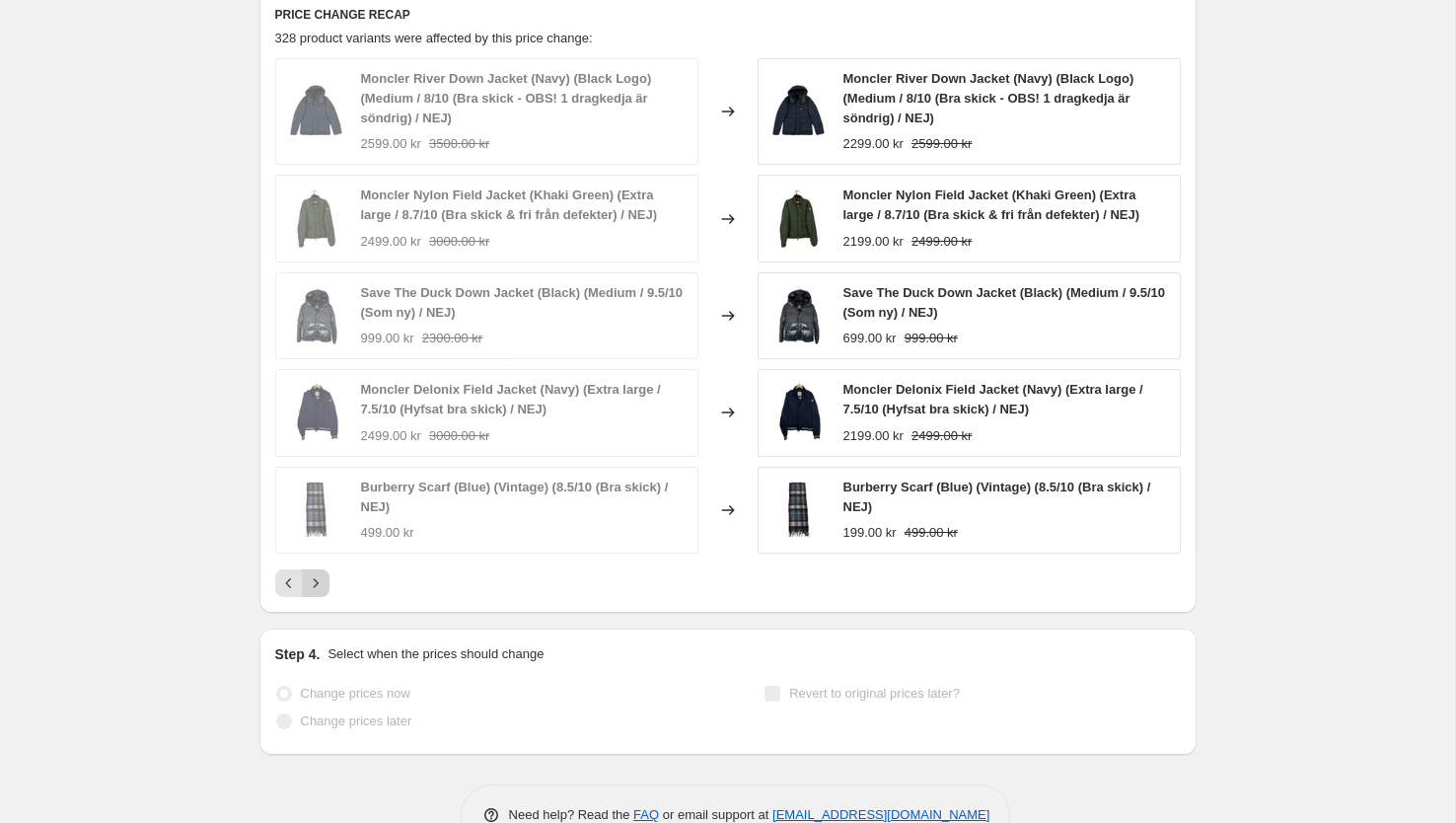 click 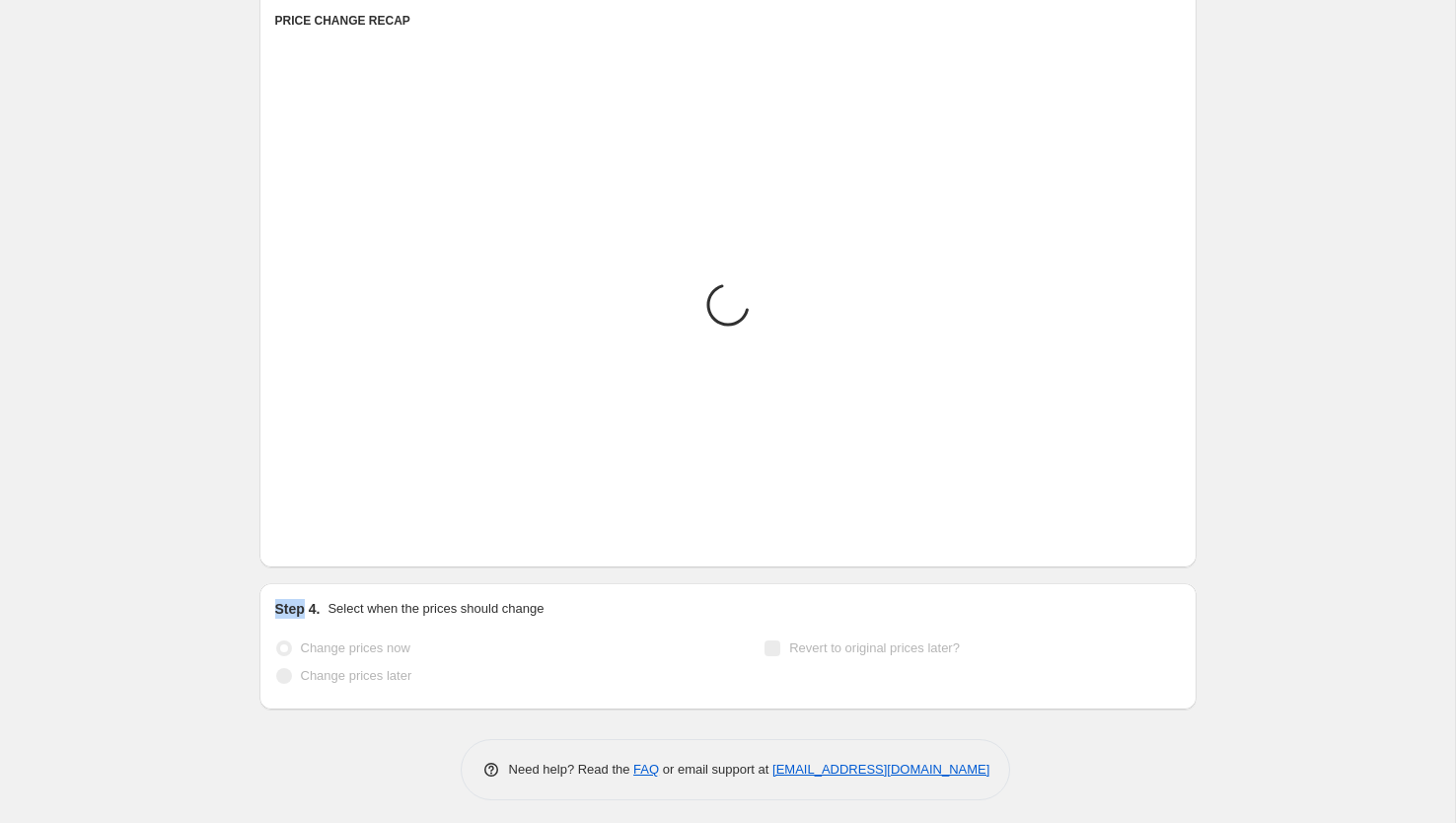 click on "Prices changed successfully This job successfully completed [DATE] 5:04 PM. This job cannot be edited because it has already completed. Revert prices now Step 1. Optionally give your price [MEDICAL_DATA] a title (eg "March 30% off sale on boots") CLEARANCE SALE -300 This title is just for internal use, customers won't see it Step 2. Select how the prices should change Use bulk price change rules Set product prices individually Use CSV upload Price Change type Change the price to a certain amount Change the price by a certain amount Change the price by a certain percentage Change the price to the current compare at price (price before sale) Change the price by a certain amount relative to the compare at price Change the price by a certain percentage relative to the compare at price Don't change the price Change the price by a certain percentage relative to the cost per item Change price to certain cost margin Change the price by a certain amount Price change amount kr -300.00  (Price drop) Rounding" at bounding box center (720, -392) 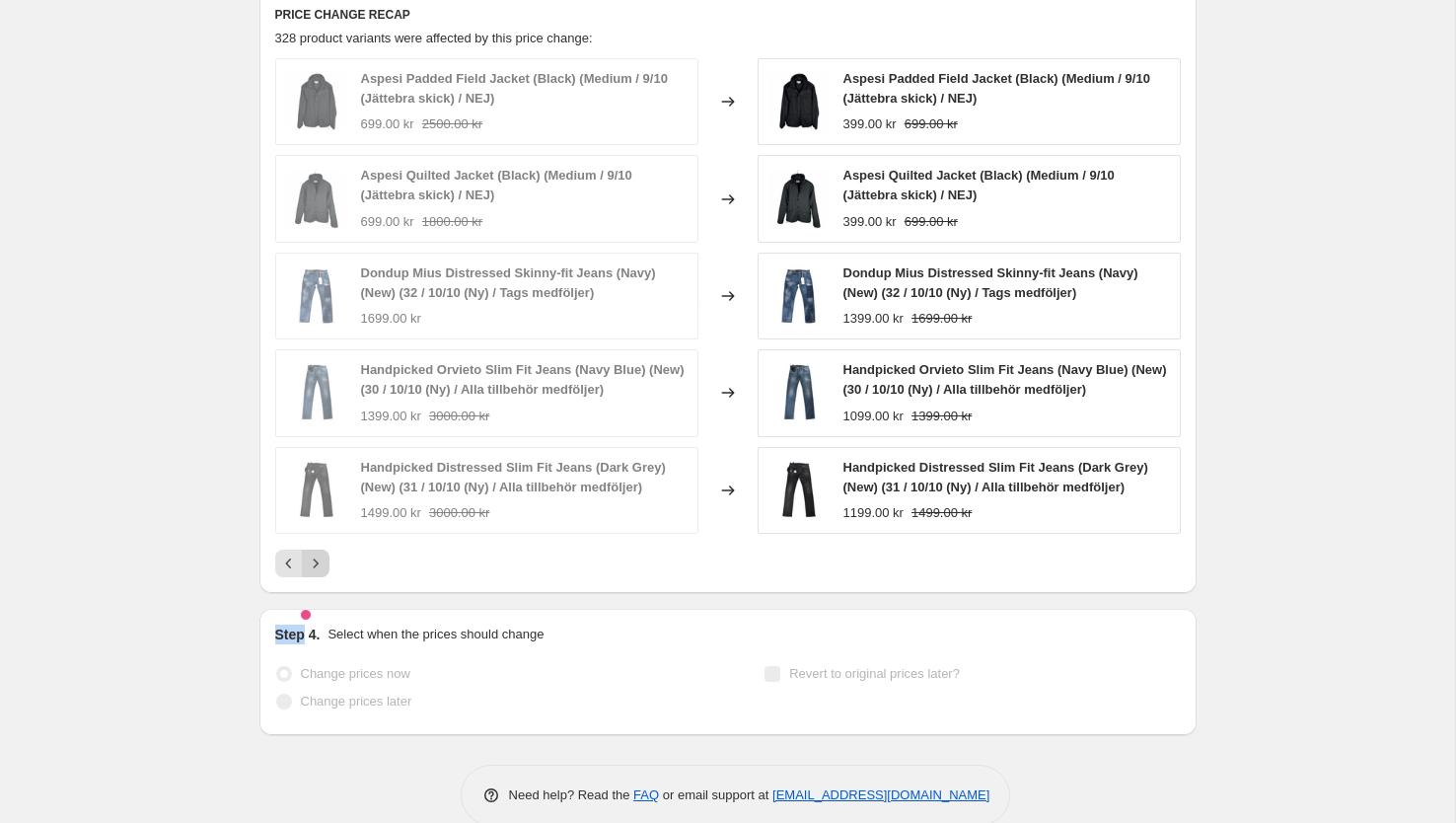 click 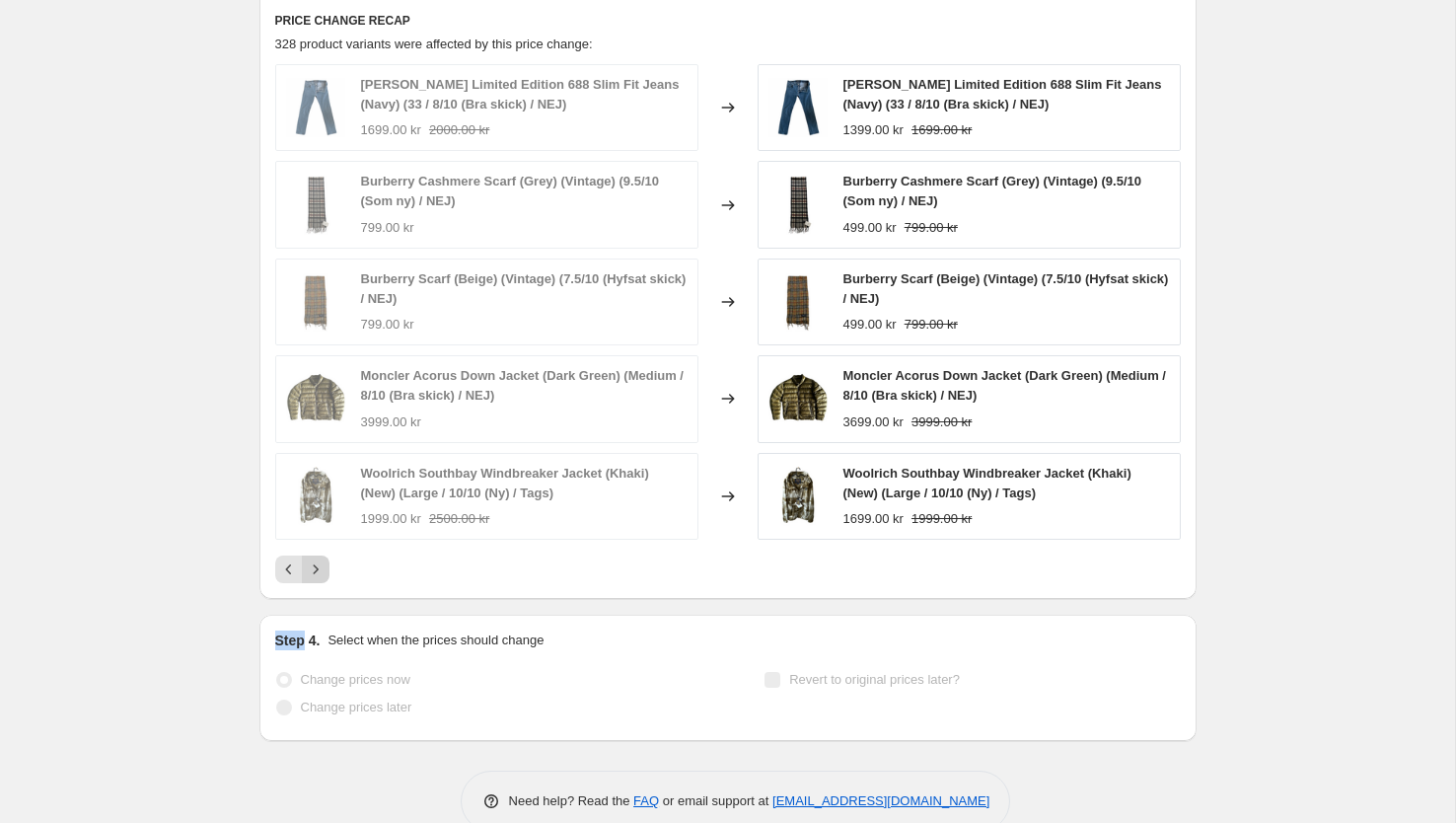 scroll, scrollTop: 1558, scrollLeft: 0, axis: vertical 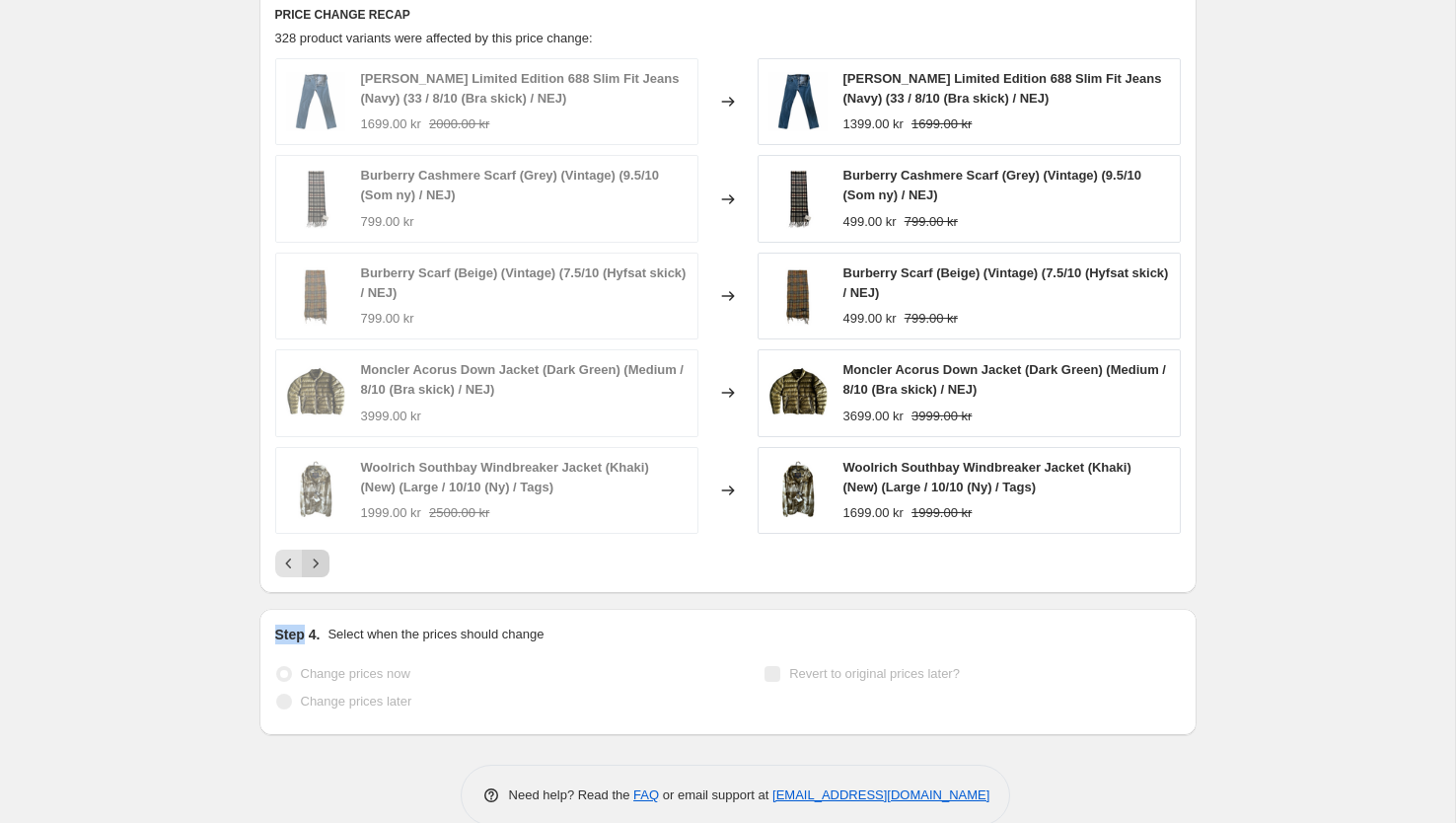 click at bounding box center [316, 563] 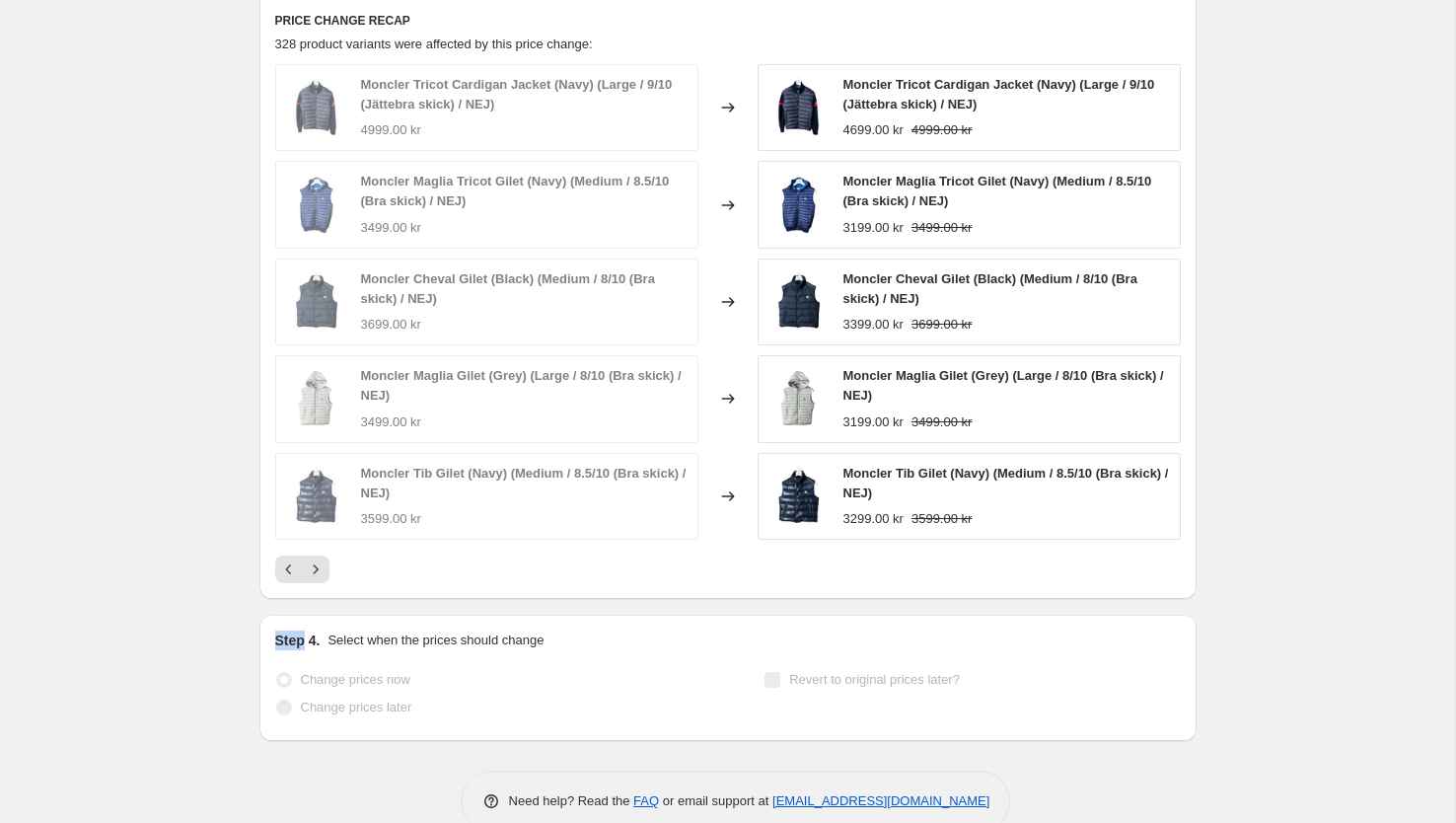 scroll, scrollTop: 1558, scrollLeft: 0, axis: vertical 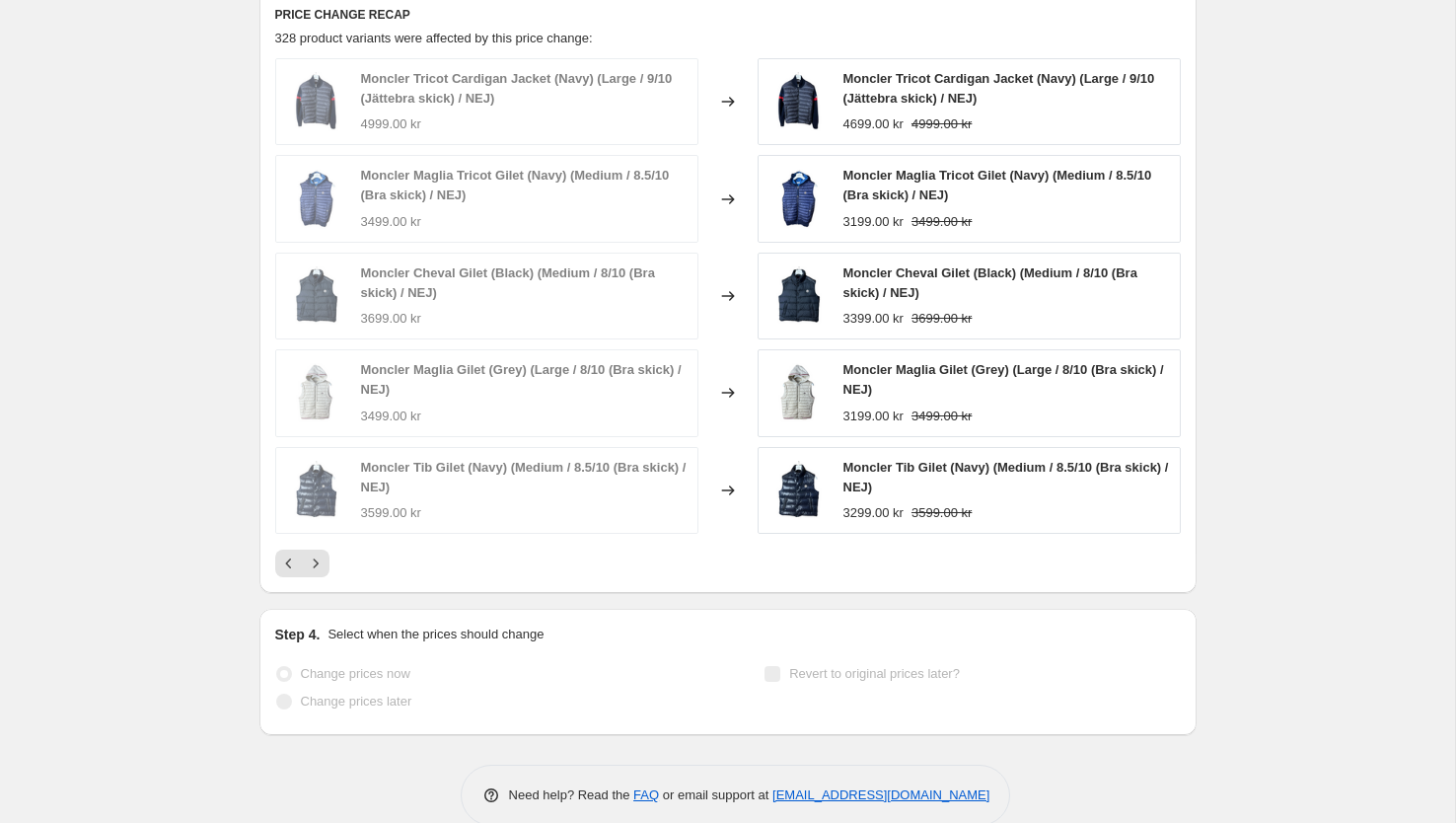 click at bounding box center [728, 563] 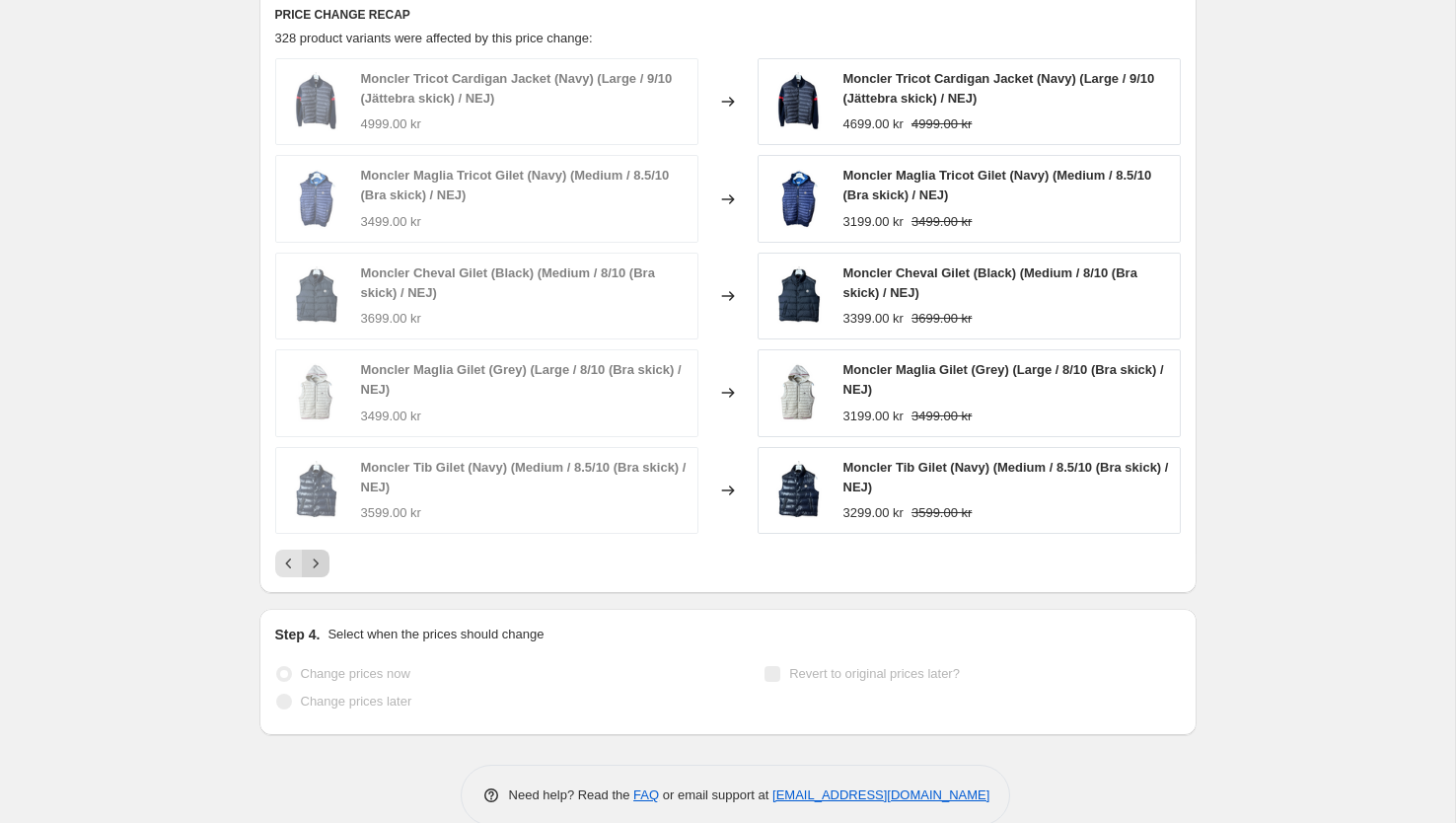 click at bounding box center [316, 563] 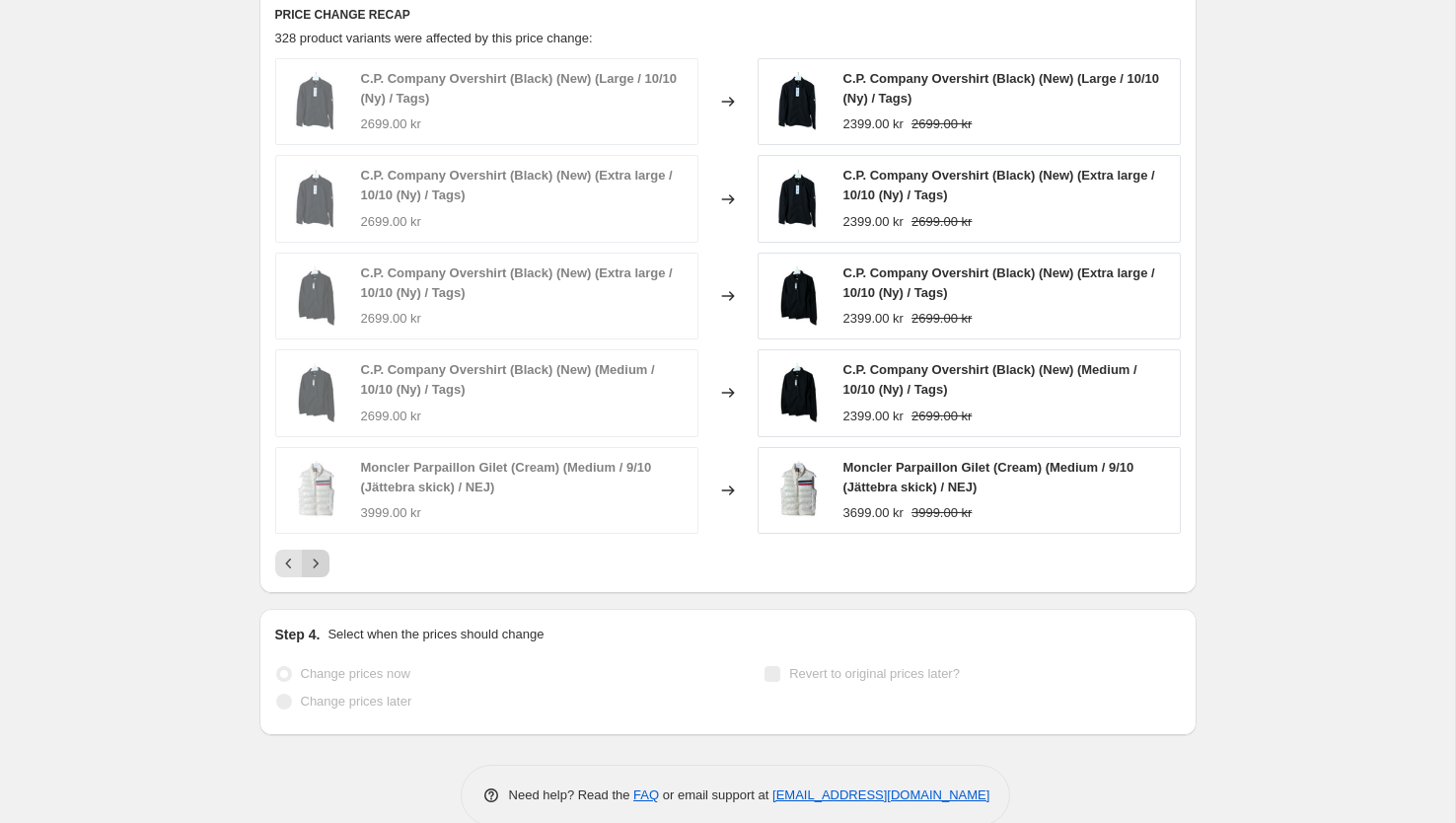 click at bounding box center [316, 563] 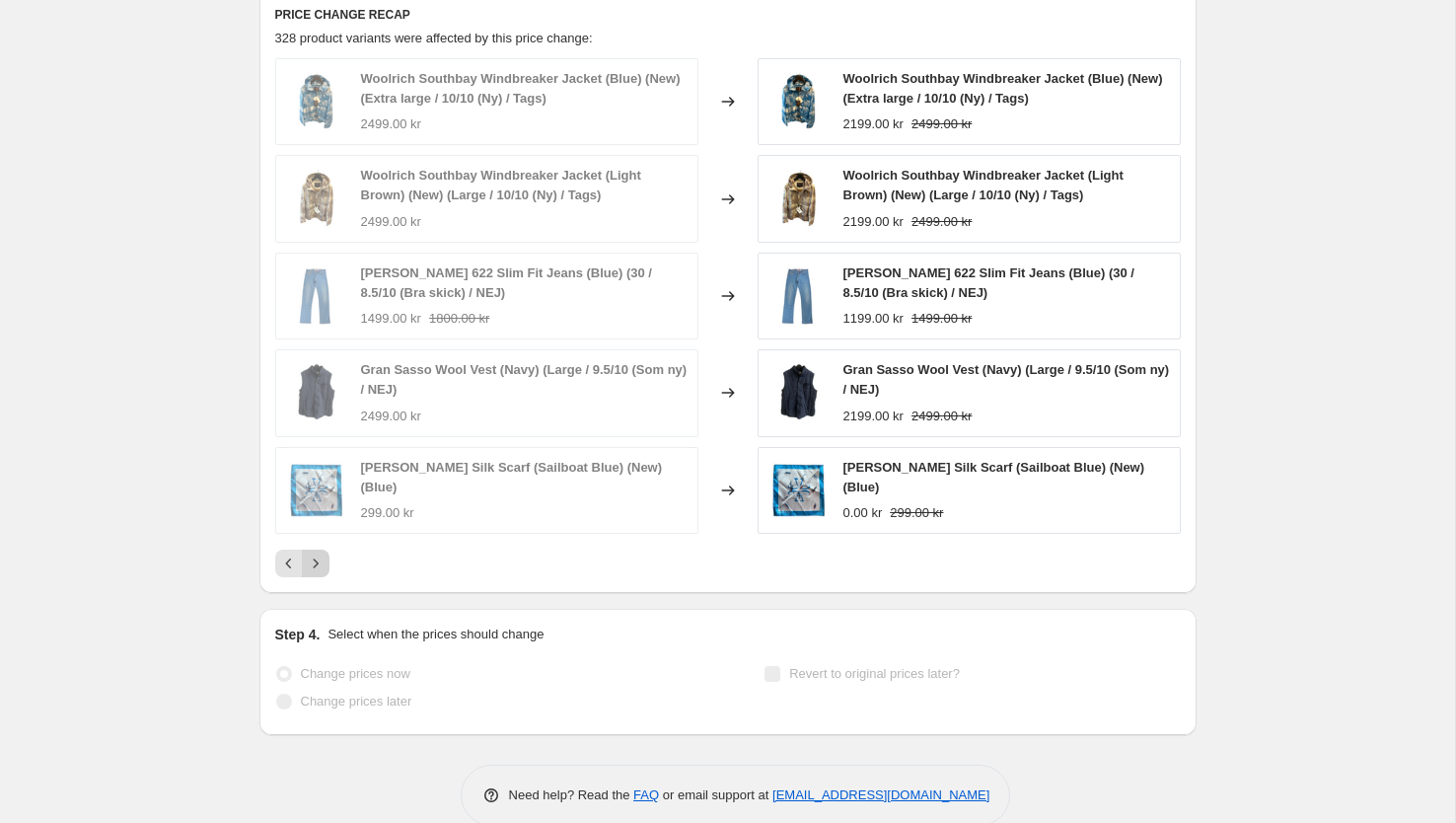 click 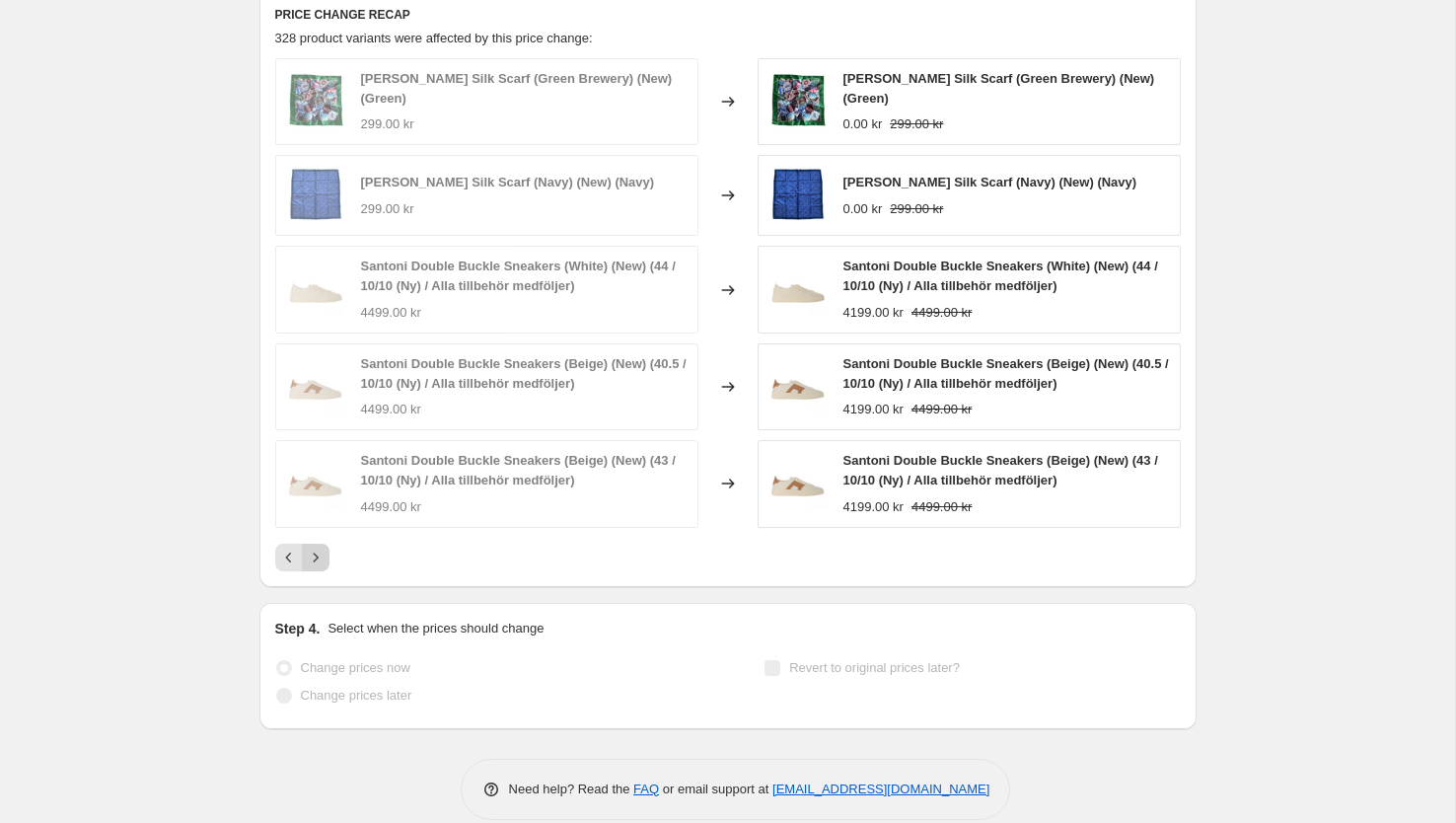 click 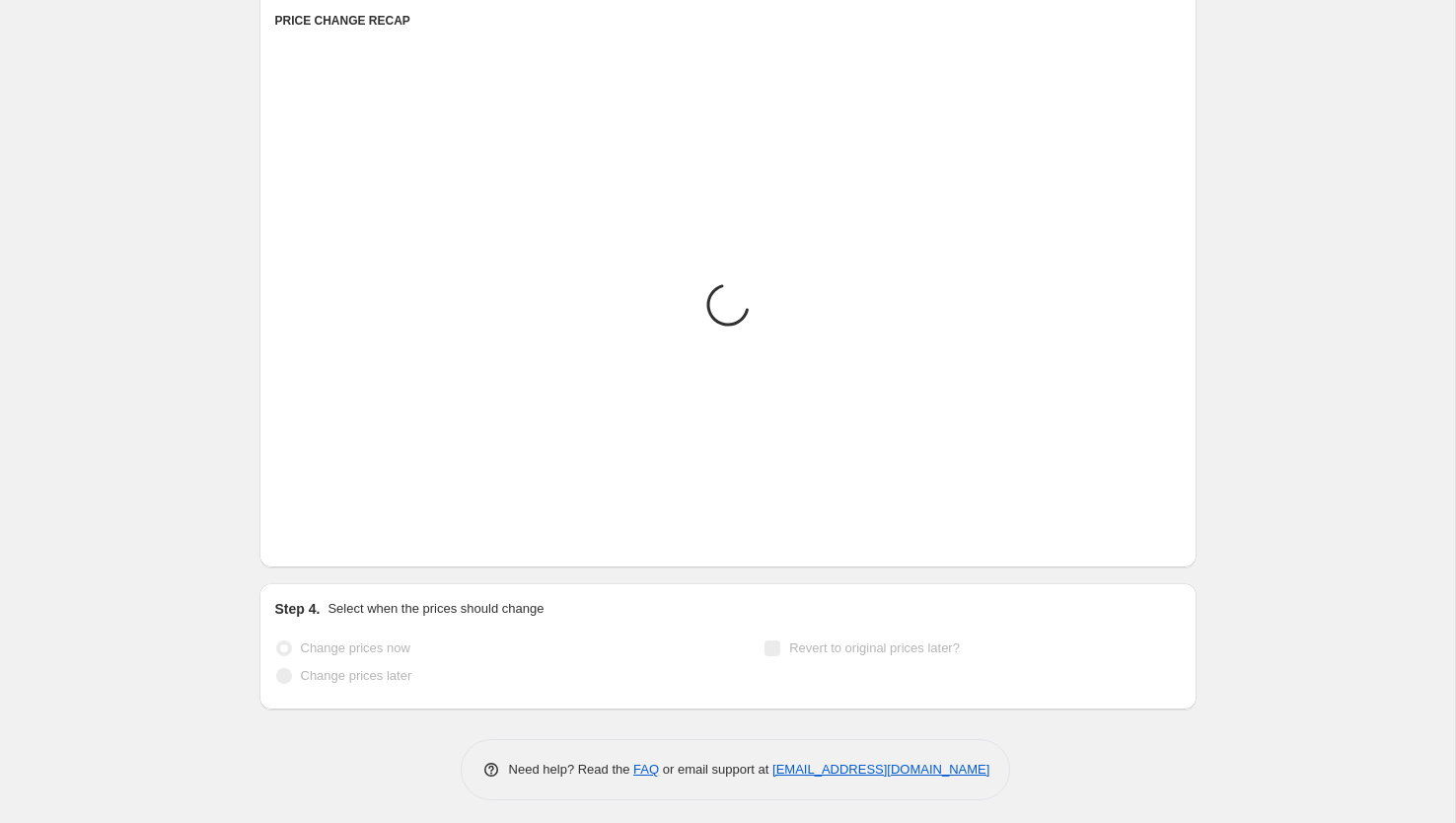 click on "PRICE CHANGE RECAP Placeholder Loading product variants... Loading... Placeholder 59.05 kr 65.61 kr Changed to Placeholder 53.15 kr 59.05 kr Loading... Placeholder 59.05 kr 65.61 kr Changed to Placeholder 53.15 kr 59.05 kr Loading... Placeholder 59.05 kr 65.61 kr Changed to Placeholder 53.15 kr 59.05 kr Loading... Placeholder 59.05 kr 65.61 kr Changed to Placeholder 53.15 kr 59.05 kr Loading... Placeholder 59.05 kr 65.61 kr Changed to Placeholder 53.15 kr 59.05 kr" at bounding box center [728, 281] 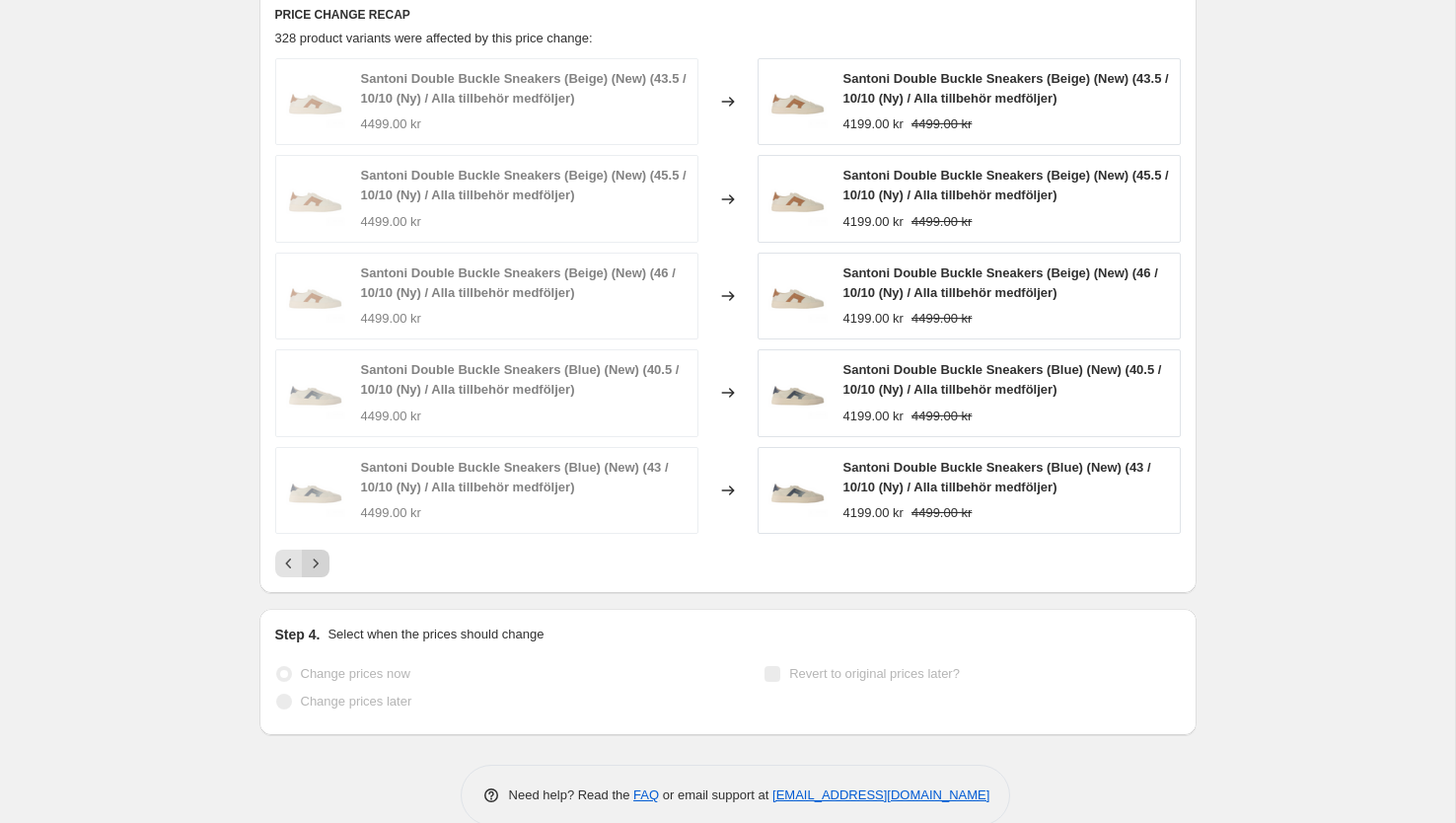 click at bounding box center (316, 563) 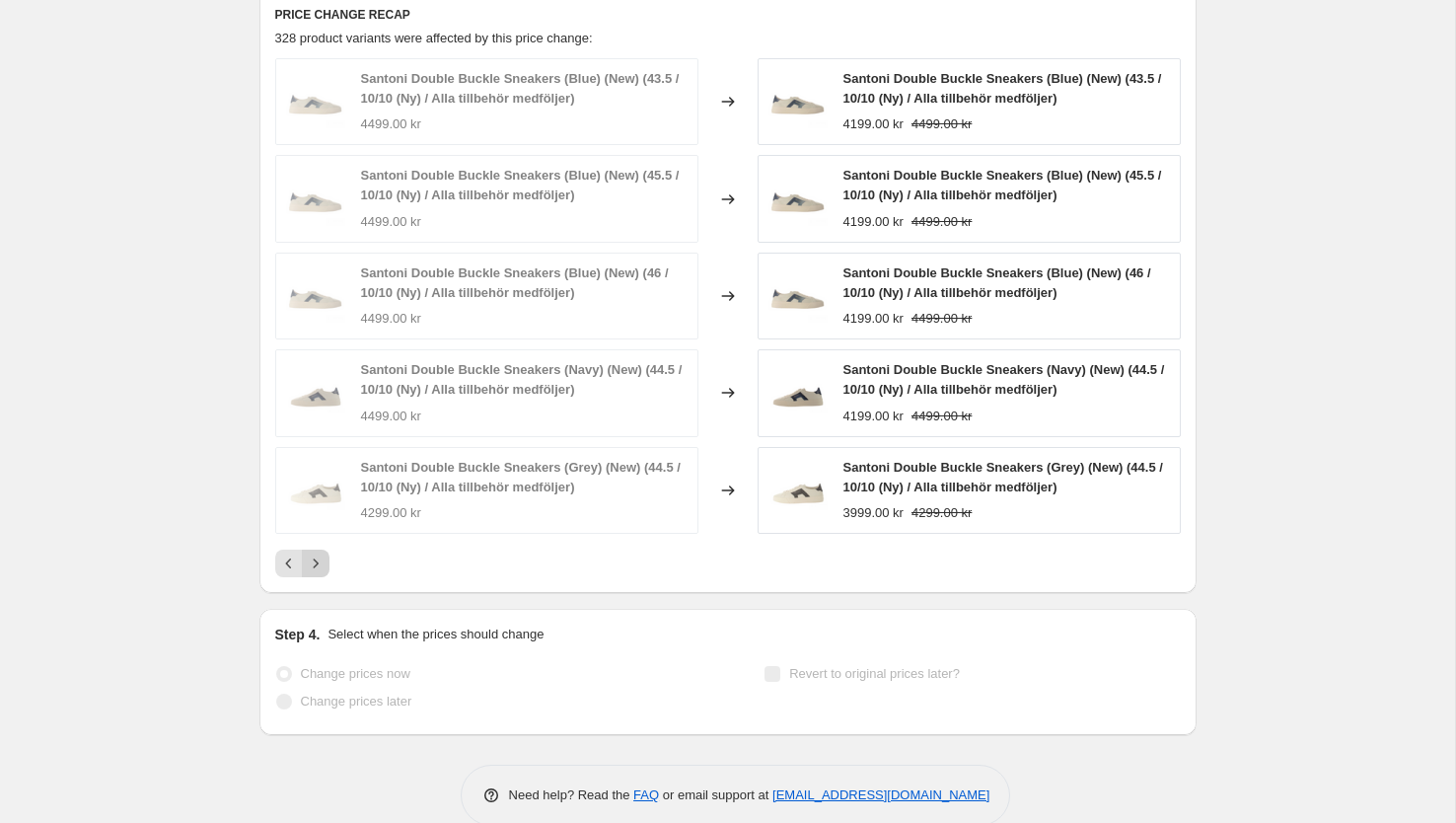 click at bounding box center (316, 563) 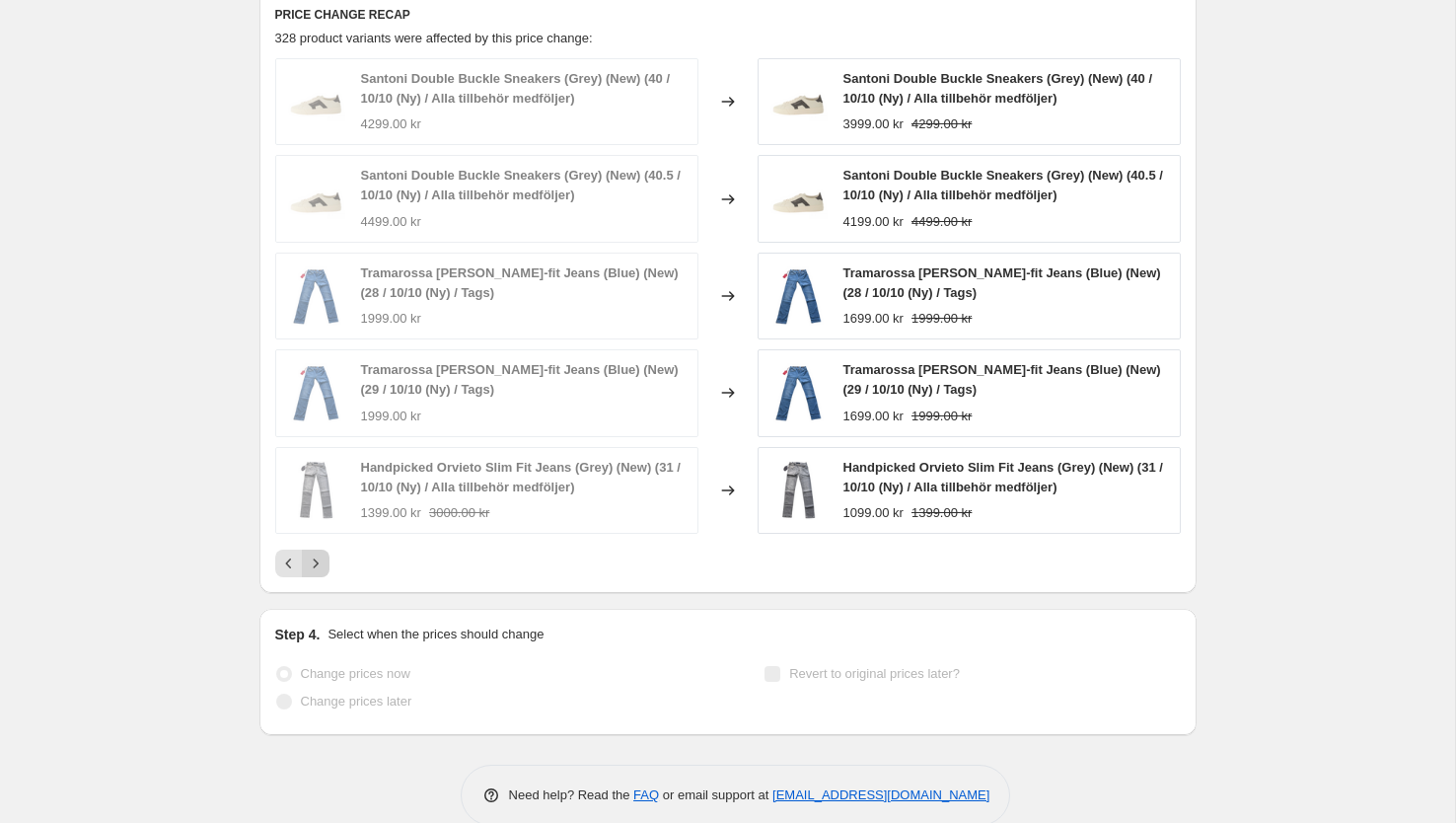 click at bounding box center (316, 563) 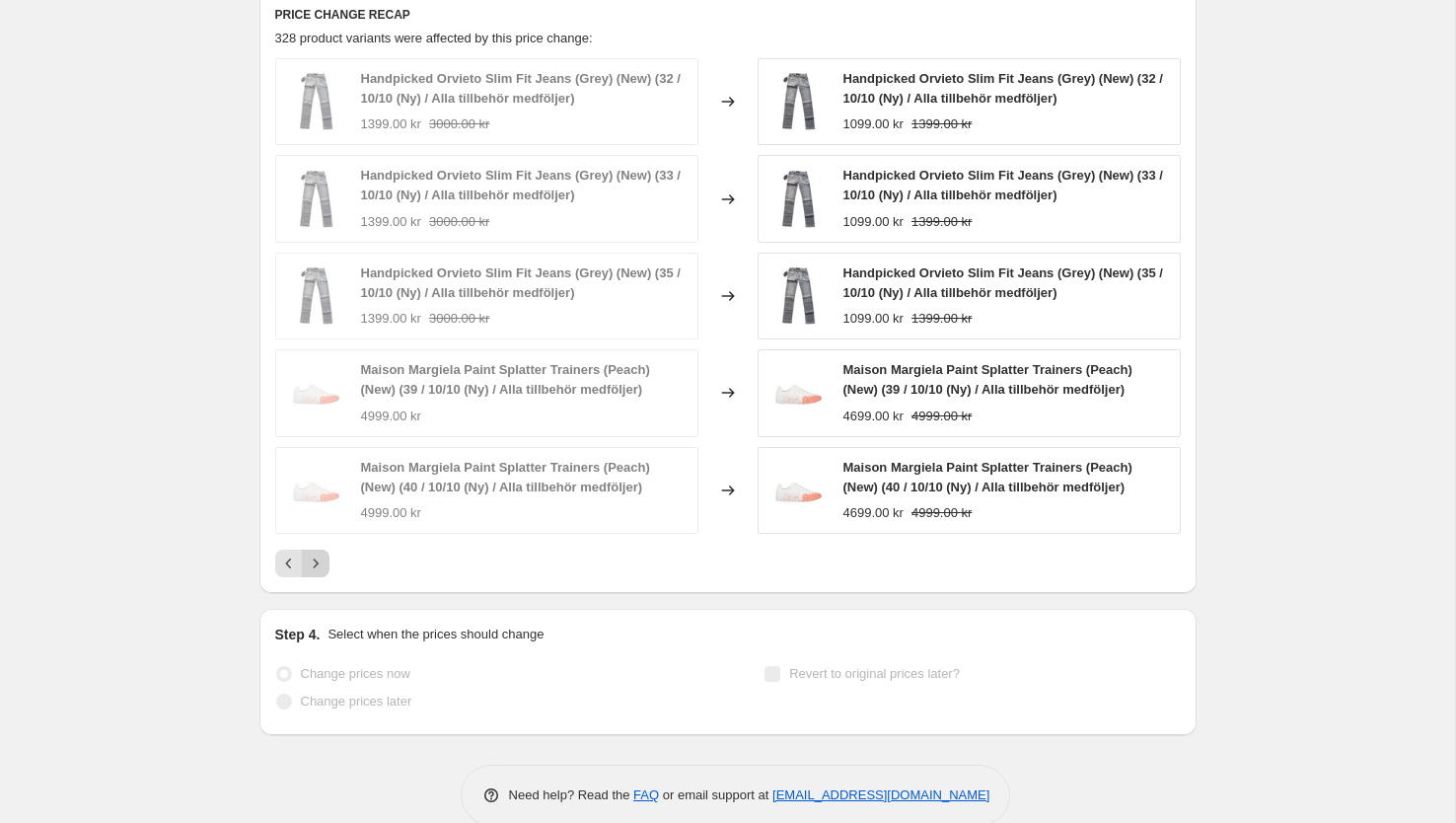 click at bounding box center [316, 563] 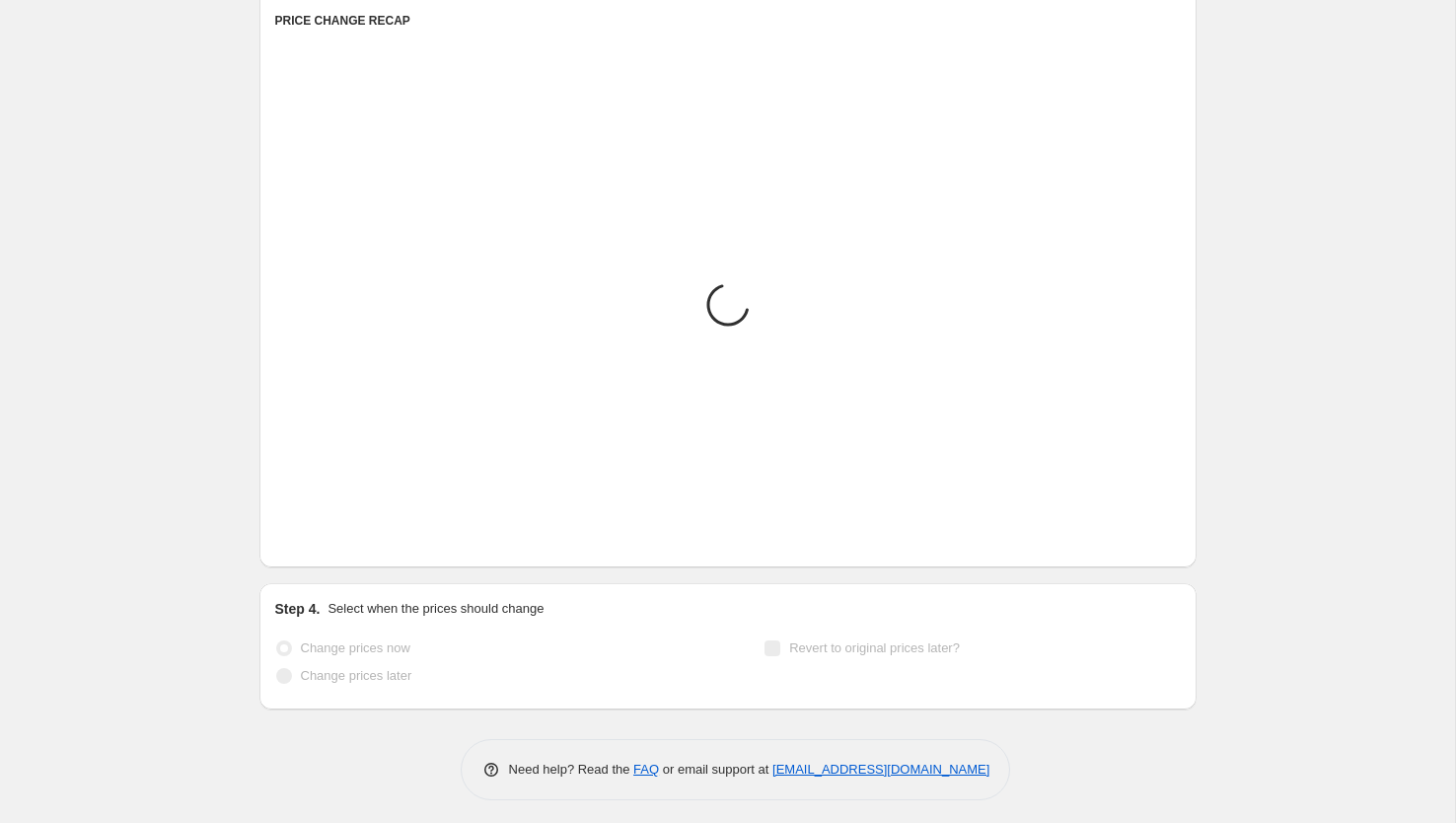 scroll, scrollTop: 1558, scrollLeft: 0, axis: vertical 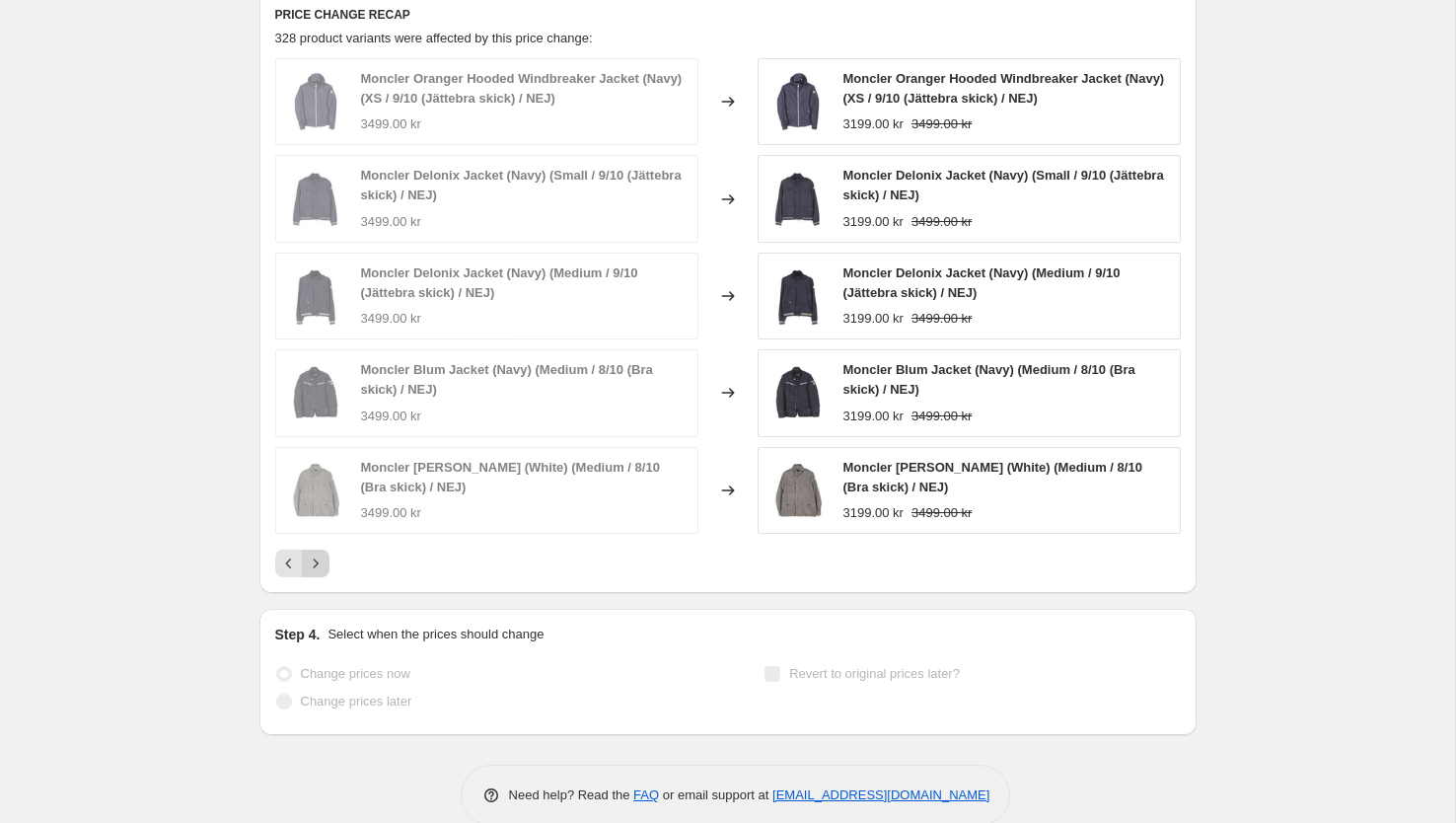 click at bounding box center [316, 563] 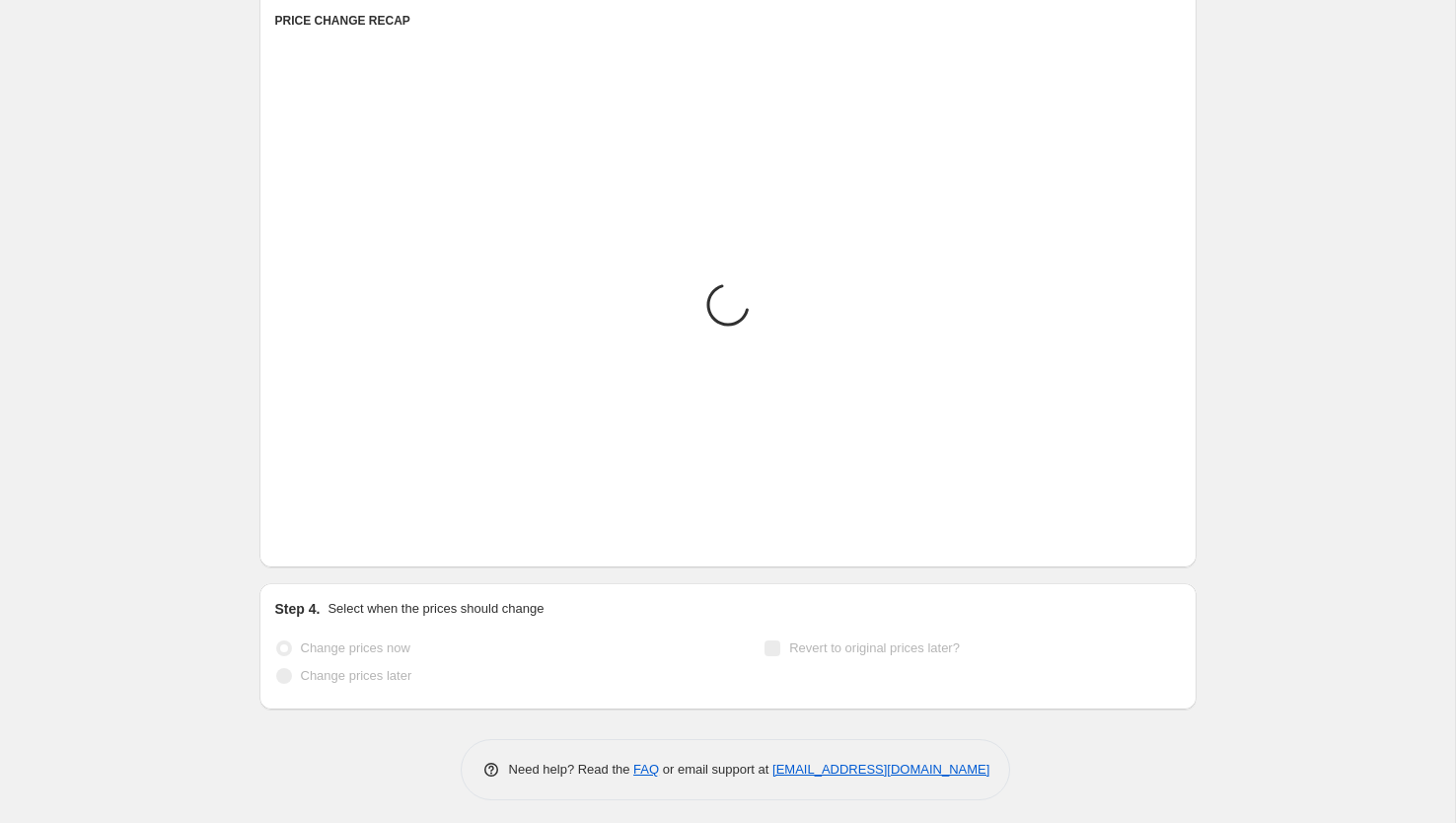 scroll, scrollTop: 1558, scrollLeft: 0, axis: vertical 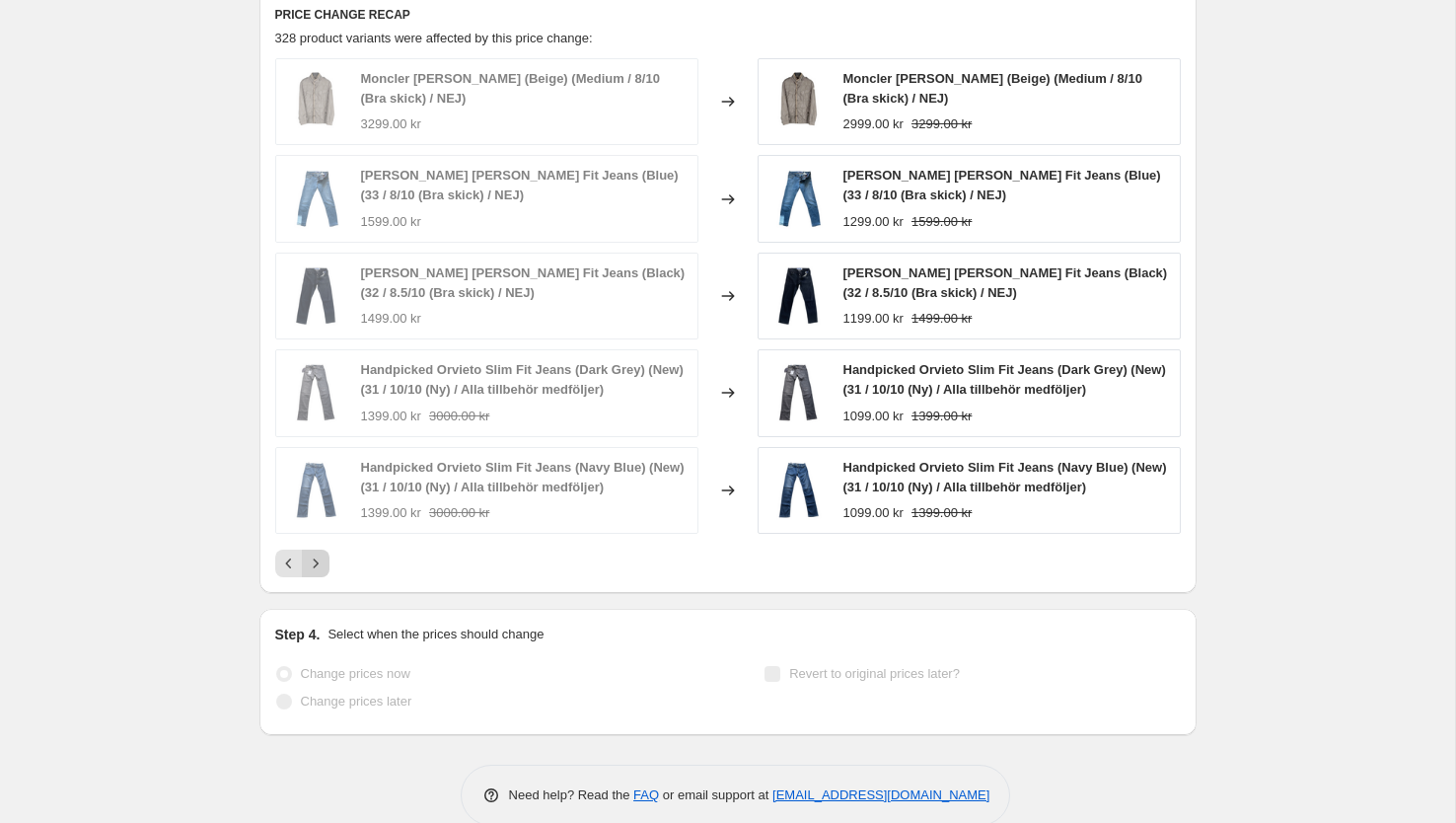 click at bounding box center [316, 563] 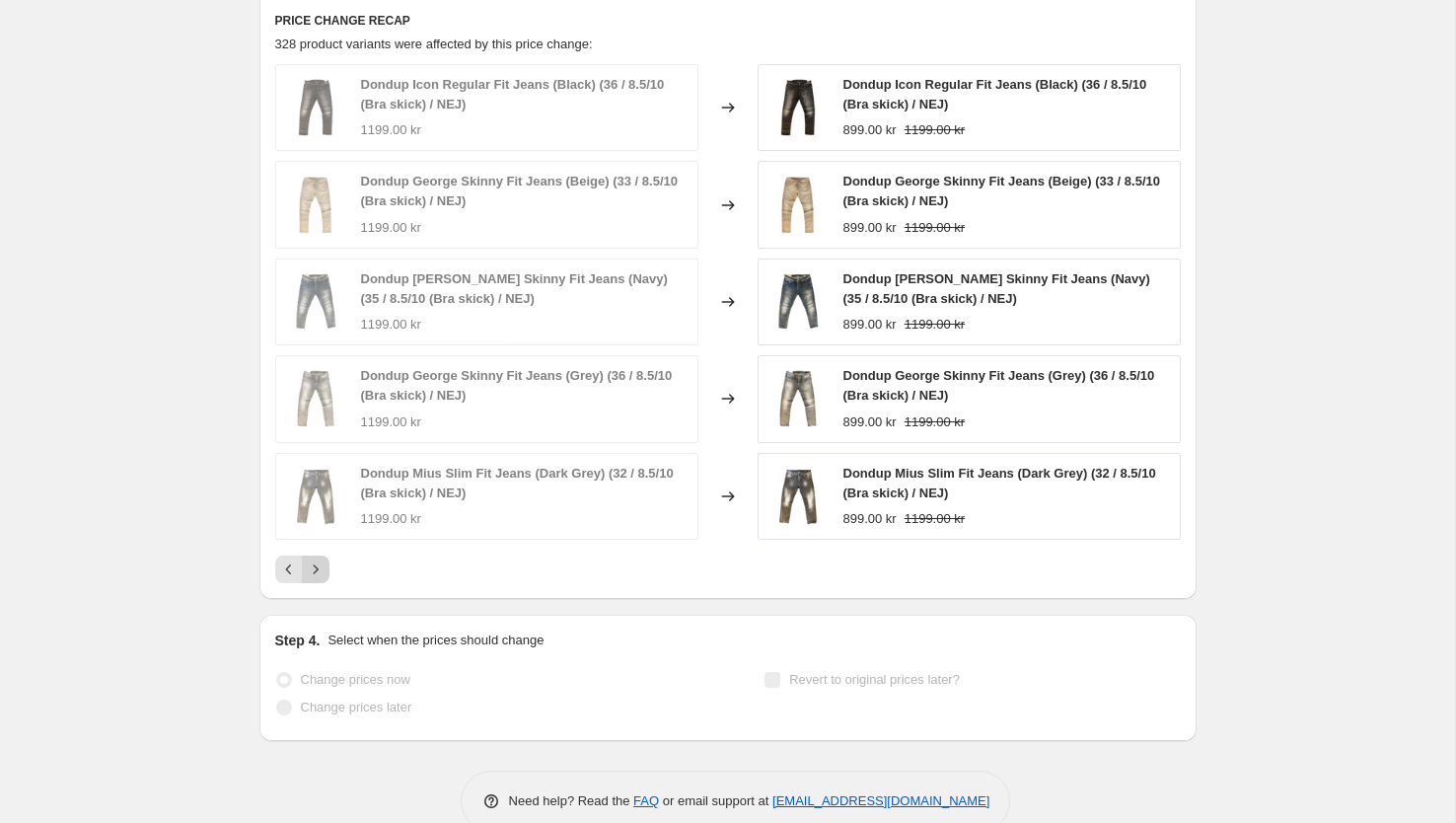 scroll, scrollTop: 1558, scrollLeft: 0, axis: vertical 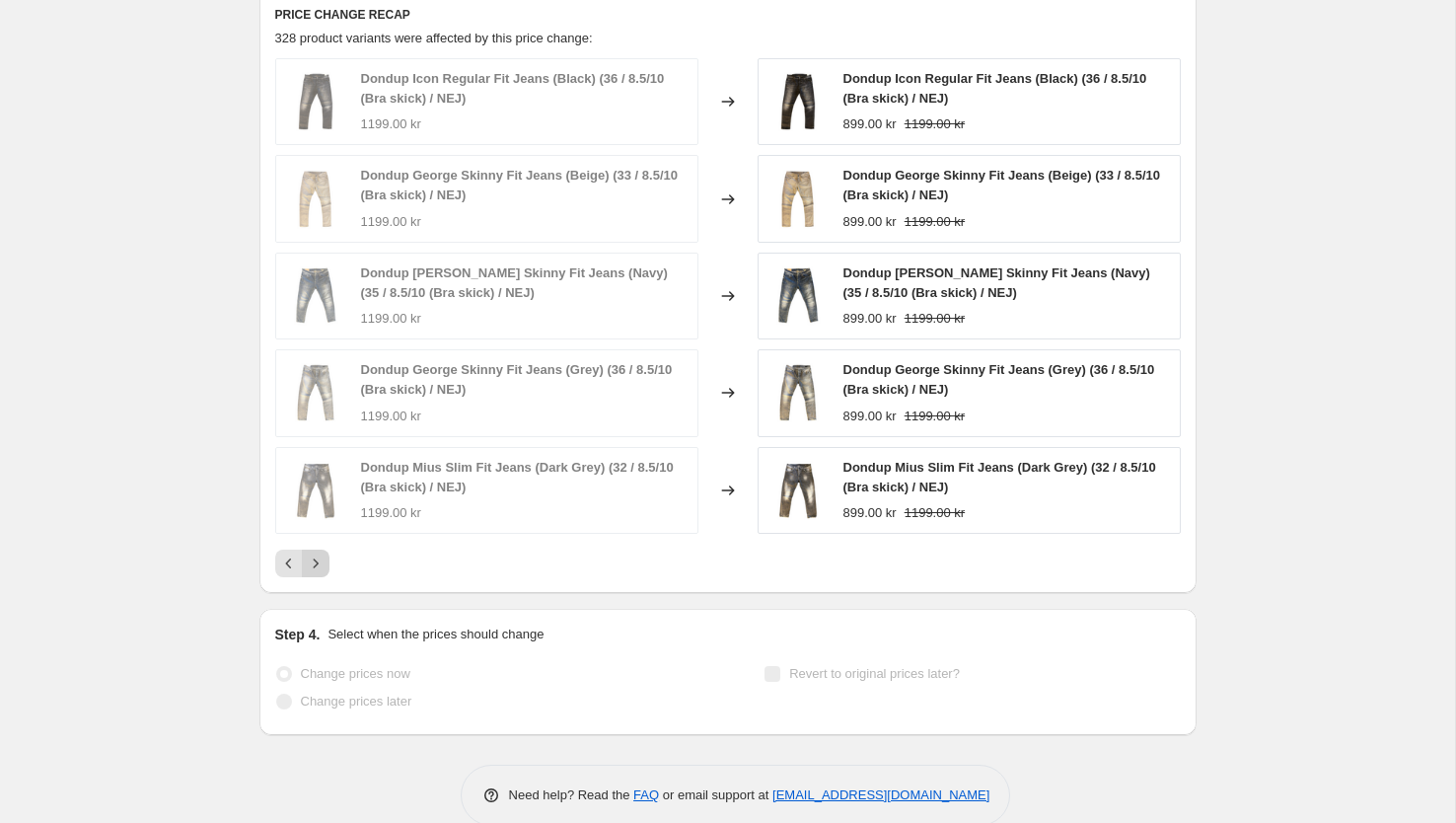 click at bounding box center (316, 563) 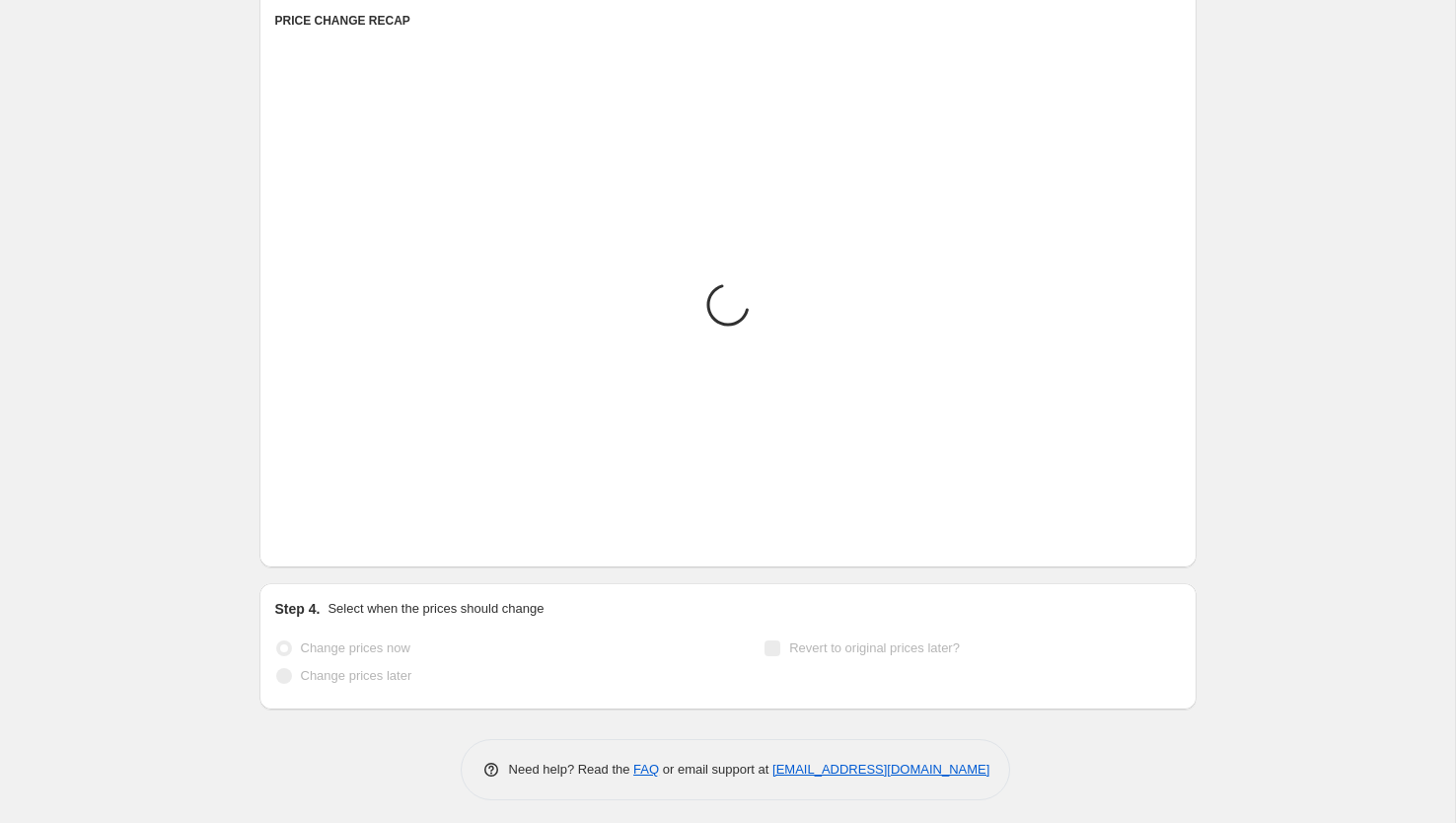 scroll, scrollTop: 1558, scrollLeft: 0, axis: vertical 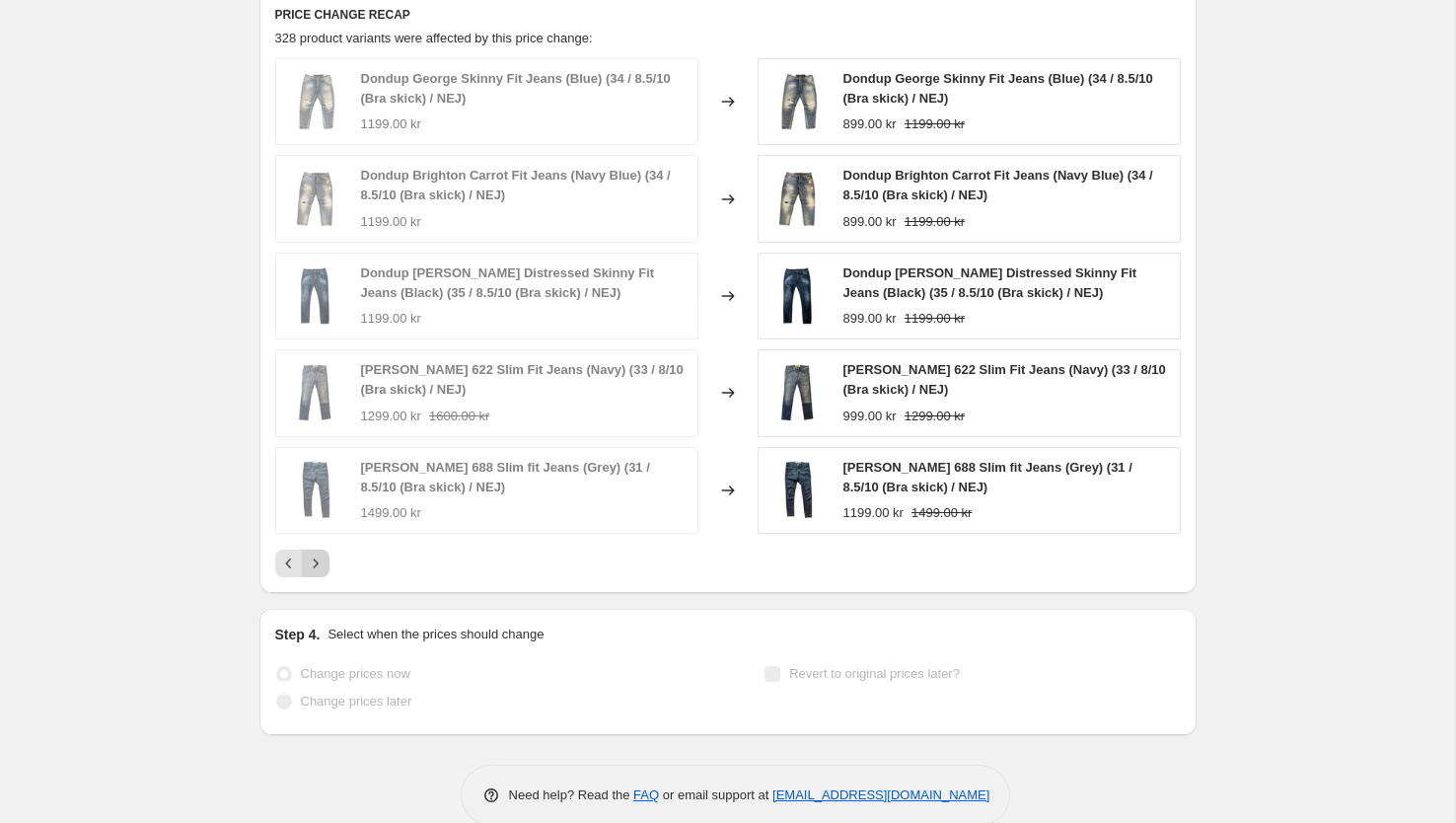 click at bounding box center [316, 563] 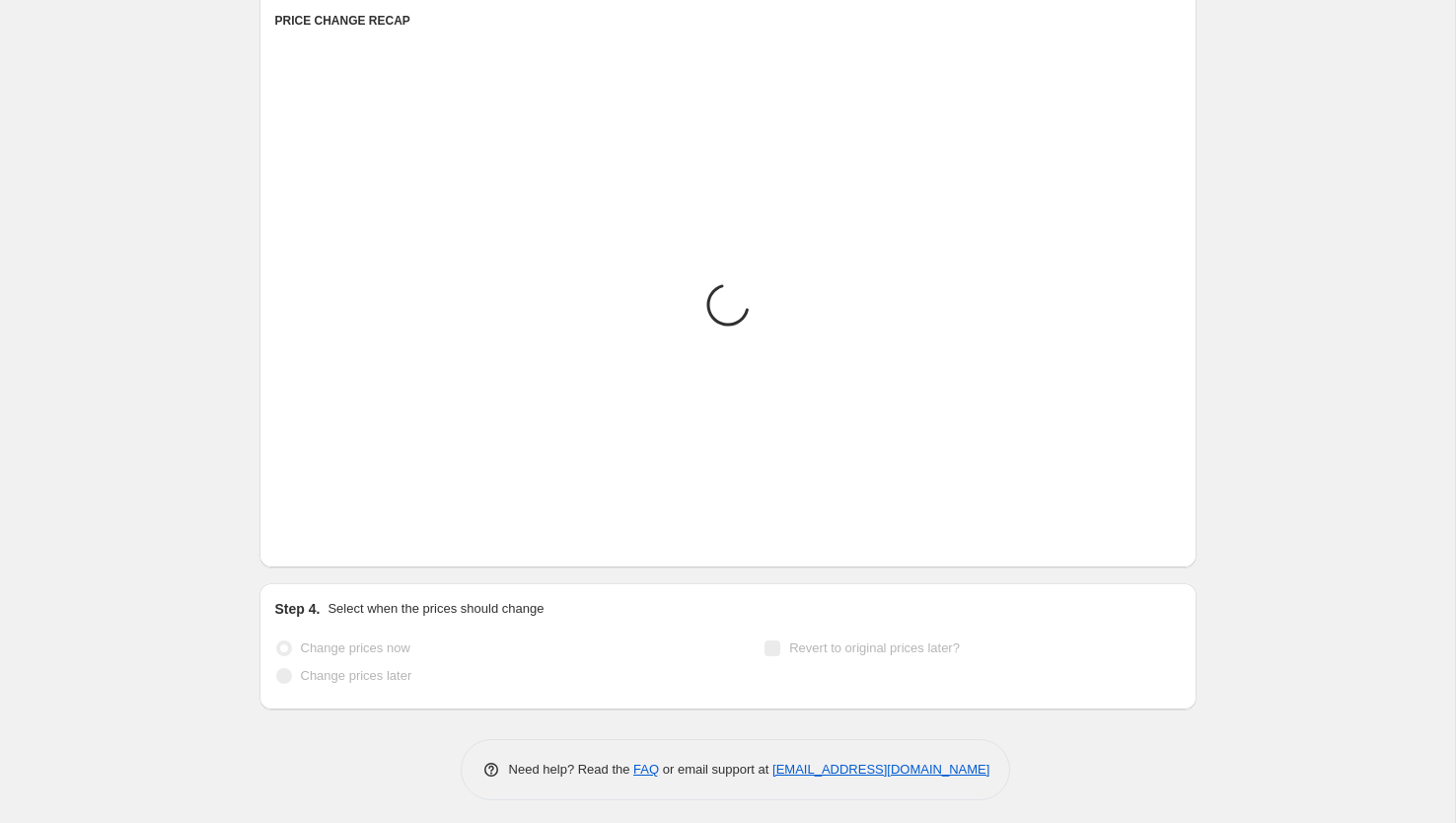 scroll, scrollTop: 1558, scrollLeft: 0, axis: vertical 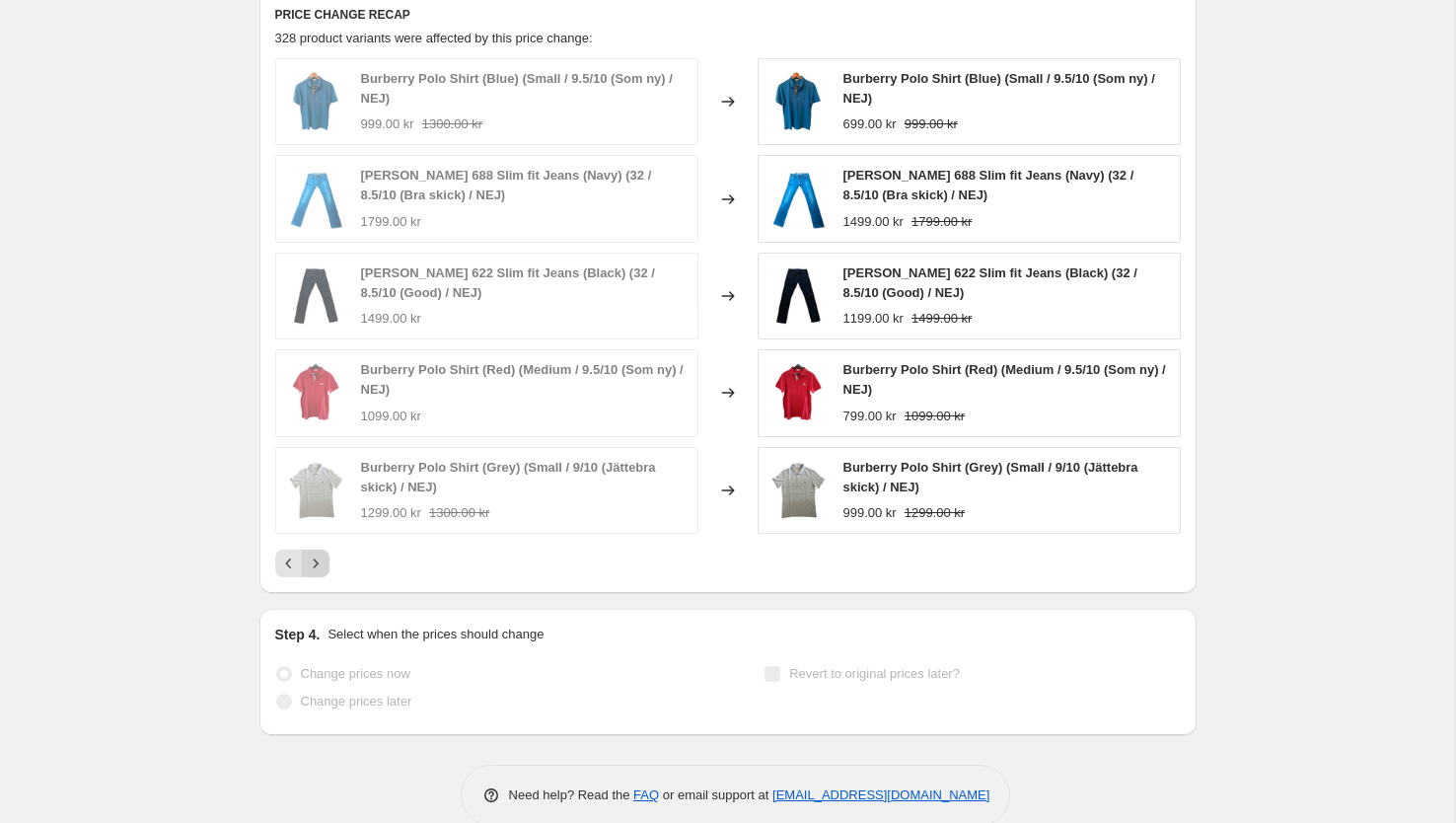 click at bounding box center (316, 563) 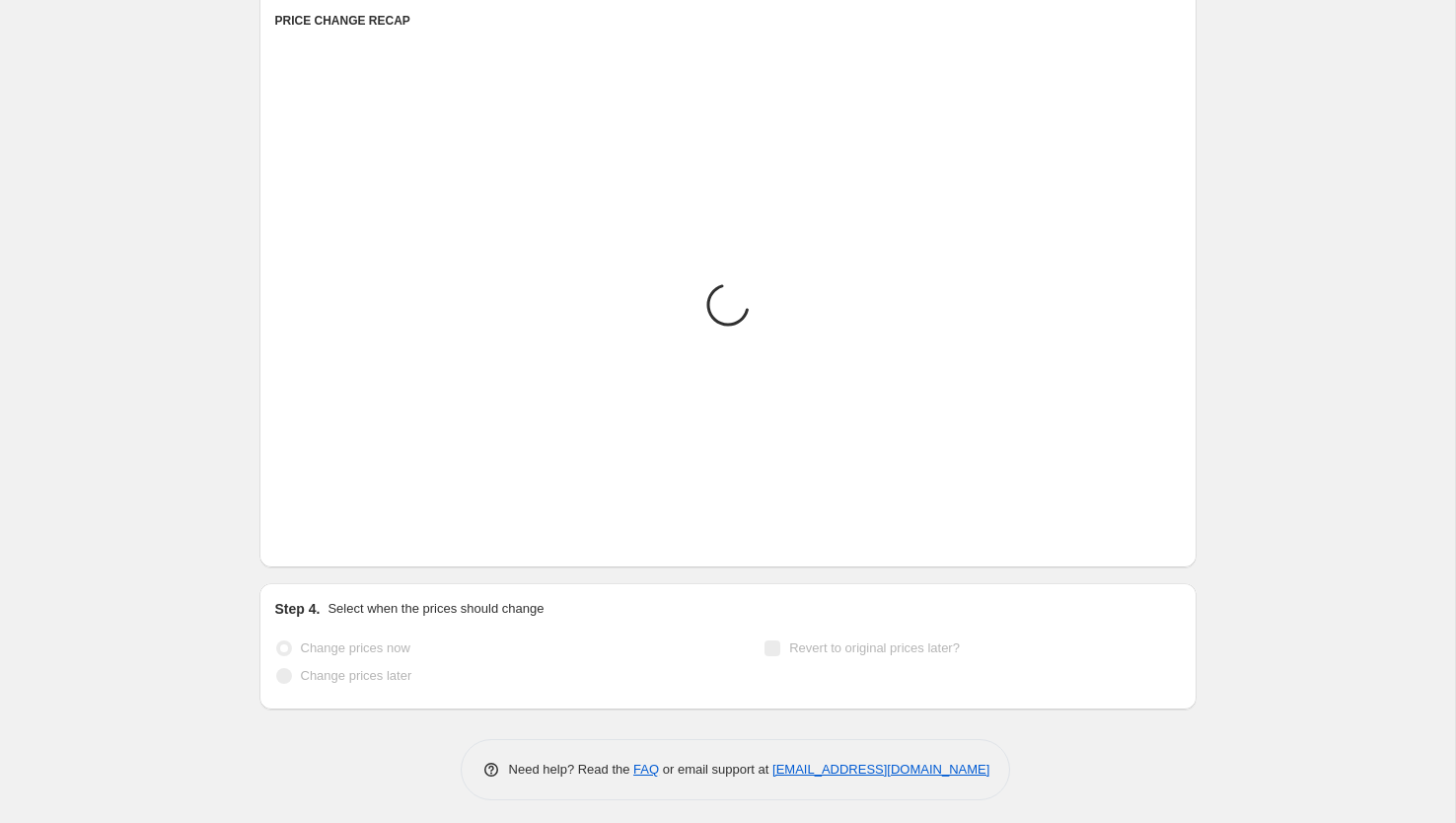 scroll, scrollTop: 1558, scrollLeft: 0, axis: vertical 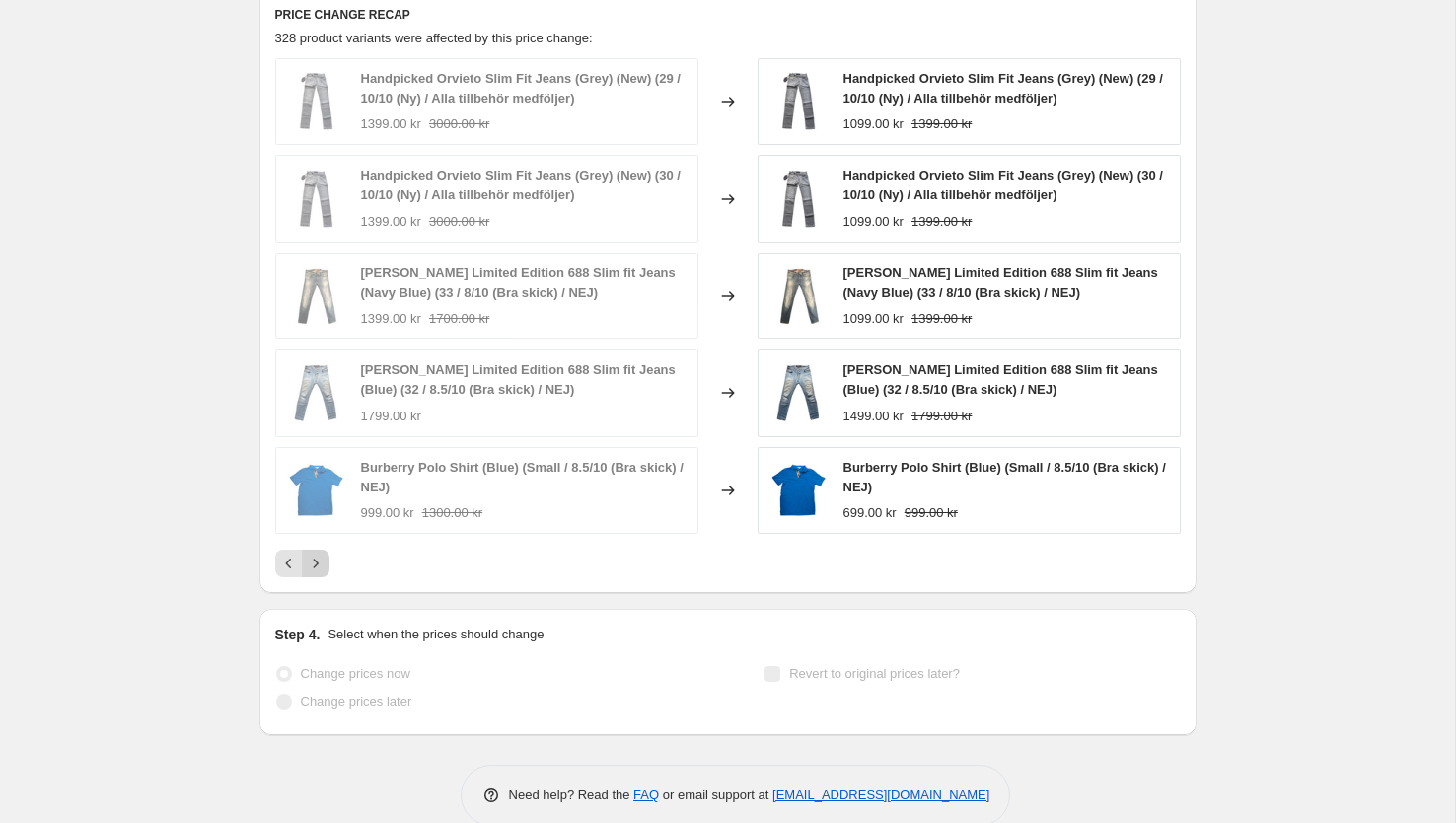 click 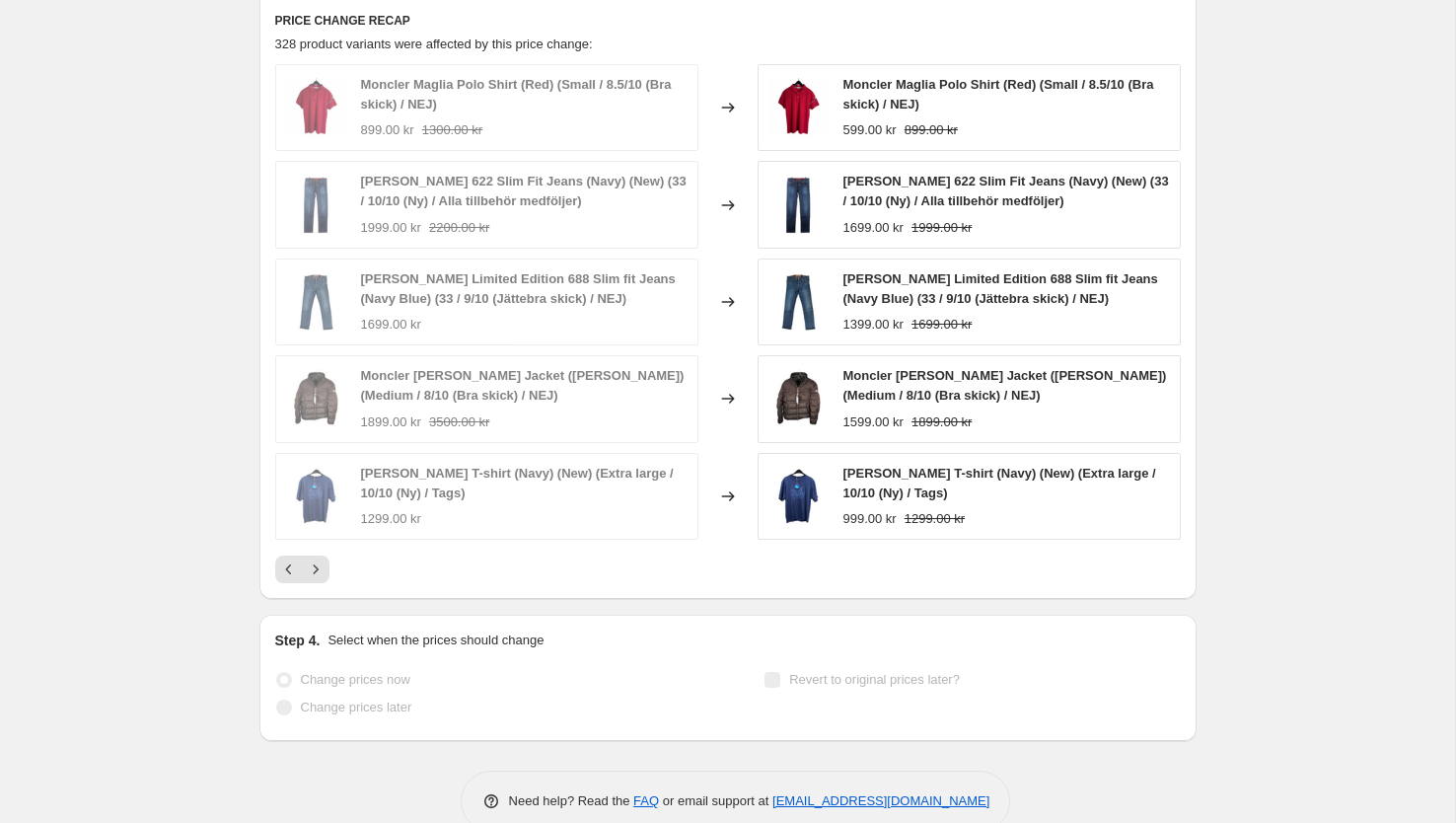 scroll, scrollTop: 1558, scrollLeft: 0, axis: vertical 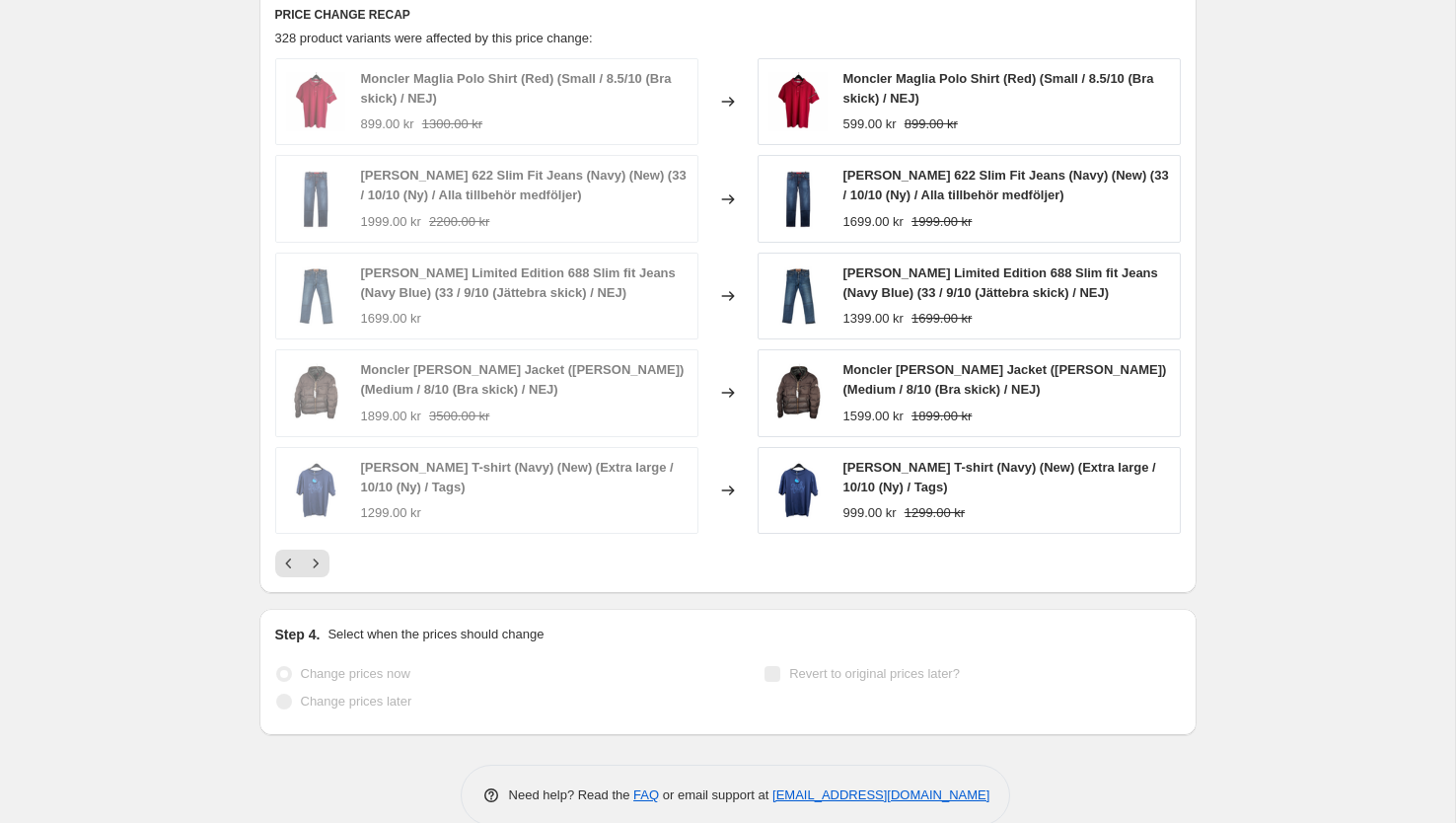 click on "PRICE CHANGE RECAP 328 product variants were affected by this price change: Moncler Maglia Polo Shirt (Red) (Small / 8.5/10 (Bra skick) / NEJ) 899.00 kr 1300.00 kr Changed to Moncler Maglia Polo Shirt (Red) (Small / 8.5/10 (Bra skick) / NEJ) 599.00 kr 899.00 kr Jacob Cohën 622 Slim Fit Jeans (Navy) (New) (33 / 10/10 (Ny) / Alla tillbehör medföljer) 1999.00 kr 2200.00 kr Changed to Jacob Cohën 622 Slim Fit Jeans (Navy) (New) (33 / 10/10 (Ny) / Alla tillbehör medföljer) 1699.00 kr 1999.00 kr Jacob Cohën Limited Edition 688 Slim fit Jeans (Navy Blue) (33 / 9/10 (Jättebra skick) / NEJ) 1699.00 kr Changed to Jacob Cohën Limited Edition 688 Slim fit Jeans (Navy Blue) (33 / 9/10 (Jättebra skick) / NEJ) 1399.00 kr 1699.00 kr Moncler Thomas Down Jacket (Brown) (Medium / 8/10 (Bra skick) / NEJ) 1899.00 kr 3500.00 kr Changed to Moncler Thomas Down Jacket (Brown) (Medium / 8/10 (Bra skick) / NEJ) 1599.00 kr 1899.00 kr Jacob Cohën T-shirt (Navy) (New) (Extra large / 10/10 (Ny) / Tags) 1299.00 kr Changed to" at bounding box center (728, 291) 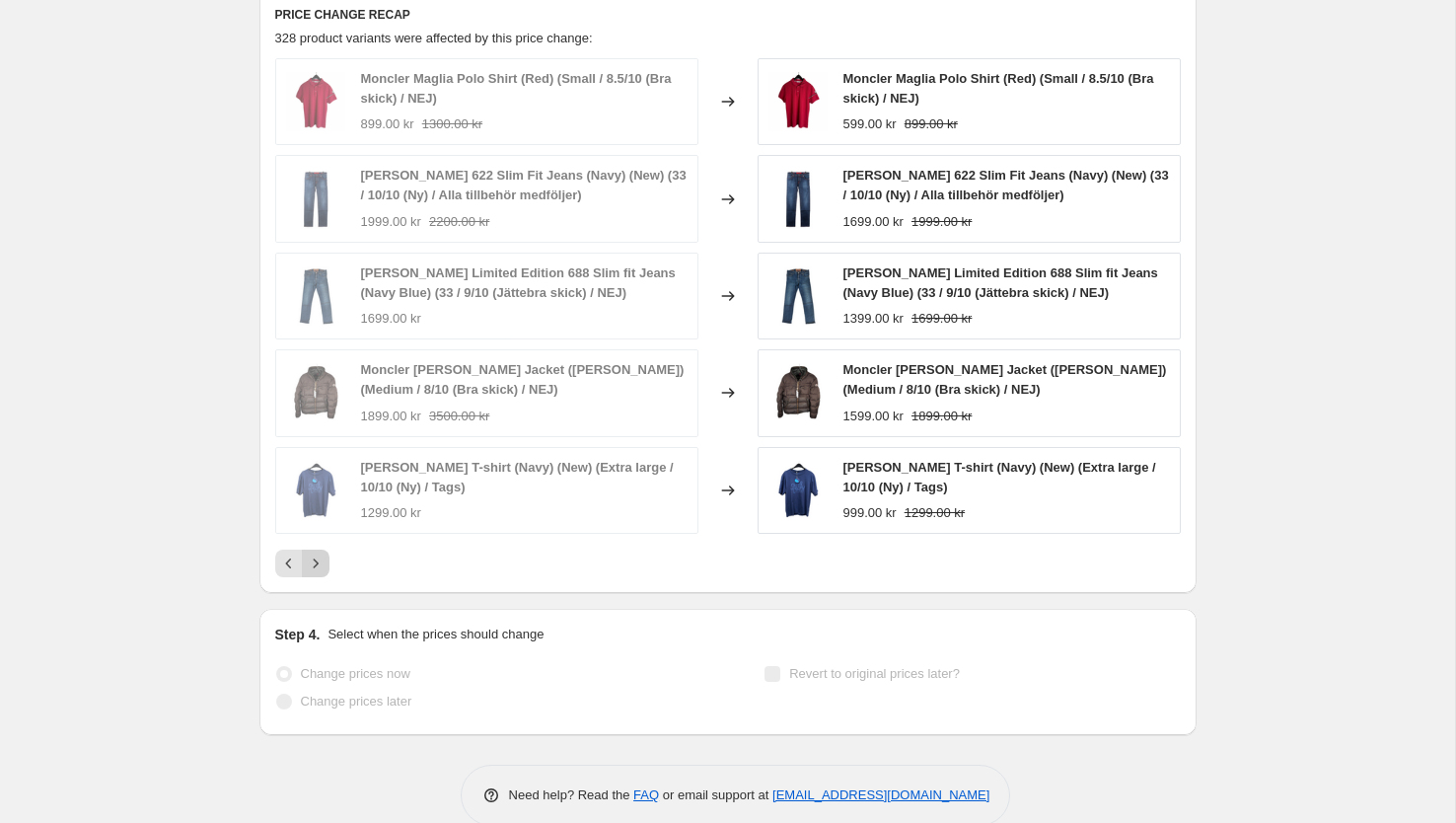 click 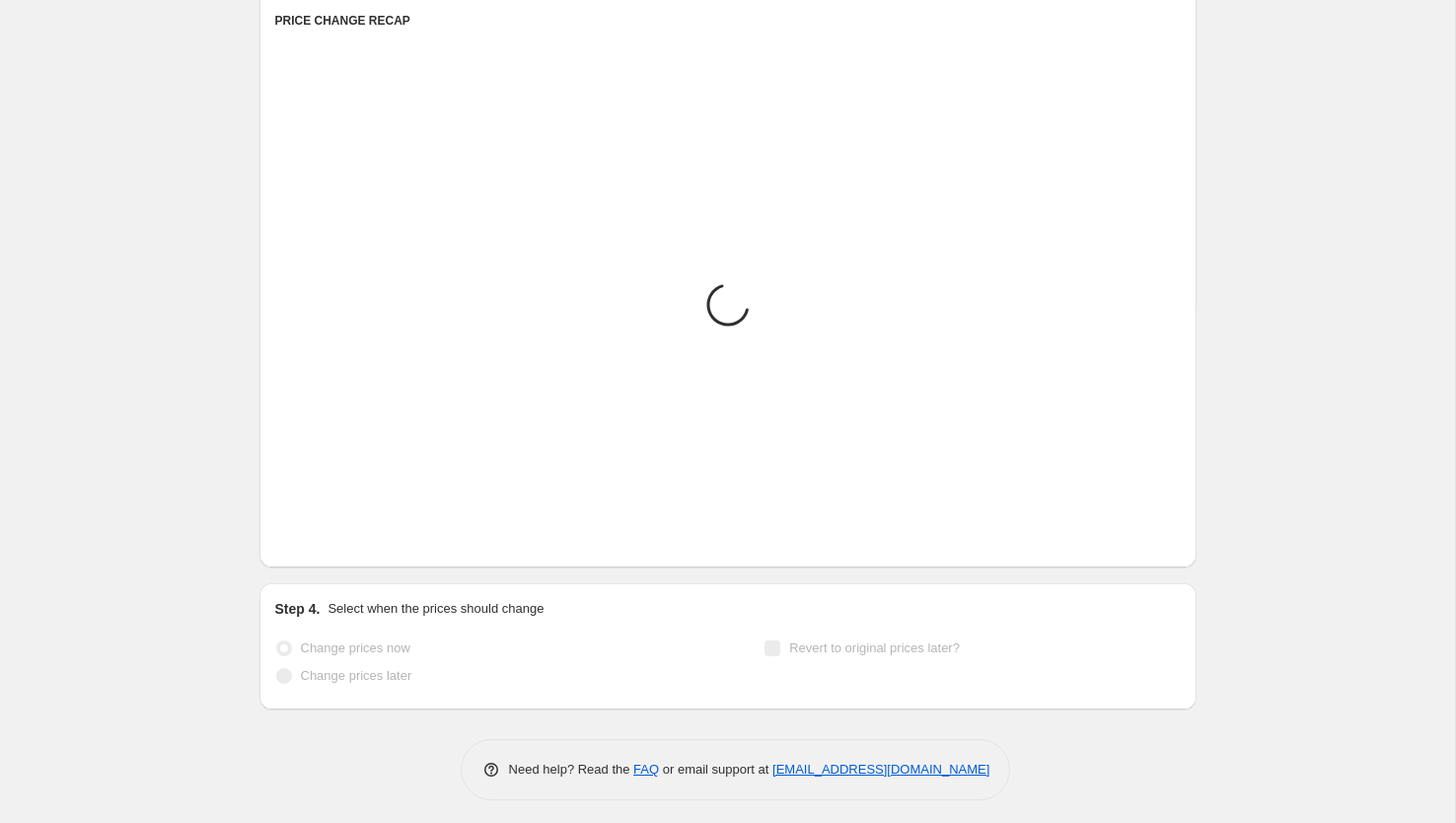 scroll, scrollTop: 1558, scrollLeft: 0, axis: vertical 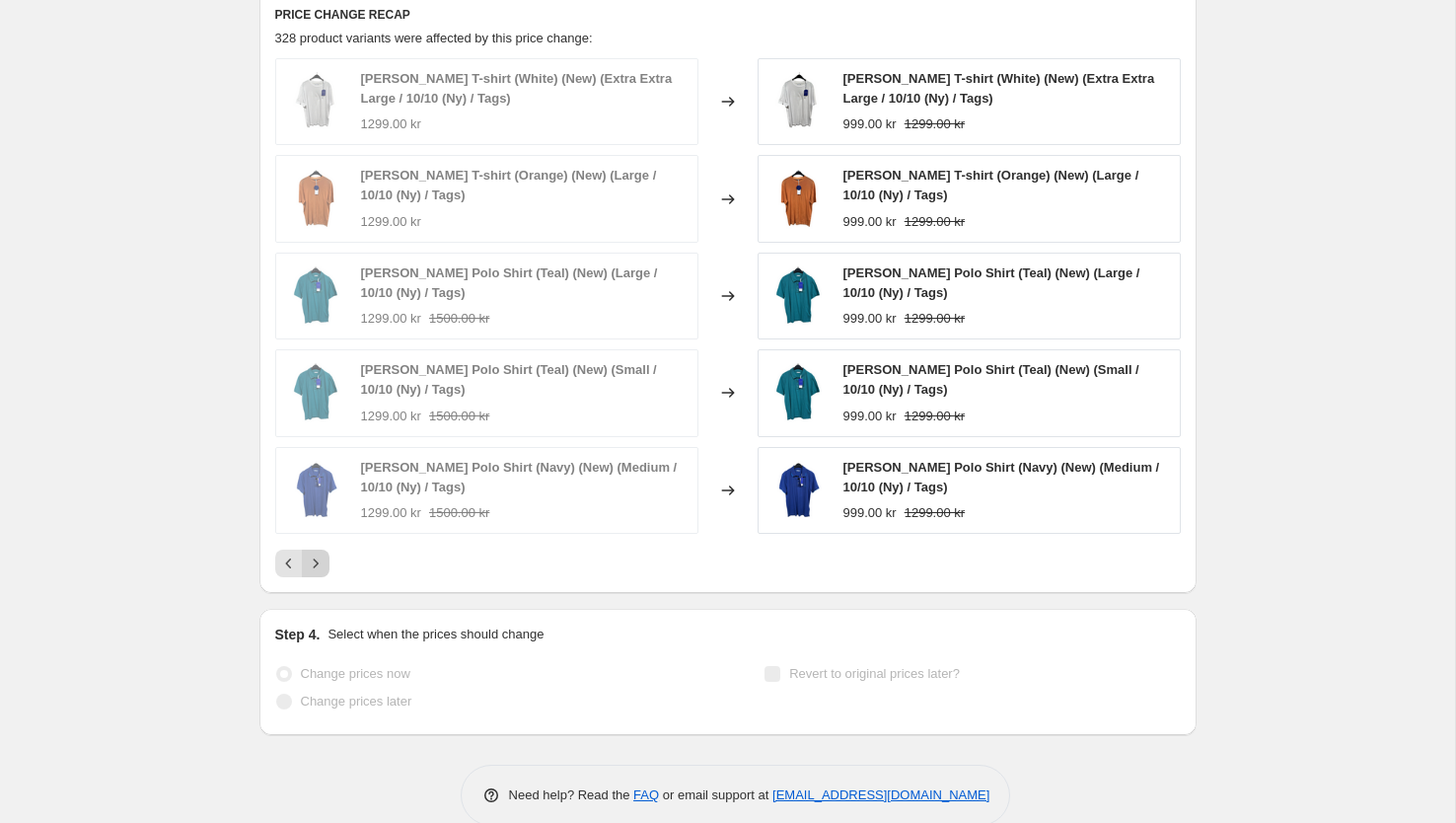 click 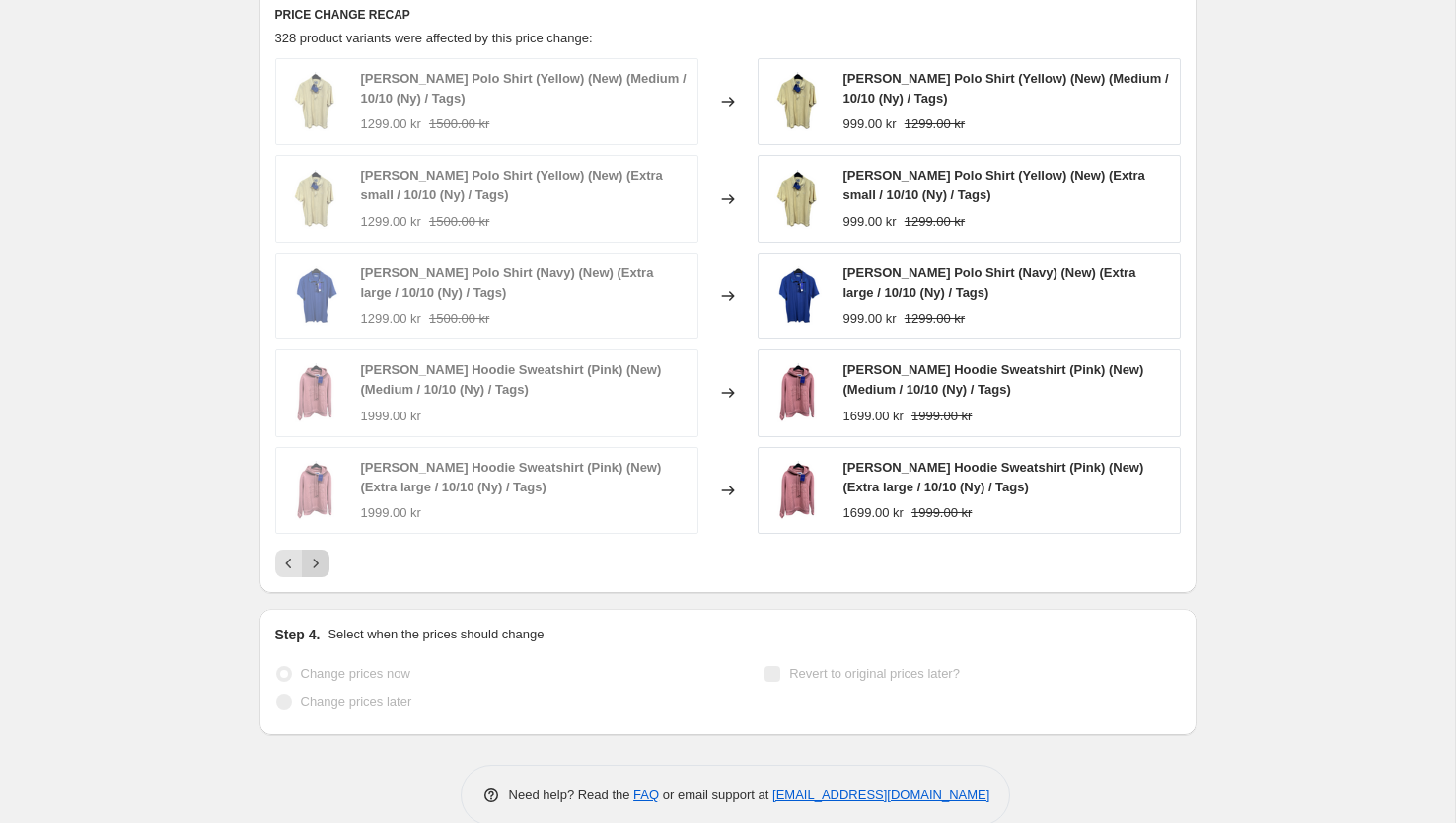 click 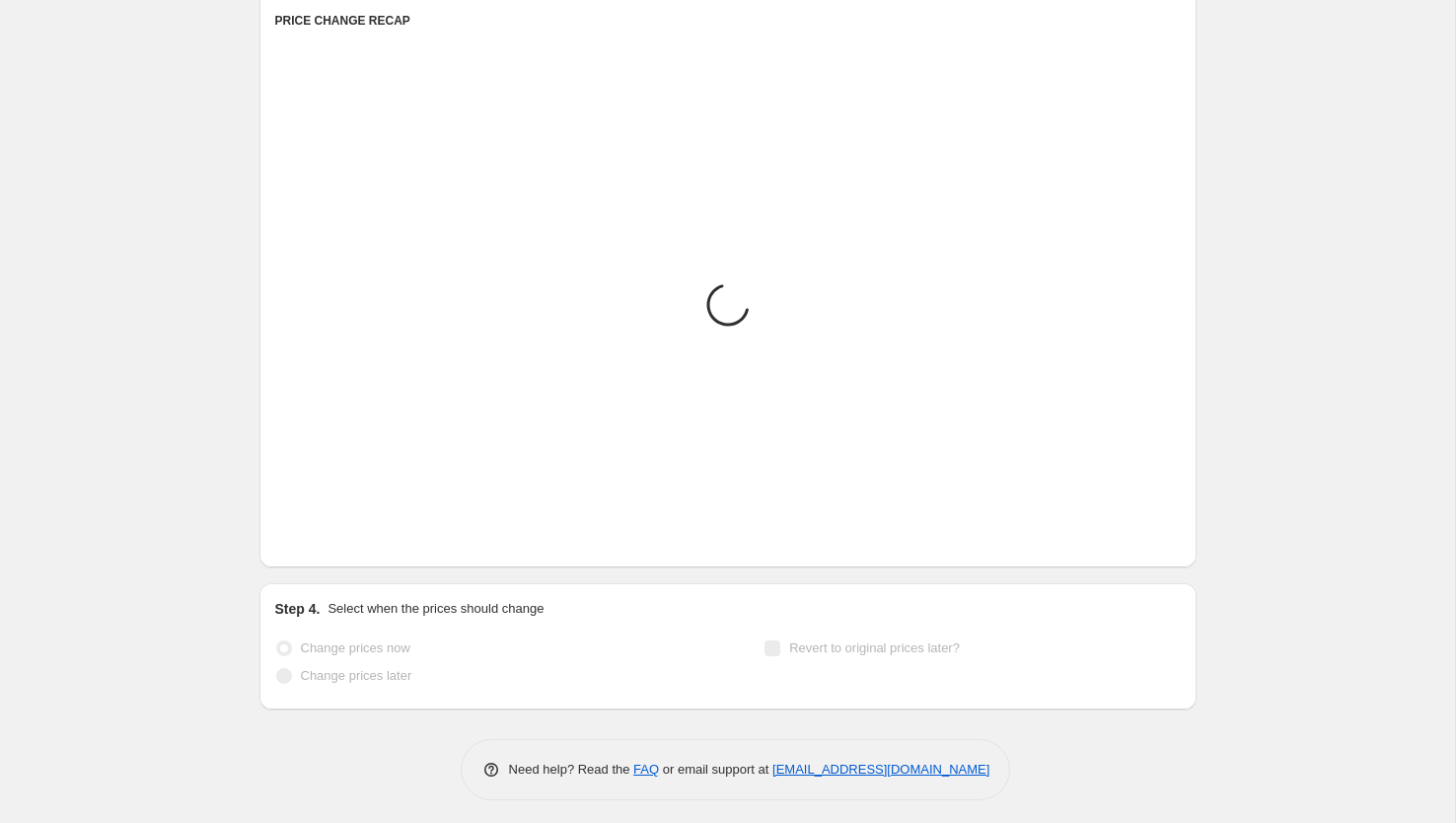 scroll, scrollTop: 1558, scrollLeft: 0, axis: vertical 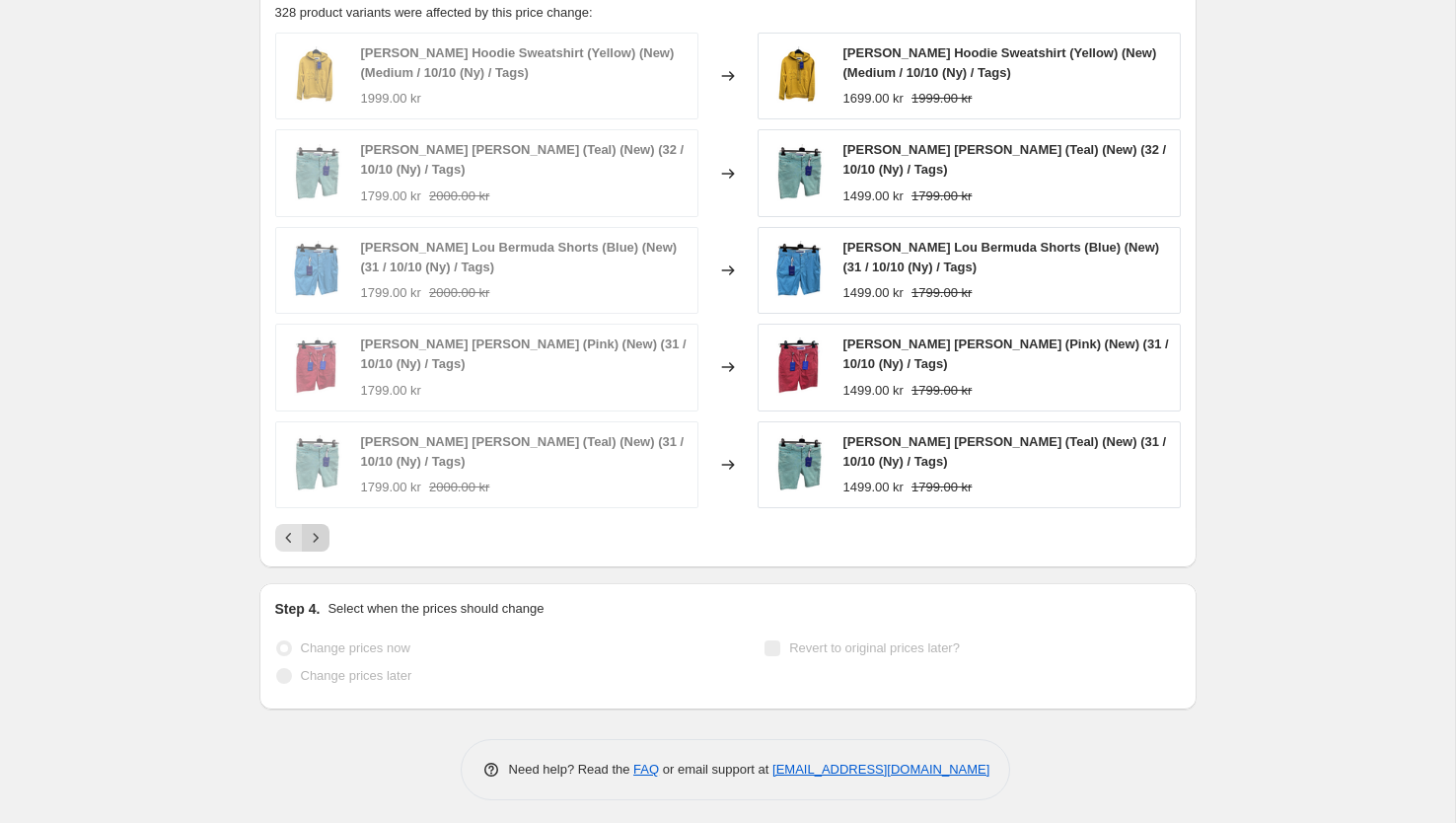 click 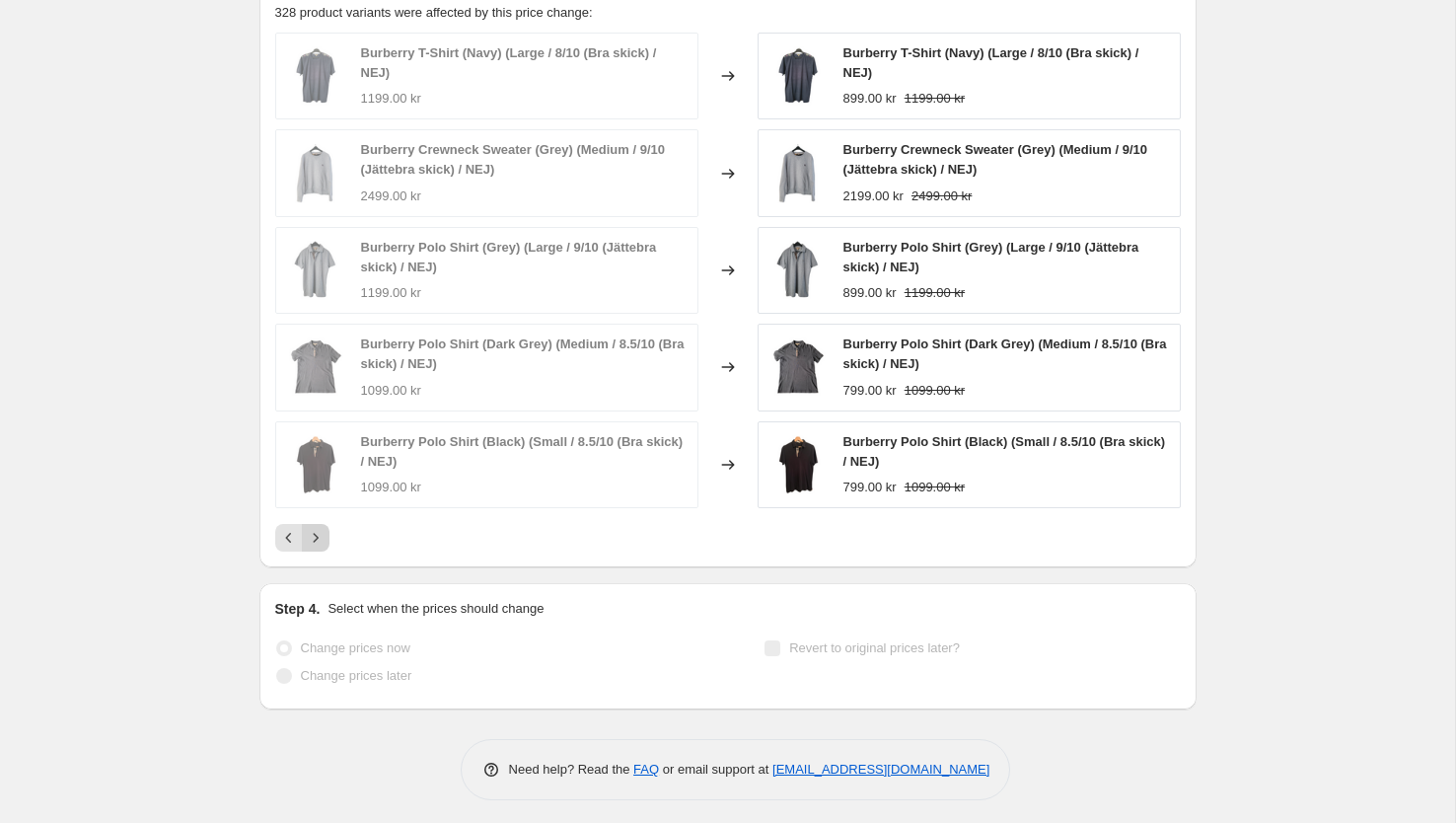 click 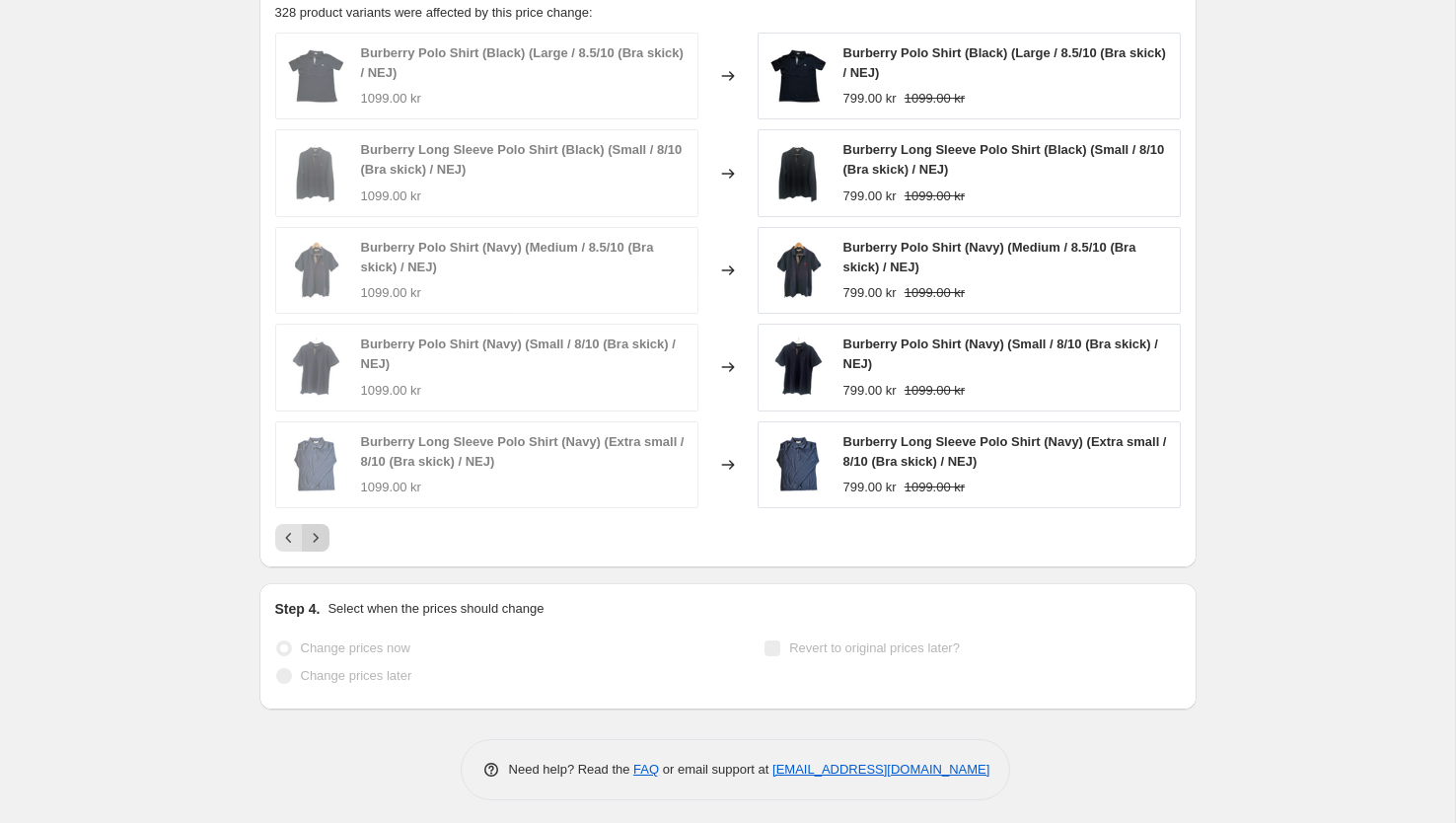 click 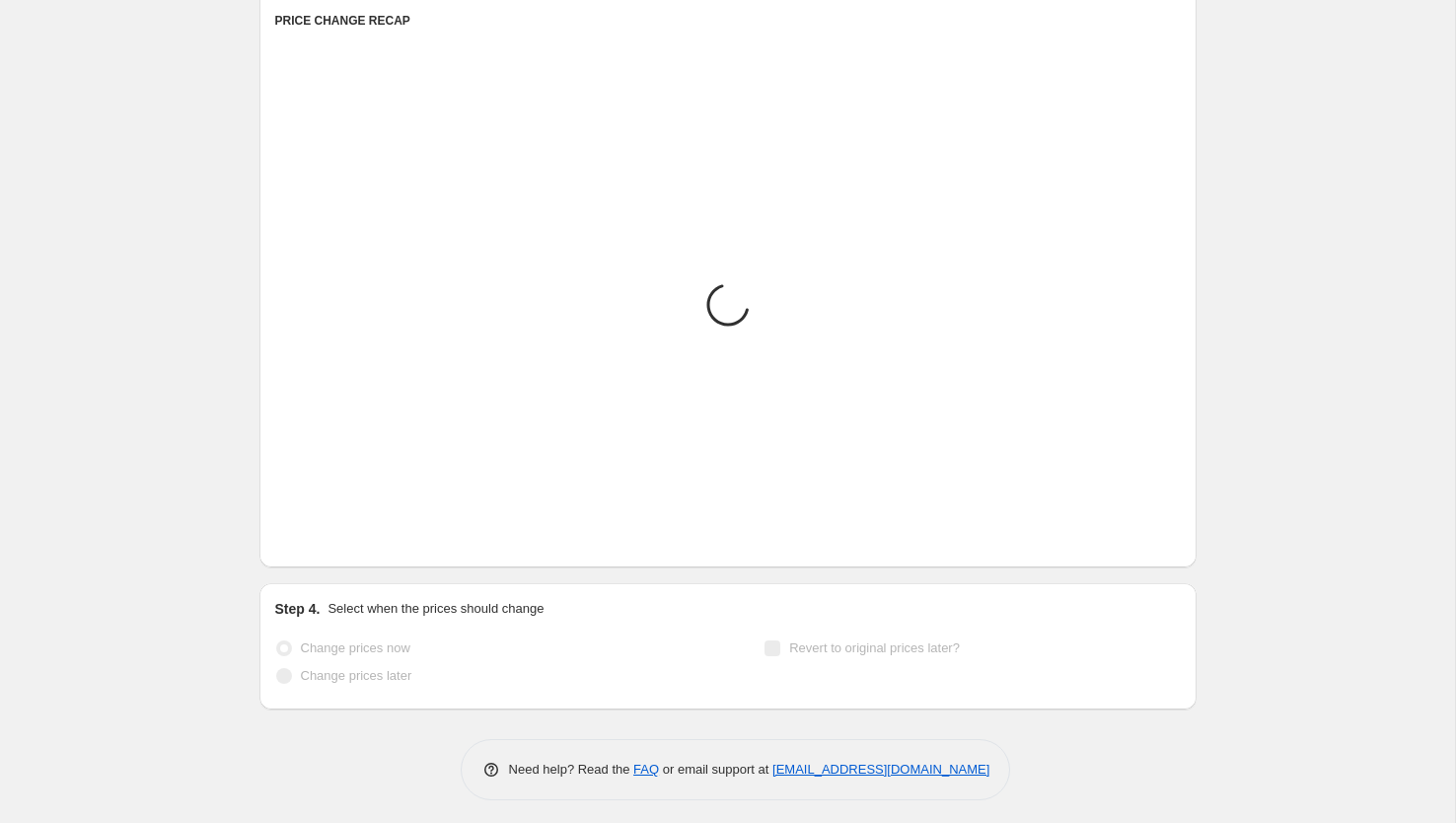 scroll, scrollTop: 1584, scrollLeft: 0, axis: vertical 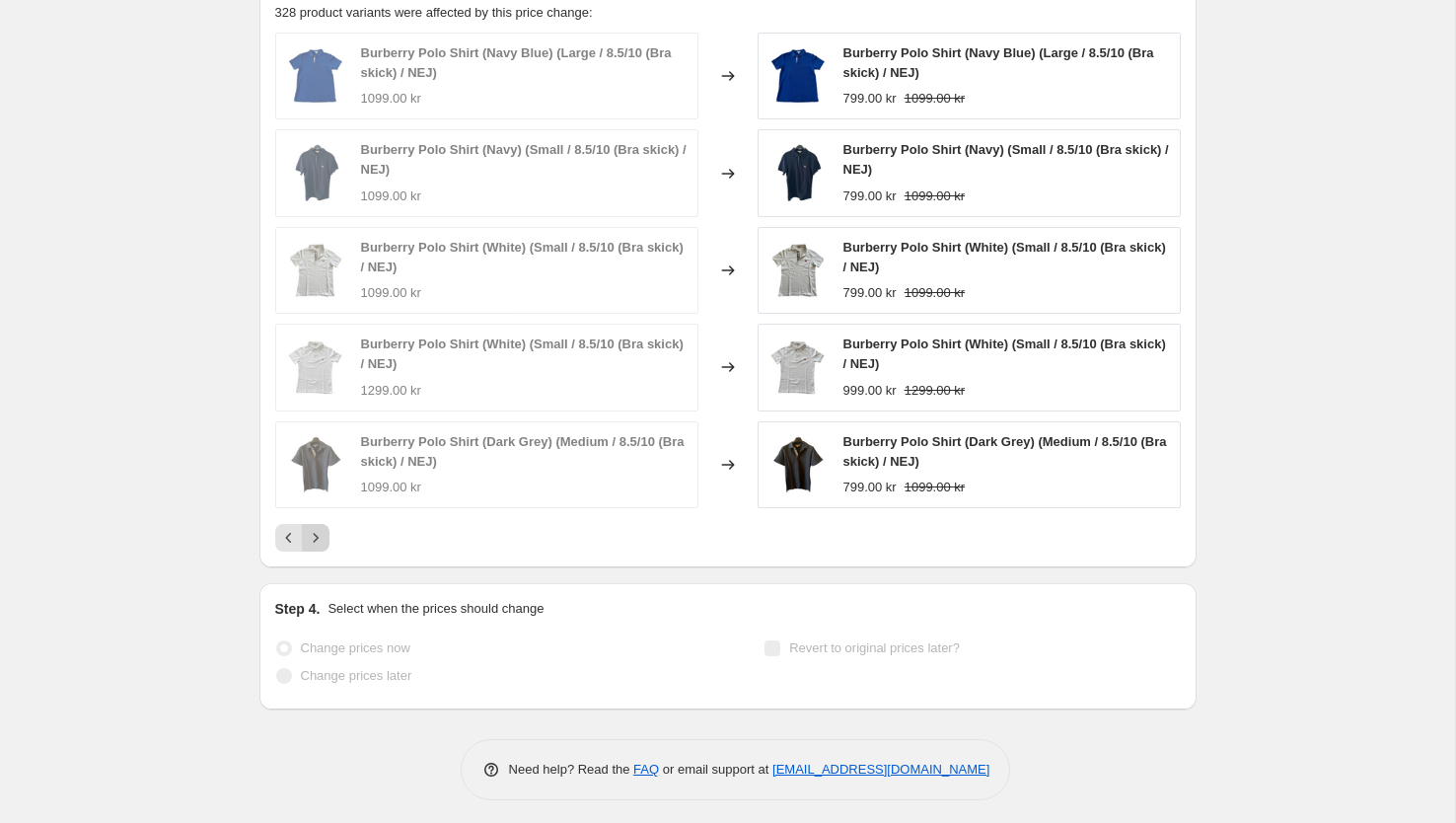 click 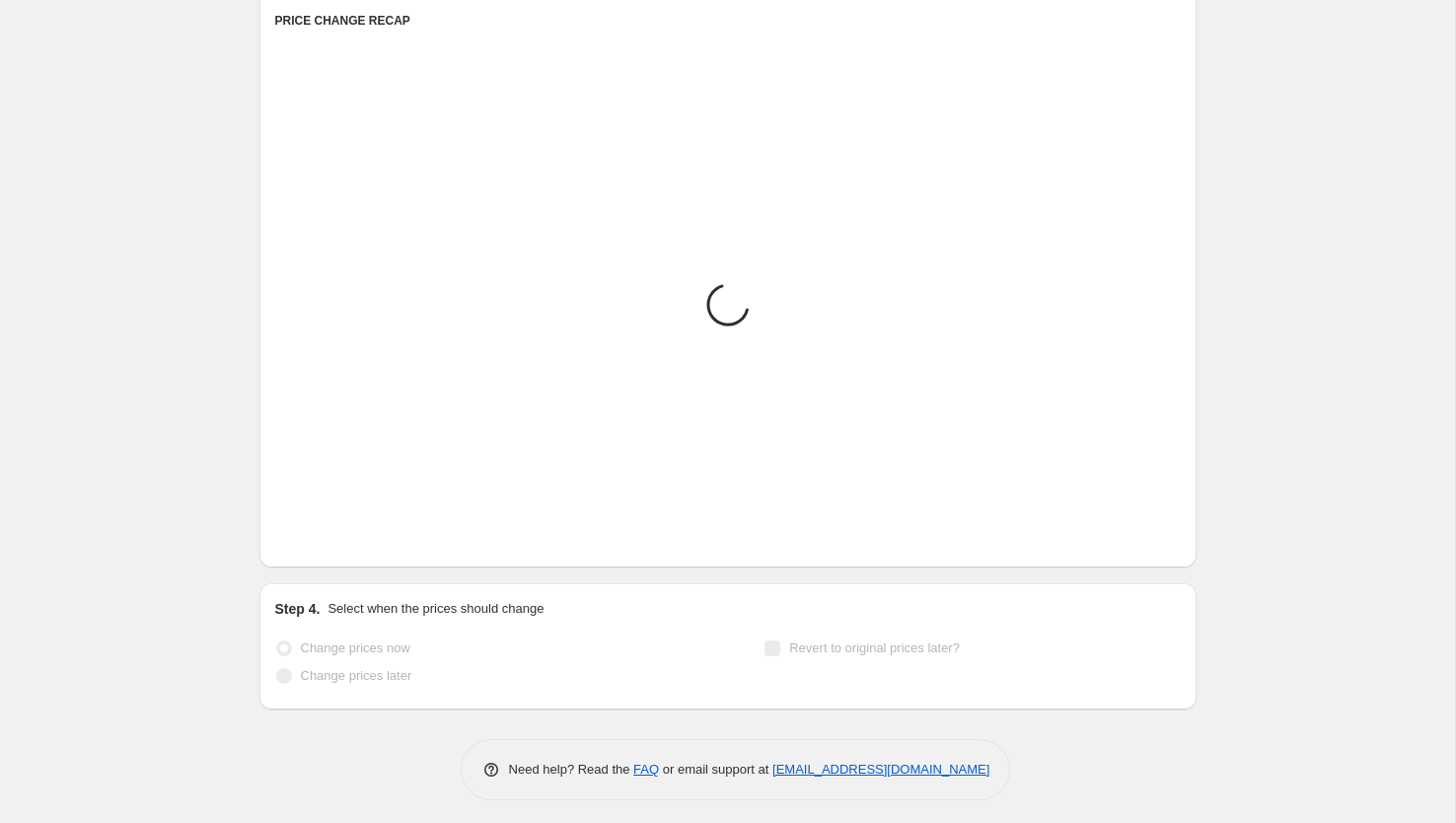 scroll, scrollTop: 1584, scrollLeft: 0, axis: vertical 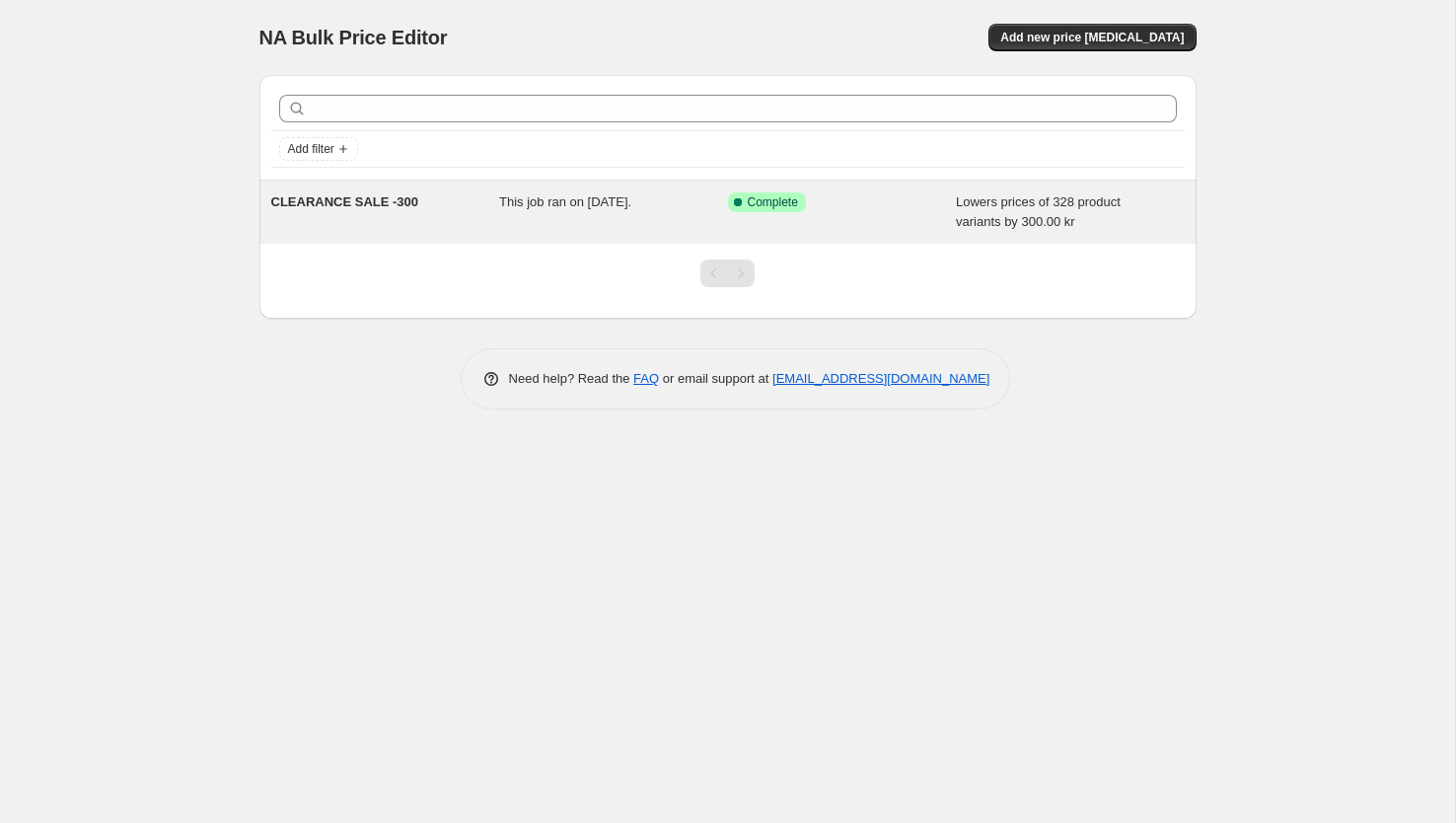 click on "CLEARANCE SALE -300" at bounding box center [345, 201] 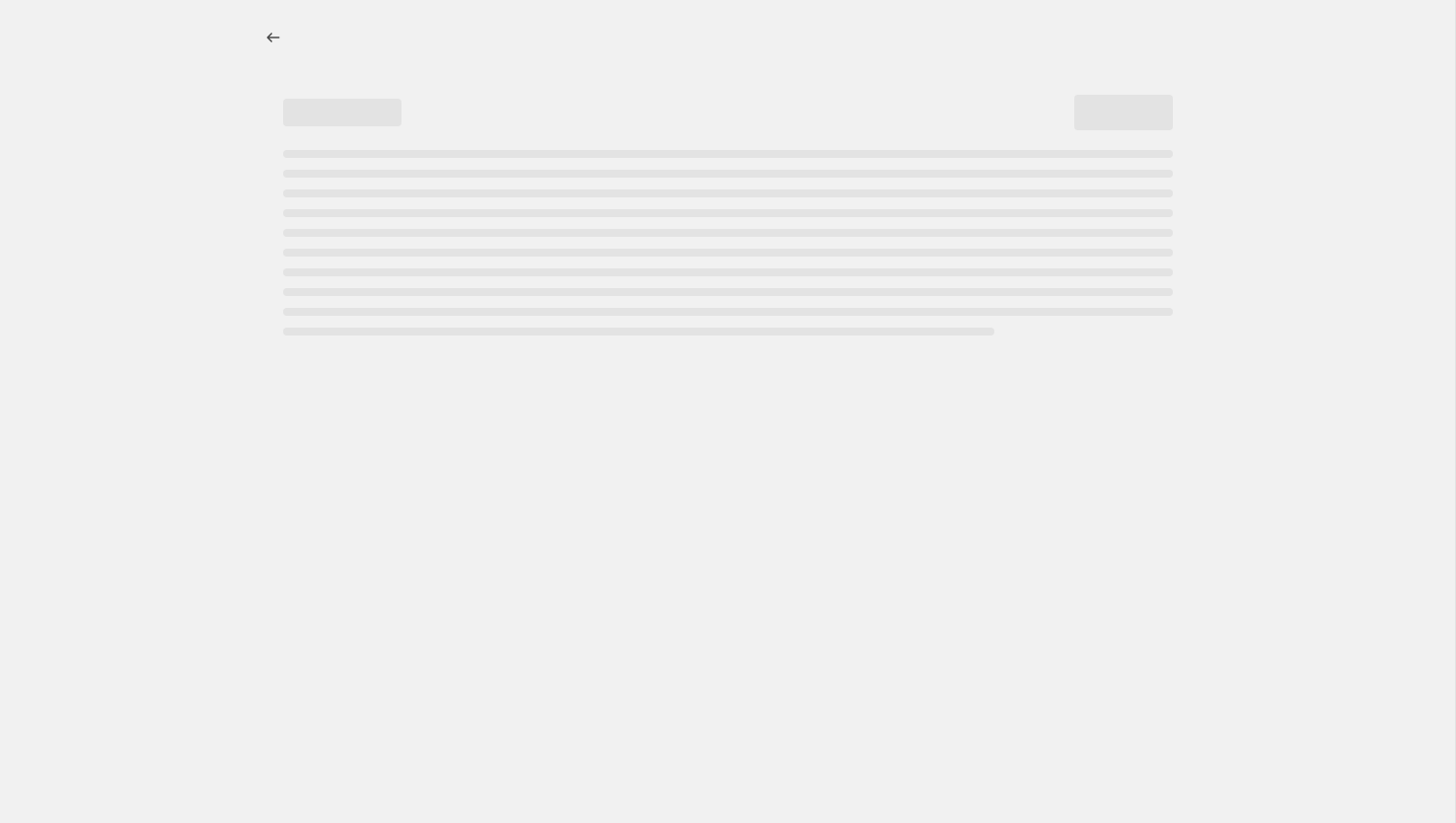select on "by" 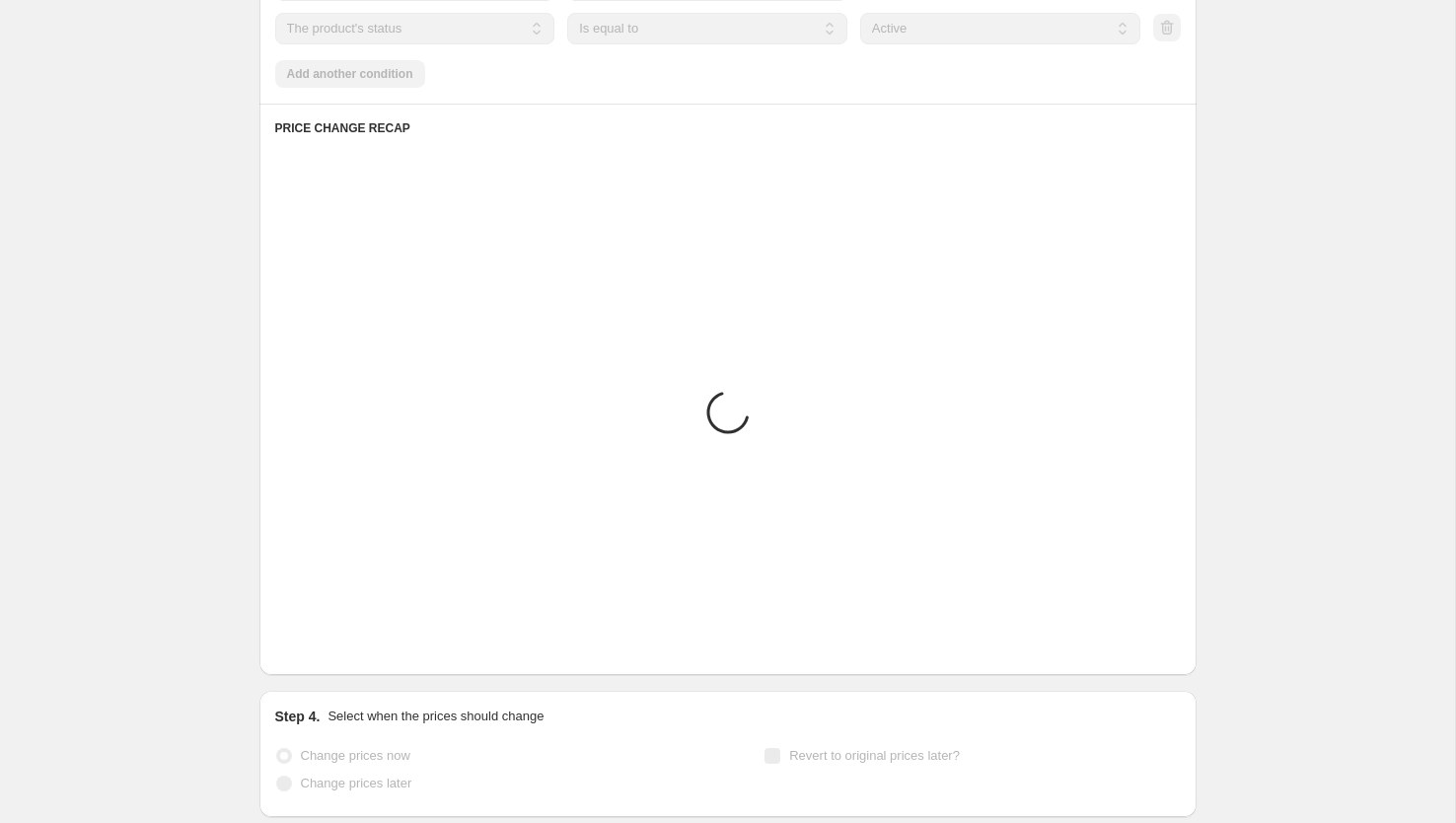 scroll, scrollTop: 1442, scrollLeft: 0, axis: vertical 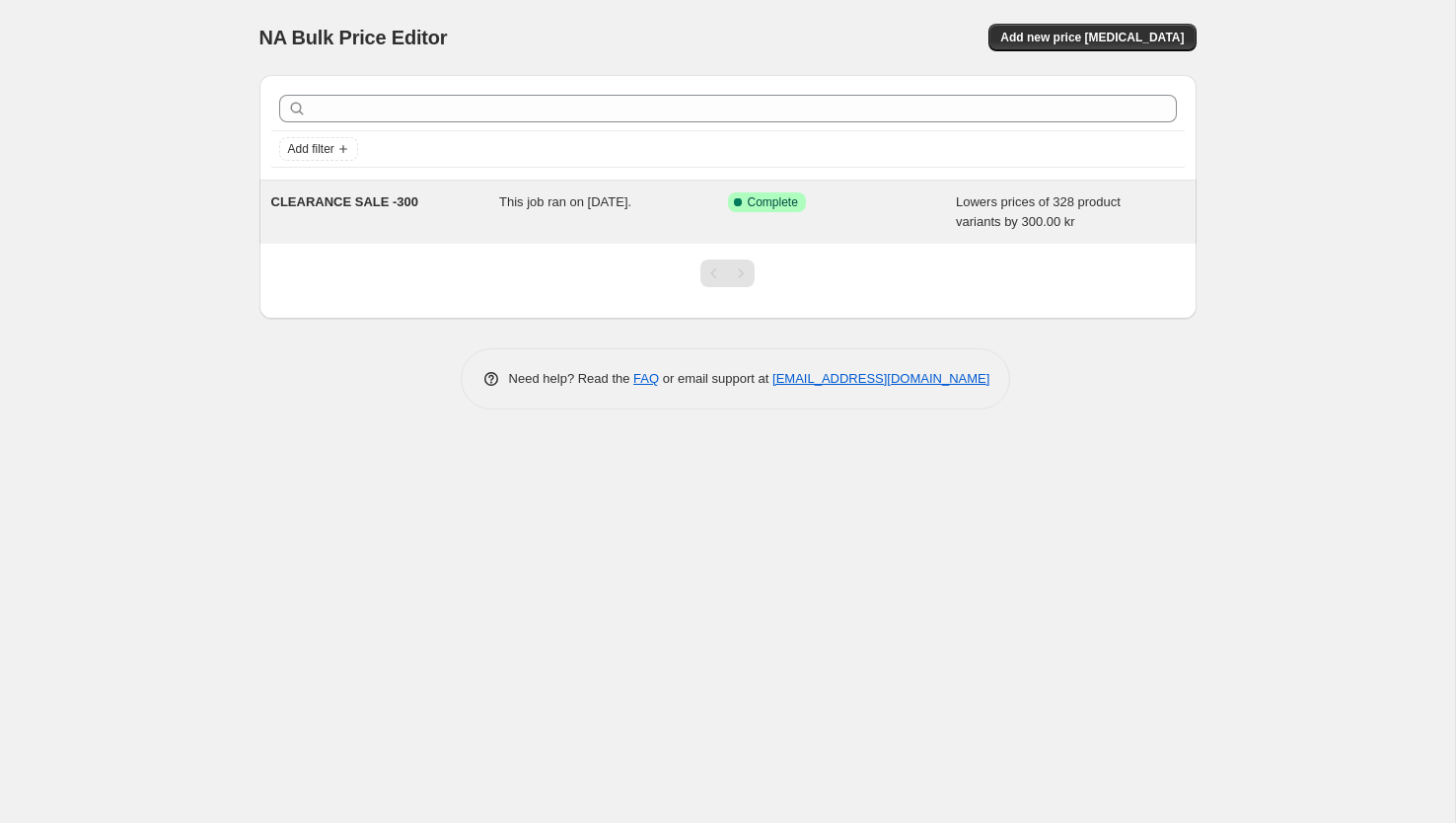 click on "CLEARANCE SALE -300 This job ran on [DATE]. Success Complete Complete Lowers prices of 328 product variants by 300.00 kr" at bounding box center [728, 212] 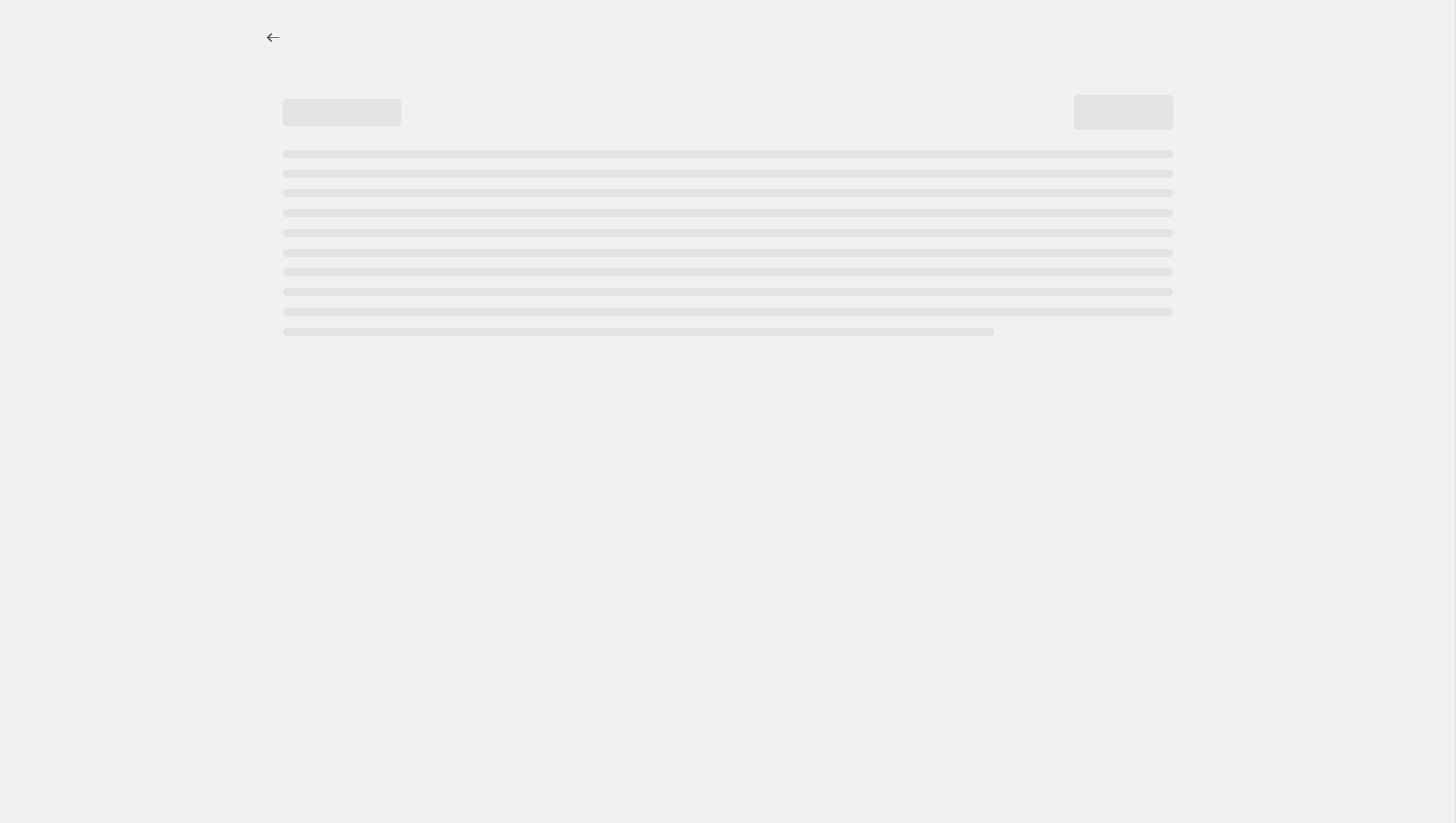 select on "by" 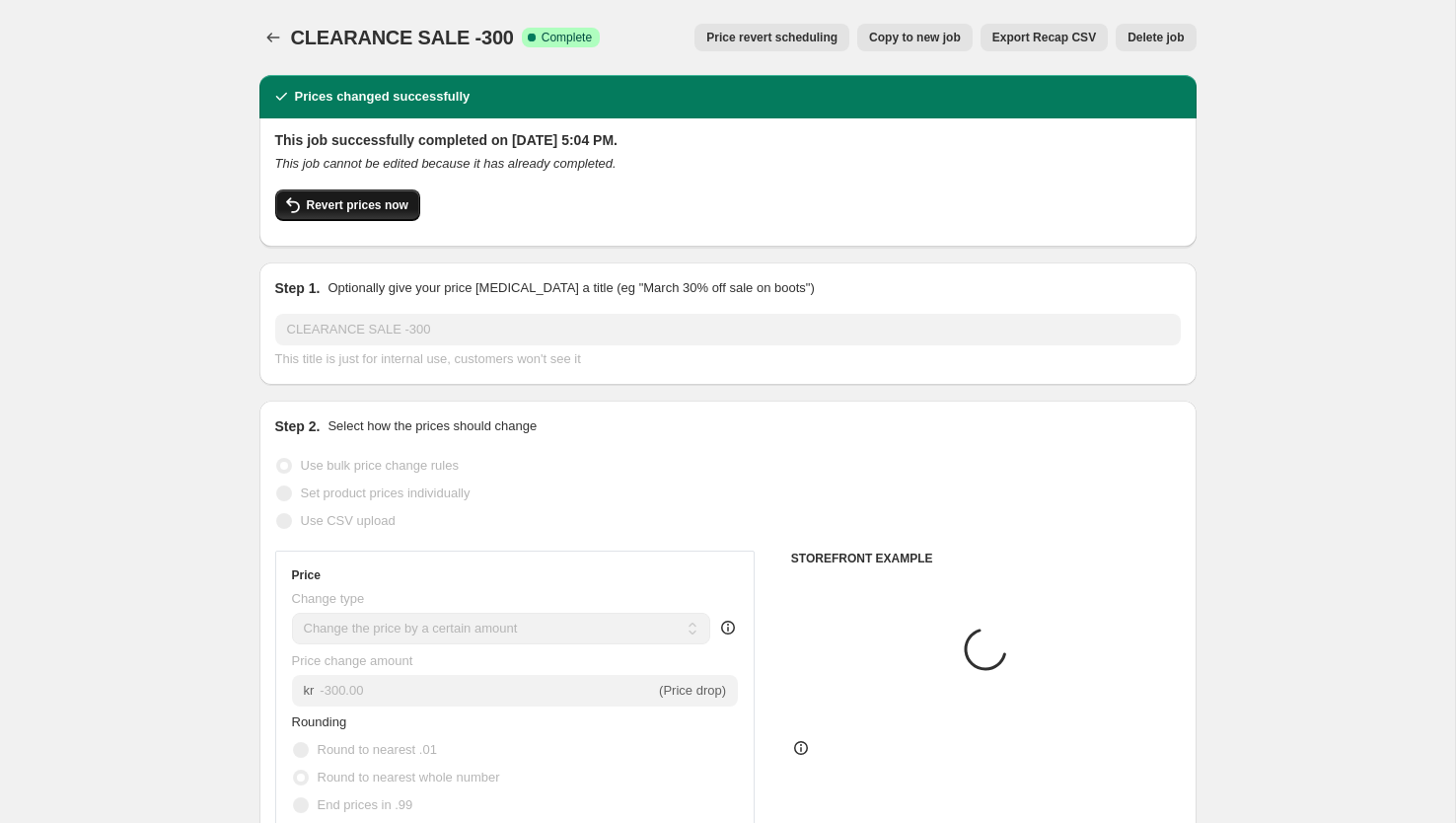 click on "Revert prices now" at bounding box center [357, 205] 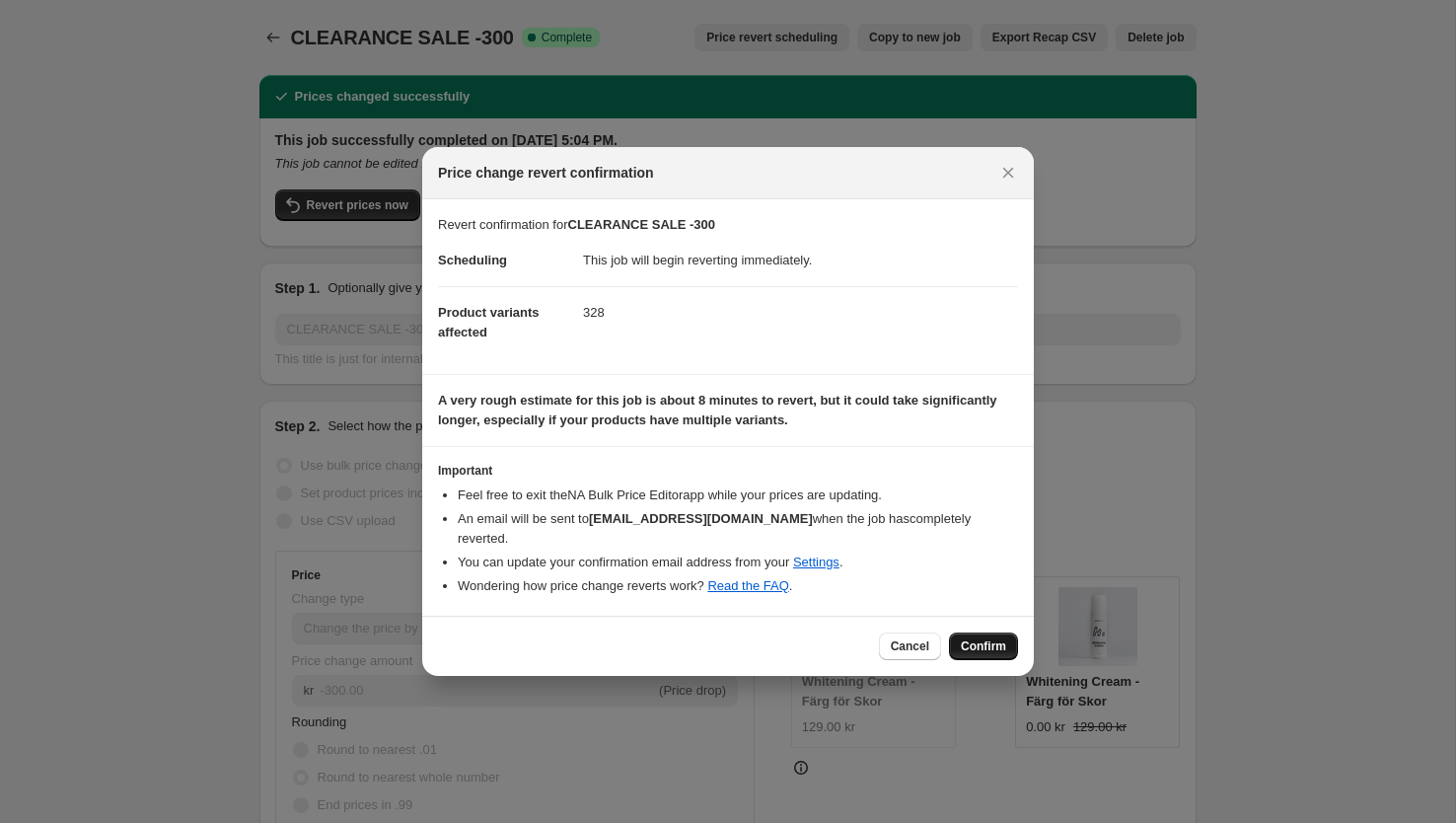 click on "Confirm" at bounding box center [983, 646] 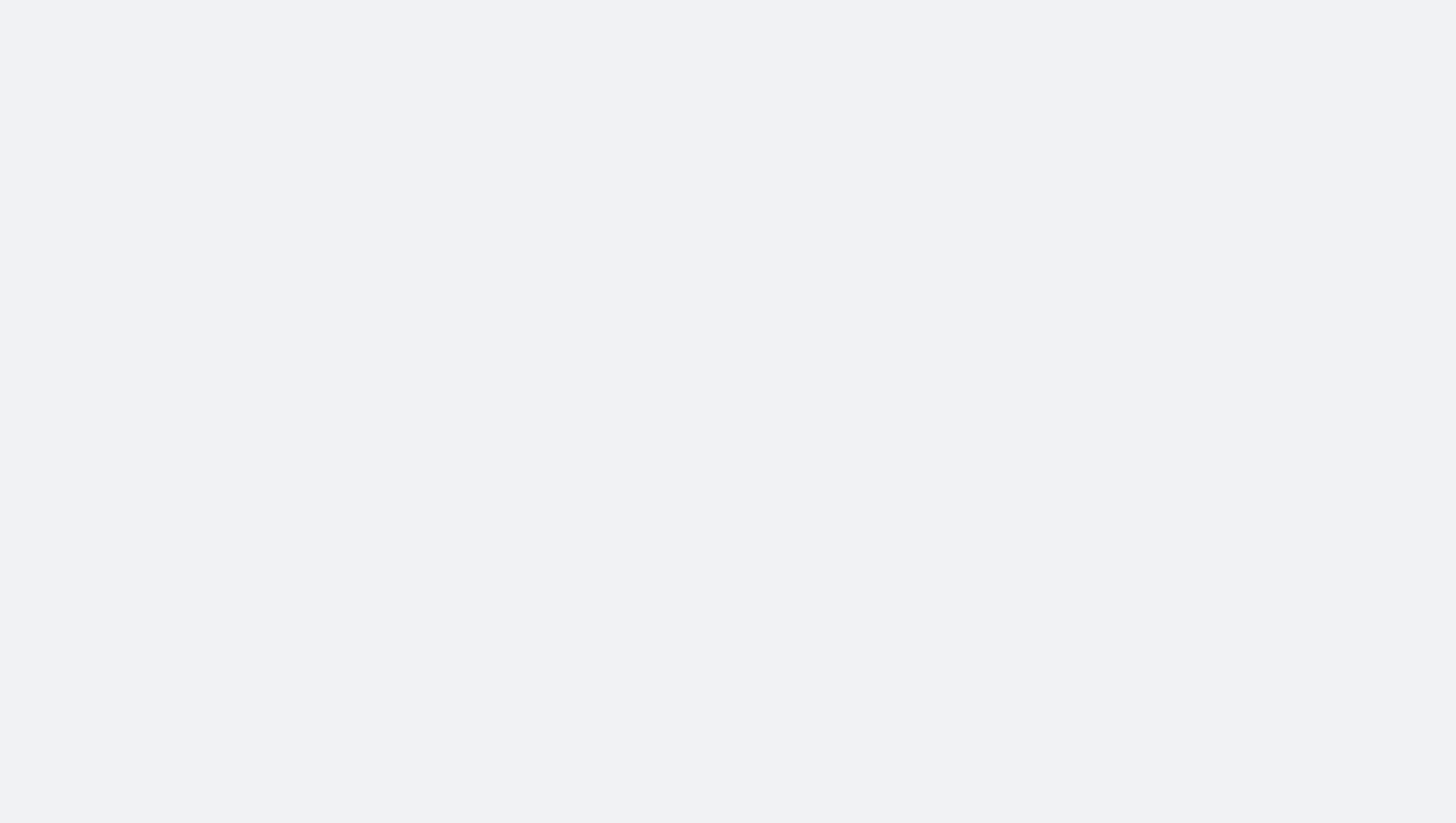 scroll, scrollTop: 0, scrollLeft: 0, axis: both 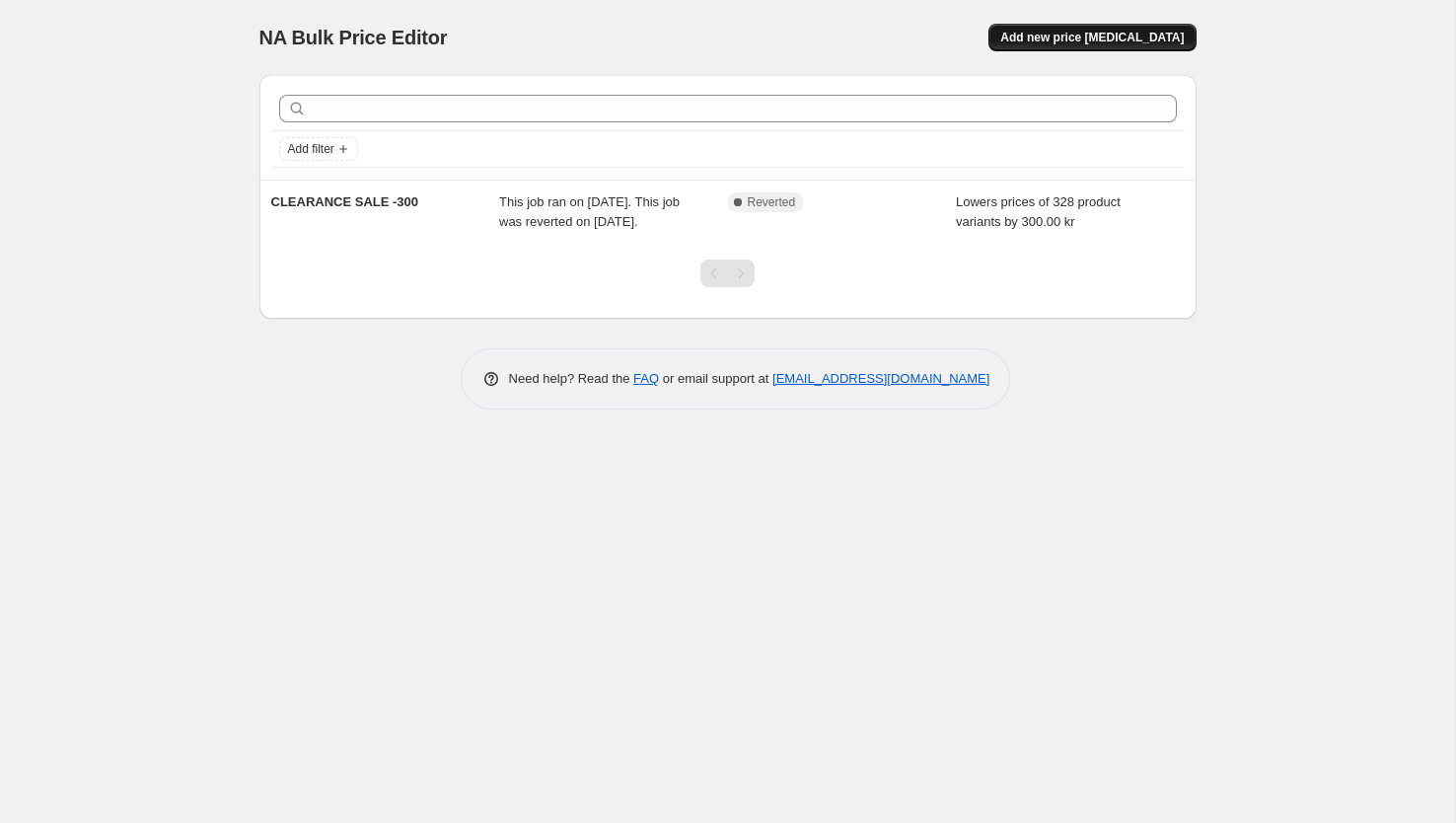 click on "Add new price [MEDICAL_DATA]" at bounding box center (1092, 37) 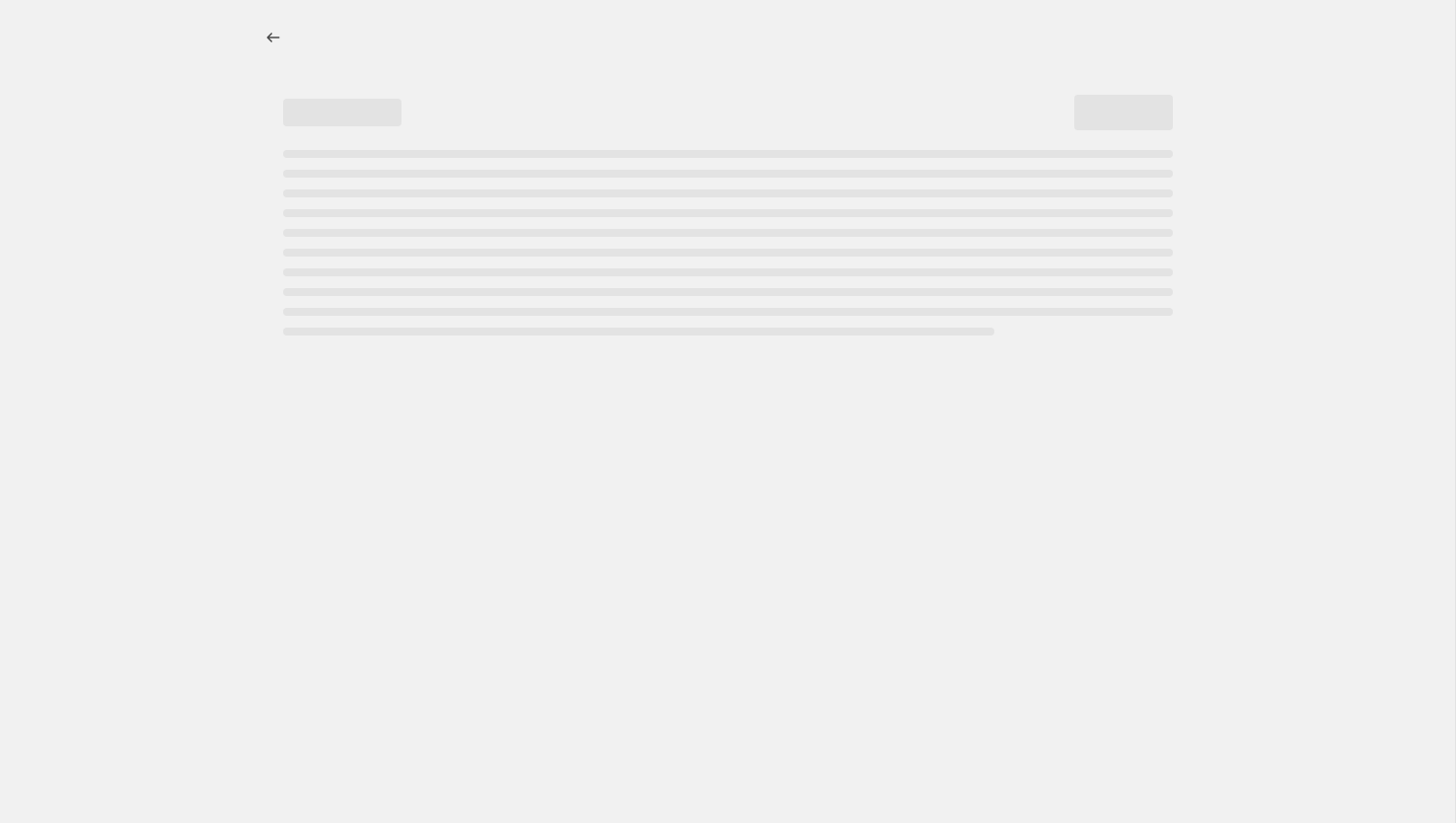 select on "percentage" 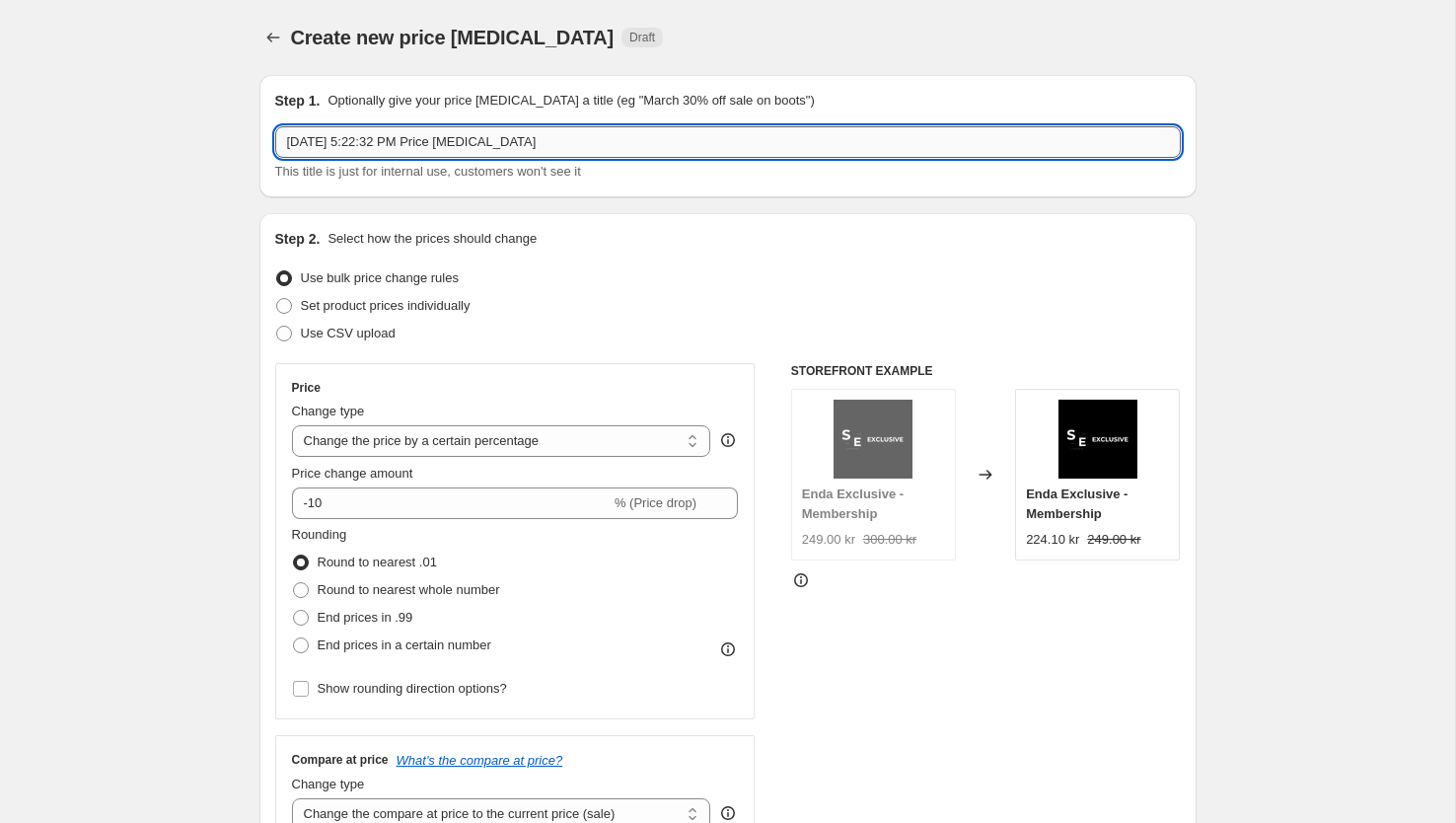 click on "[DATE] 5:22:32 PM Price [MEDICAL_DATA]" at bounding box center (728, 142) 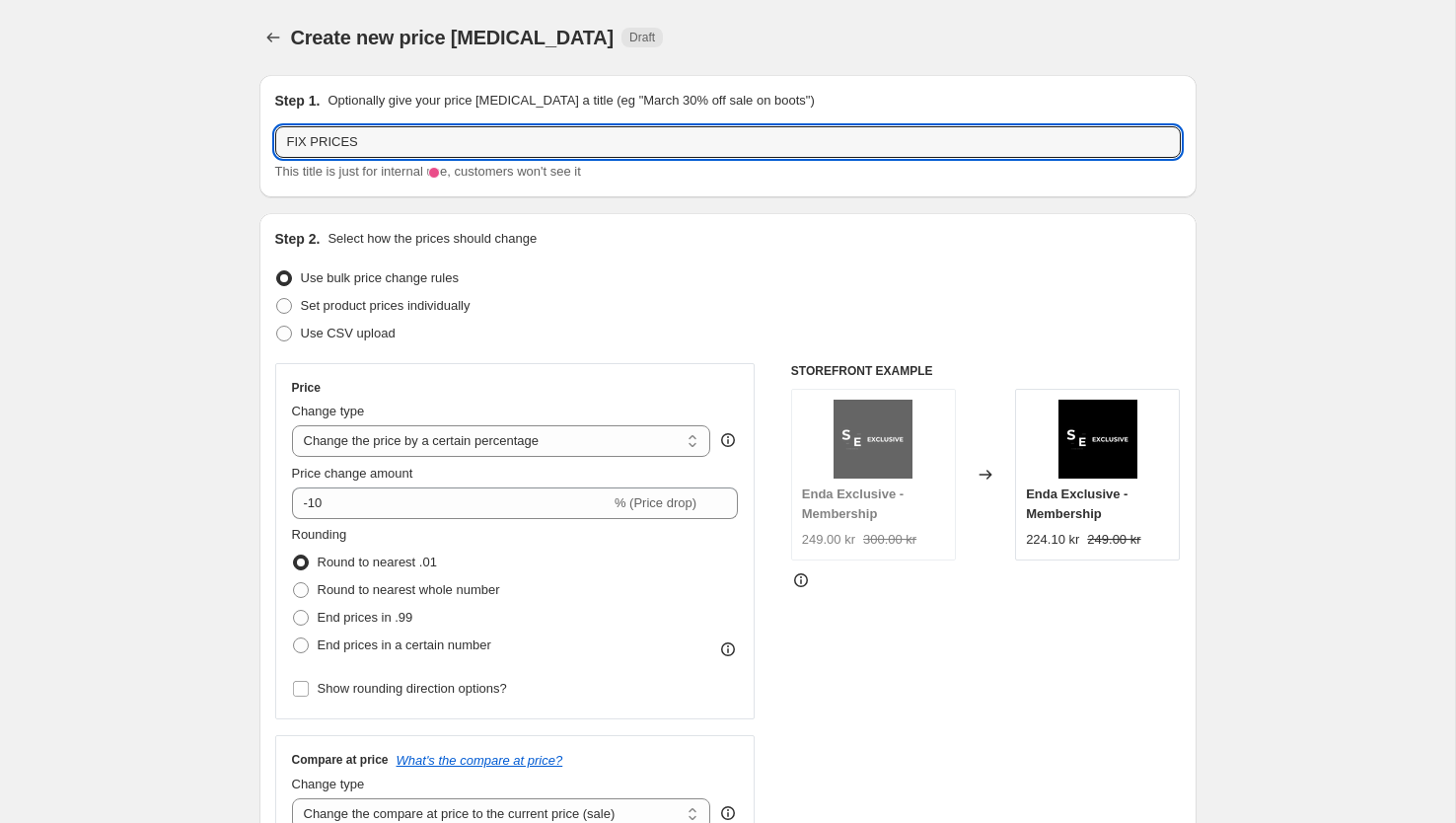 type on "FIX PRICES" 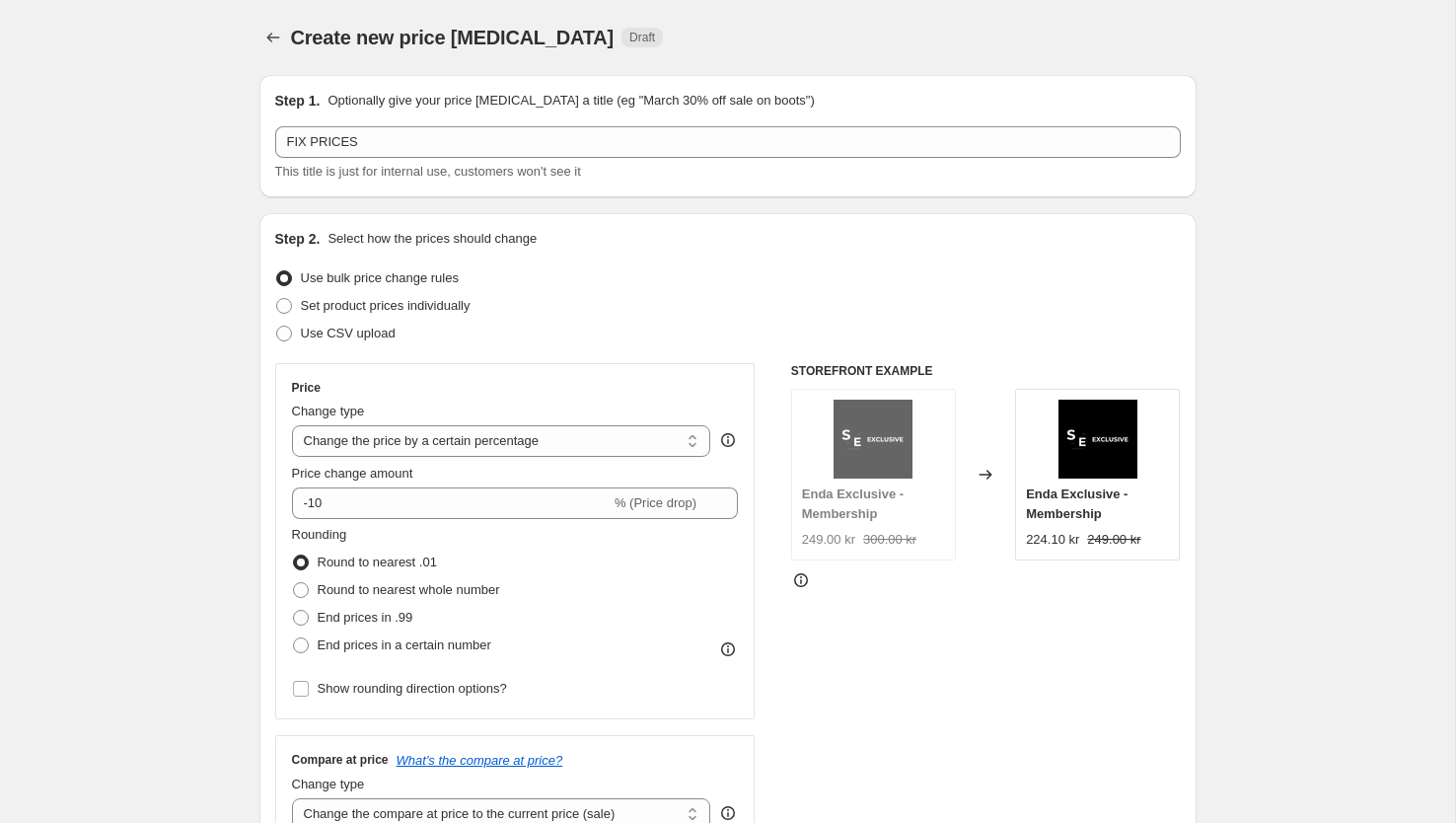 click on "Create new price [MEDICAL_DATA]. This page is ready Create new price [MEDICAL_DATA] Draft Step 1. Optionally give your price [MEDICAL_DATA] a title (eg "March 30% off sale on boots") FIX PRICES This title is just for internal use, customers won't see it Step 2. Select how the prices should change Use bulk price change rules Set product prices individually Use CSV upload Price Change type Change the price to a certain amount Change the price by a certain amount Change the price by a certain percentage Change the price to the current compare at price (price before sale) Change the price by a certain amount relative to the compare at price Change the price by a certain percentage relative to the compare at price Don't change the price Change the price by a certain percentage relative to the cost per item Change price to certain cost margin Change the price by a certain percentage Price change amount -10 % (Price drop) Rounding Round to nearest .01 Round to nearest whole number End prices in .99 Compare at price Change type" at bounding box center (727, 989) 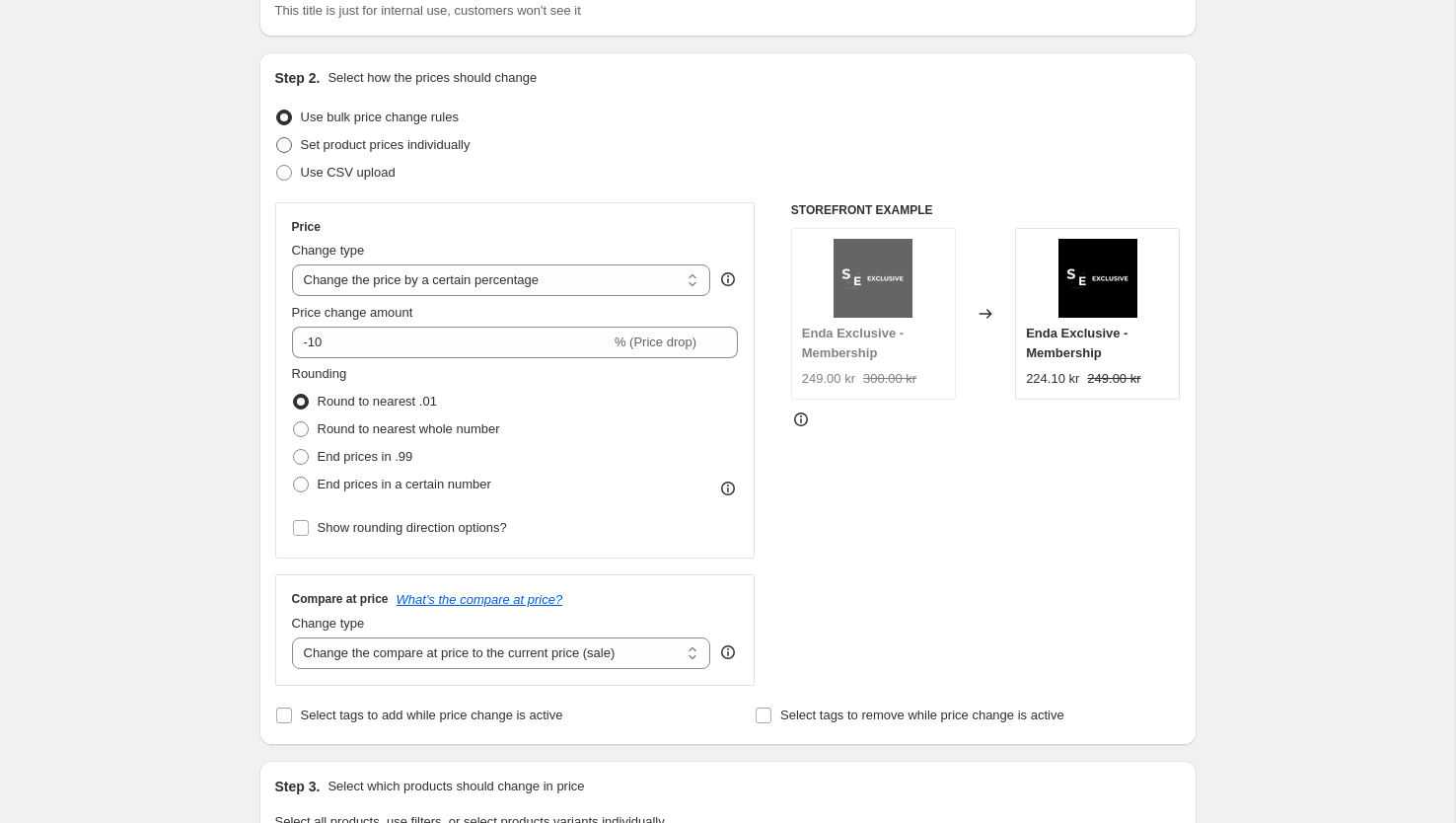 scroll, scrollTop: 168, scrollLeft: 0, axis: vertical 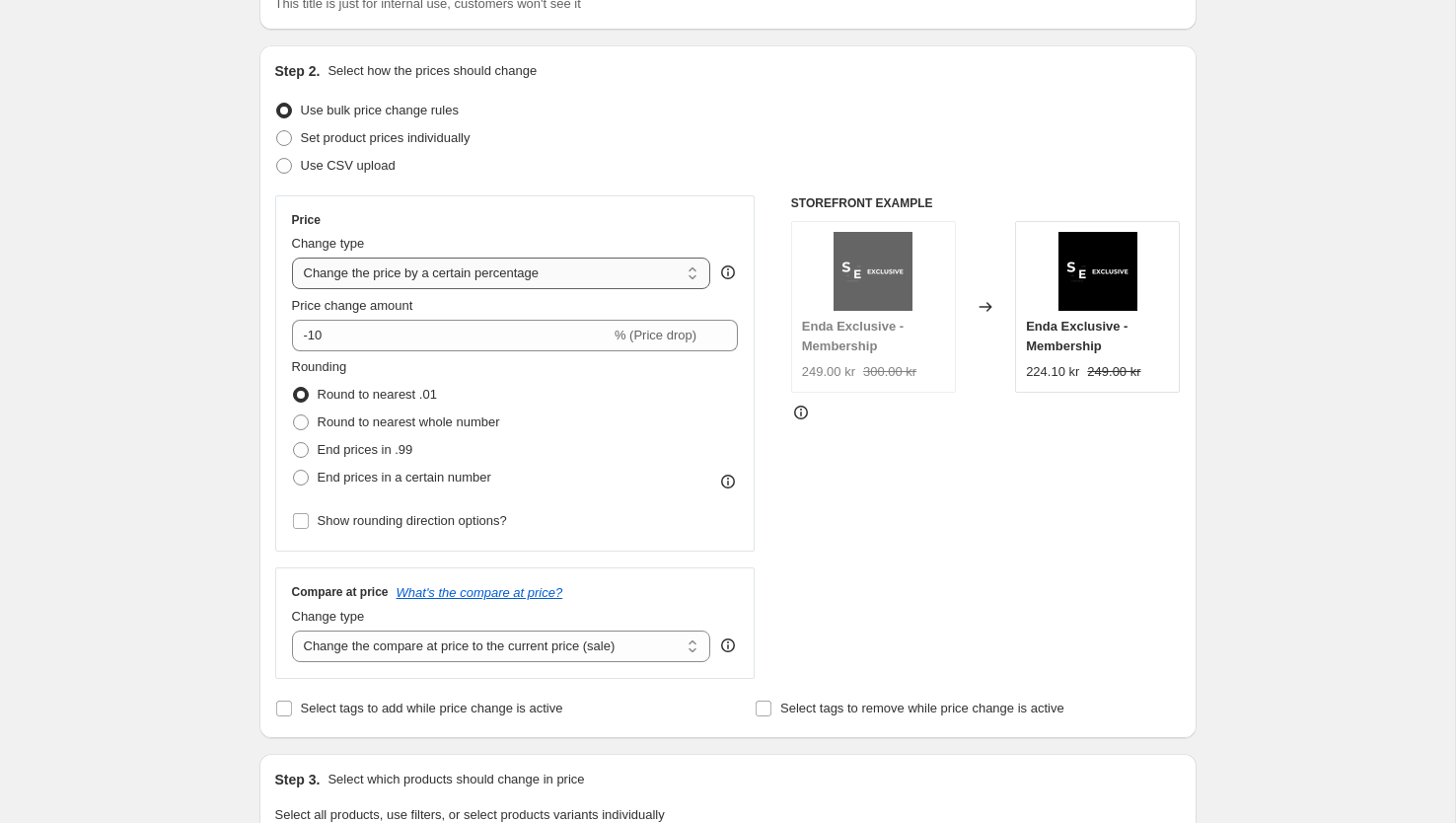 click on "Change the price to a certain amount Change the price by a certain amount Change the price by a certain percentage Change the price to the current compare at price (price before sale) Change the price by a certain amount relative to the compare at price Change the price by a certain percentage relative to the compare at price Don't change the price Change the price by a certain percentage relative to the cost per item Change price to certain cost margin" at bounding box center (501, 273) 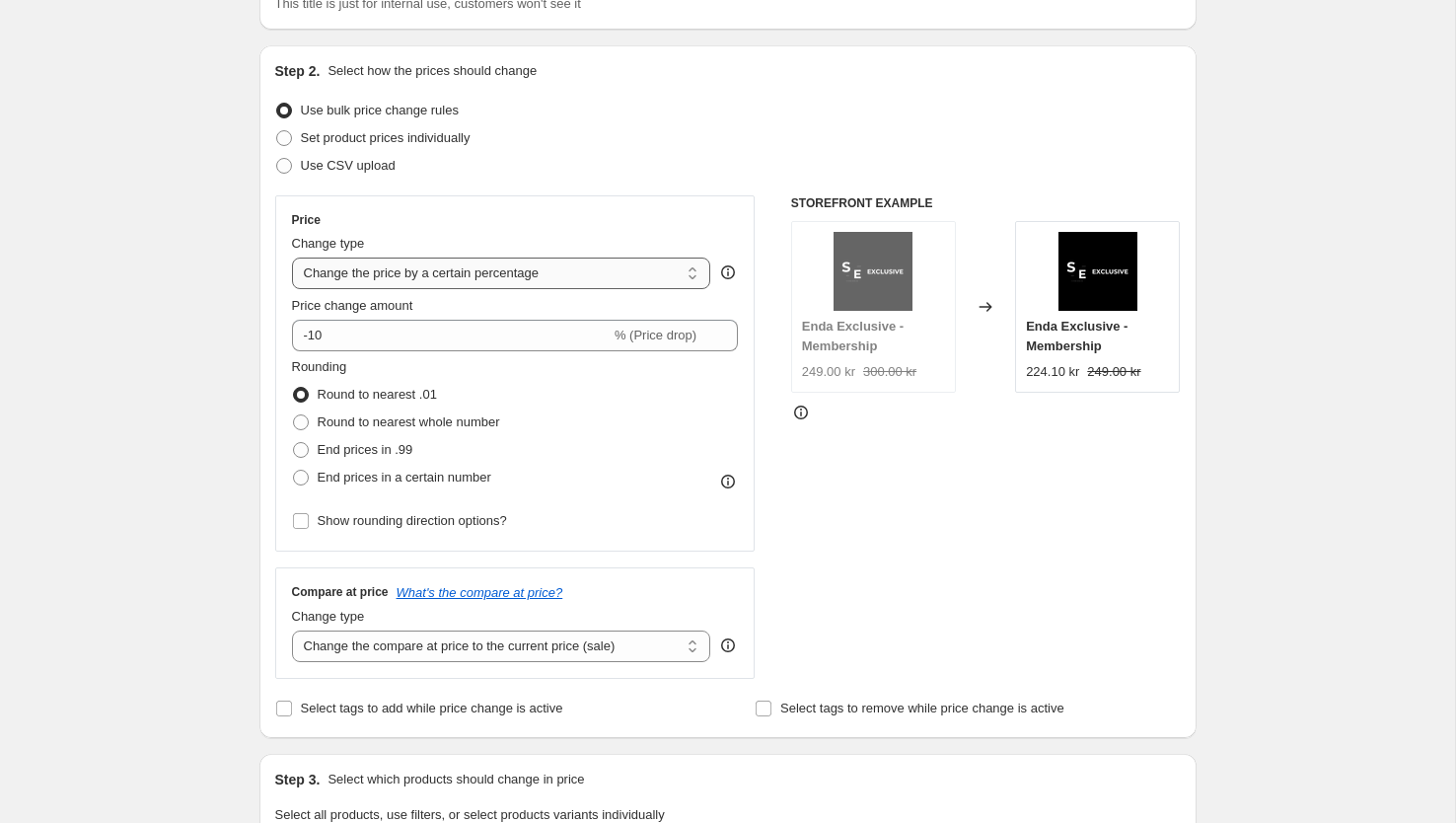 select on "by" 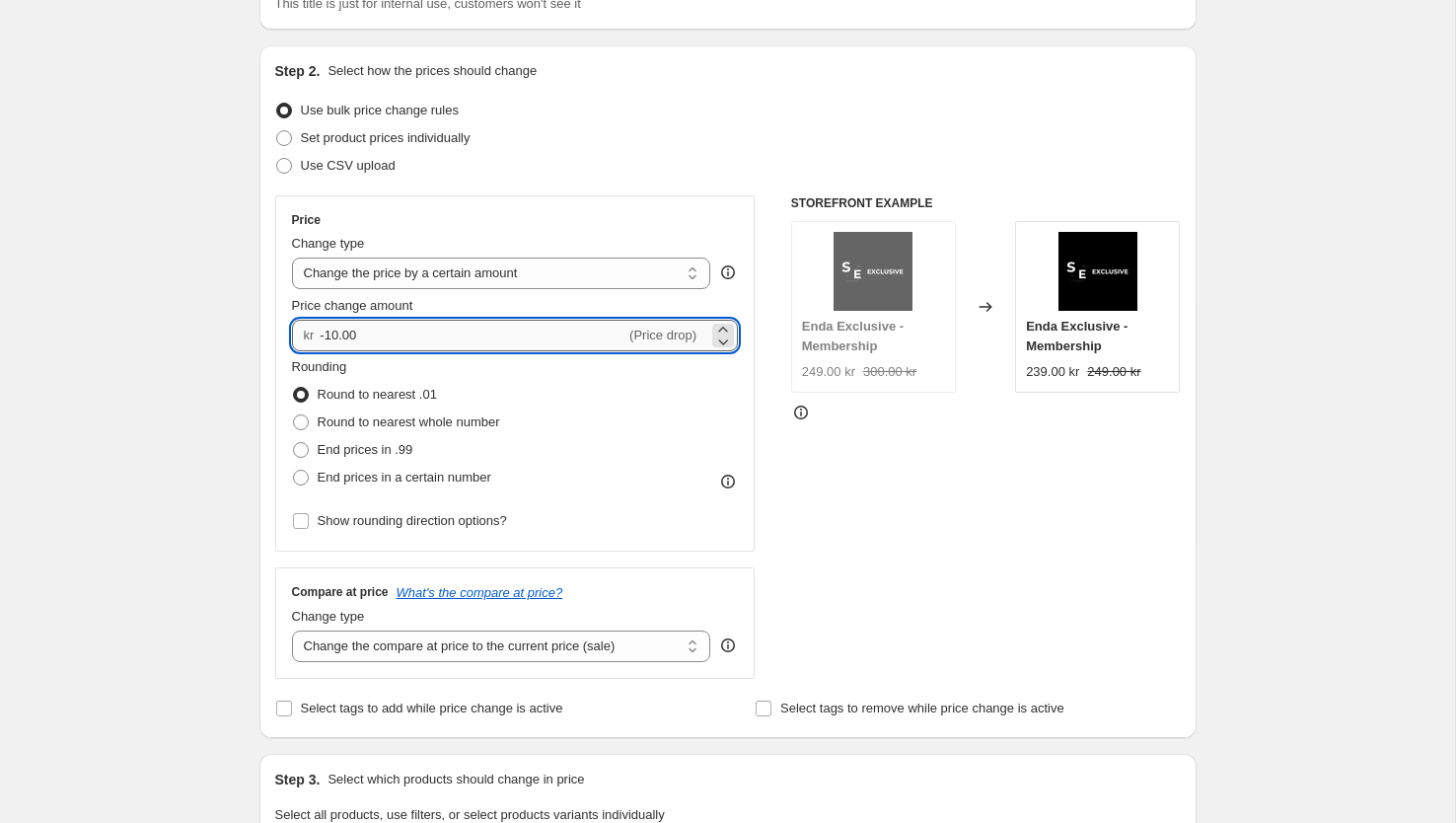 click on "-10.00" at bounding box center (473, 336) 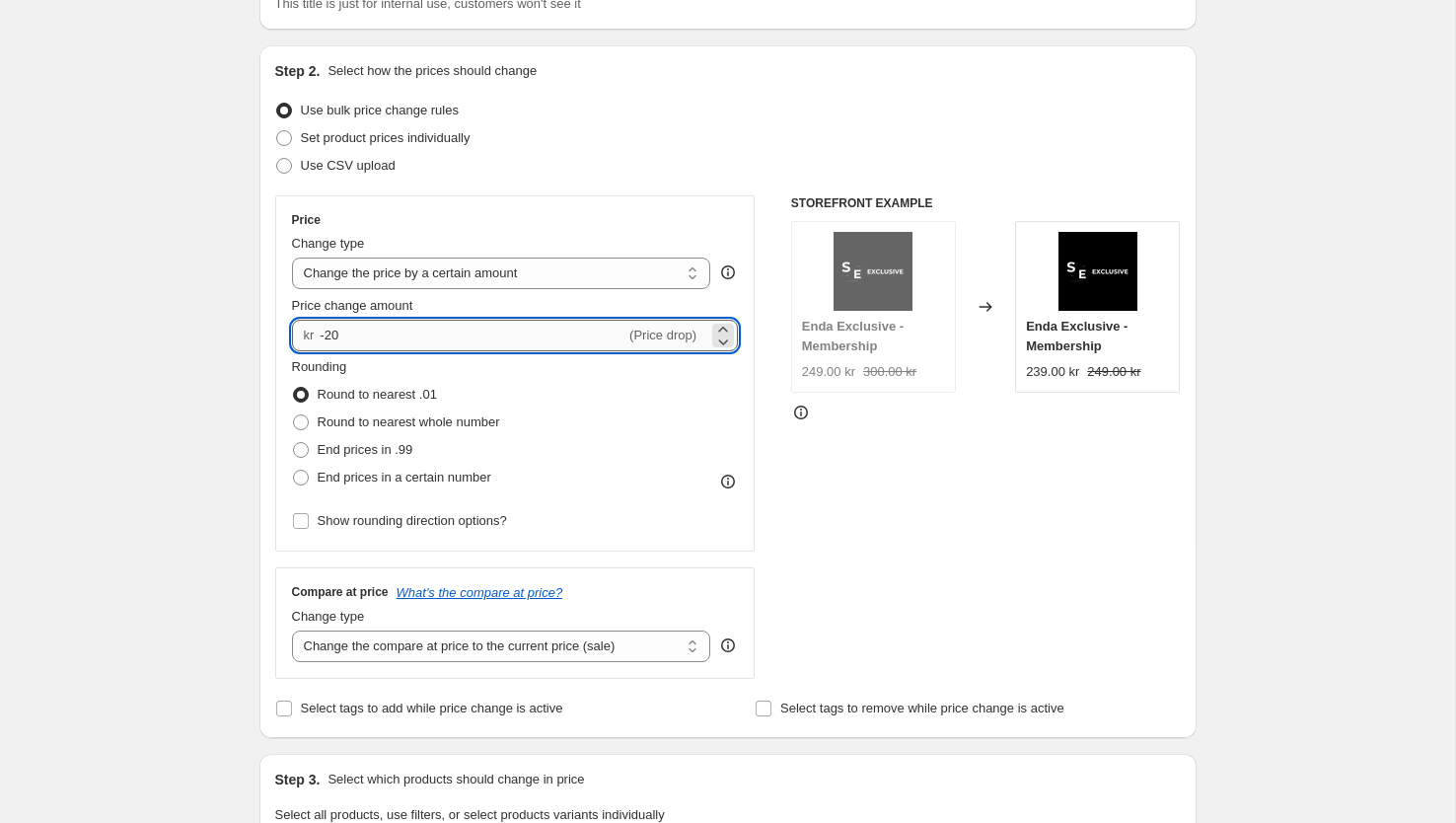 type on "-2" 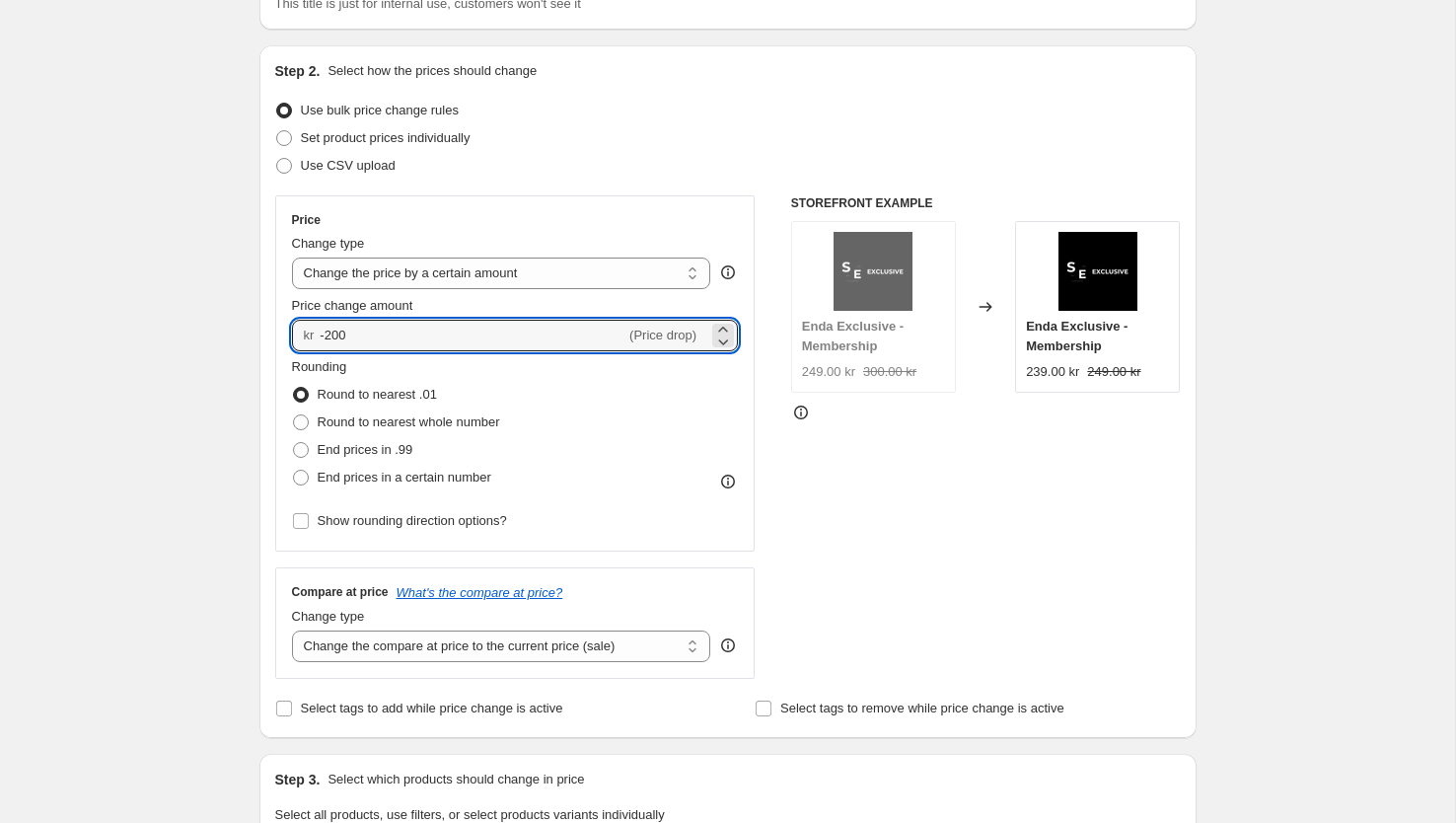 type on "-200.00" 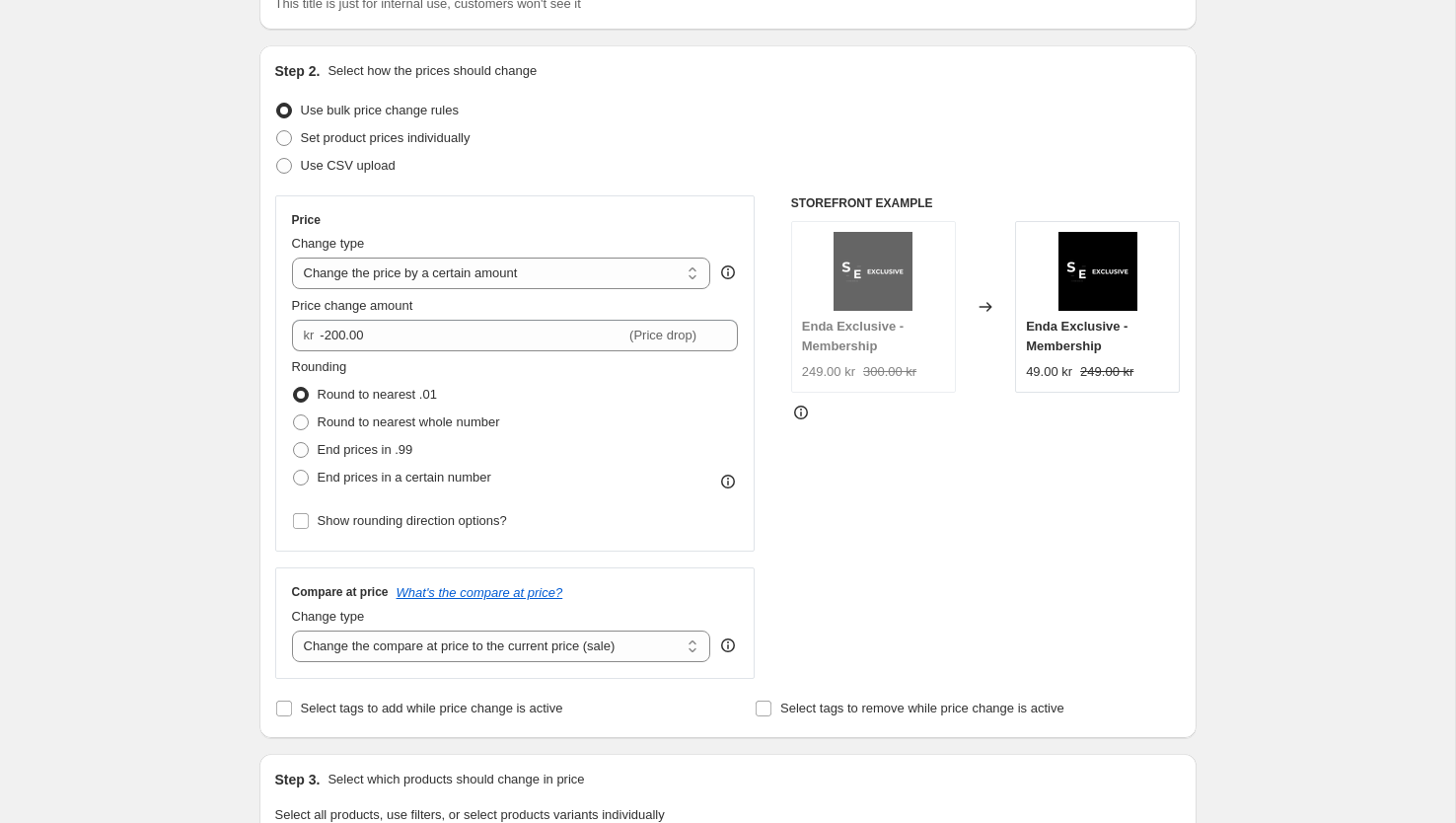 click on "Create new price [MEDICAL_DATA]. This page is ready Create new price [MEDICAL_DATA] Draft Step 1. Optionally give your price [MEDICAL_DATA] a title (eg "March 30% off sale on boots") FIX PRICES This title is just for internal use, customers won't see it Step 2. Select how the prices should change Use bulk price change rules Set product prices individually Use CSV upload Price Change type Change the price to a certain amount Change the price by a certain amount Change the price by a certain percentage Change the price to the current compare at price (price before sale) Change the price by a certain amount relative to the compare at price Change the price by a certain percentage relative to the compare at price Don't change the price Change the price by a certain percentage relative to the cost per item Change price to certain cost margin Change the price by a certain amount Price change amount kr -200.00  (Price drop) Rounding Round to nearest .01 Round to nearest whole number End prices in .99 Compare at price 249.00 kr" at bounding box center (727, 821) 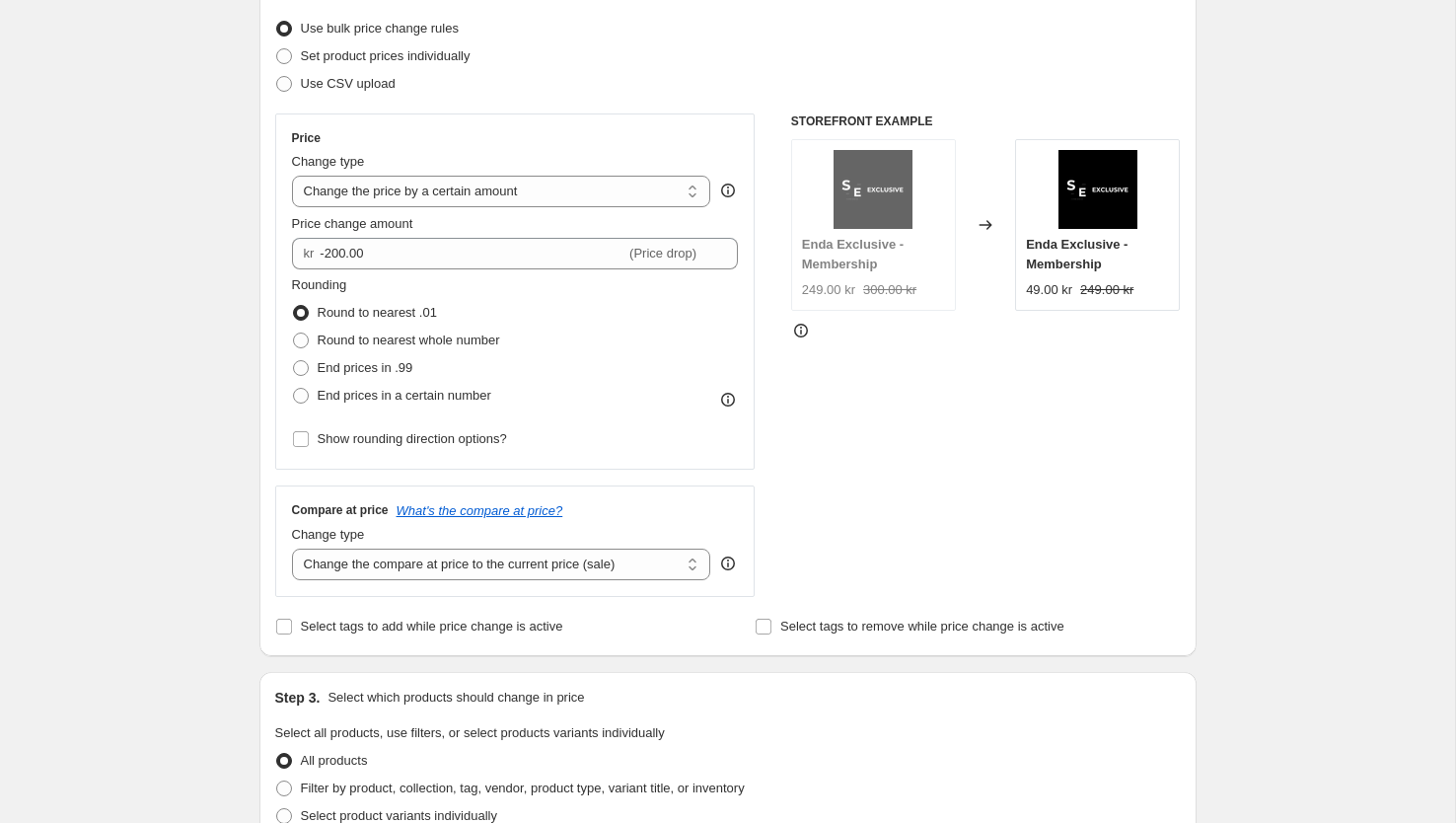 scroll, scrollTop: 288, scrollLeft: 0, axis: vertical 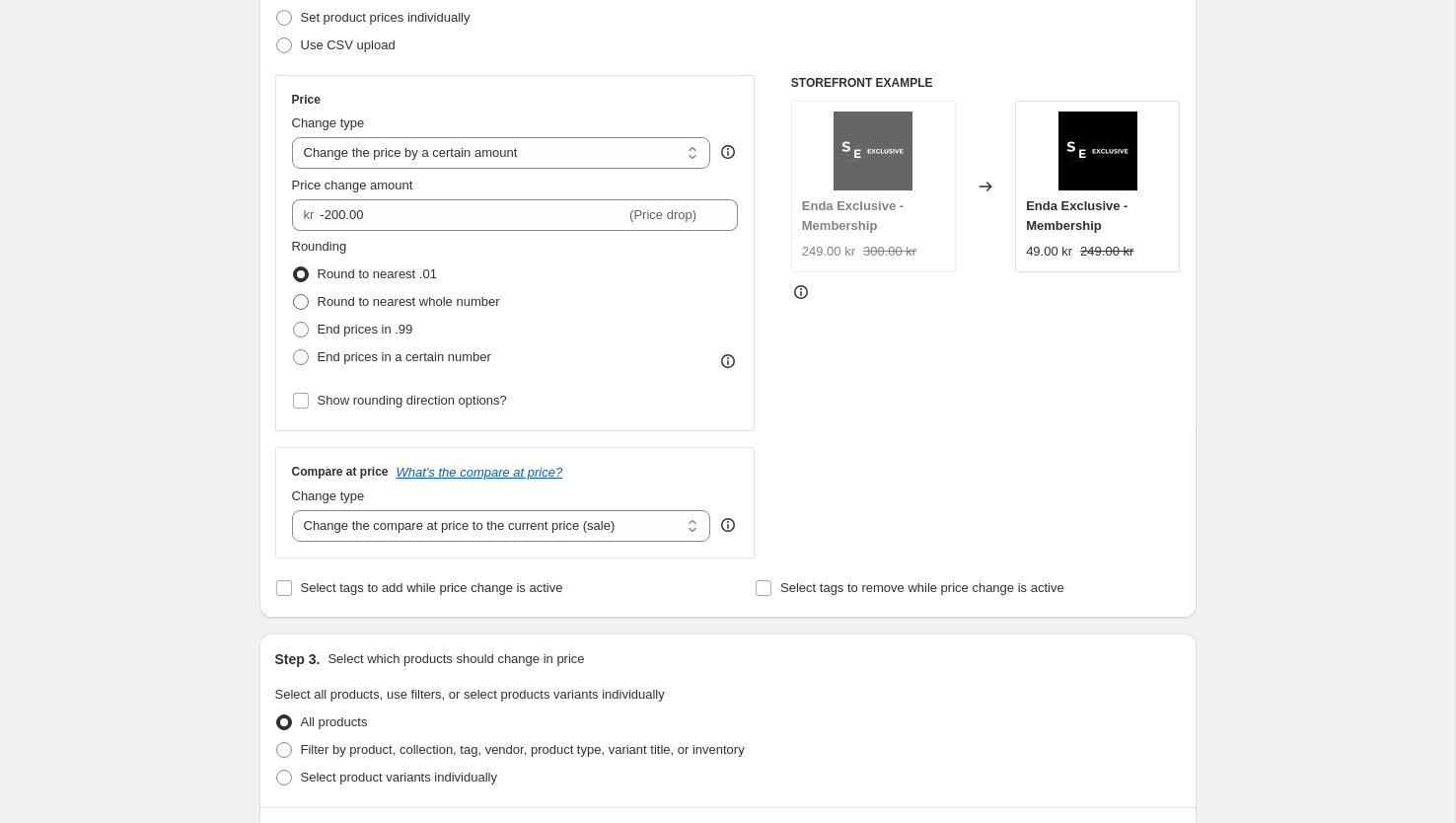 click on "Round to nearest whole number" at bounding box center [408, 301] 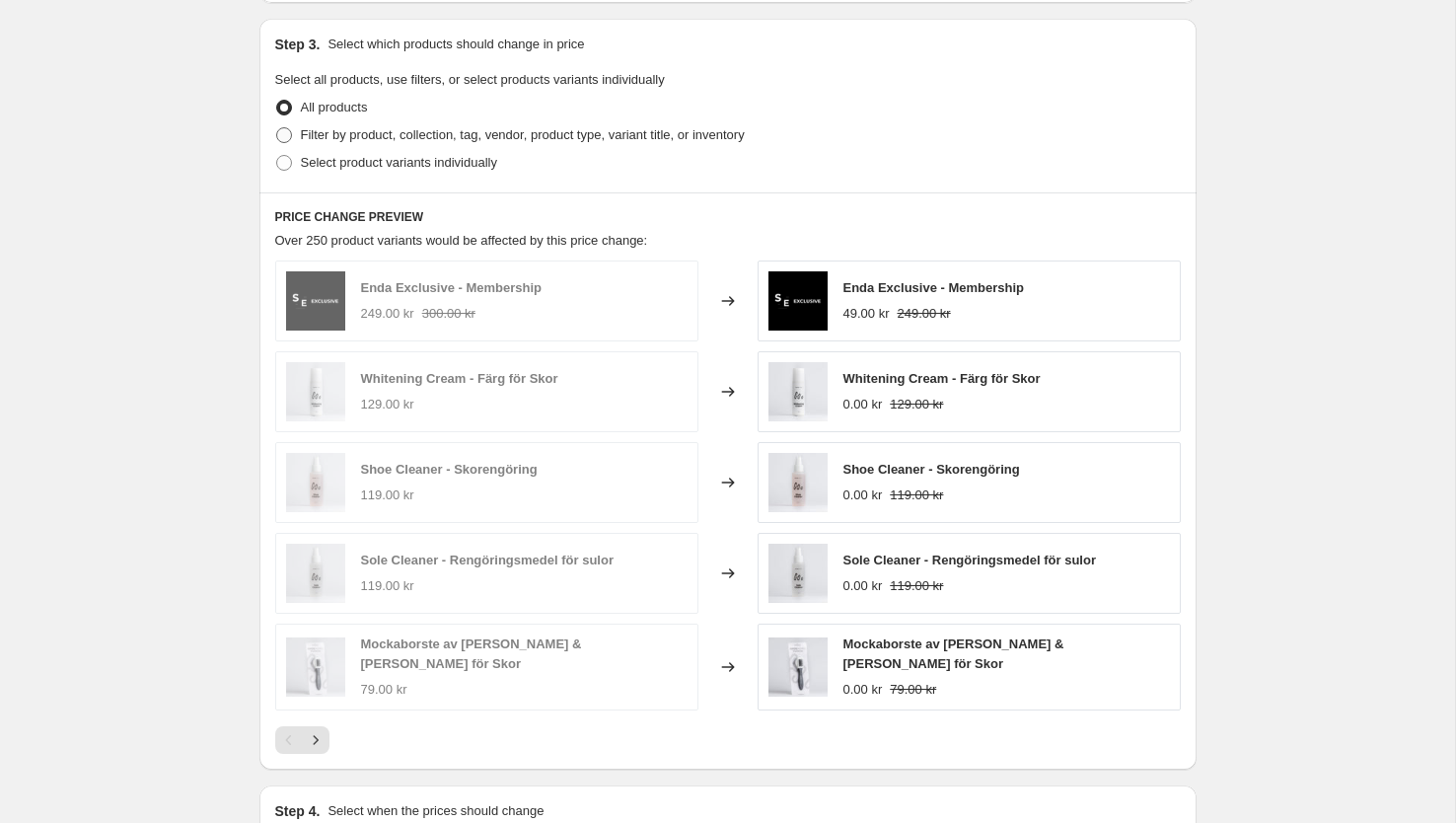scroll, scrollTop: 569, scrollLeft: 0, axis: vertical 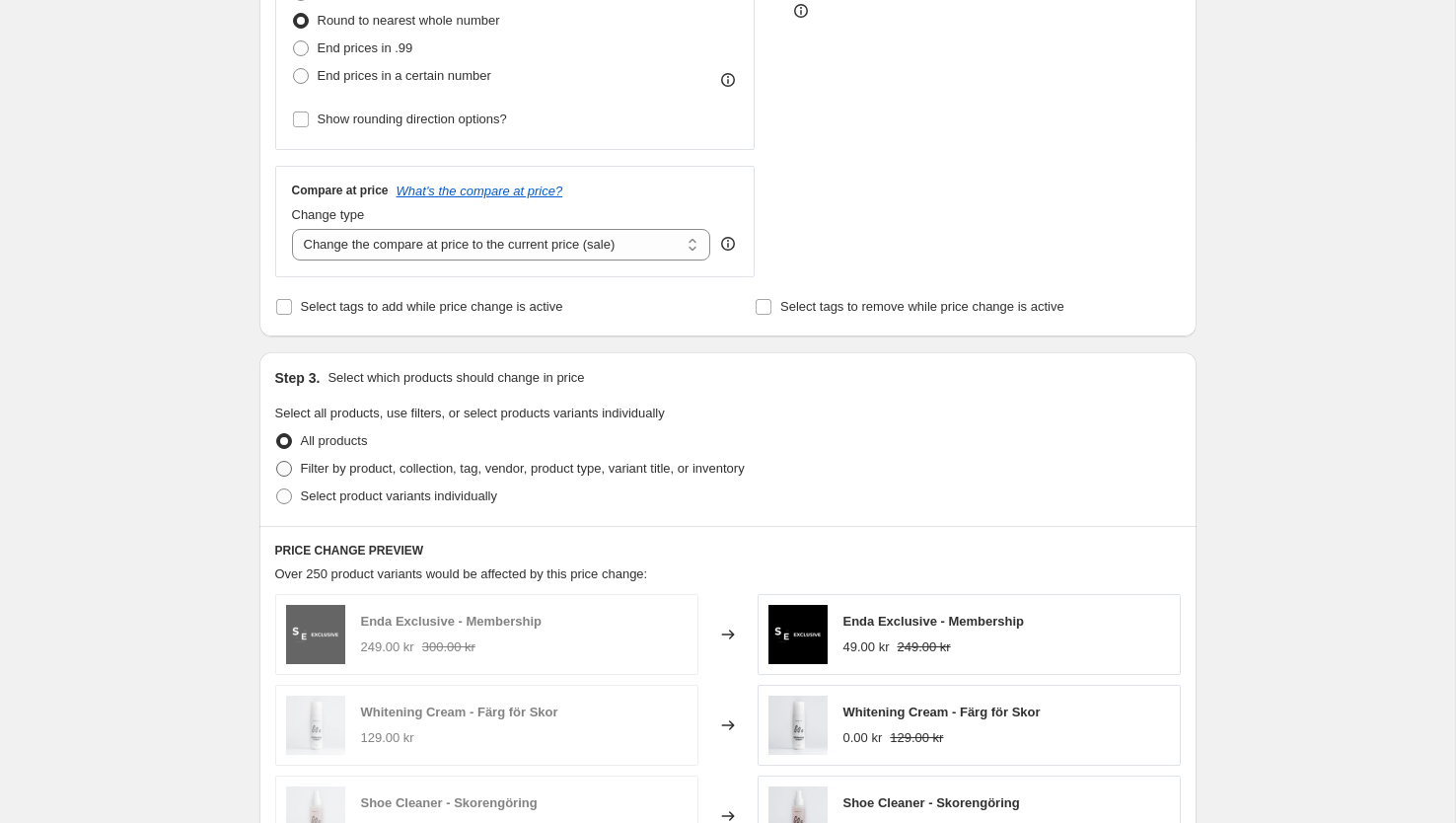 click on "Filter by product, collection, tag, vendor, product type, variant title, or inventory" at bounding box center [523, 468] 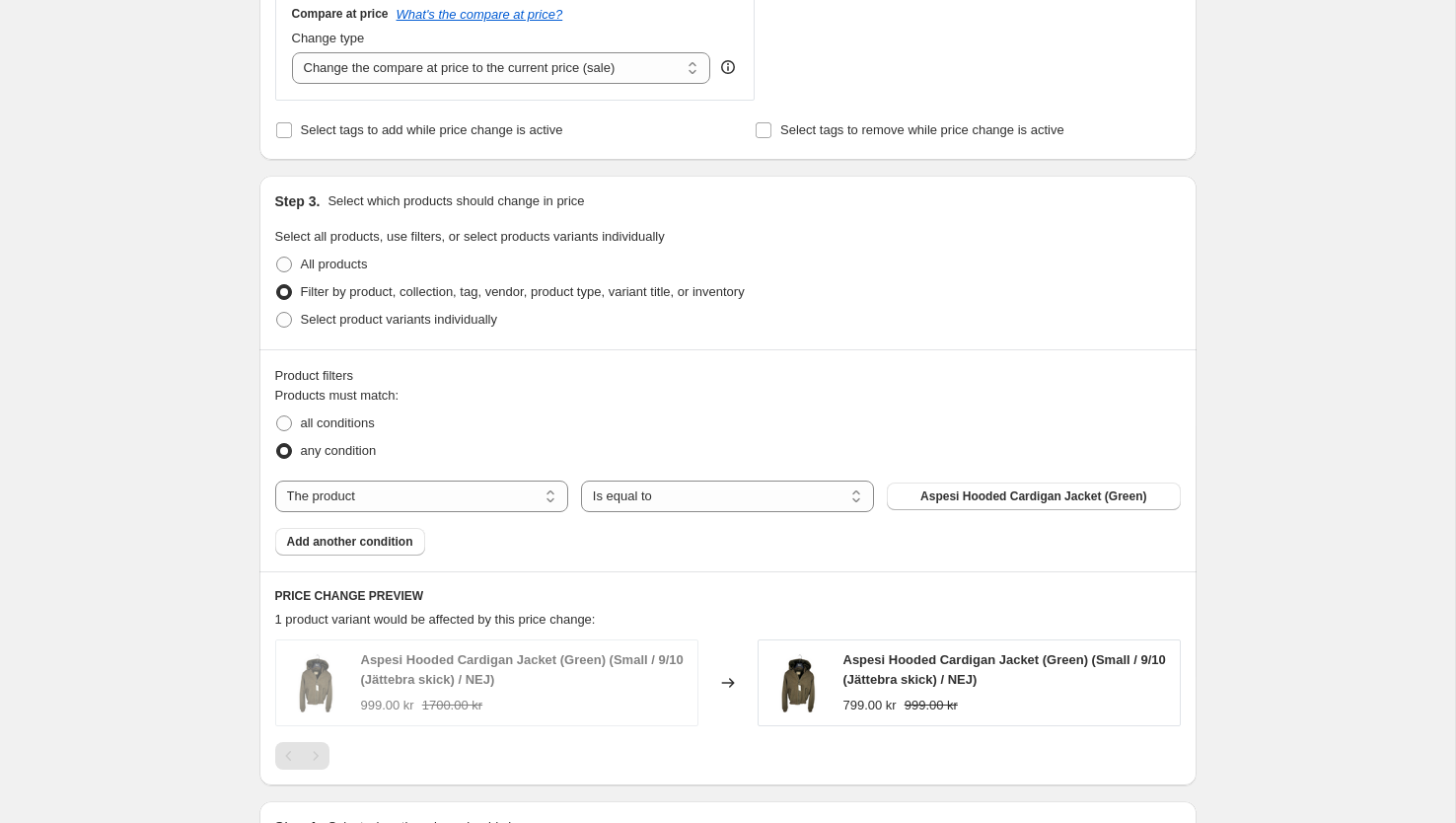 scroll, scrollTop: 765, scrollLeft: 0, axis: vertical 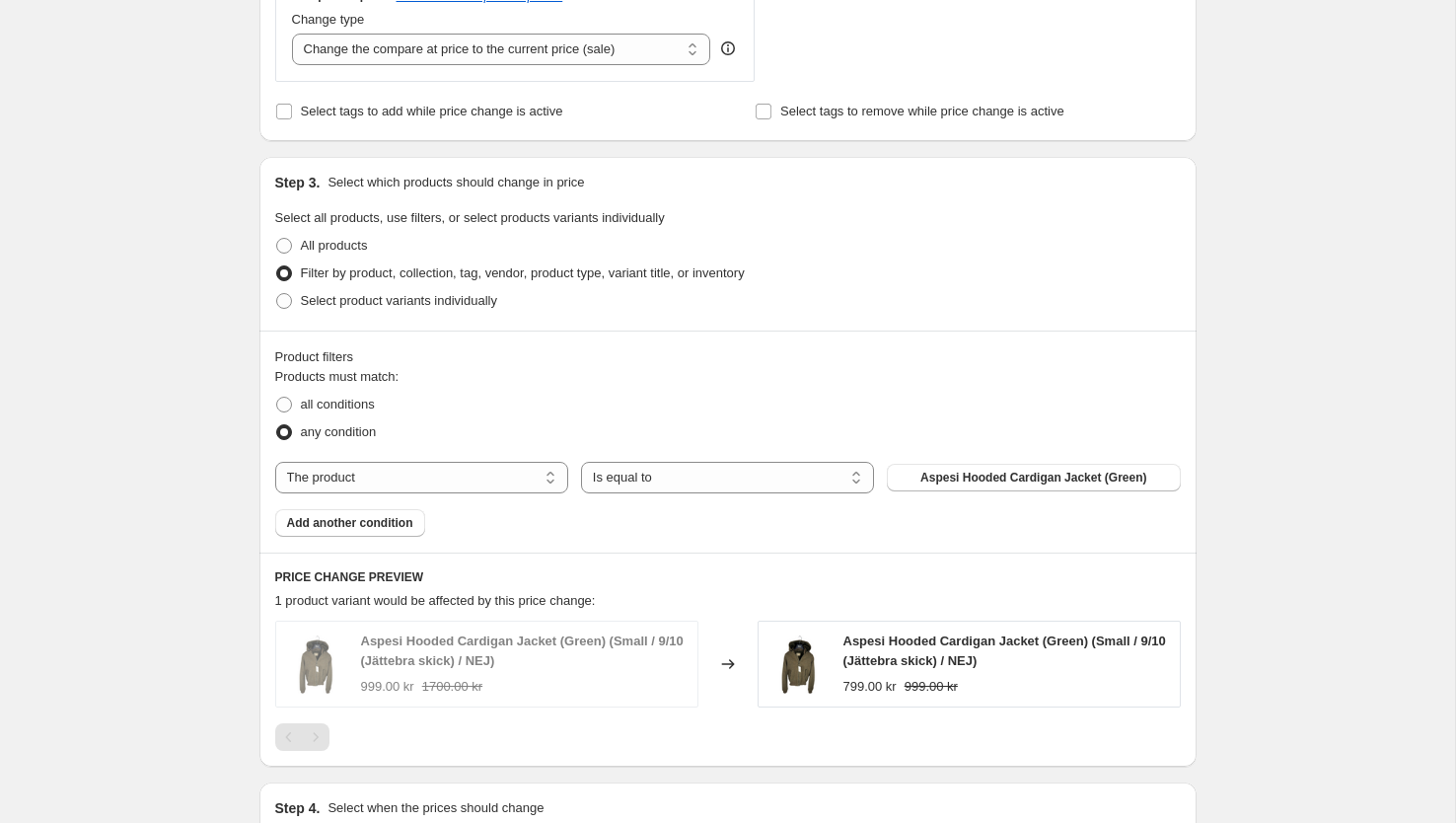 click on "The product The product's collection The product's vendor The product's status The variant's title Inventory quantity" at bounding box center (421, 478) 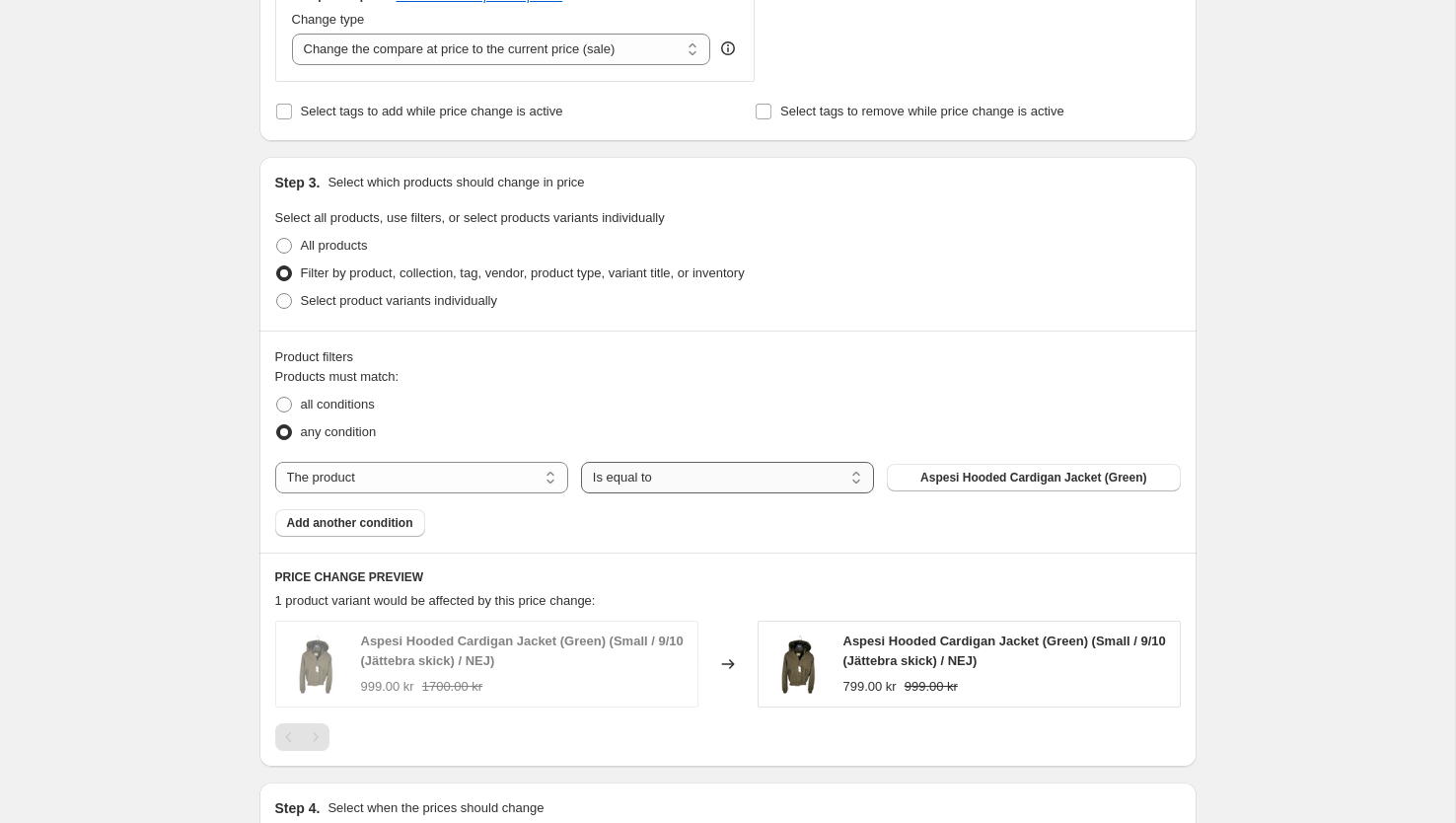 click on "Is equal to Is not equal to" at bounding box center (727, 478) 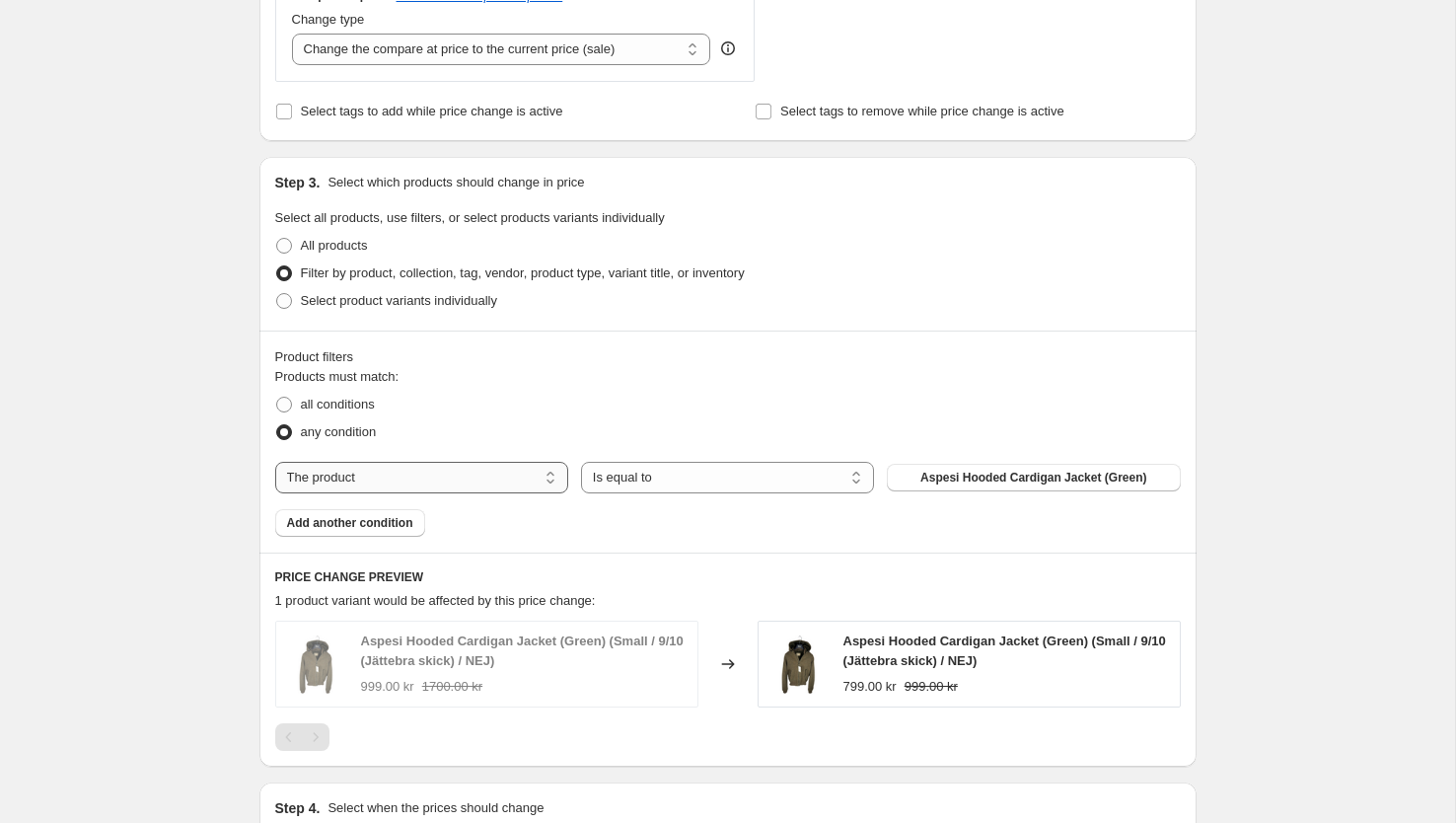 click on "The product The product's collection The product's vendor The product's status The variant's title Inventory quantity" at bounding box center (421, 478) 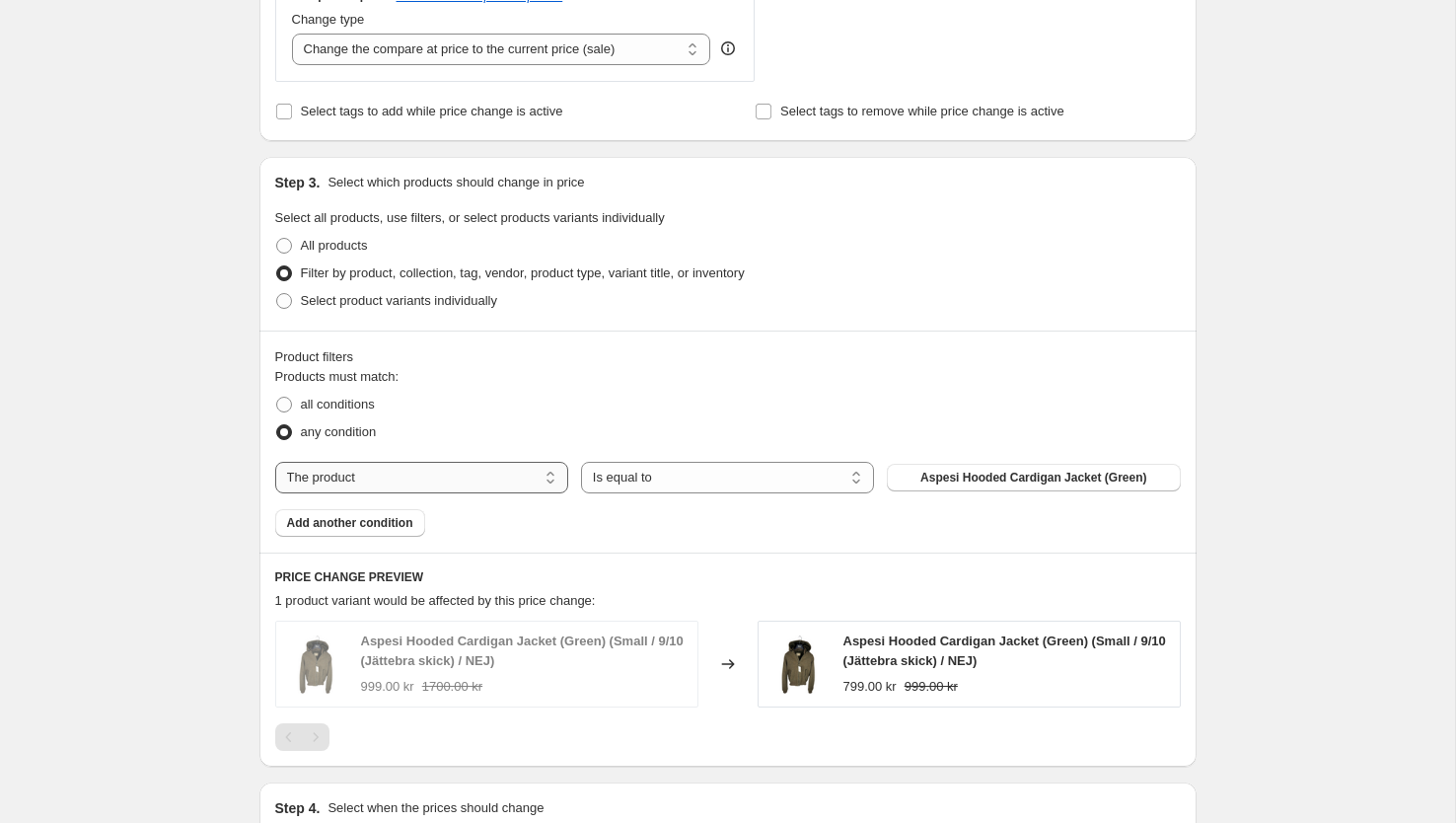 select on "product_status" 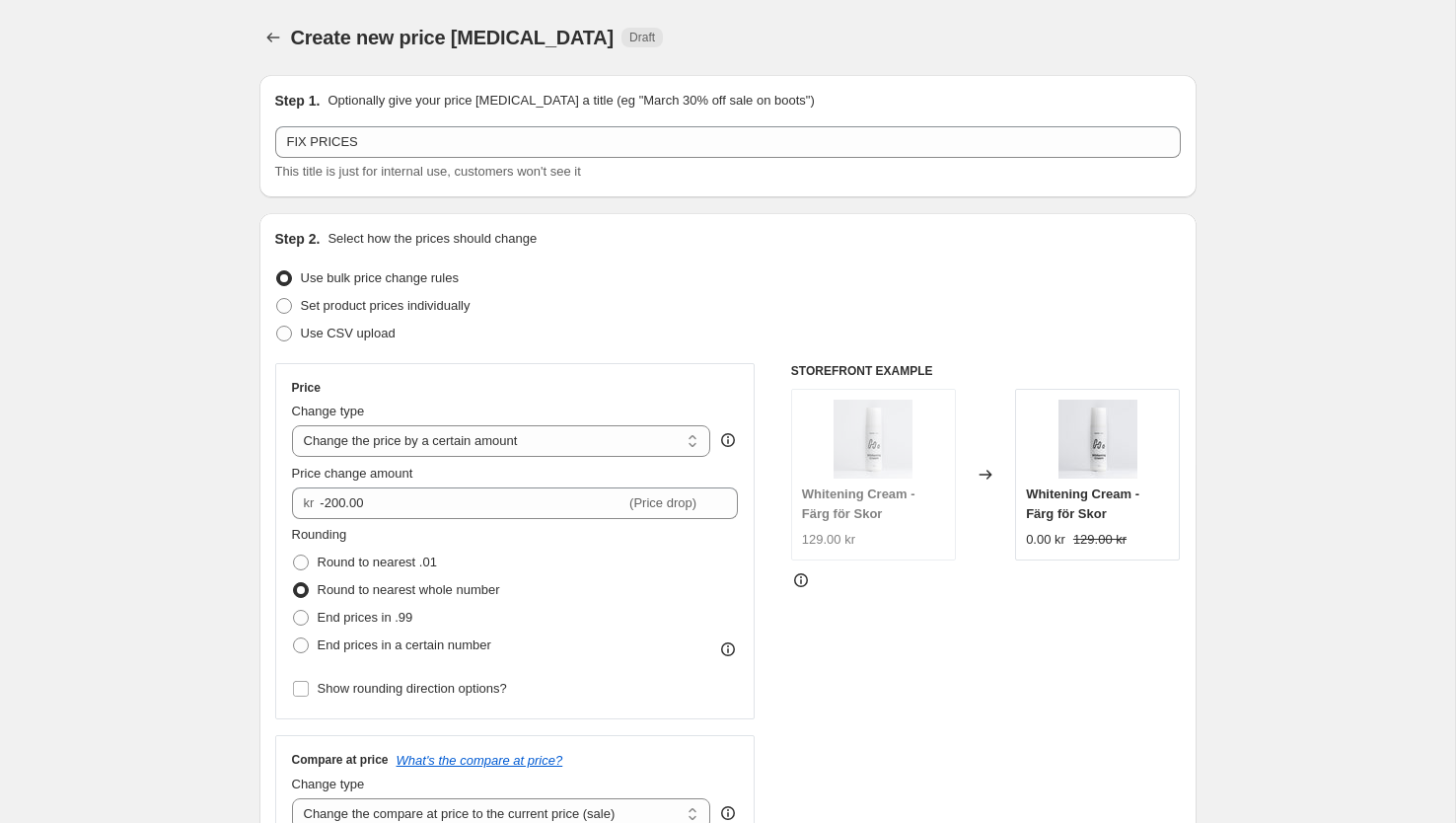 scroll, scrollTop: 1371, scrollLeft: 0, axis: vertical 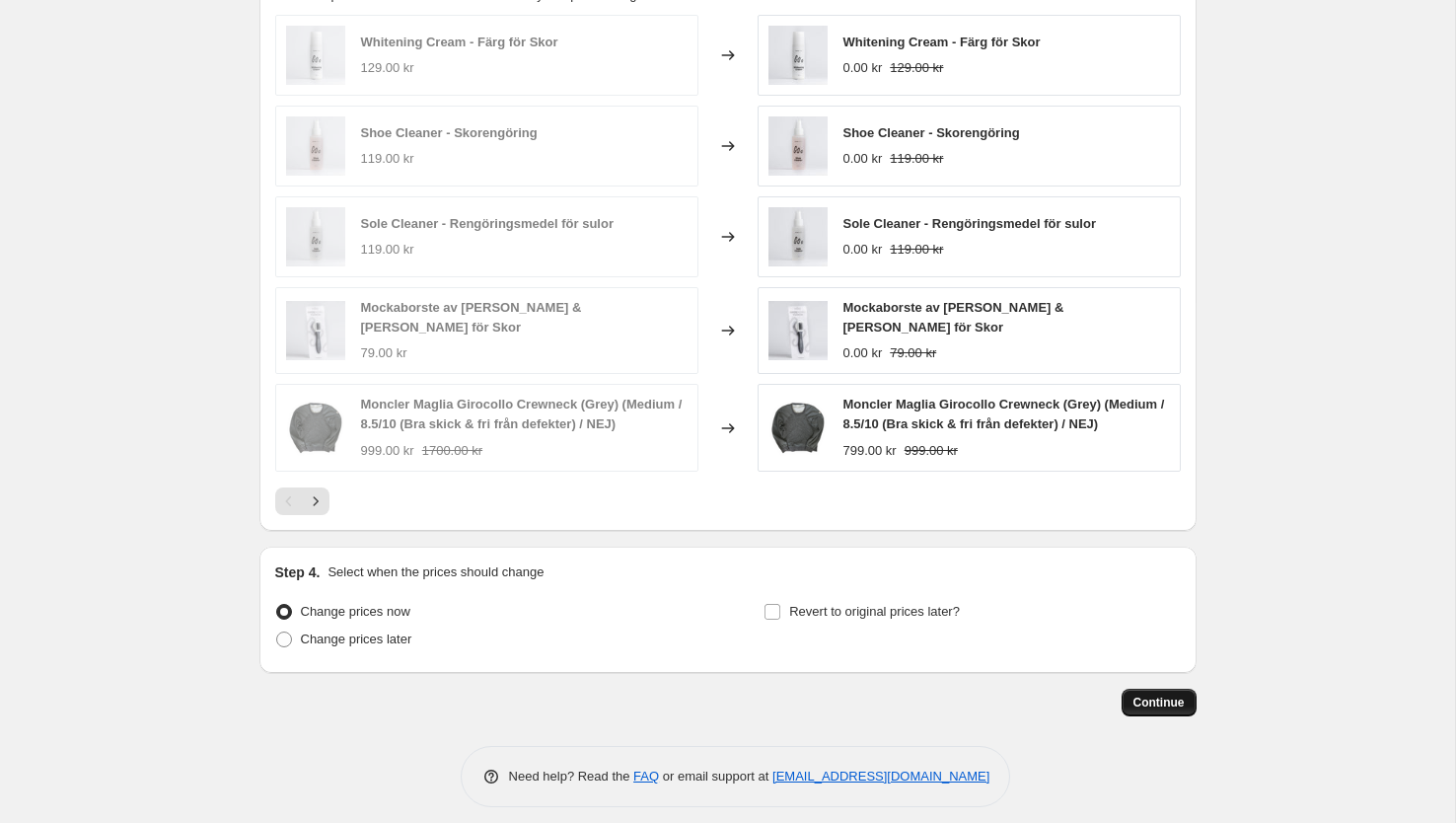 click on "Continue" at bounding box center [1159, 703] 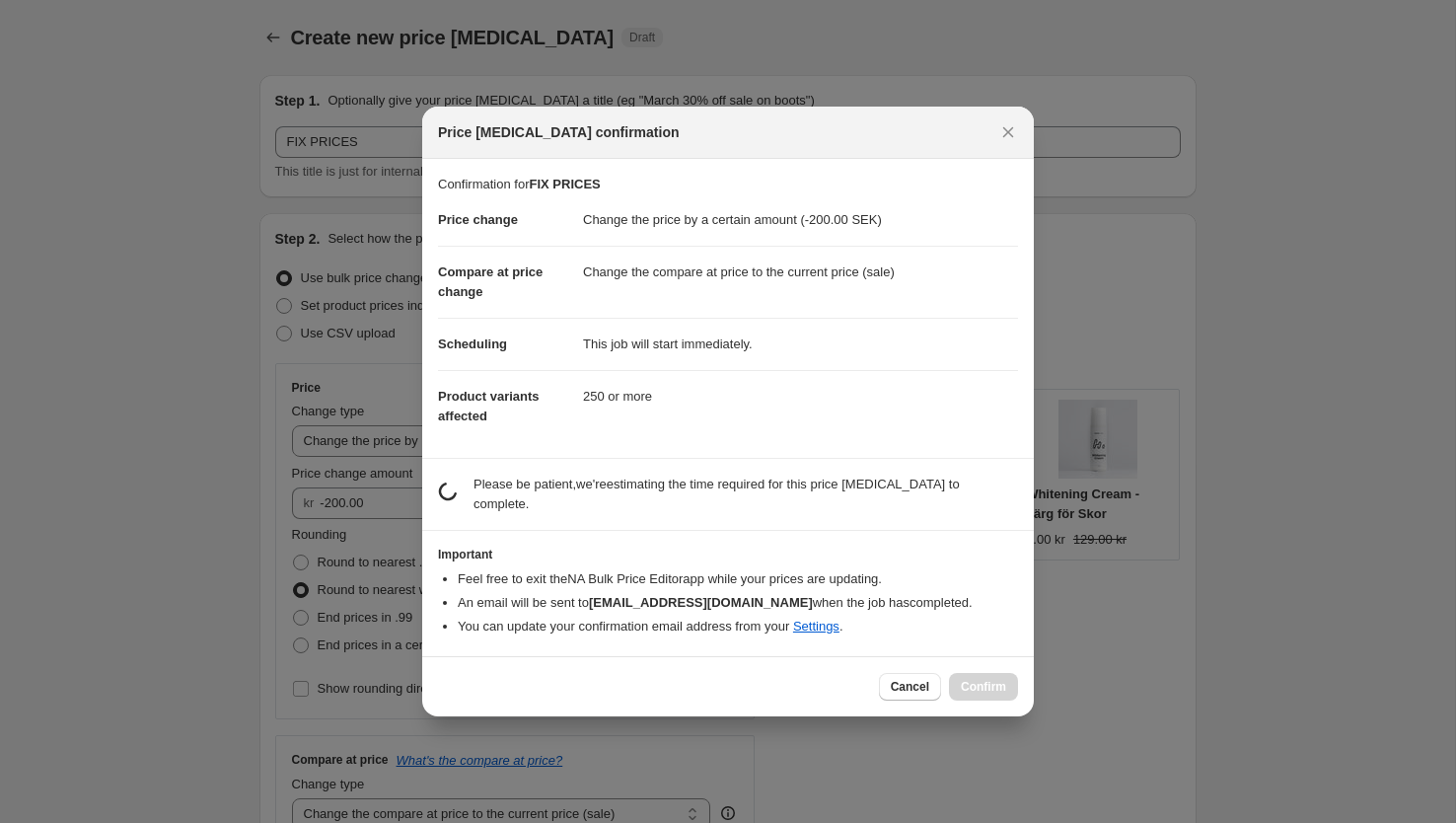 scroll, scrollTop: 0, scrollLeft: 0, axis: both 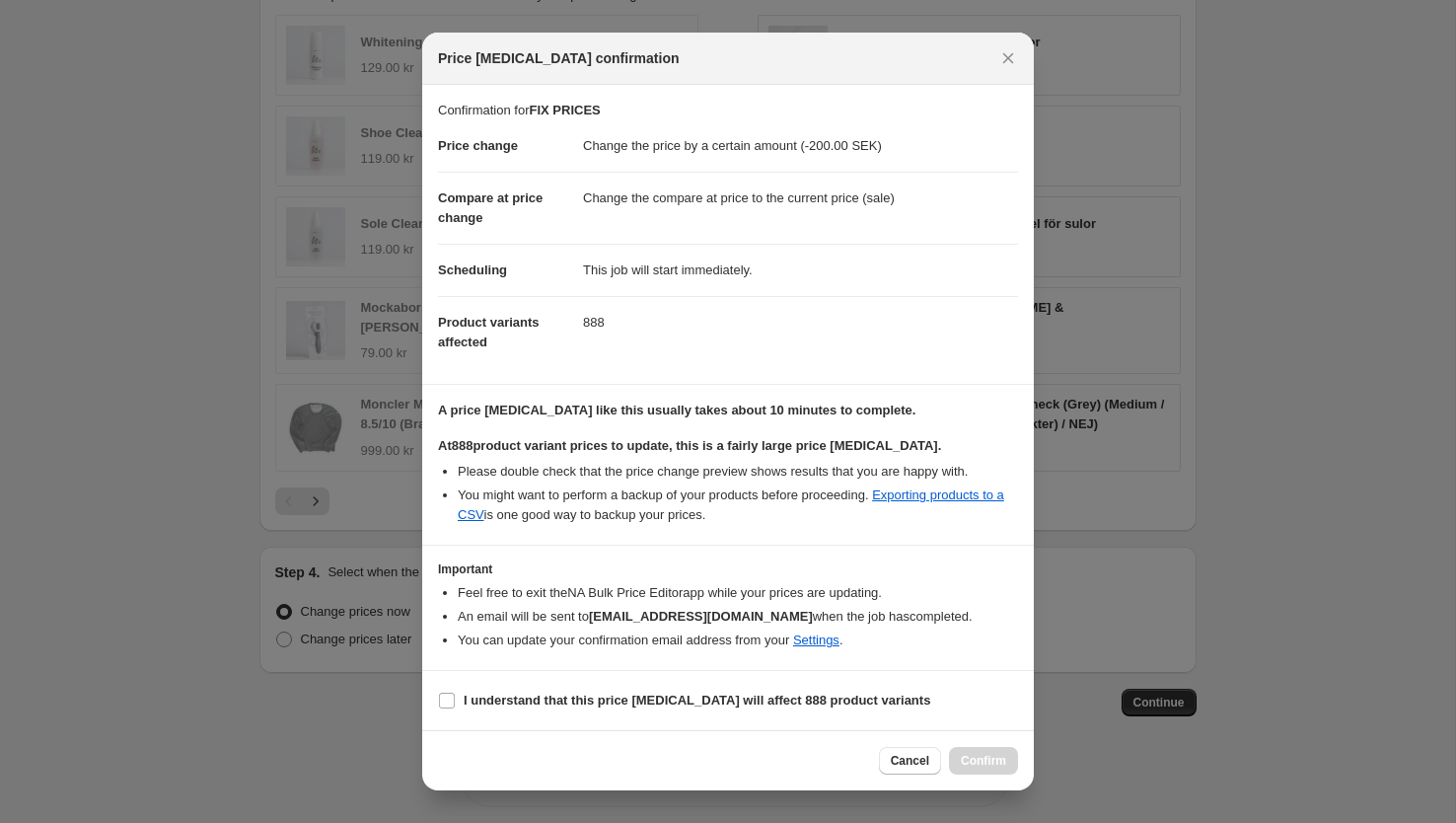 click on "Price [MEDICAL_DATA] confirmation" at bounding box center (728, 58) 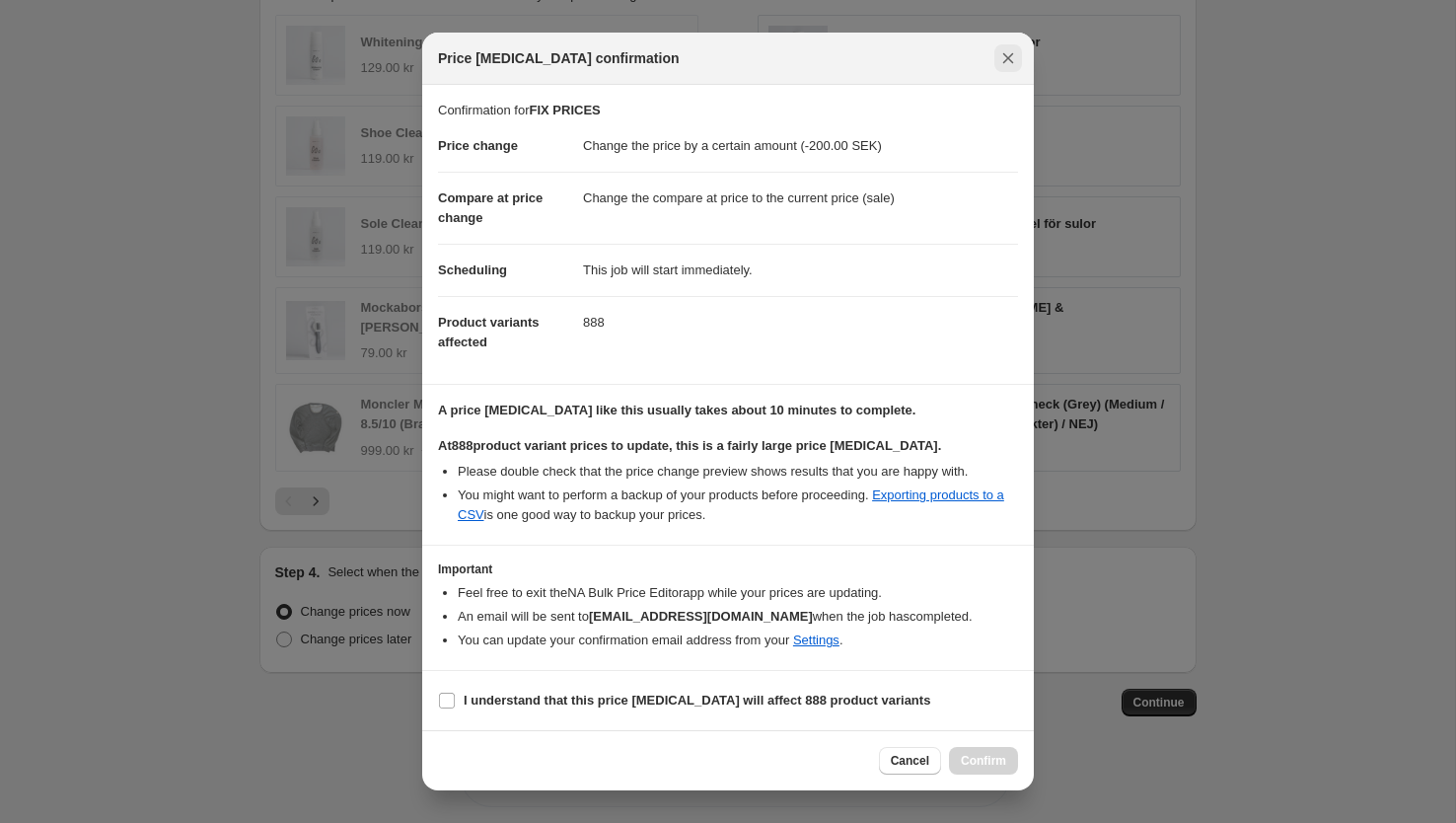 click at bounding box center (1008, 58) 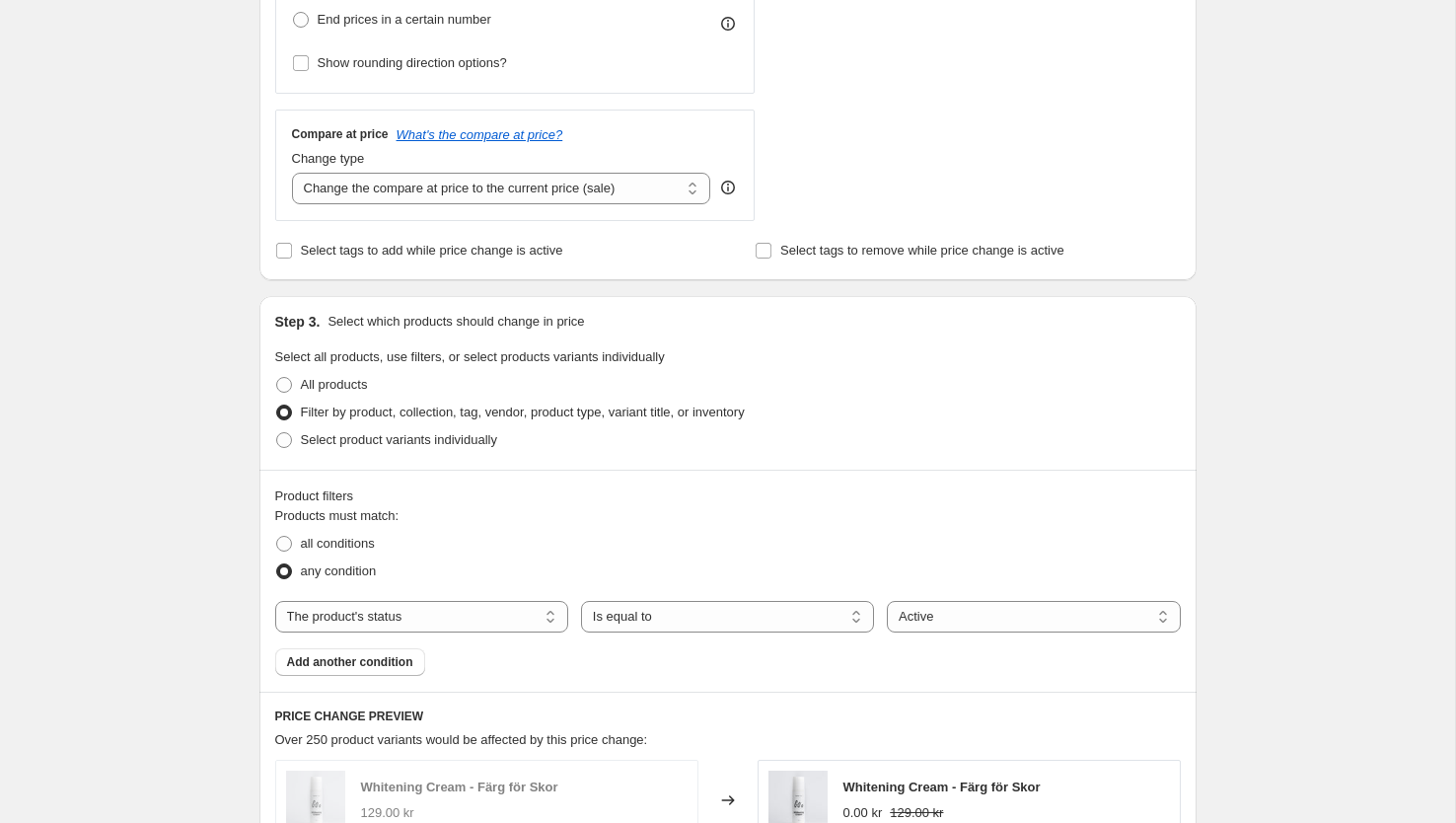 scroll, scrollTop: 664, scrollLeft: 0, axis: vertical 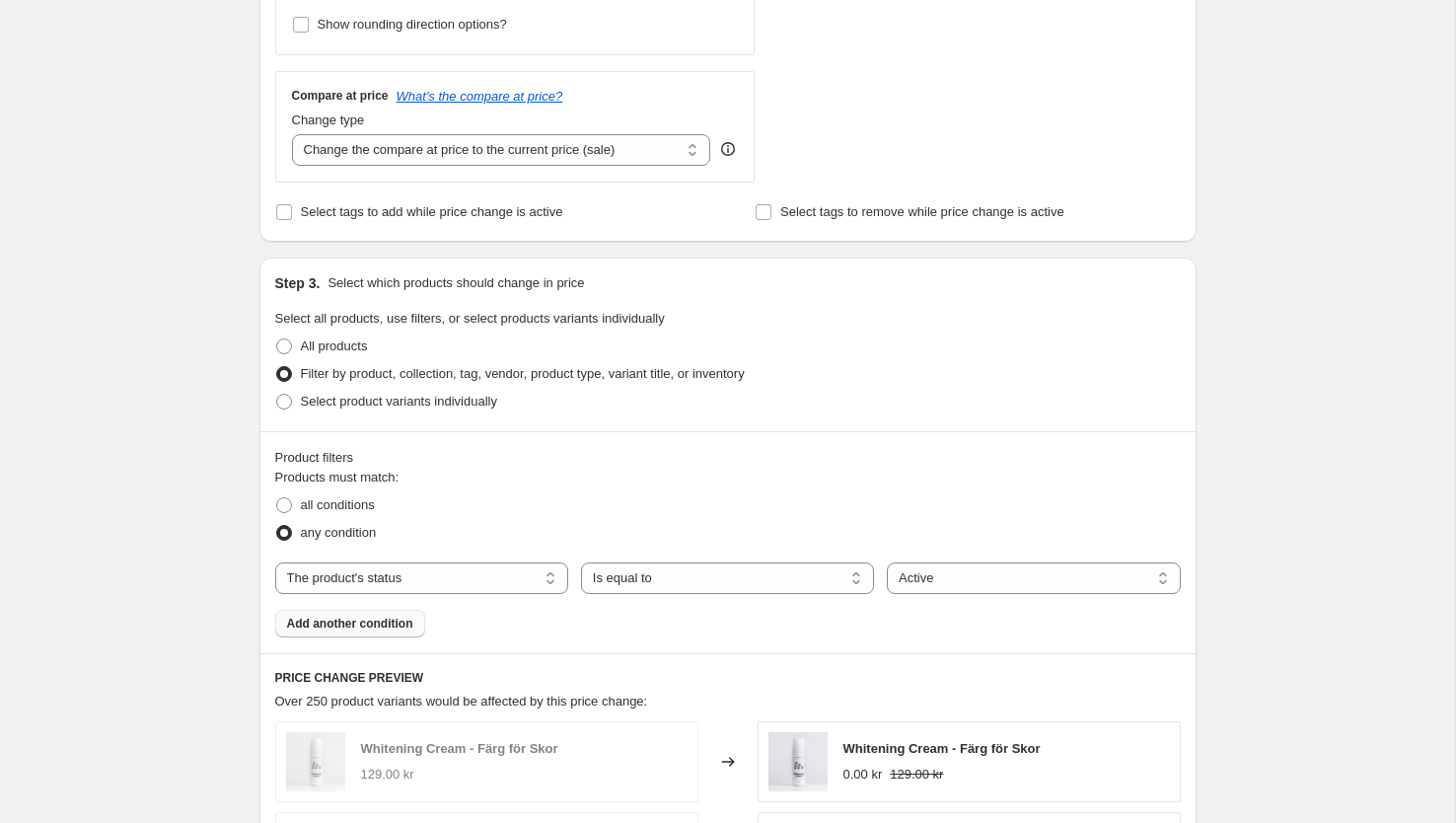 click on "Add another condition" at bounding box center (350, 624) 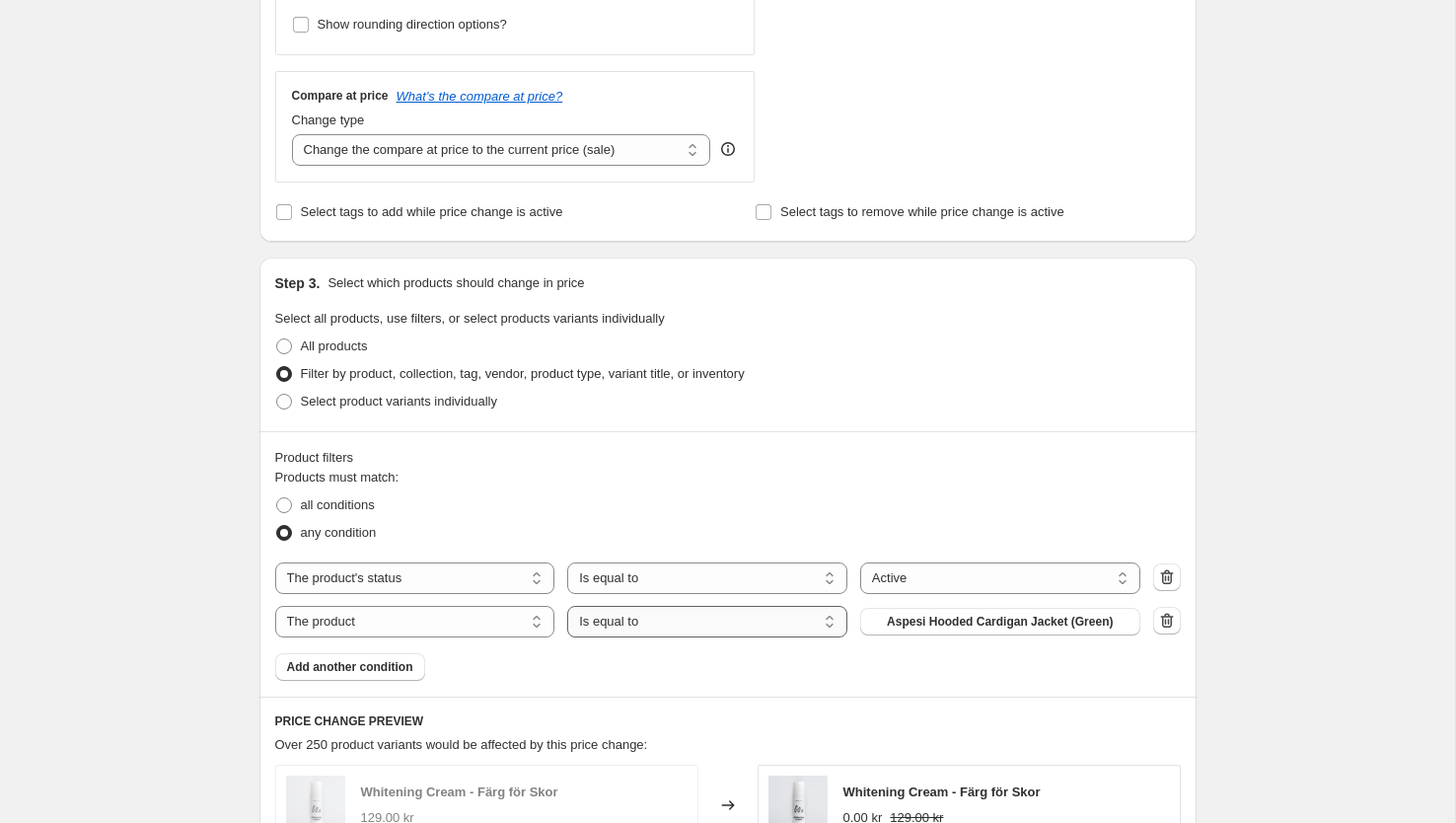 click on "Is equal to Is not equal to" at bounding box center [707, 622] 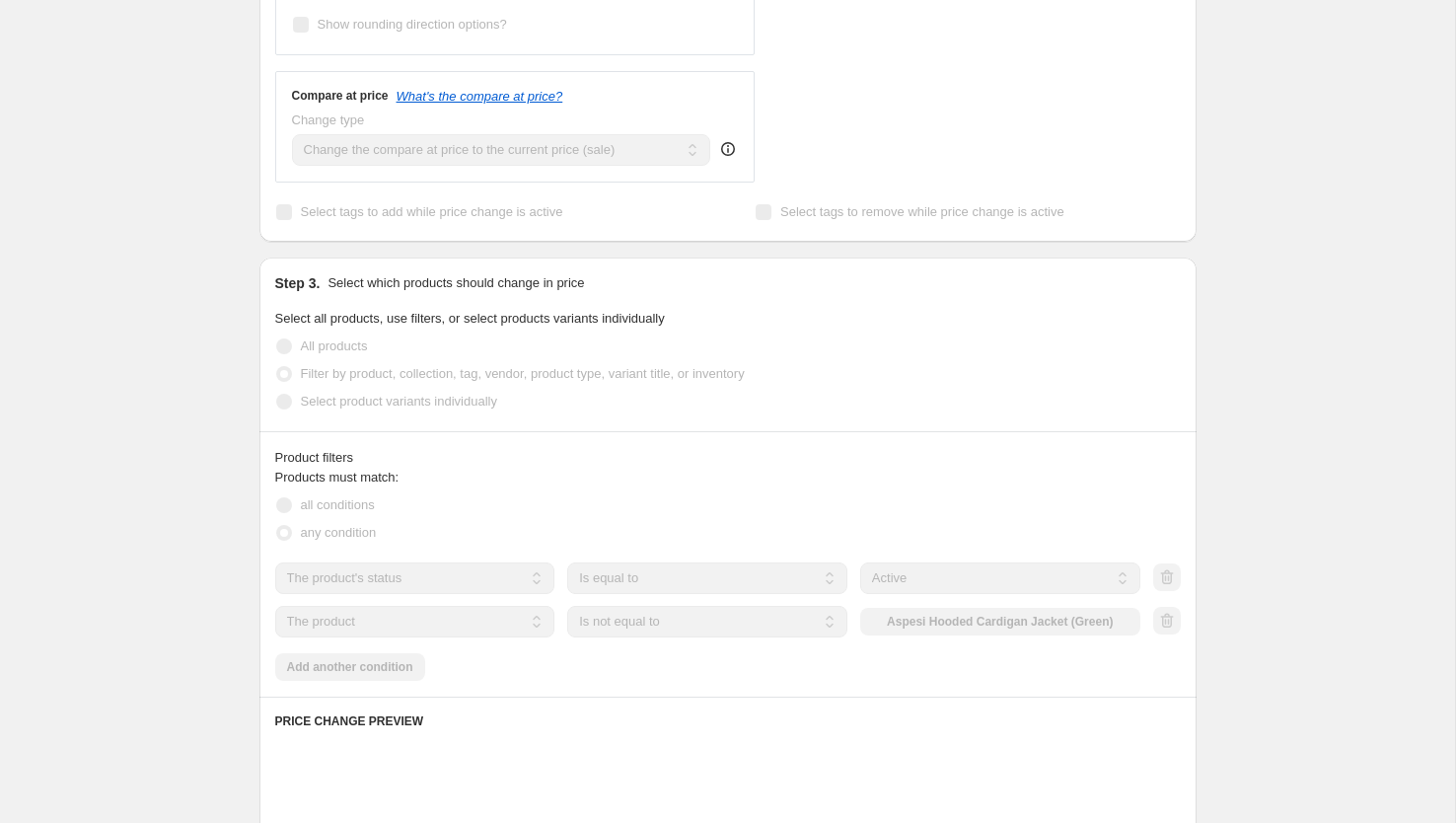 click on "The product The product's collection The product's vendor The product's status The variant's title Inventory quantity The product Is equal to Is not equal to Is not equal to Aspesi Hooded Cardigan Jacket (Green)" at bounding box center (707, 622) 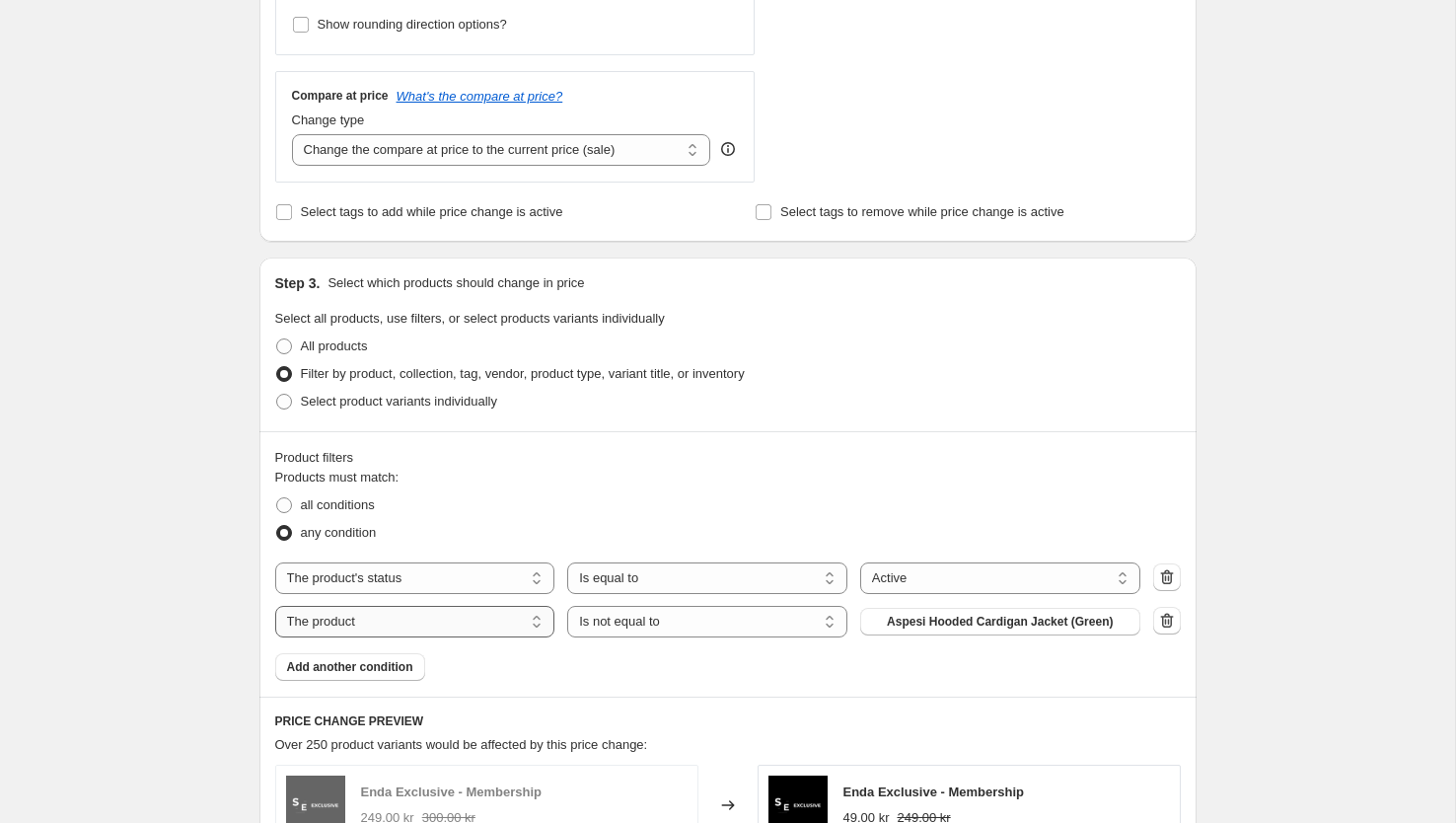 click on "The product The product's collection The product's vendor The product's status The variant's title Inventory quantity" at bounding box center (415, 622) 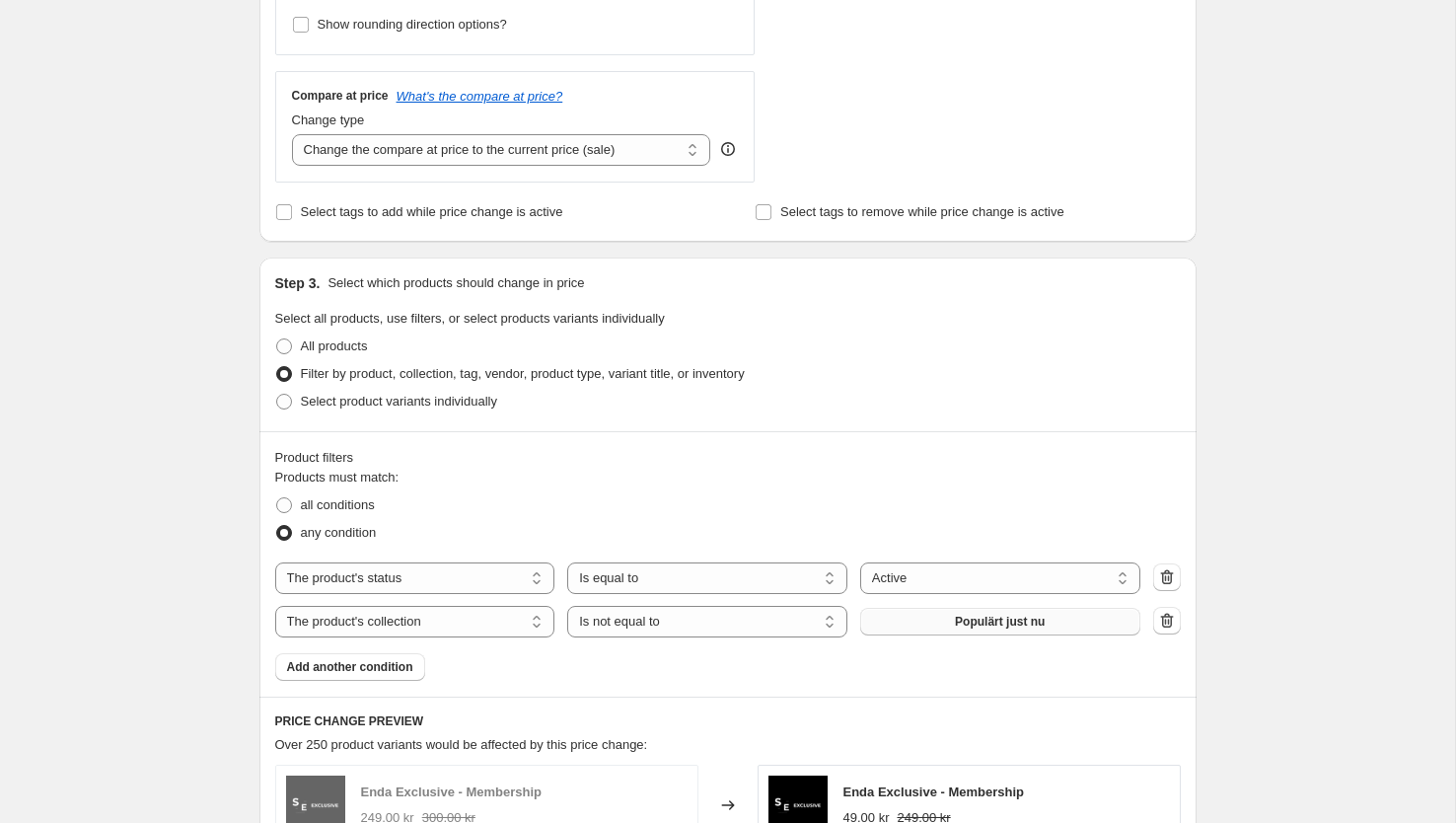 click on "Populärt just nu" at bounding box center (1000, 622) 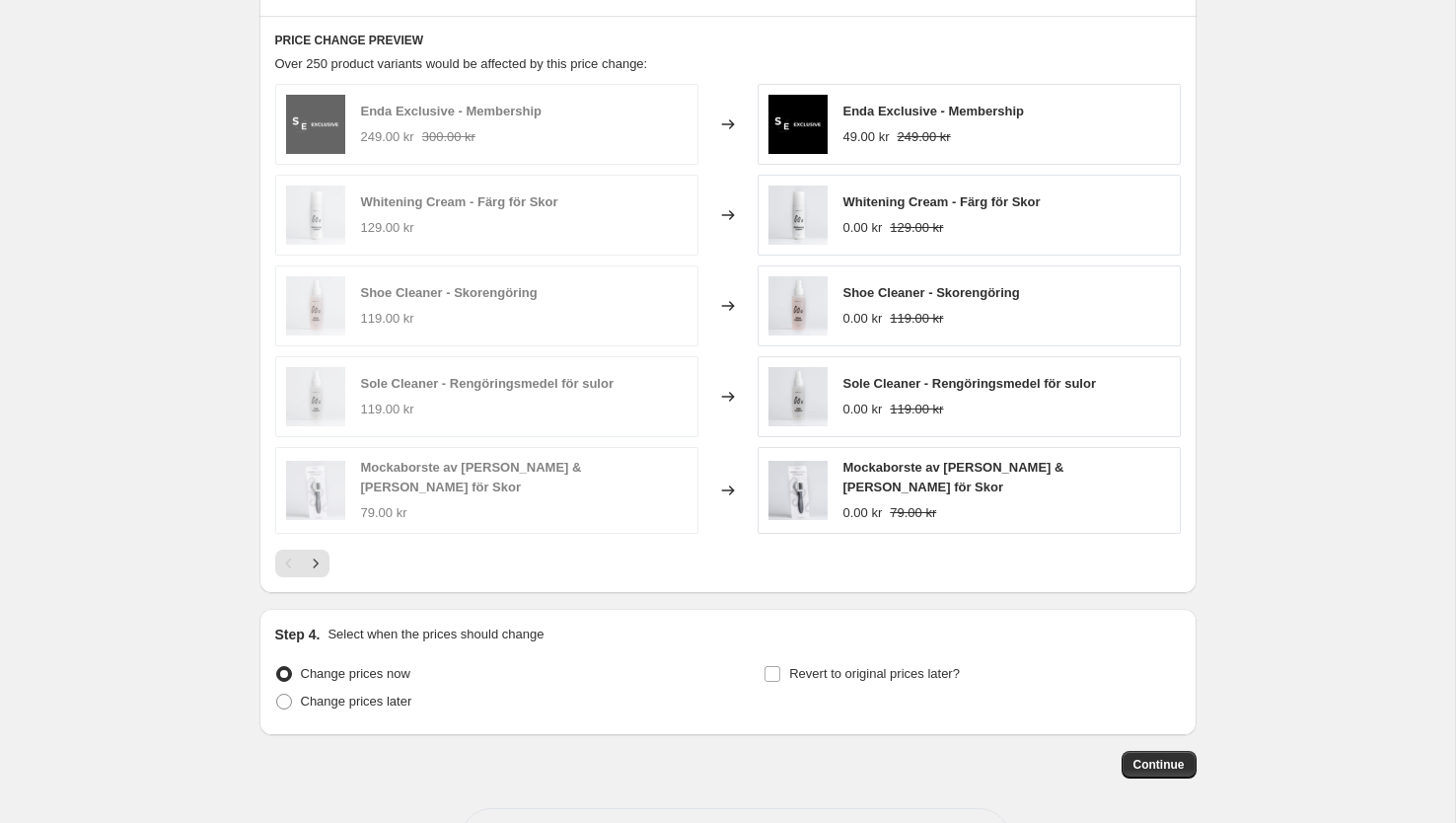 scroll, scrollTop: 1407, scrollLeft: 0, axis: vertical 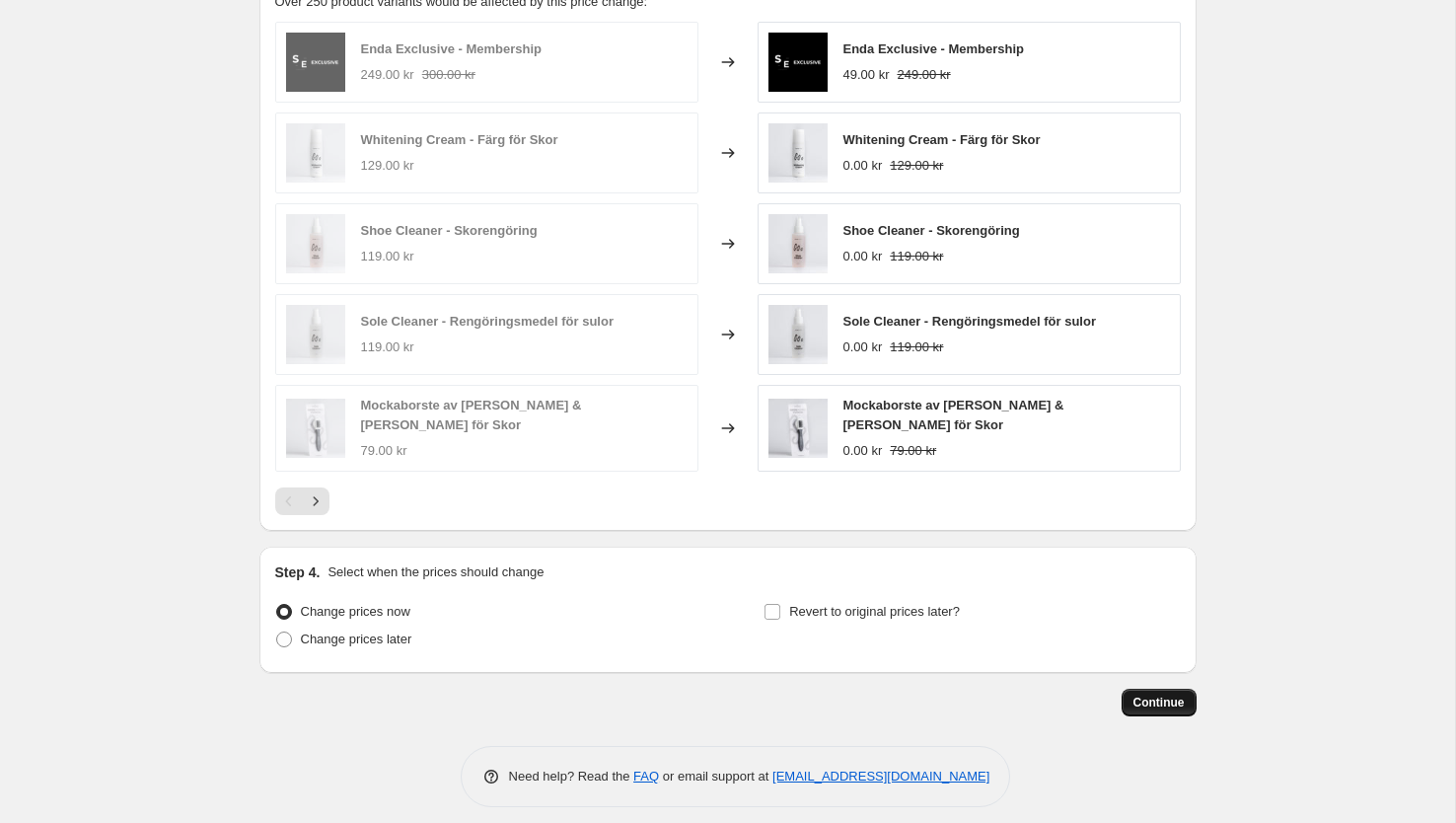 click on "Continue" at bounding box center [1159, 703] 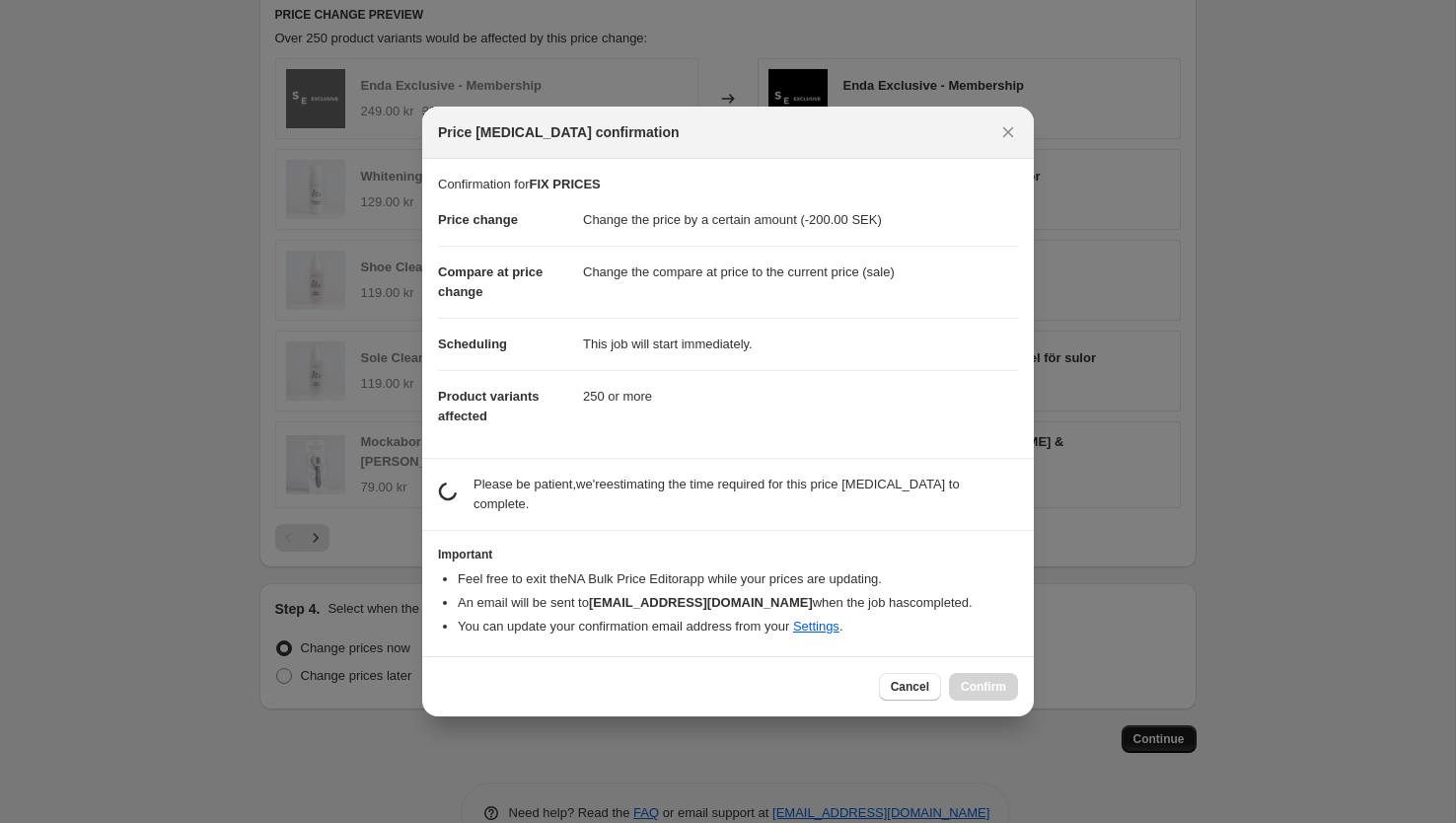 scroll, scrollTop: 0, scrollLeft: 0, axis: both 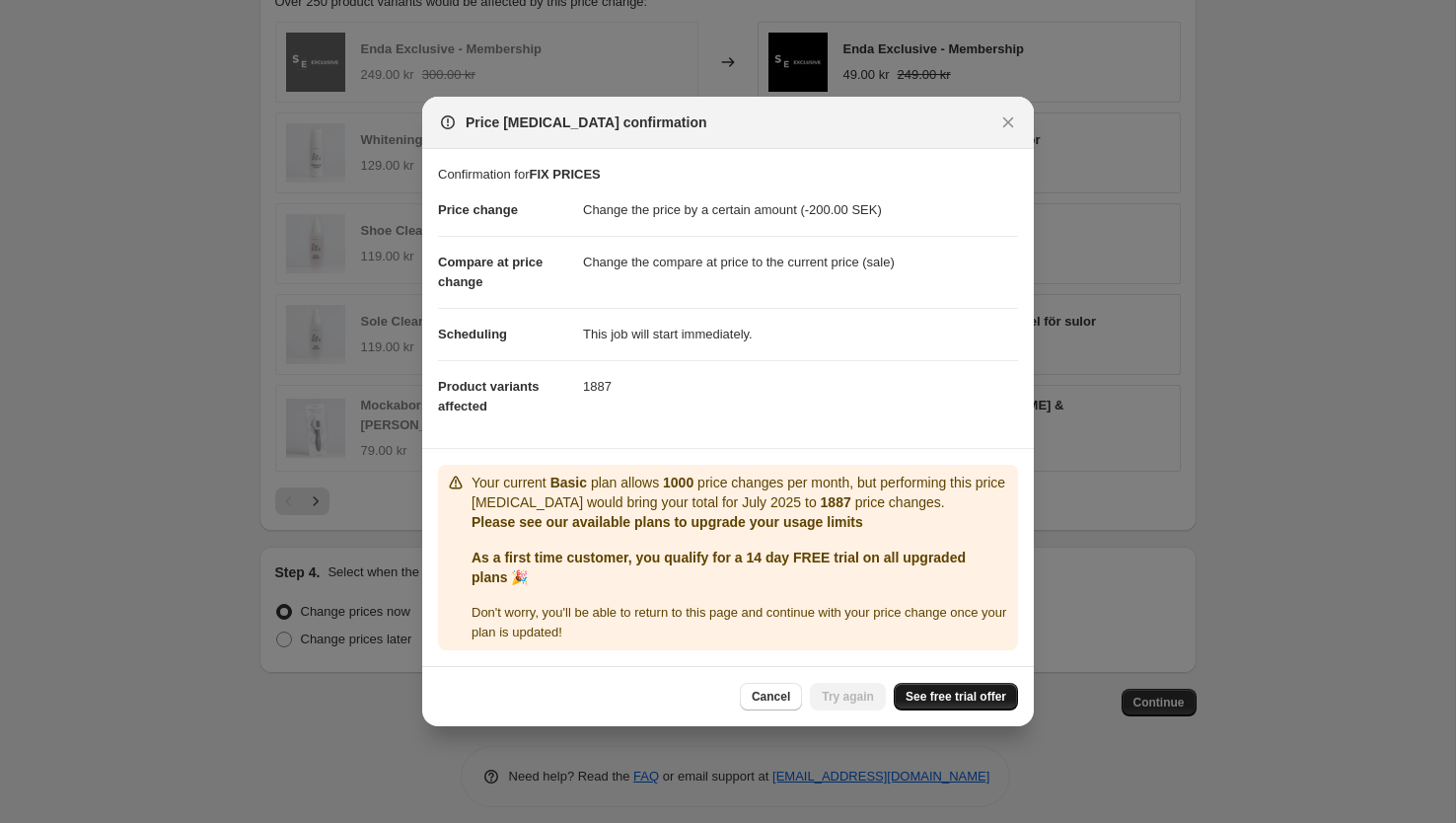 click on "See free trial offer" at bounding box center [956, 697] 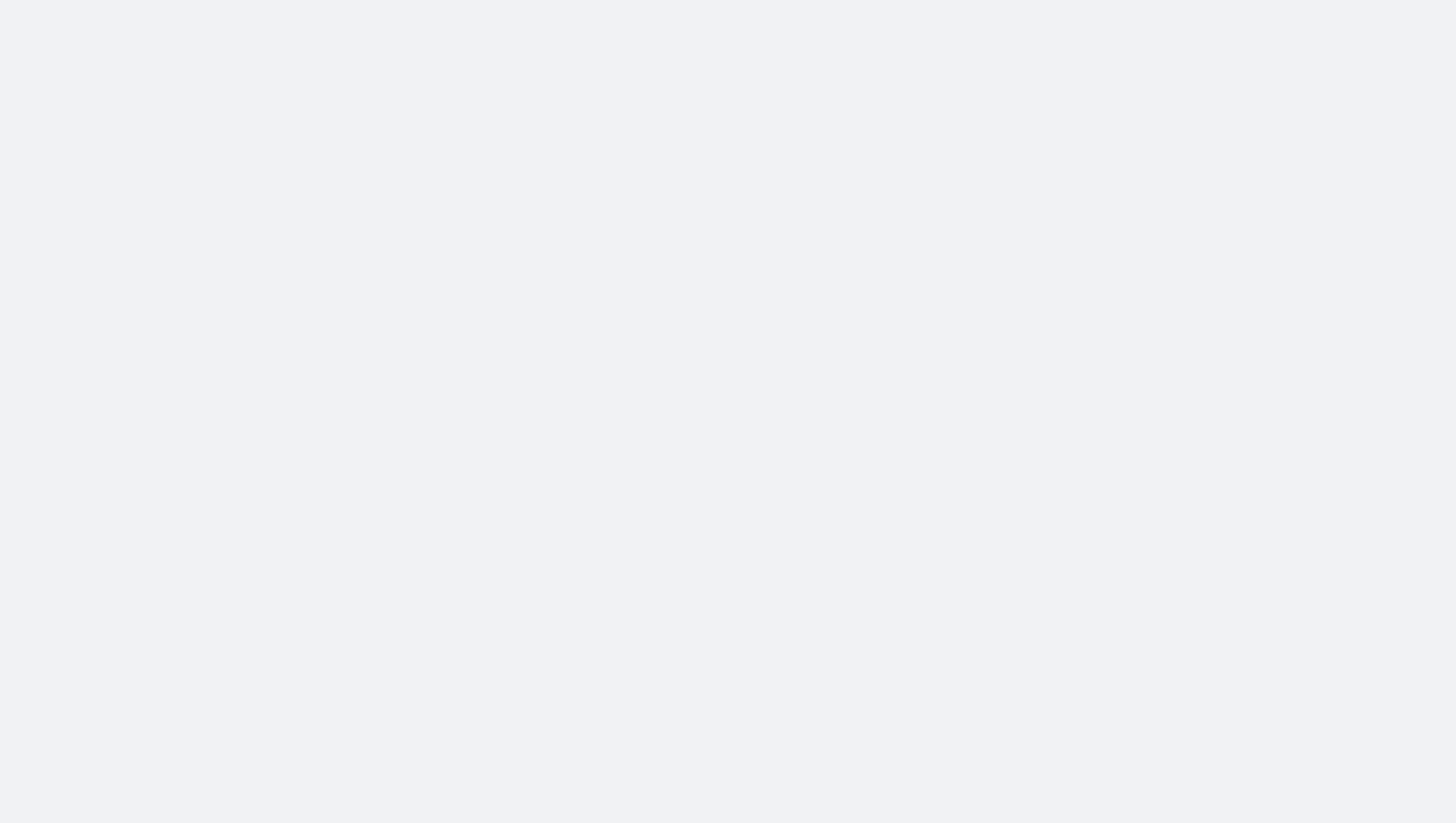 scroll, scrollTop: 0, scrollLeft: 0, axis: both 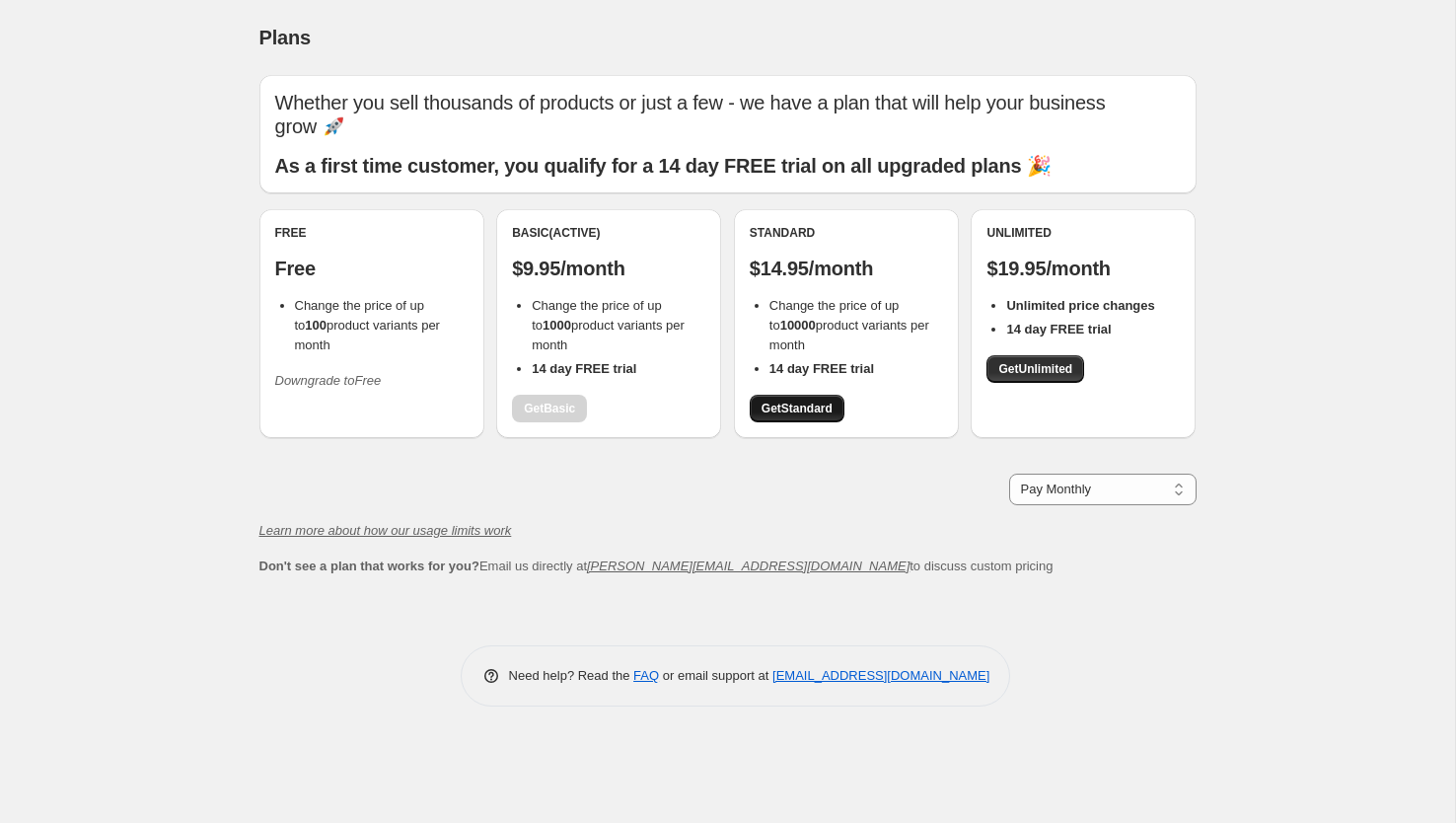 click on "Get  Standard" at bounding box center (797, 409) 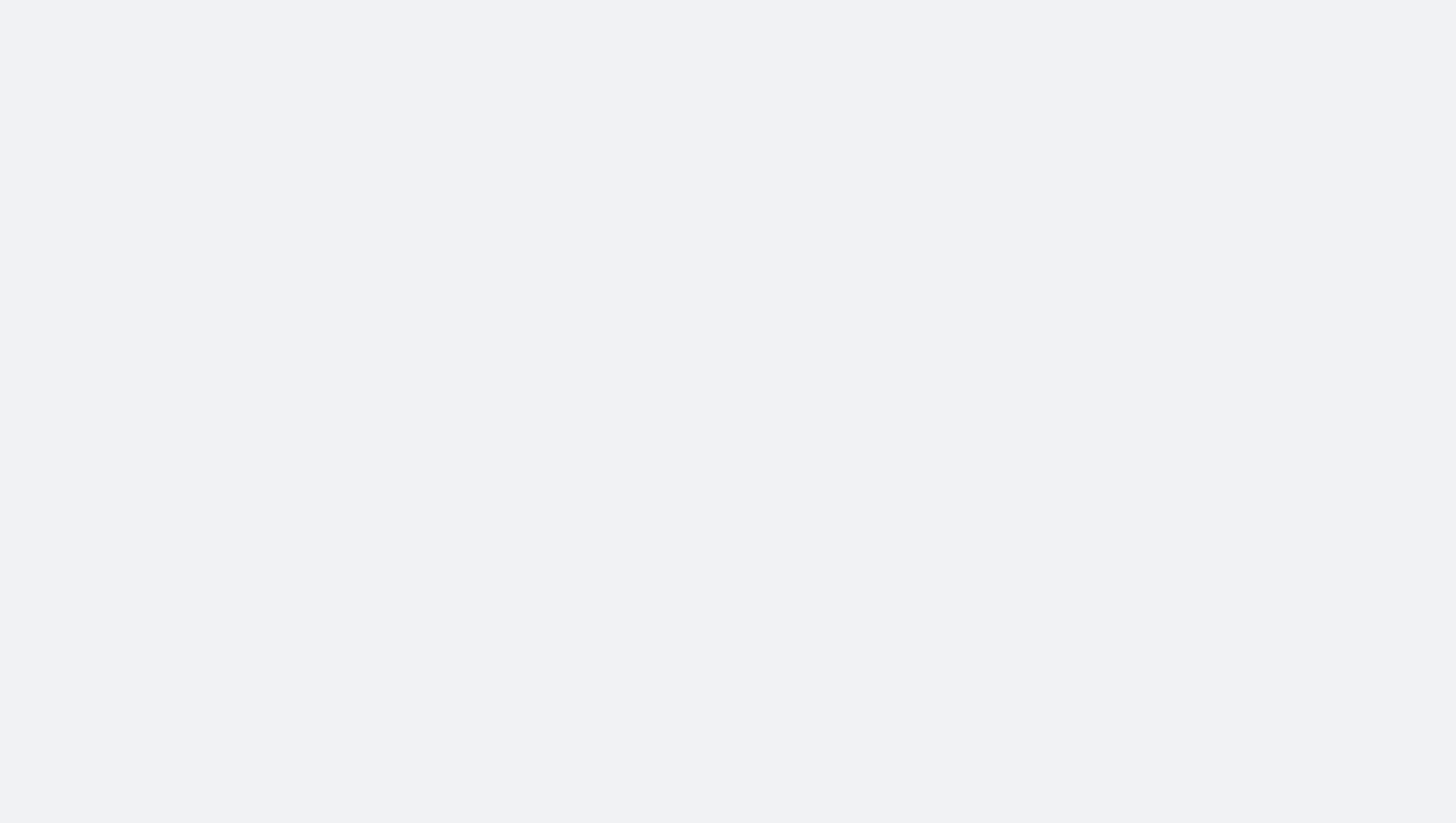scroll, scrollTop: 0, scrollLeft: 0, axis: both 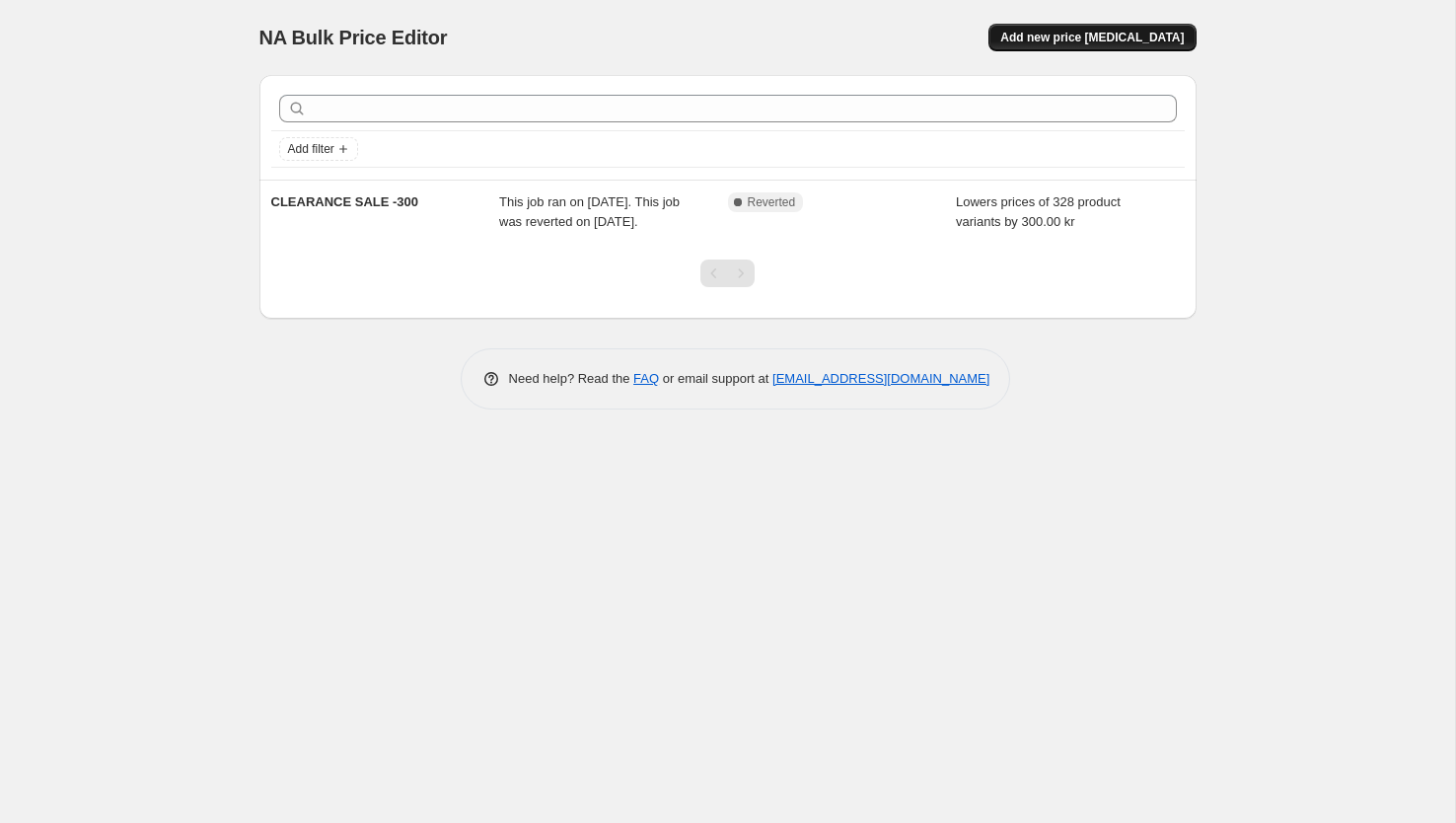 click on "Add new price [MEDICAL_DATA]" at bounding box center [1092, 37] 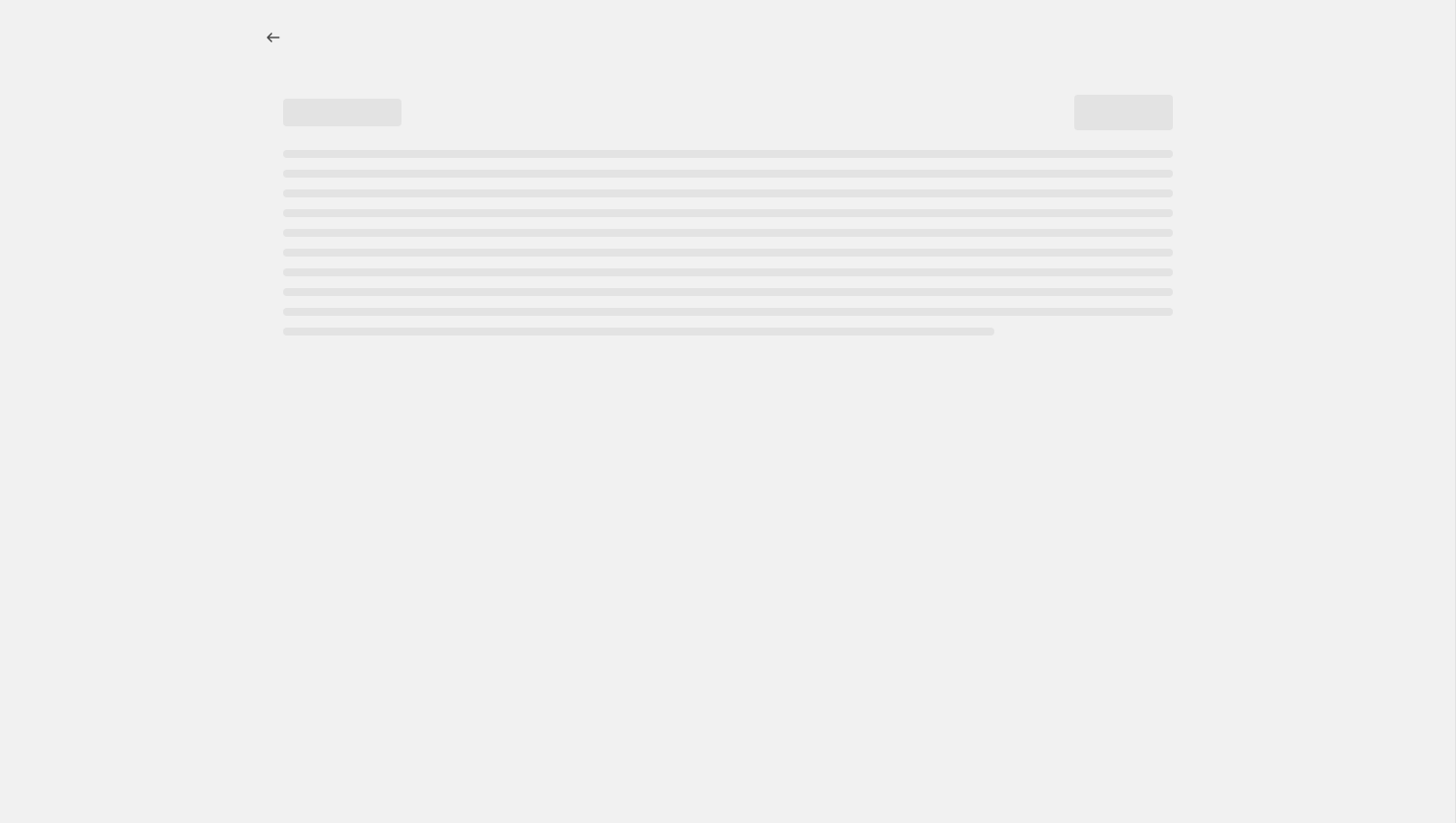 select on "percentage" 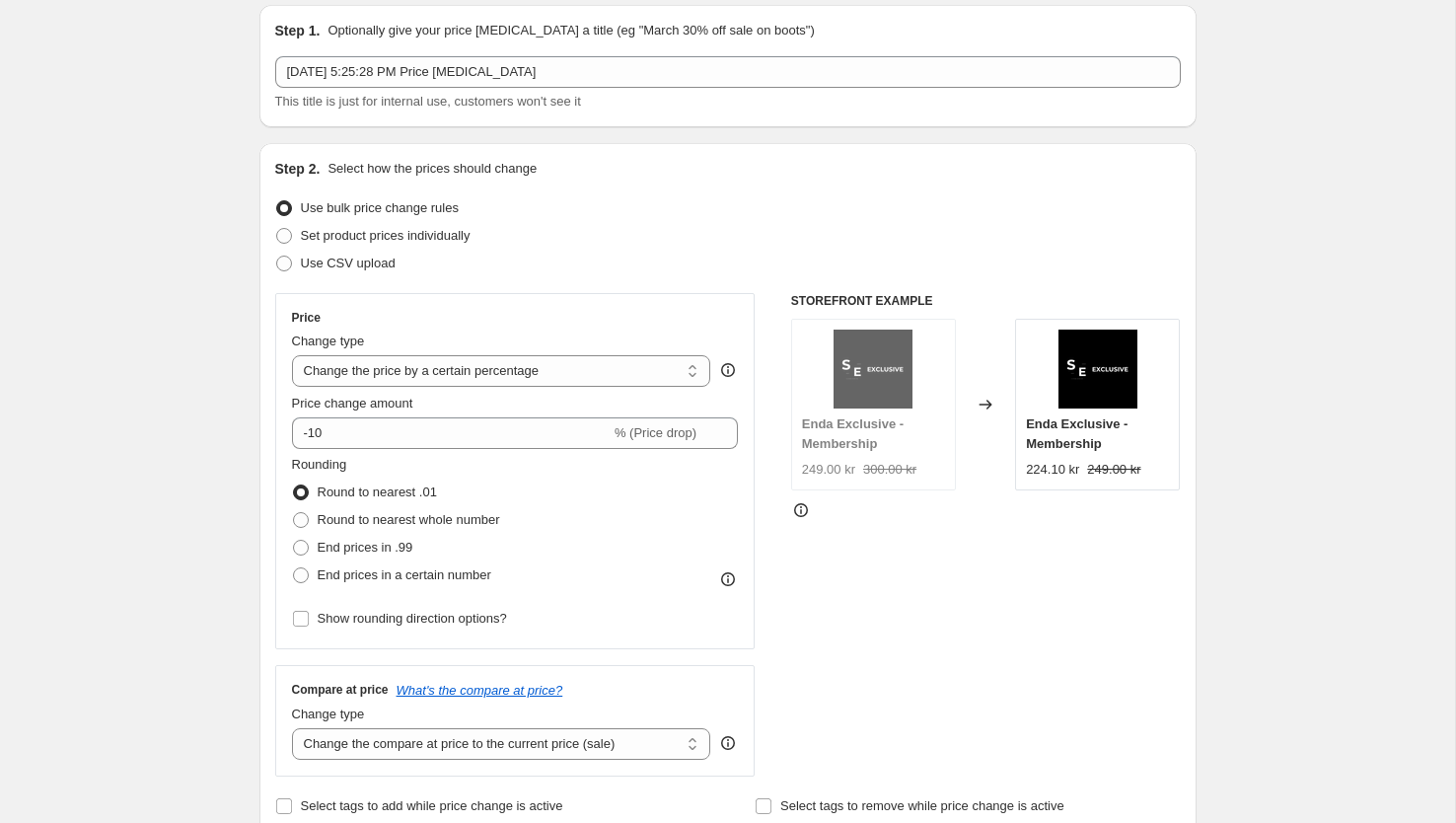scroll, scrollTop: 64, scrollLeft: 0, axis: vertical 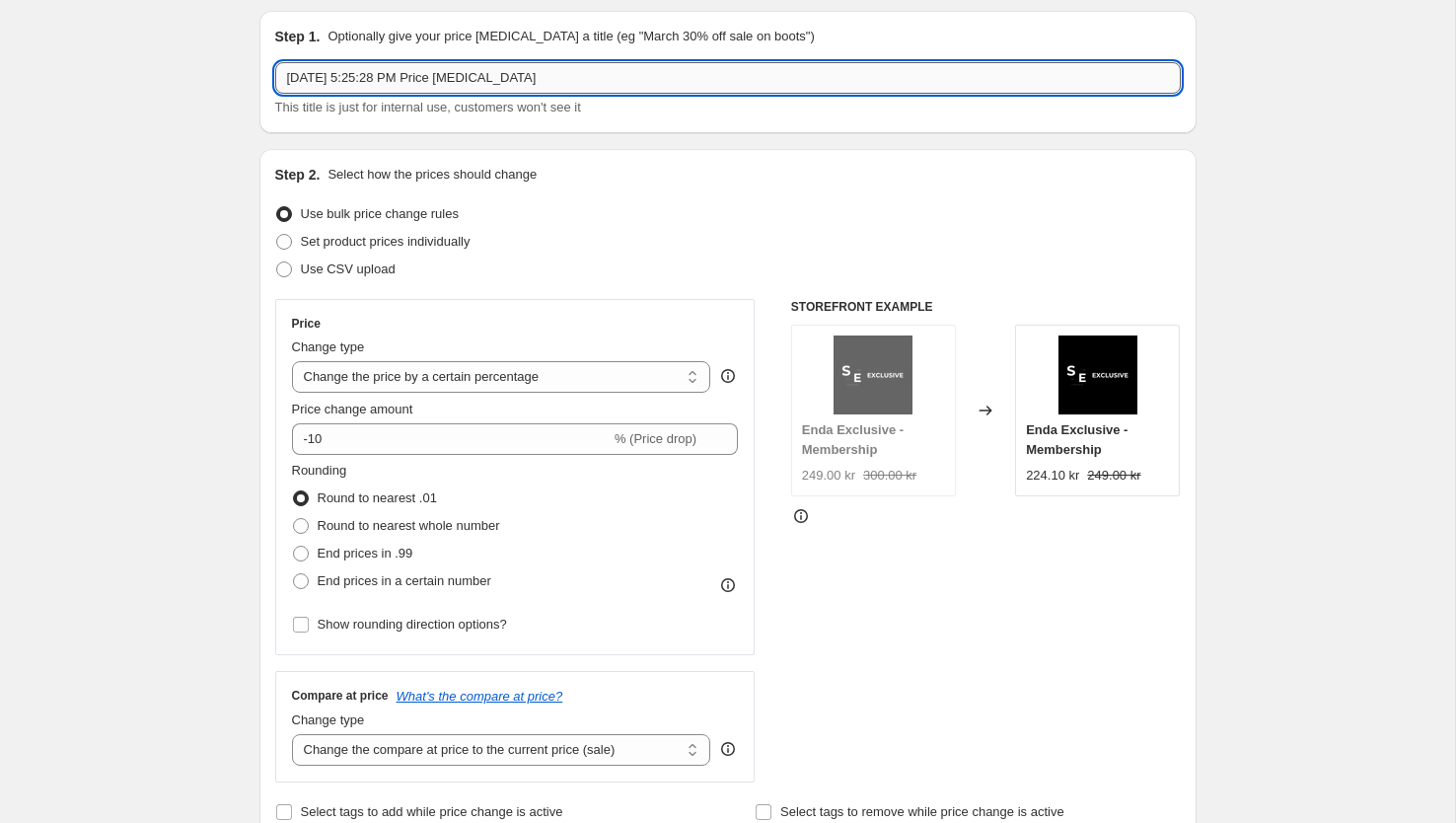 click on "Jul 18, 2025, 5:25:28 PM Price change job" at bounding box center [728, 78] 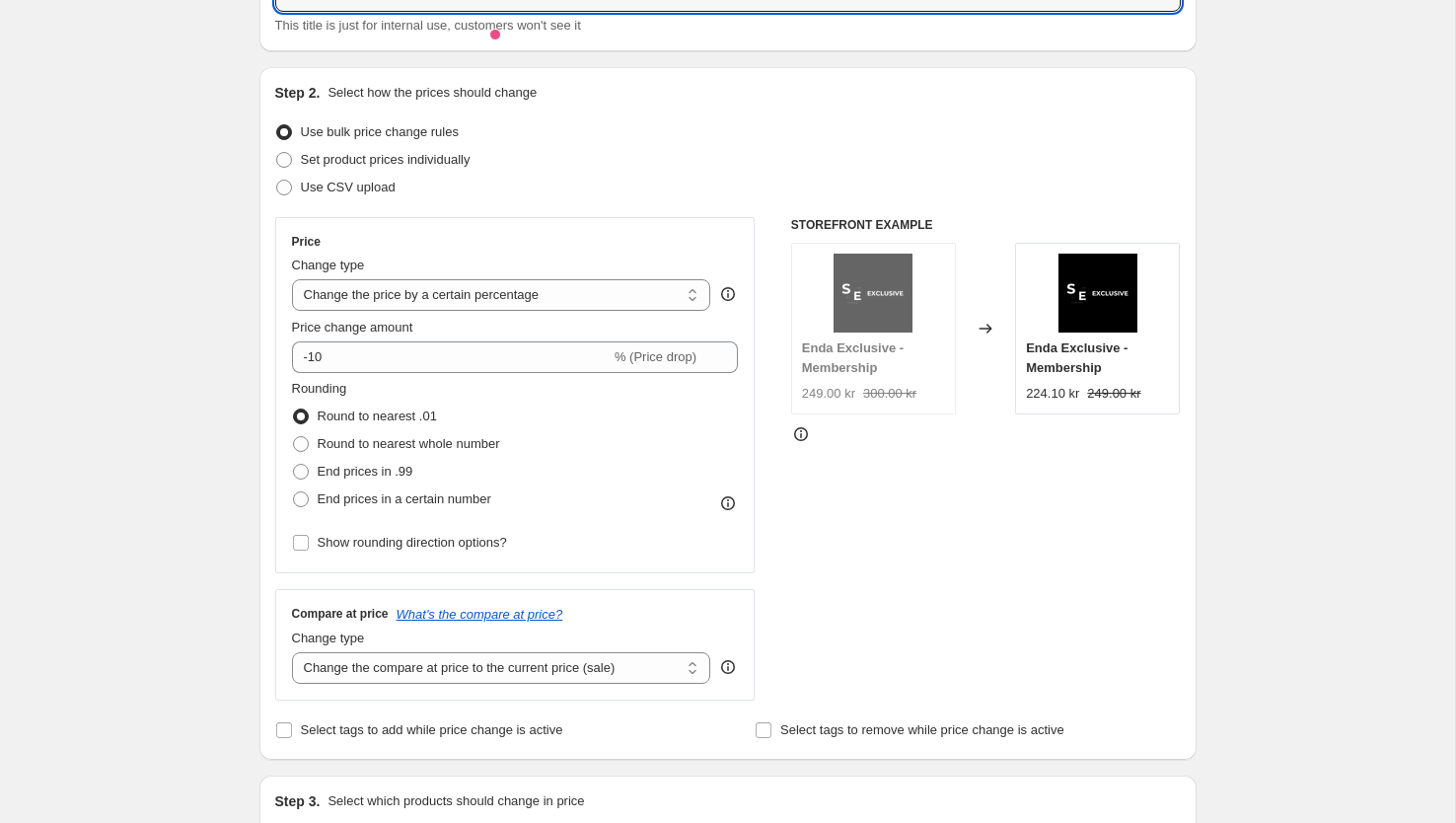 scroll, scrollTop: 297, scrollLeft: 0, axis: vertical 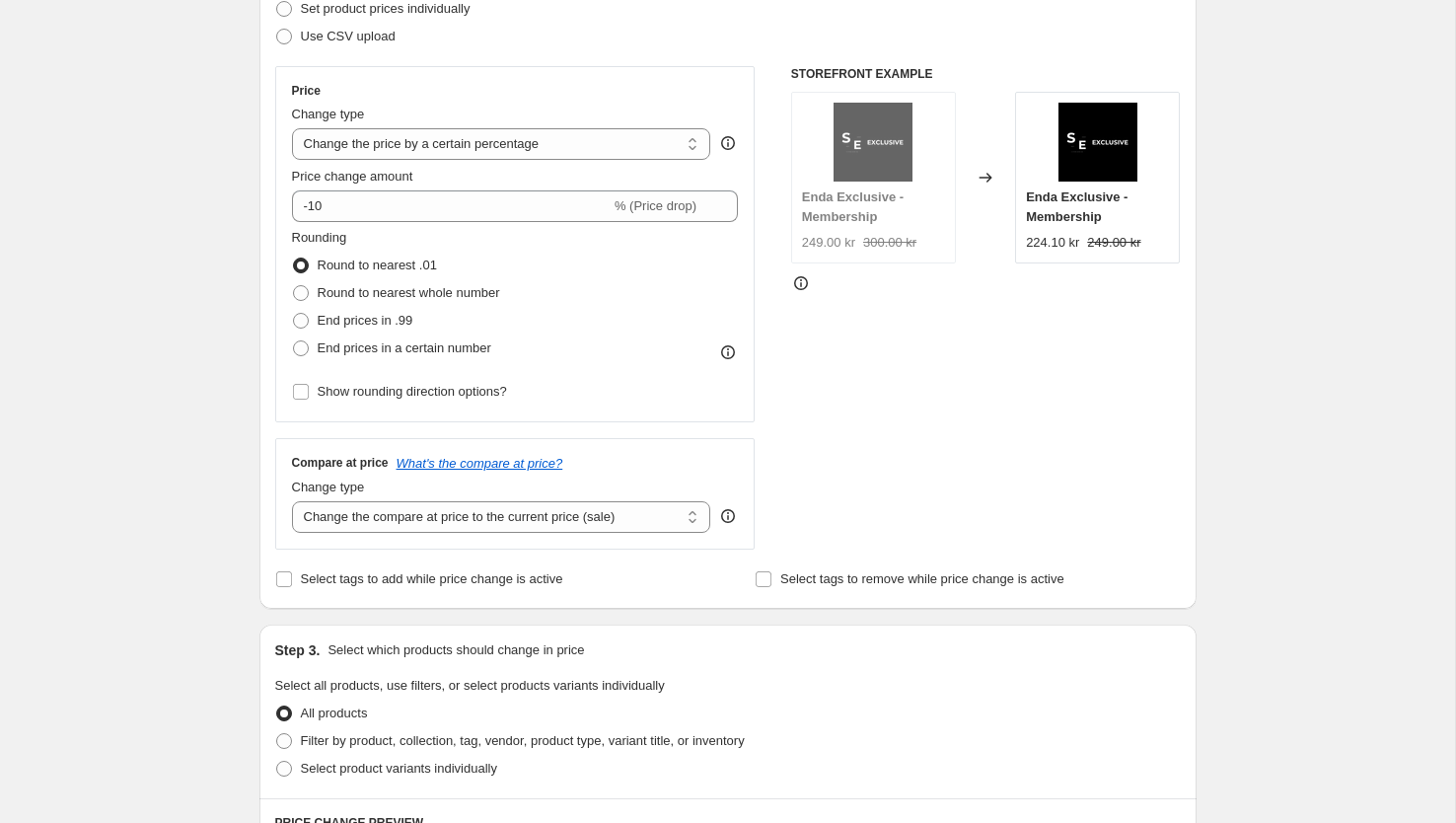 type on "CHANGE THE PRICES" 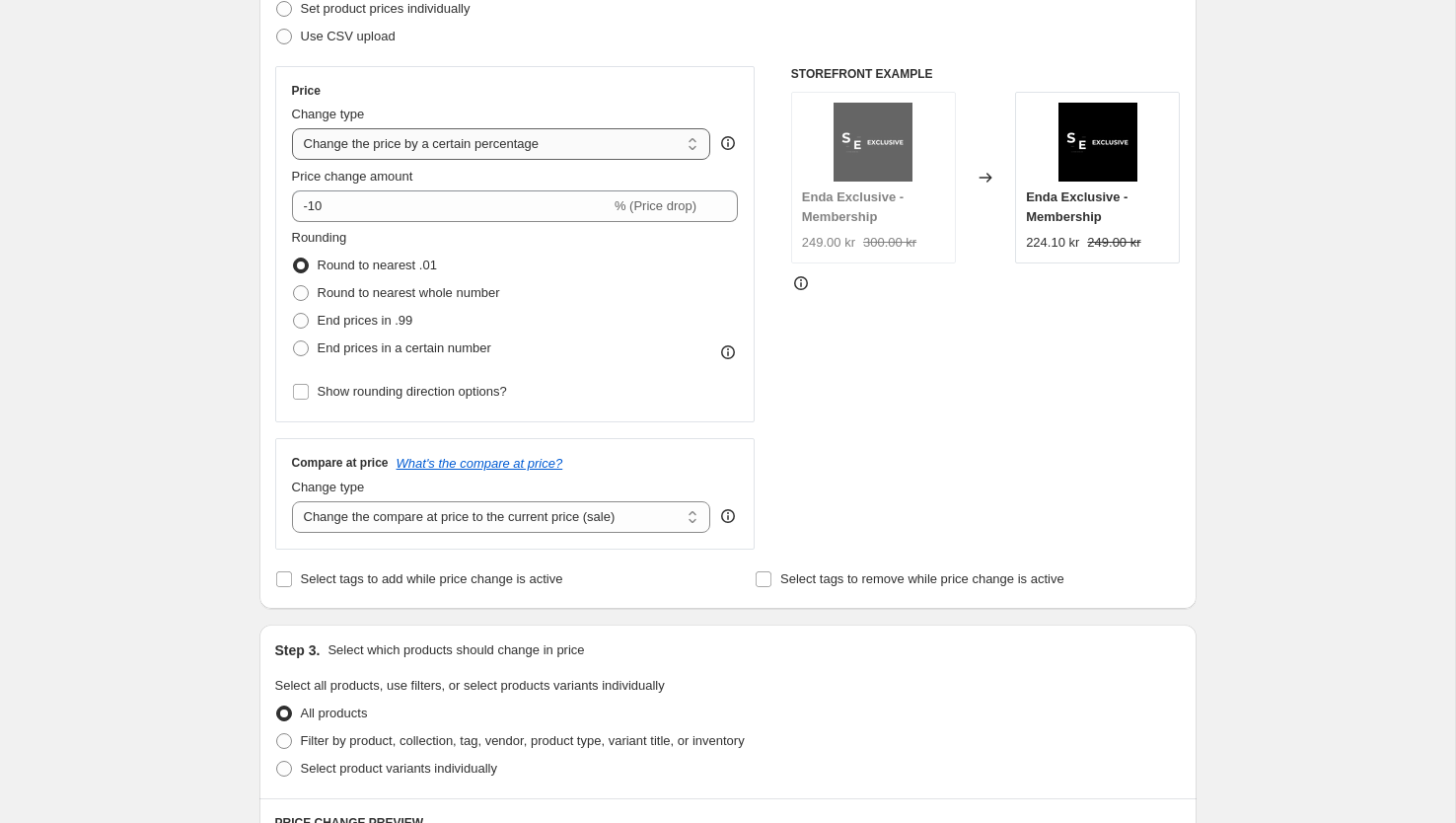 click on "Change the price to a certain amount Change the price by a certain amount Change the price by a certain percentage Change the price to the current compare at price (price before sale) Change the price by a certain amount relative to the compare at price Change the price by a certain percentage relative to the compare at price Don't change the price Change the price by a certain percentage relative to the cost per item Change price to certain cost margin" at bounding box center (501, 144) 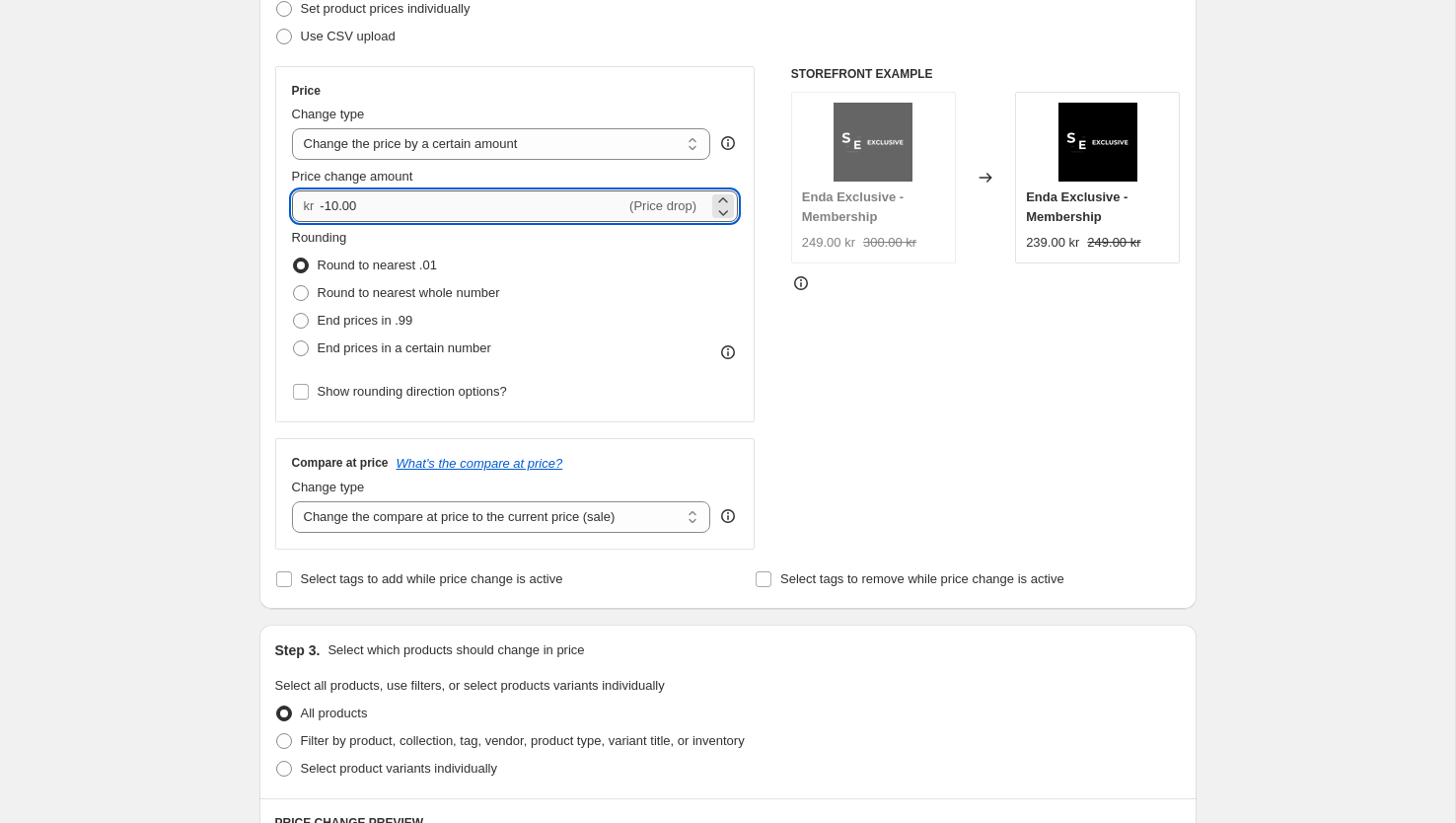 click on "-10.00" at bounding box center [473, 206] 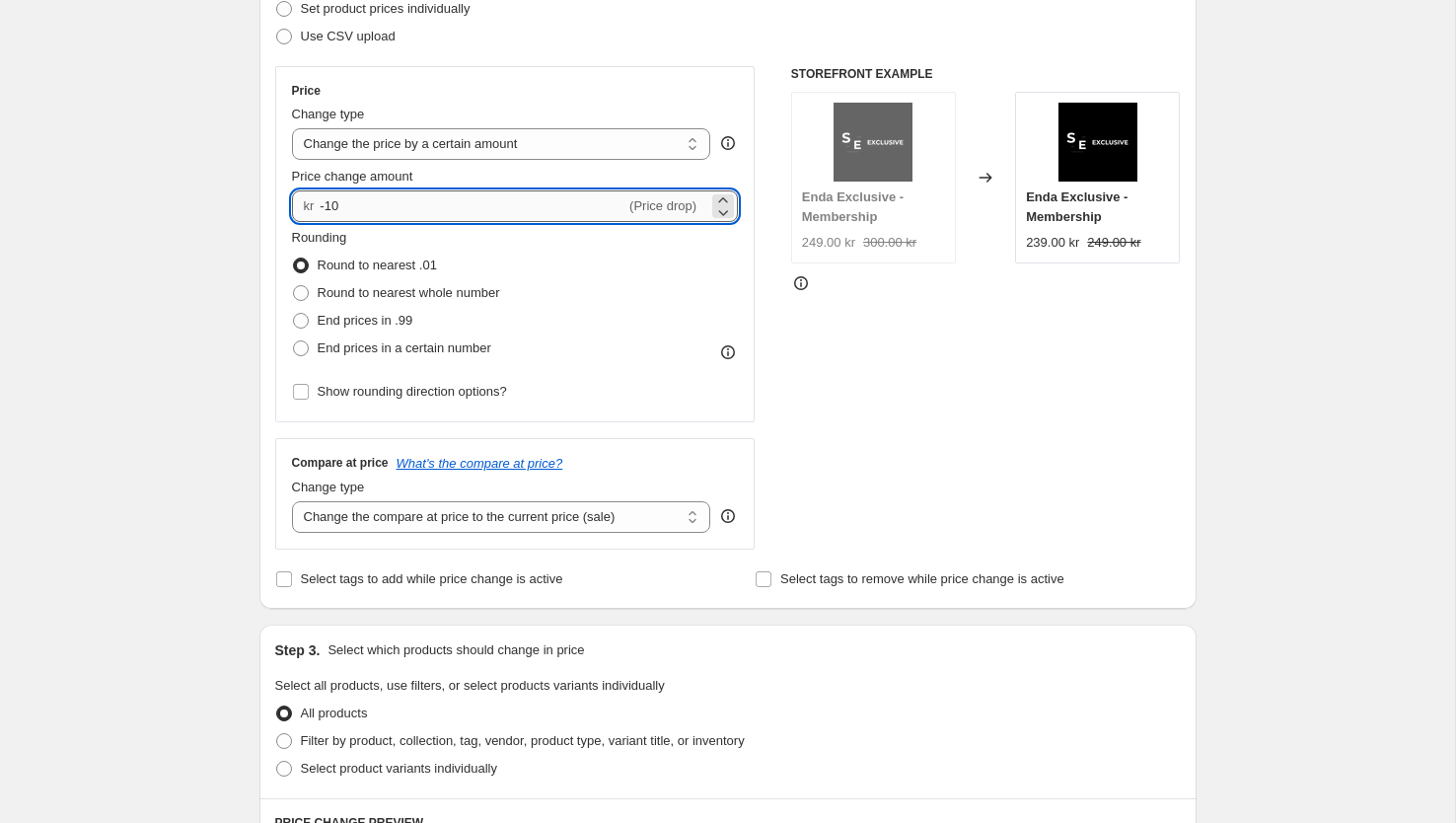 type on "-1" 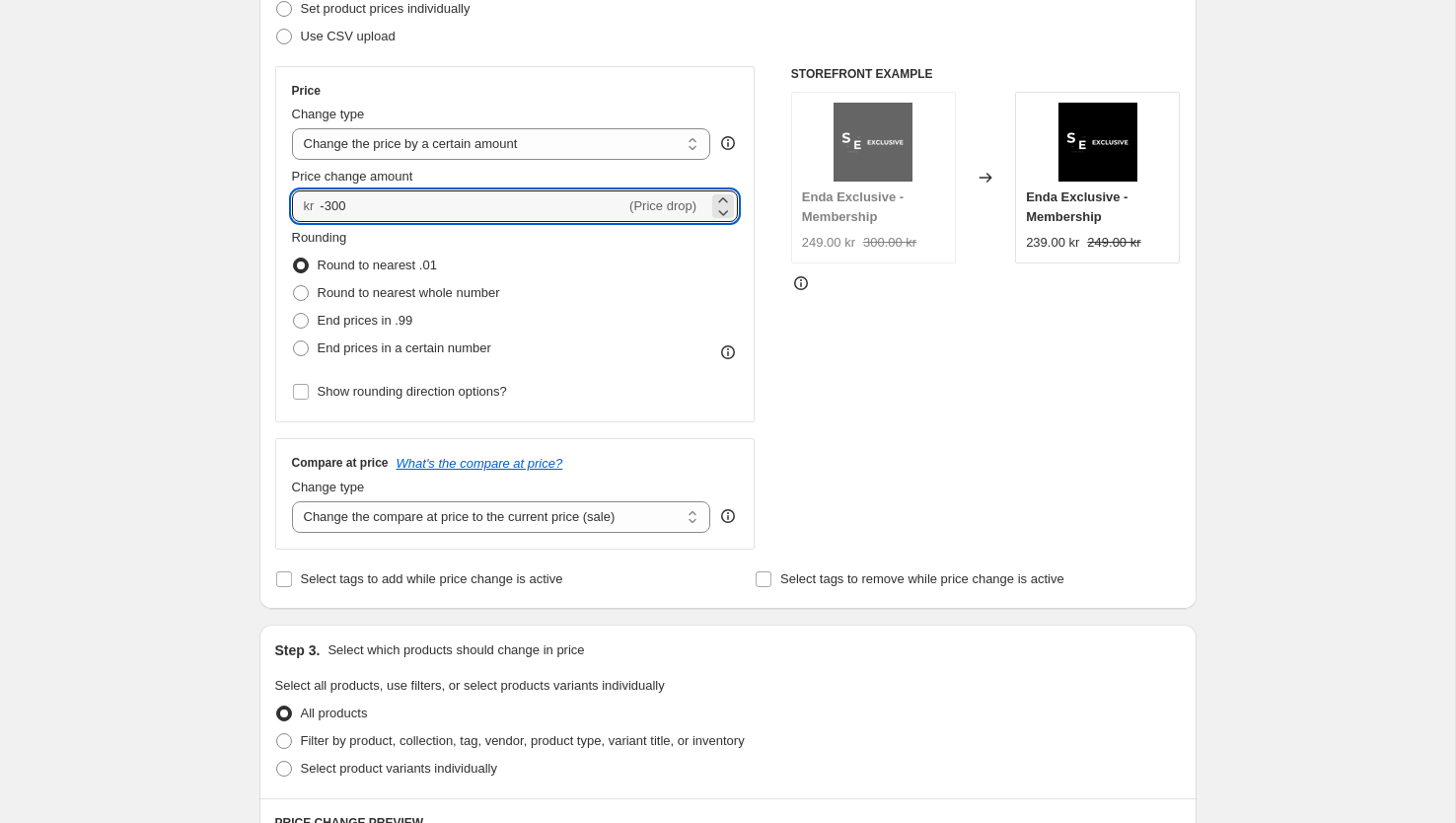 type on "-300.00" 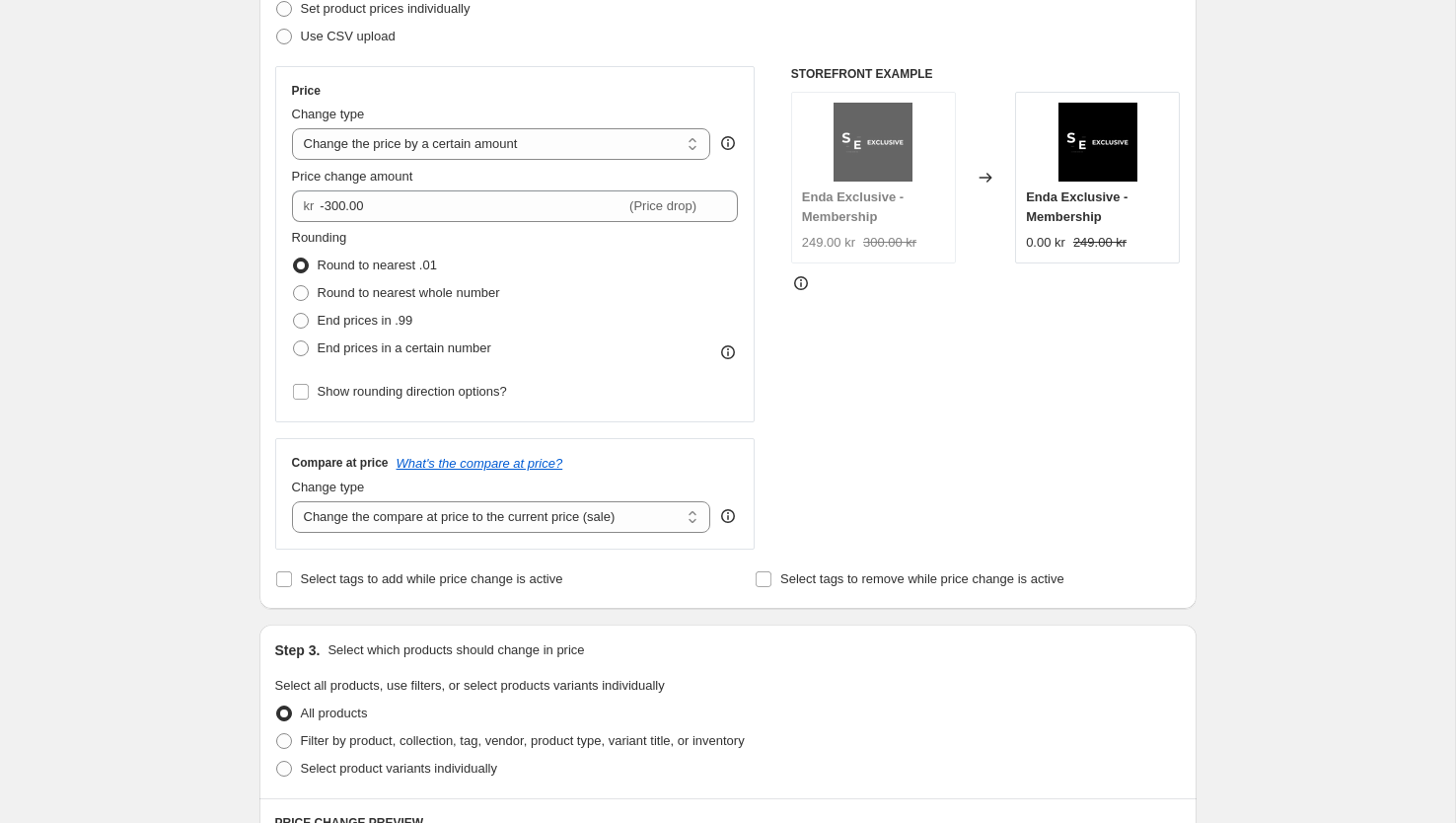 click on "Create new price change job. This page is ready Create new price change job Draft Step 1. Optionally give your price change job a title (eg "March 30% off sale on boots") CHANGE THE PRICES This title is just for internal use, customers won't see it Step 2. Select how the prices should change Use bulk price change rules Set product prices individually Use CSV upload Price Change type Change the price to a certain amount Change the price by a certain amount Change the price by a certain percentage Change the price to the current compare at price (price before sale) Change the price by a certain amount relative to the compare at price Change the price by a certain percentage relative to the compare at price Don't change the price Change the price by a certain percentage relative to the cost per item Change price to certain cost margin Change the price by a certain amount Price change amount kr -300.00  (Price drop) Rounding Round to nearest .01 Round to nearest whole number End prices in .99 Compare at price" at bounding box center (727, 692) 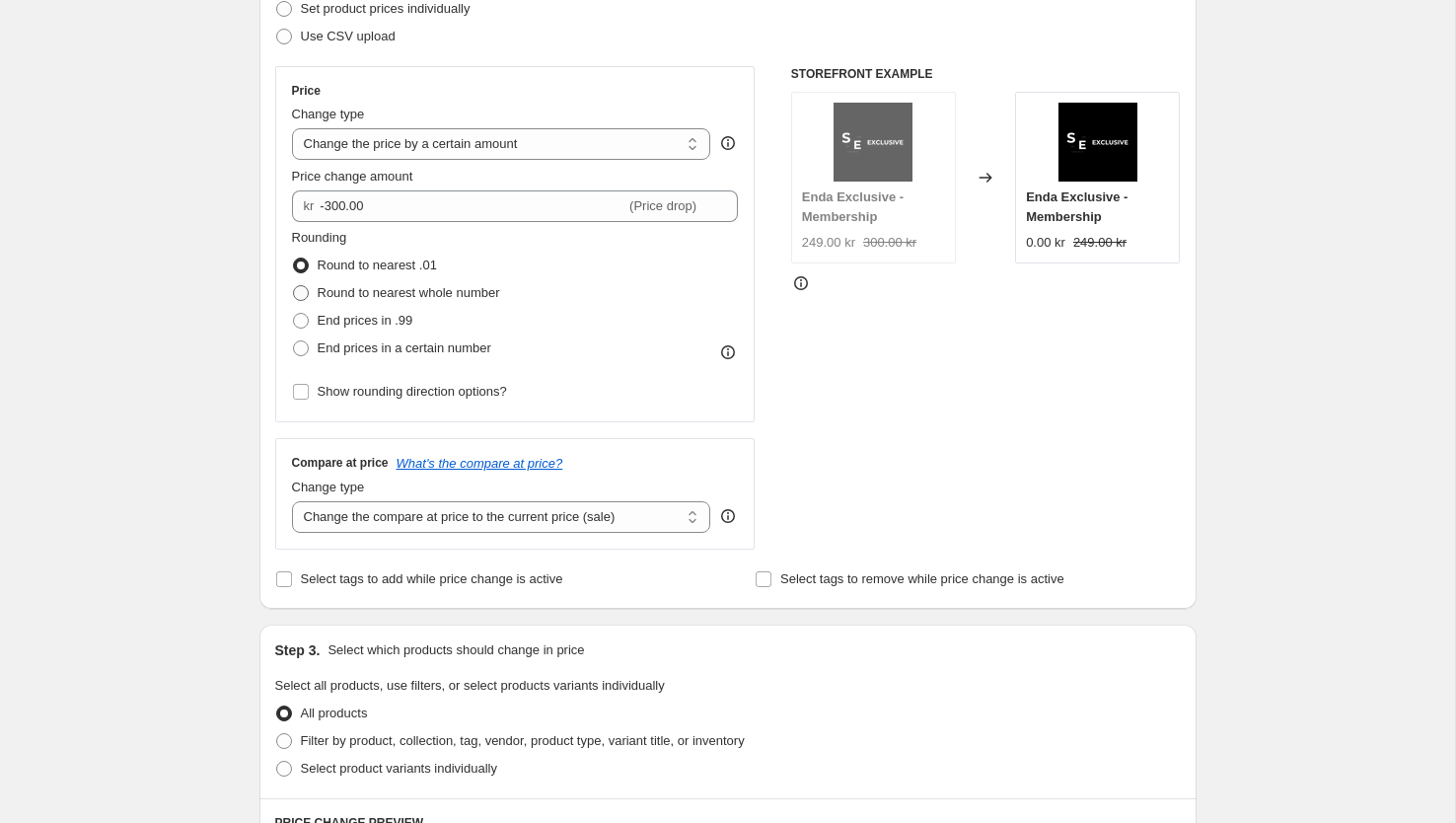 click on "Round to nearest whole number" at bounding box center (408, 292) 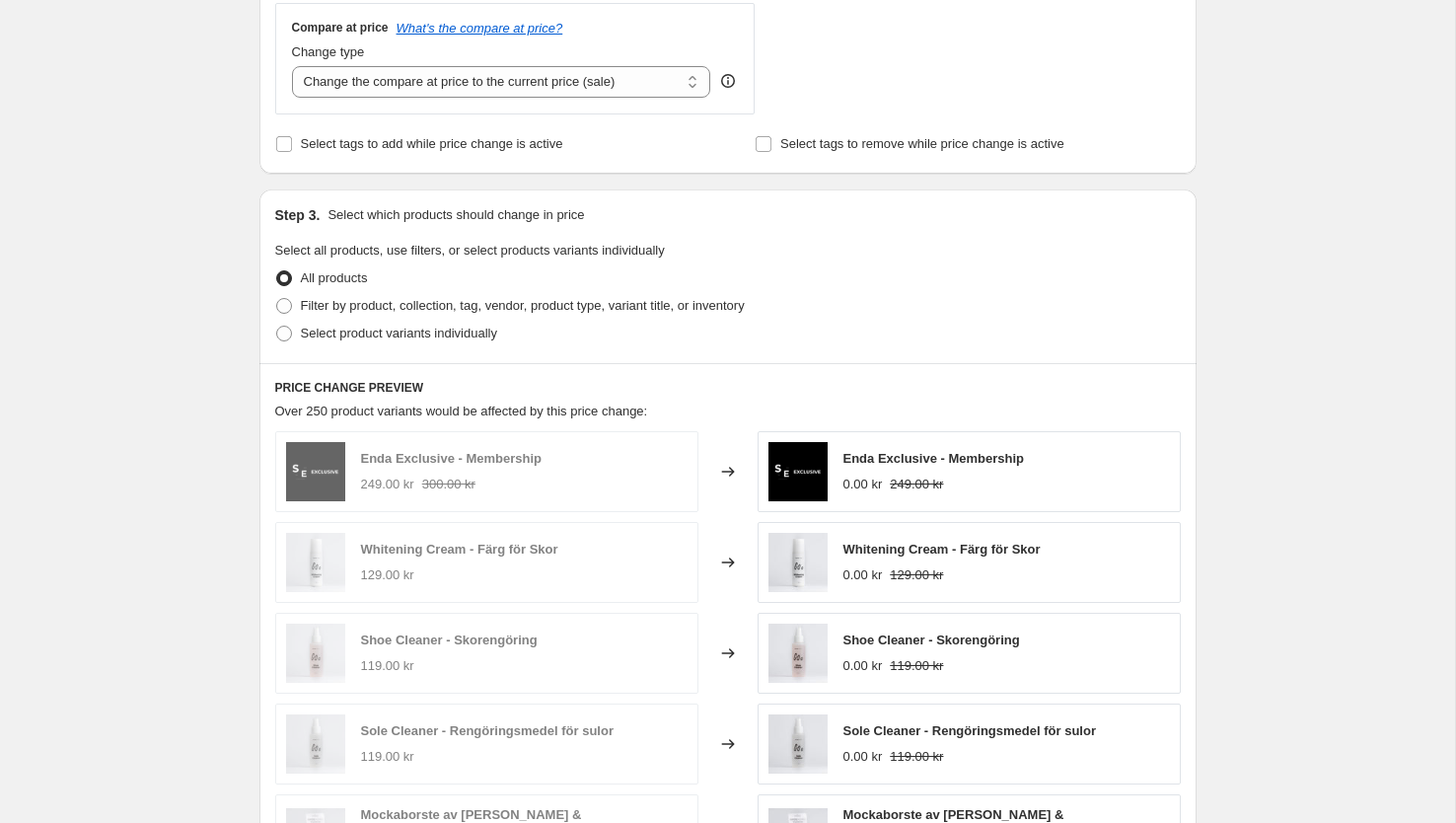 scroll, scrollTop: 770, scrollLeft: 0, axis: vertical 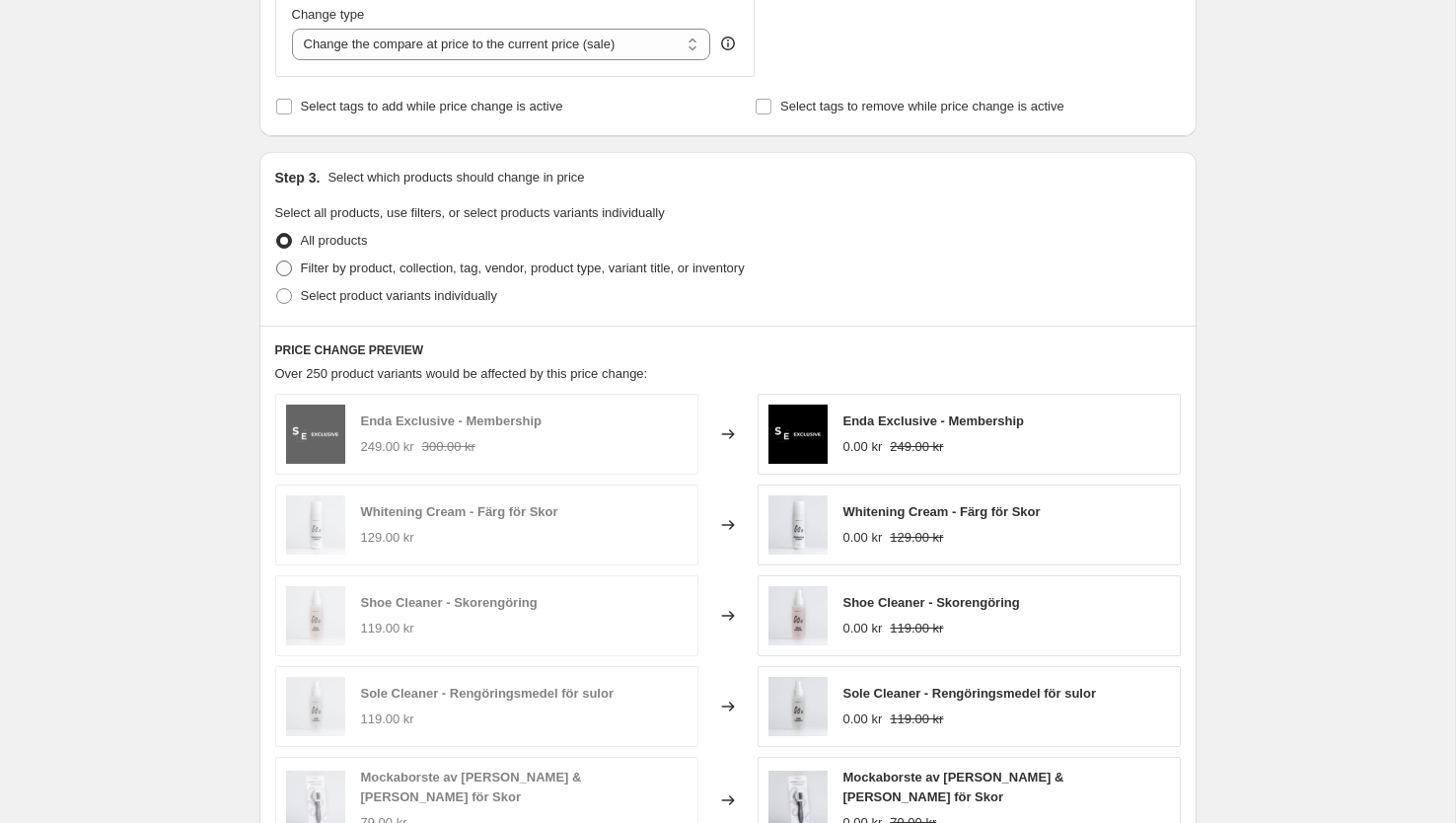 click on "Filter by product, collection, tag, vendor, product type, variant title, or inventory" at bounding box center [523, 268] 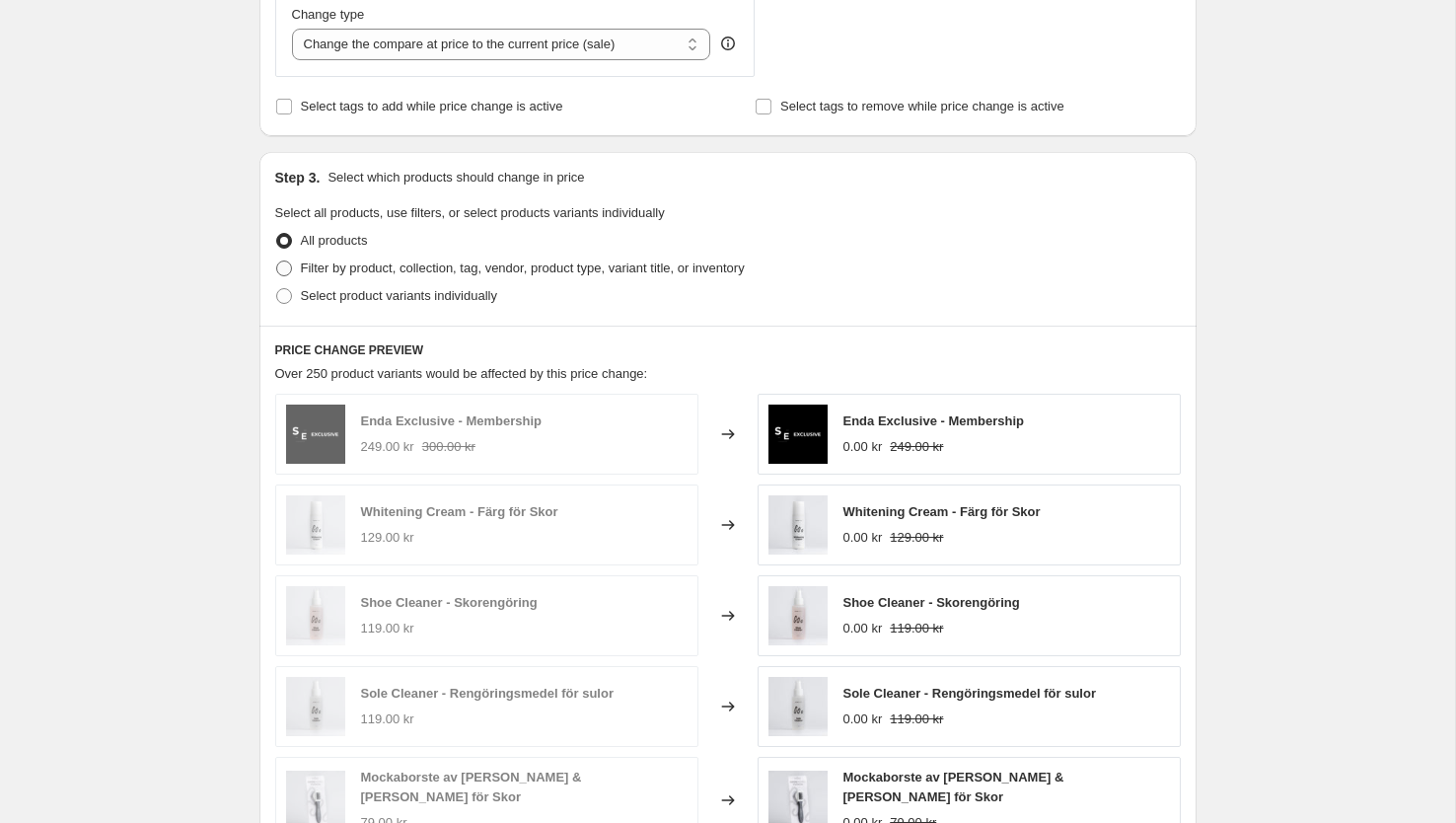 radio on "true" 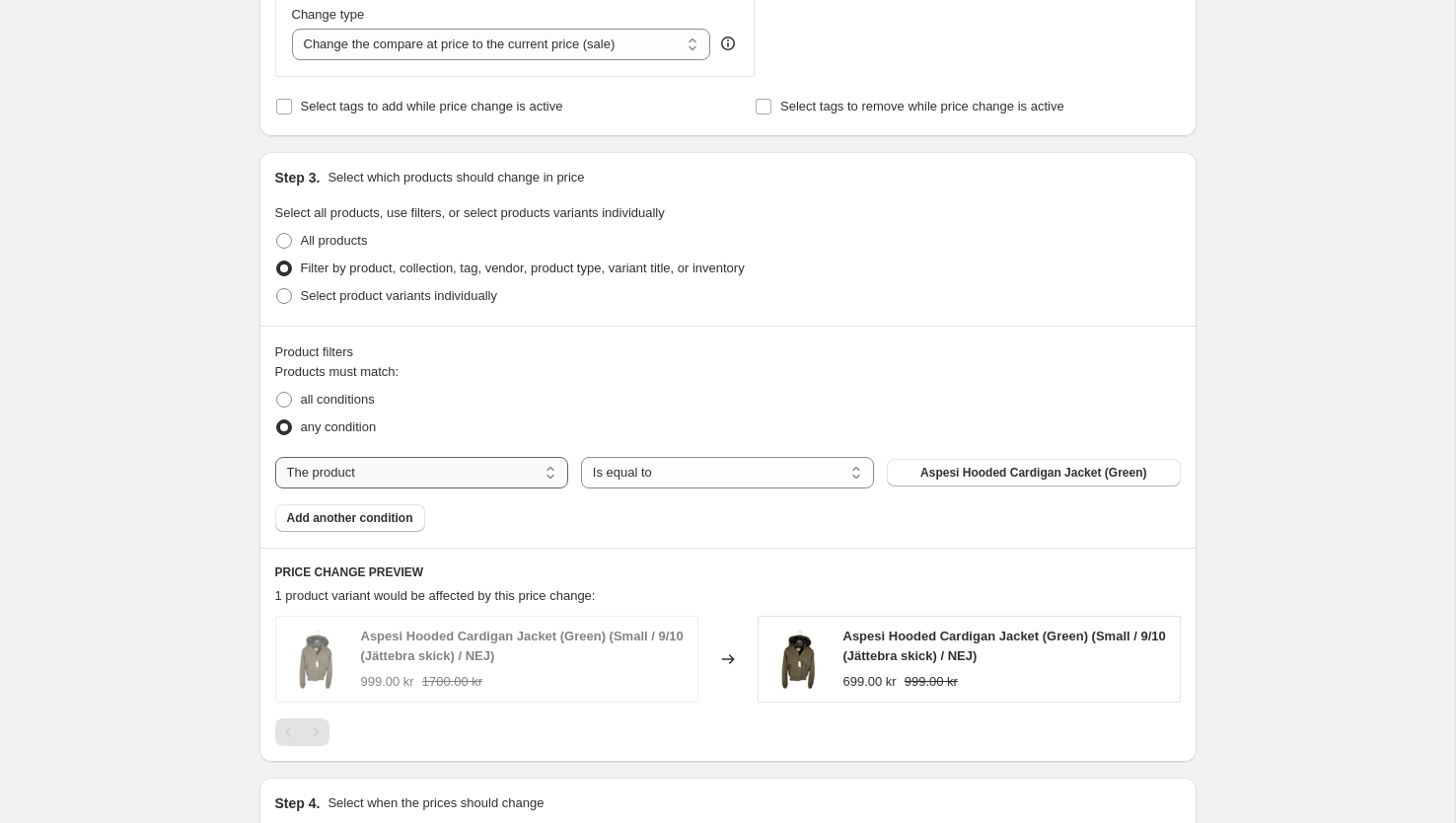 click on "The product The product's collection The product's vendor The product's status The variant's title Inventory quantity" at bounding box center [421, 473] 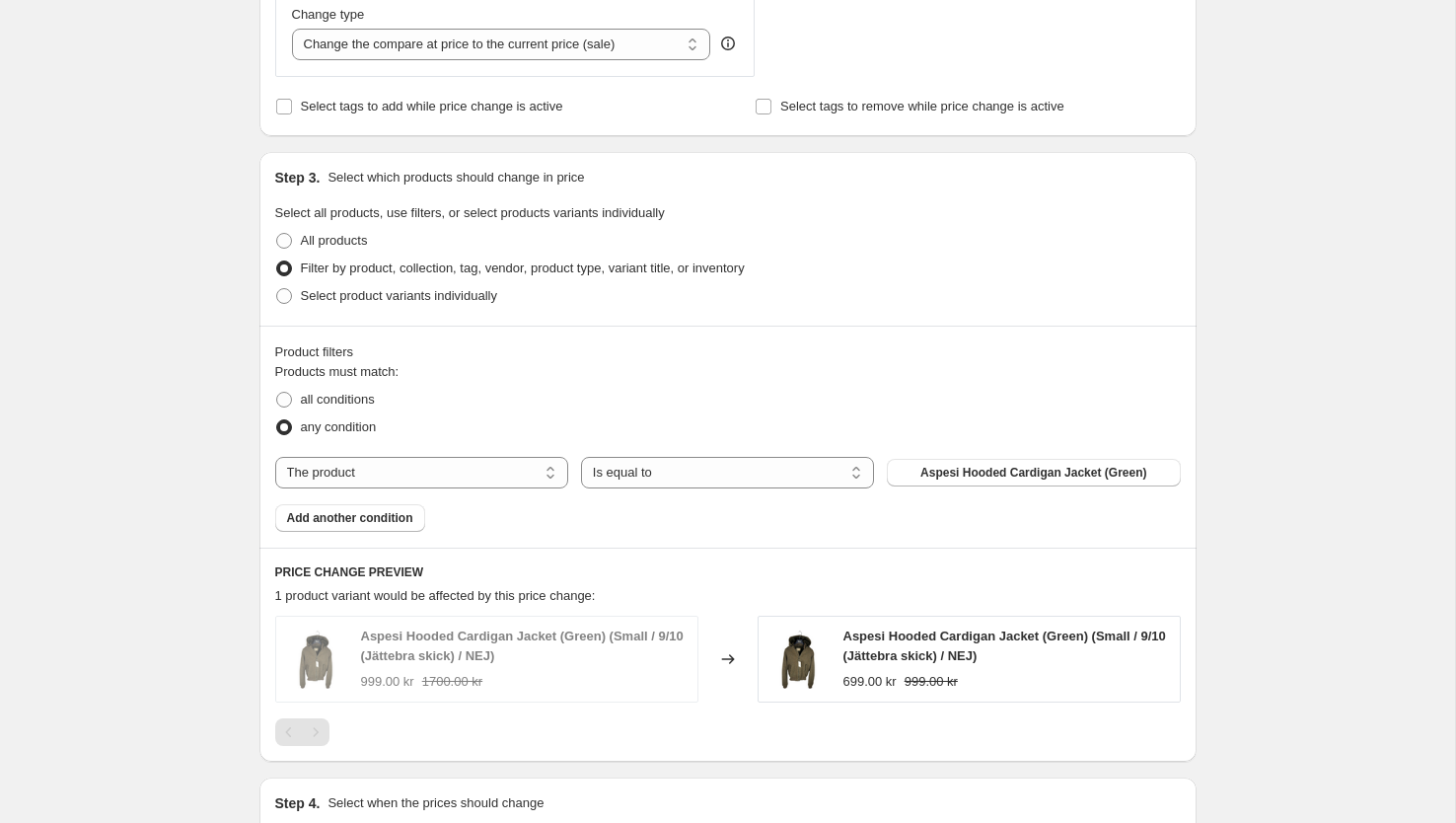 click on "Products must match: all conditions any condition The product The product's collection The product's vendor The product's status The variant's title Inventory quantity The product Is equal to Is not equal to Is equal to Aspesi Hooded Cardigan Jacket (Green) Add another condition" at bounding box center (728, 447) 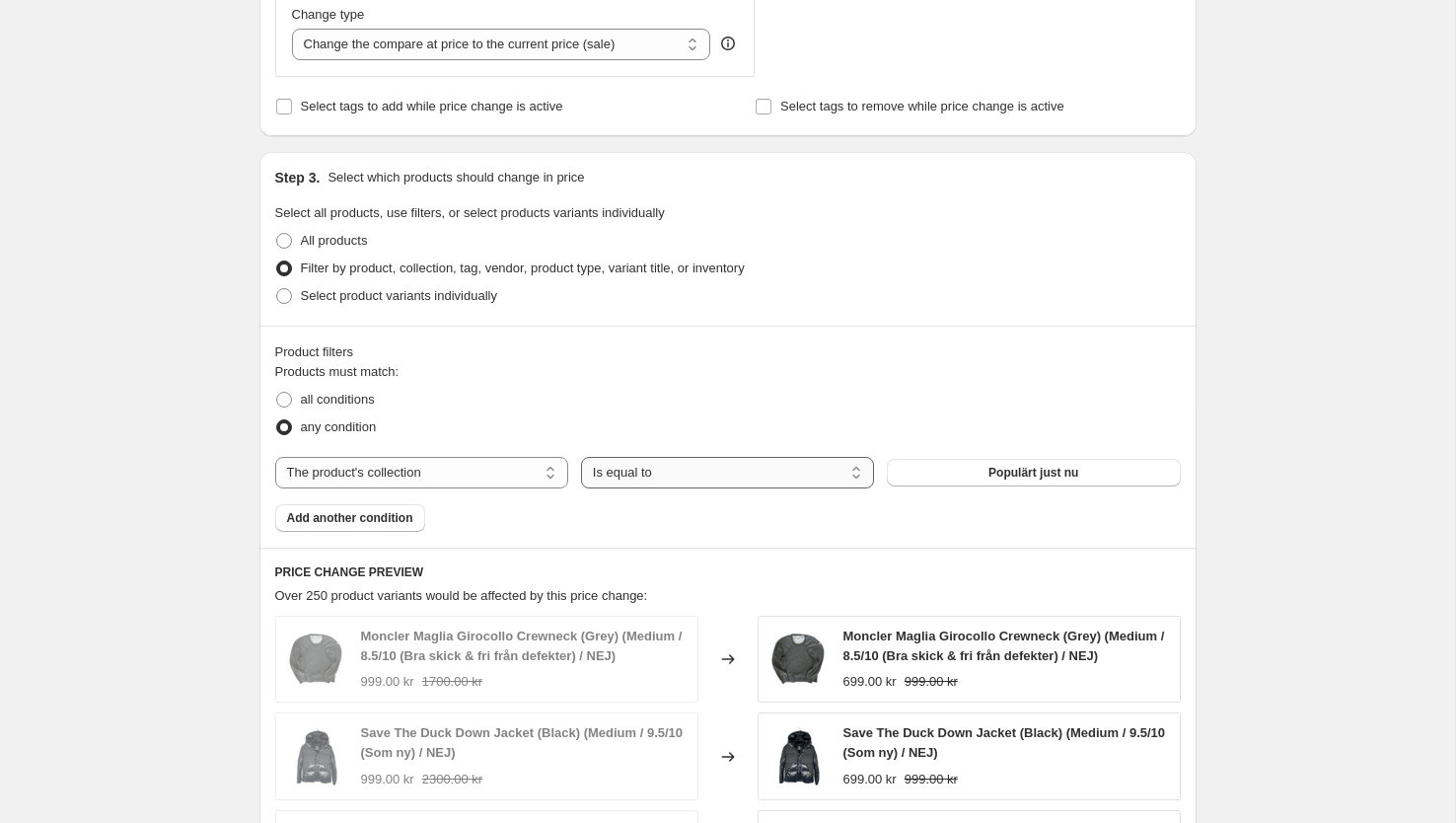 click on "Is equal to Is not equal to" at bounding box center [727, 473] 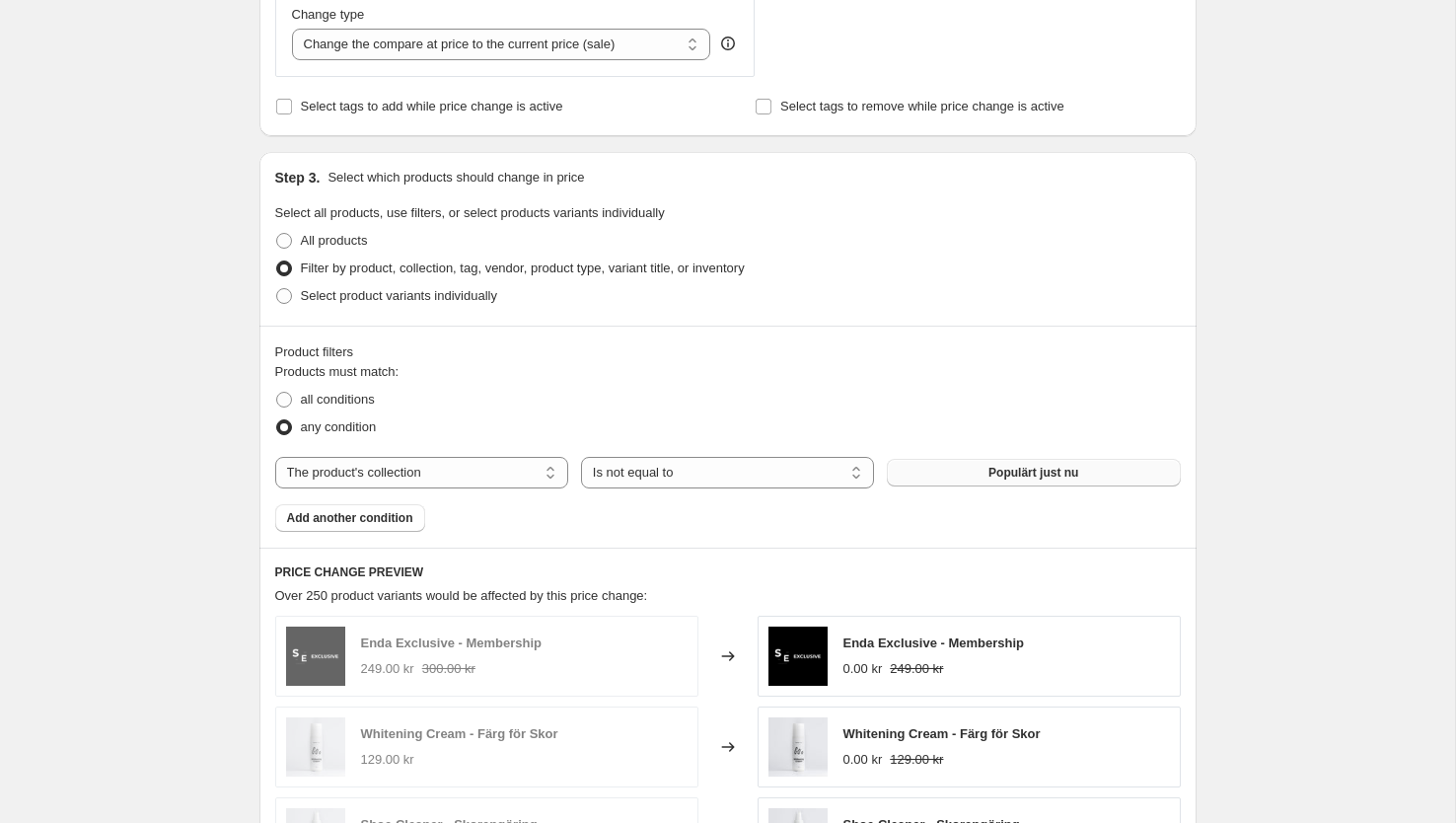 click on "Populärt just nu" at bounding box center [1033, 473] 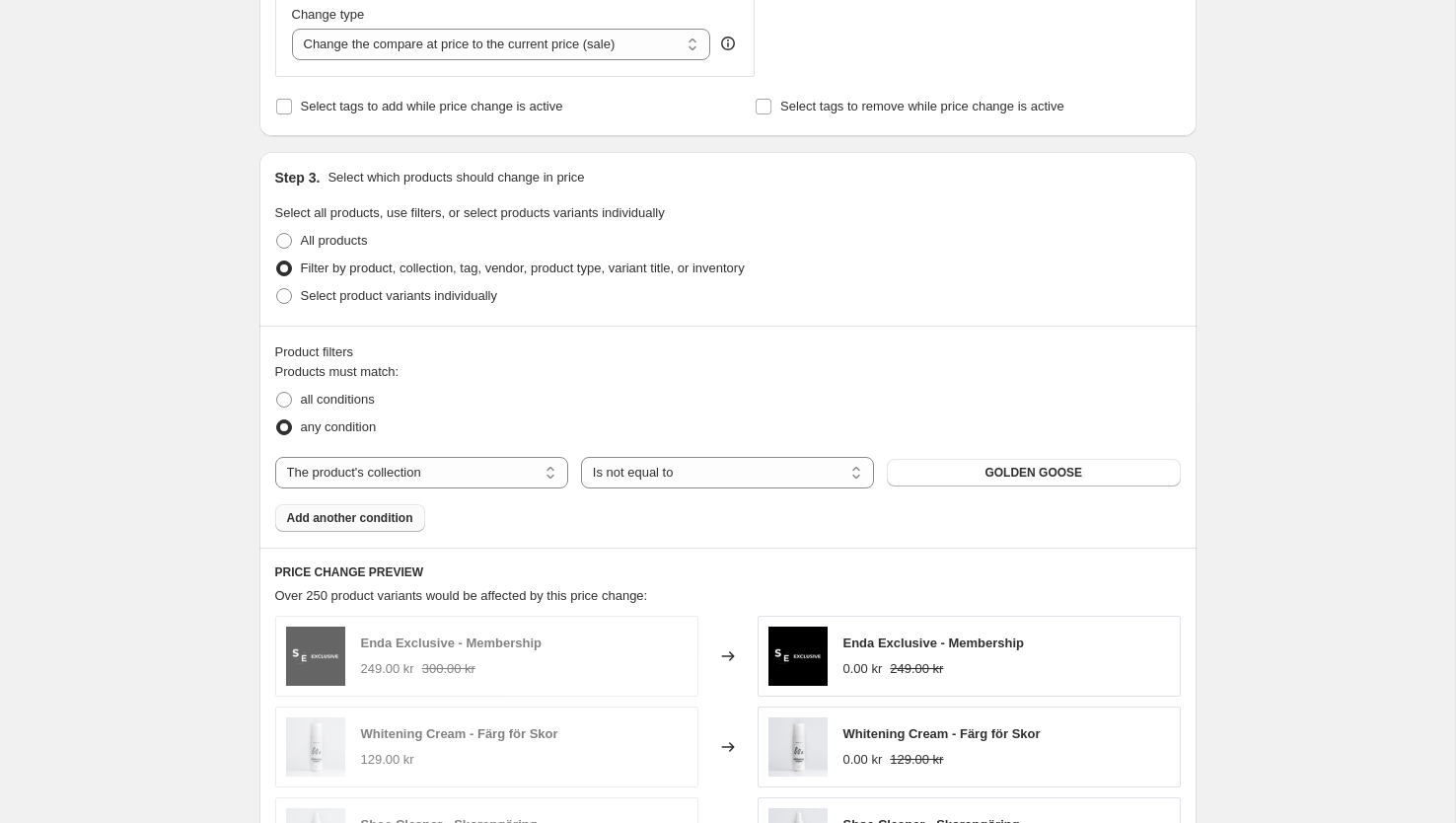 click on "Add another condition" at bounding box center (350, 518) 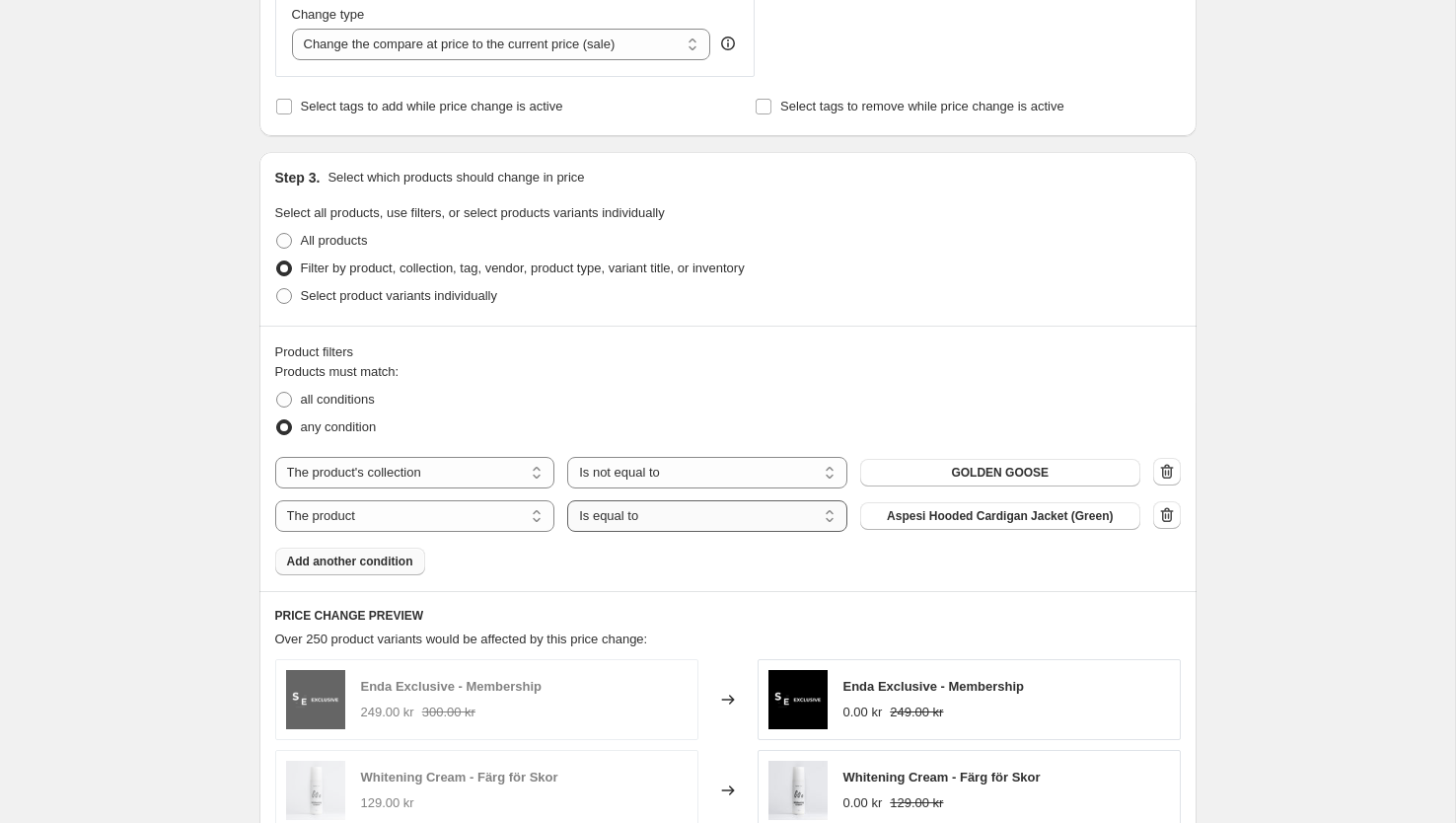 click on "Is equal to Is not equal to" at bounding box center [707, 516] 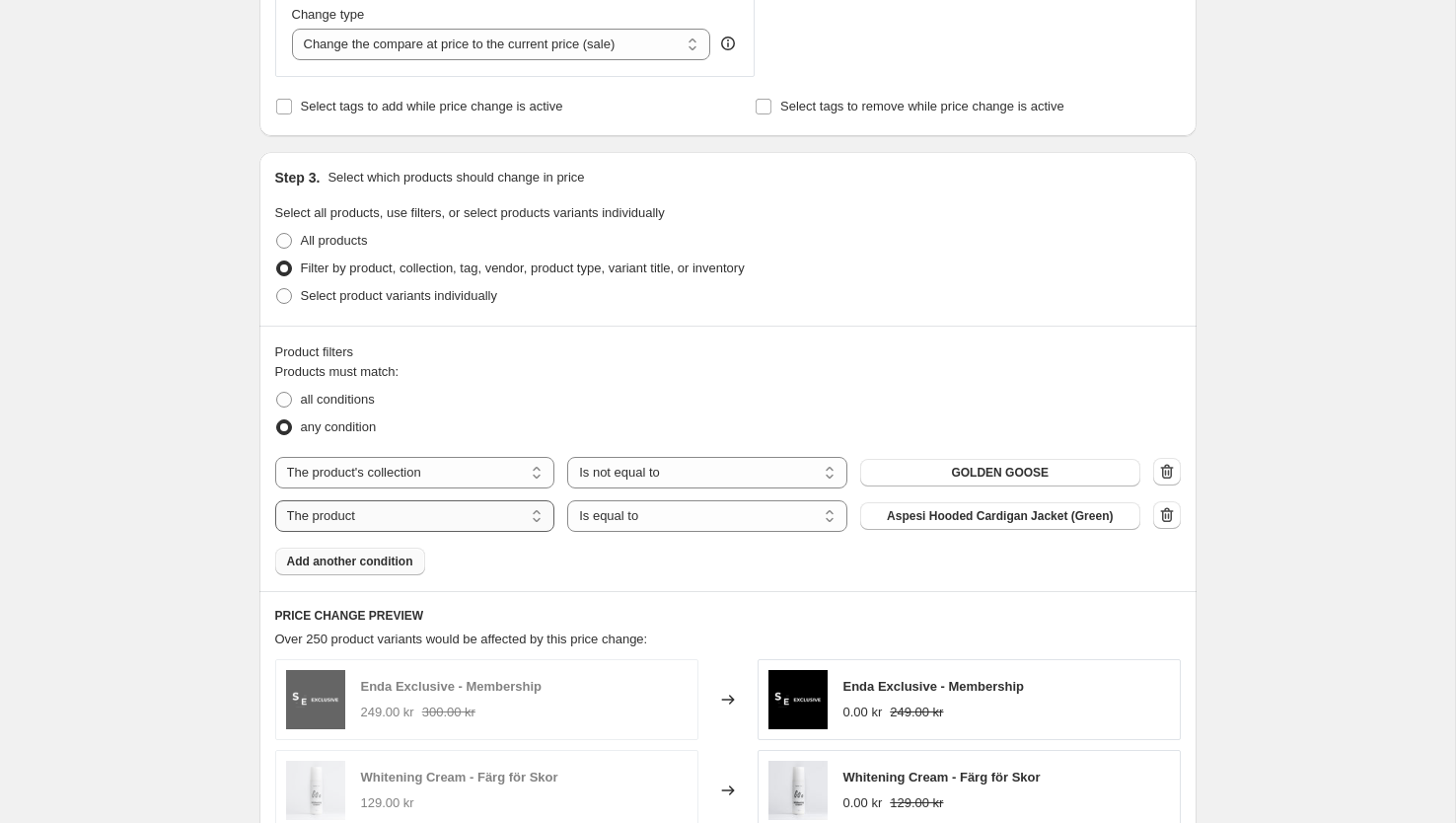 click on "The product The product's collection The product's vendor The product's status The variant's title Inventory quantity" at bounding box center [415, 516] 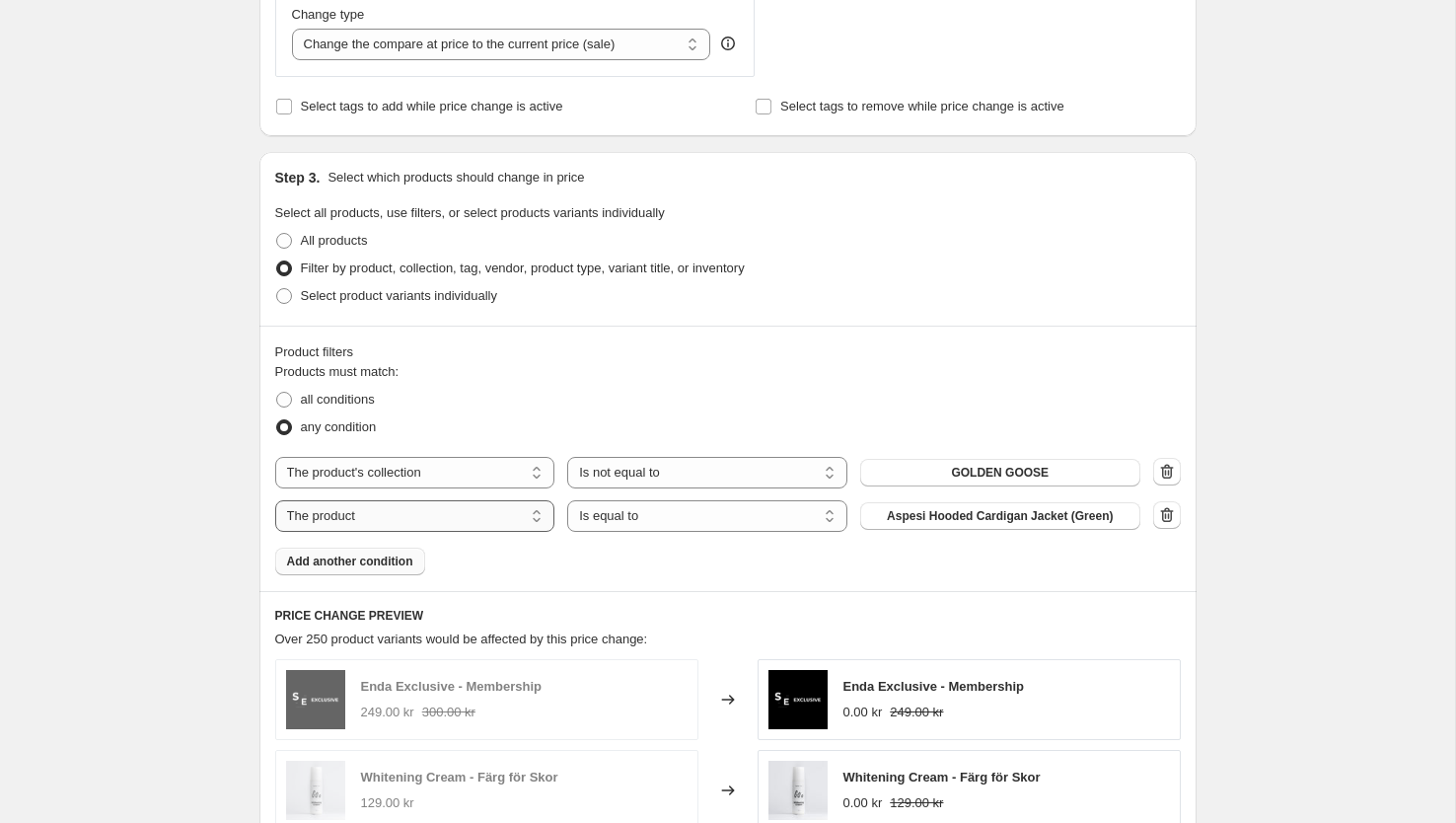 select on "product_status" 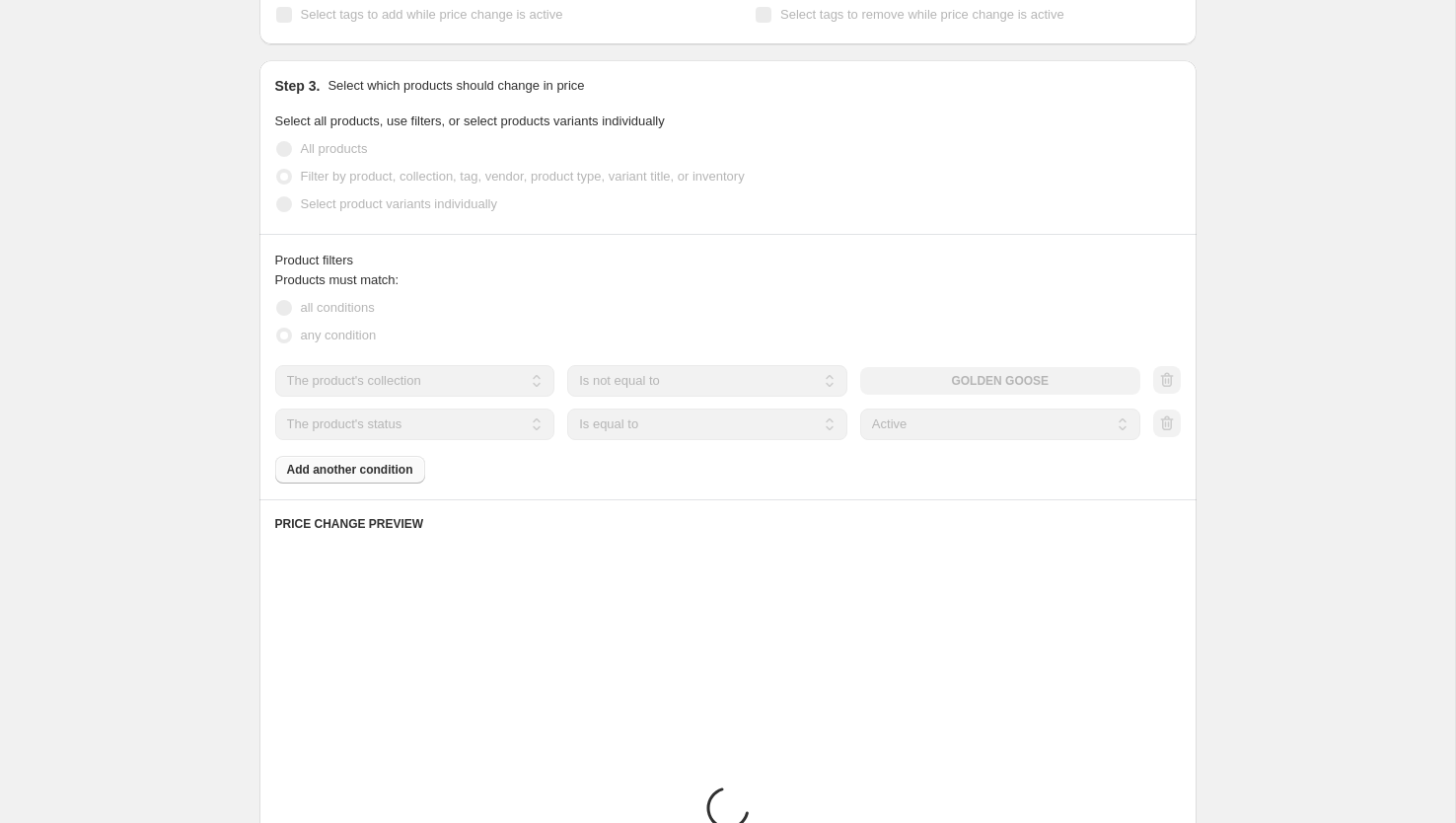 scroll, scrollTop: 874, scrollLeft: 0, axis: vertical 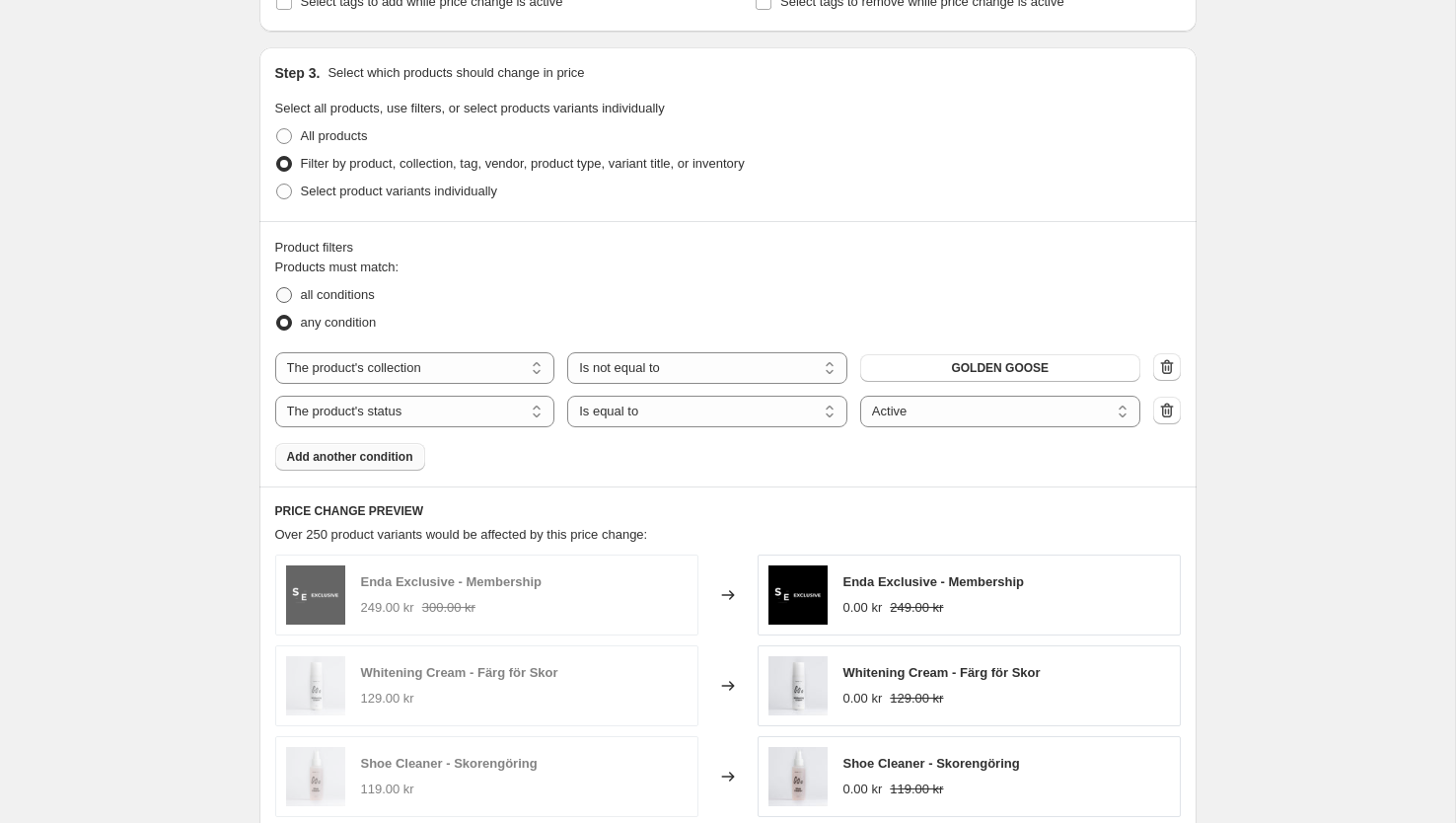 click on "all conditions" at bounding box center (337, 294) 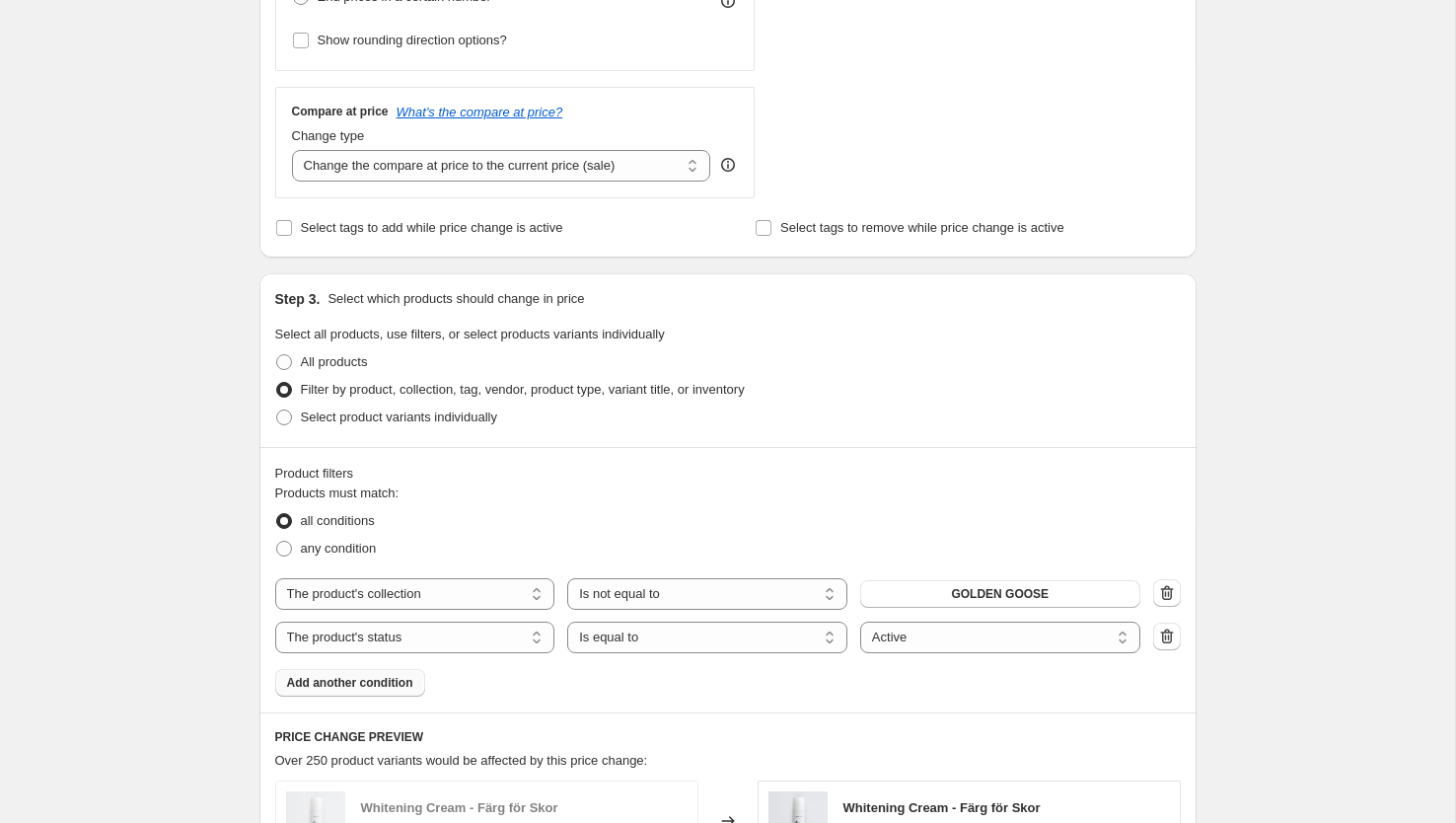 scroll, scrollTop: 1414, scrollLeft: 0, axis: vertical 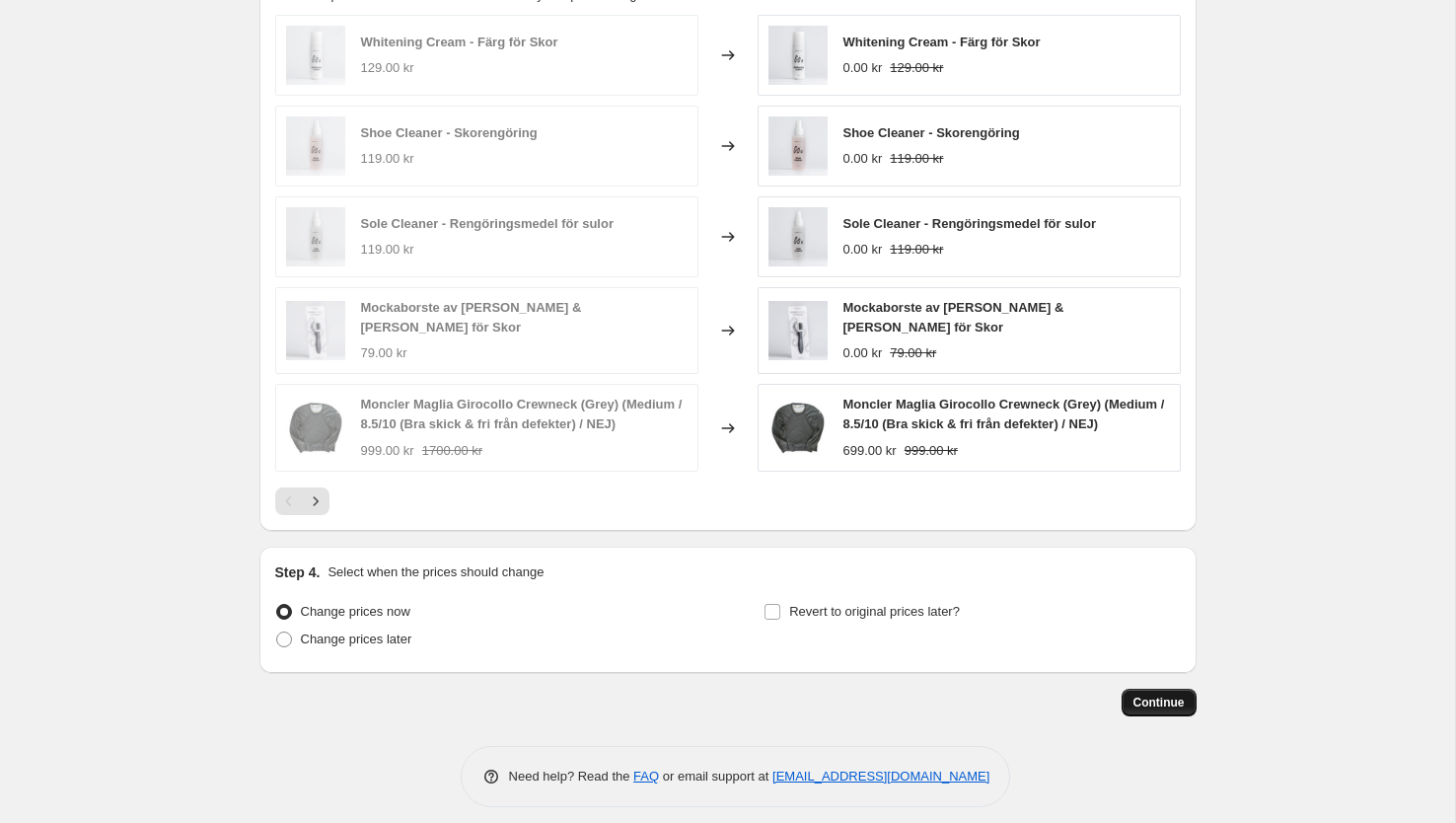 click on "Continue" at bounding box center [1159, 703] 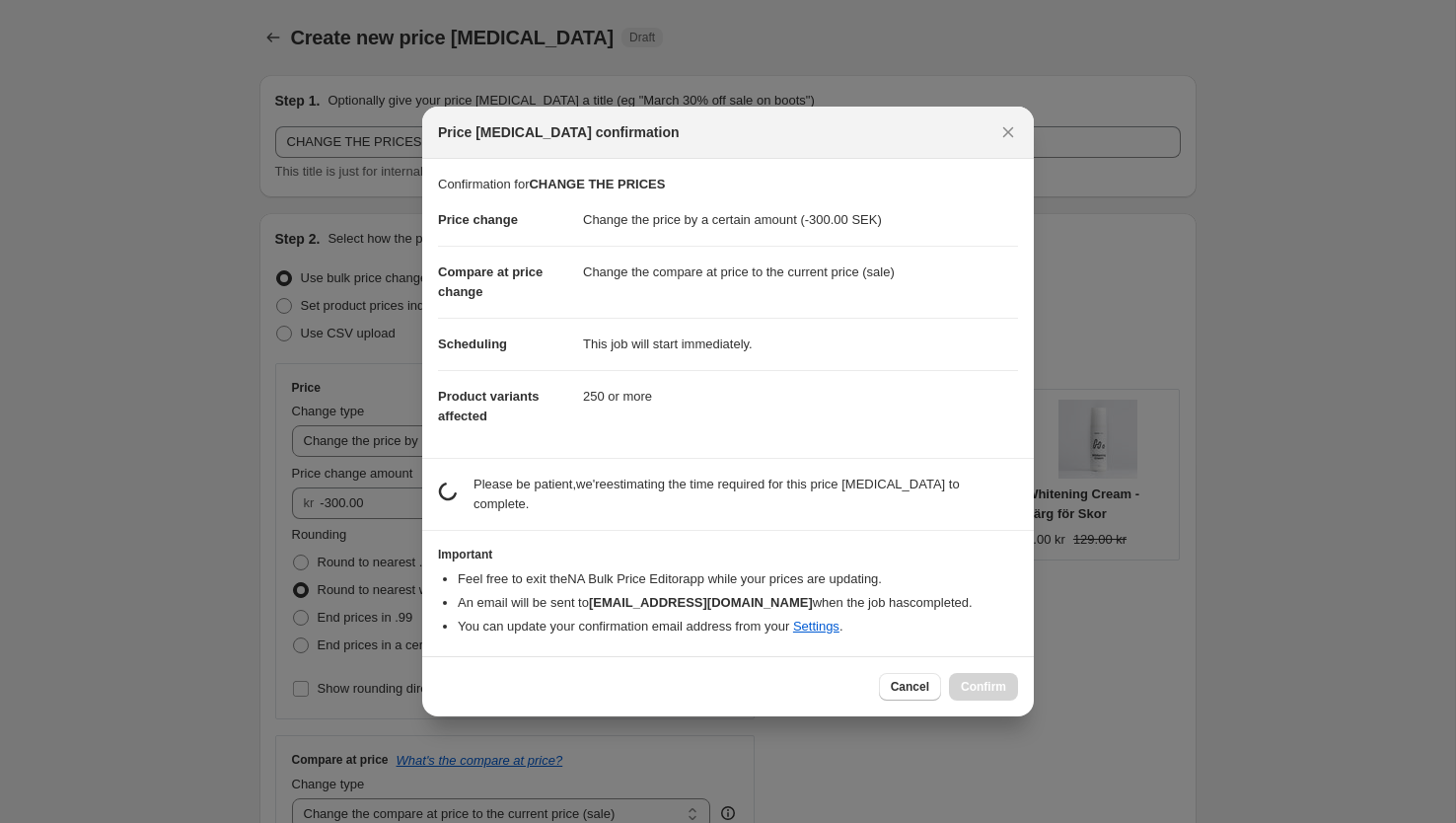 scroll, scrollTop: 0, scrollLeft: 0, axis: both 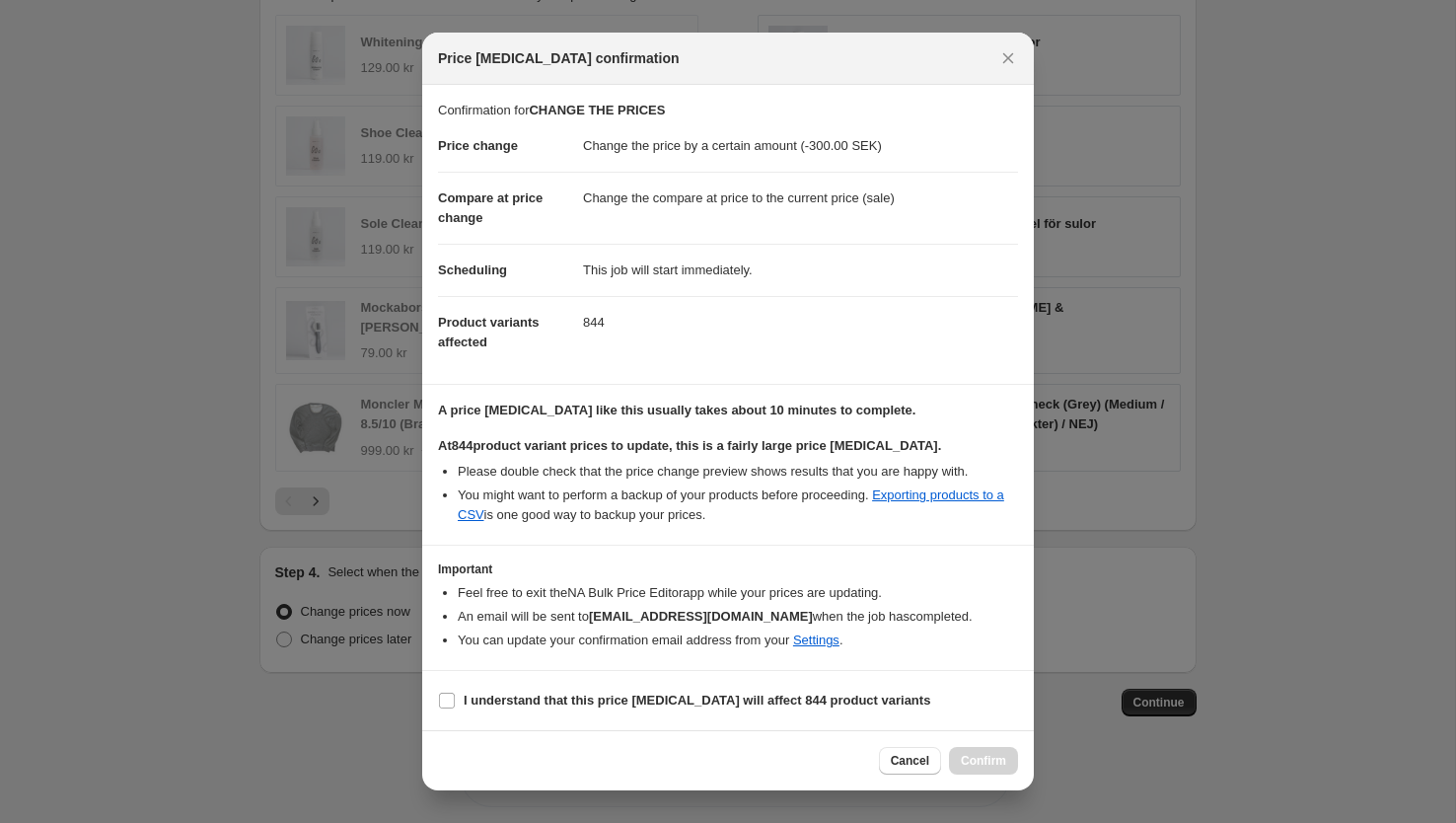click on "I understand that this price change job will affect 844 product variants" at bounding box center (728, 701) 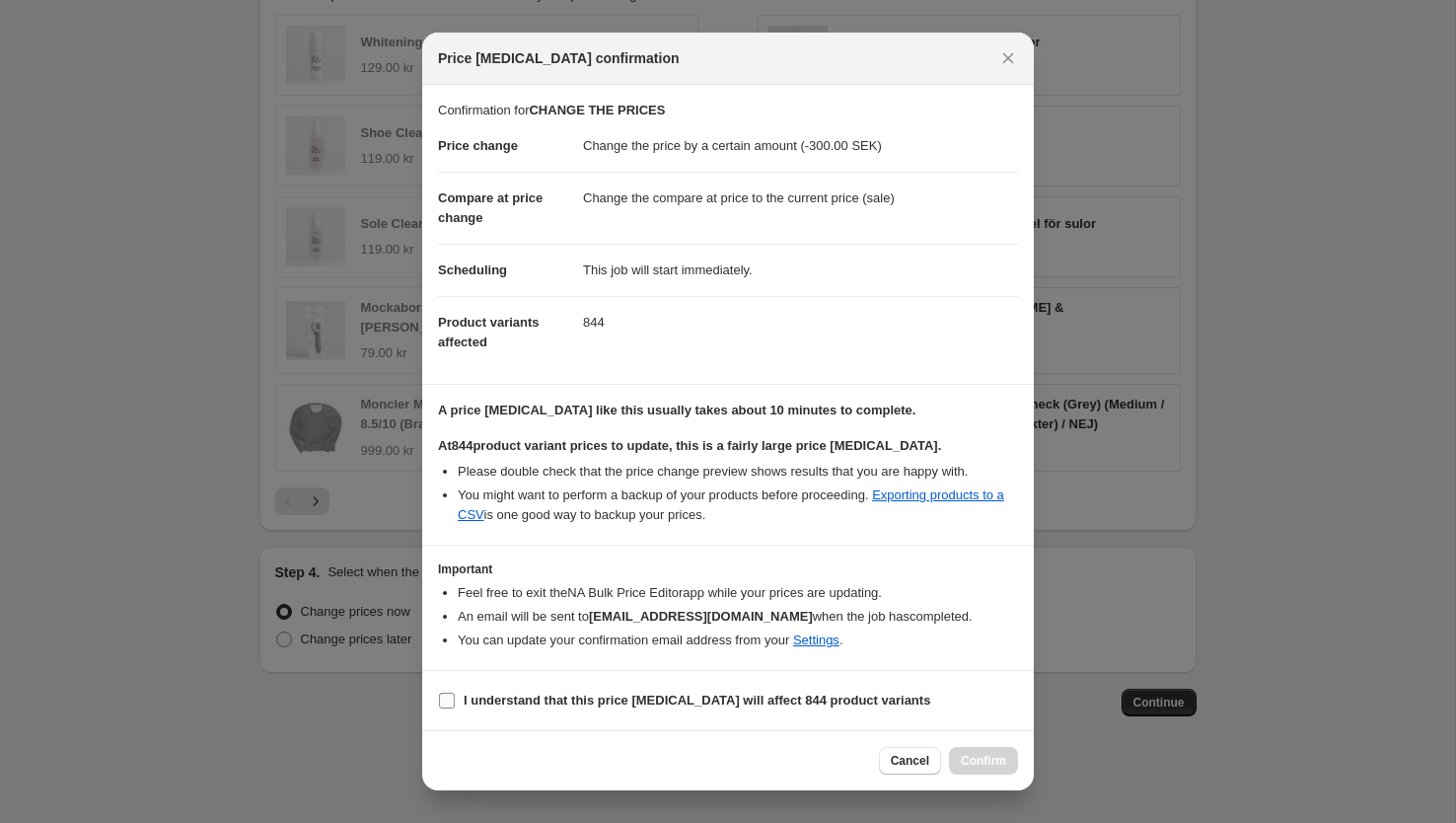 click on "I understand that this price change job will affect 844 product variants" at bounding box center [696, 700] 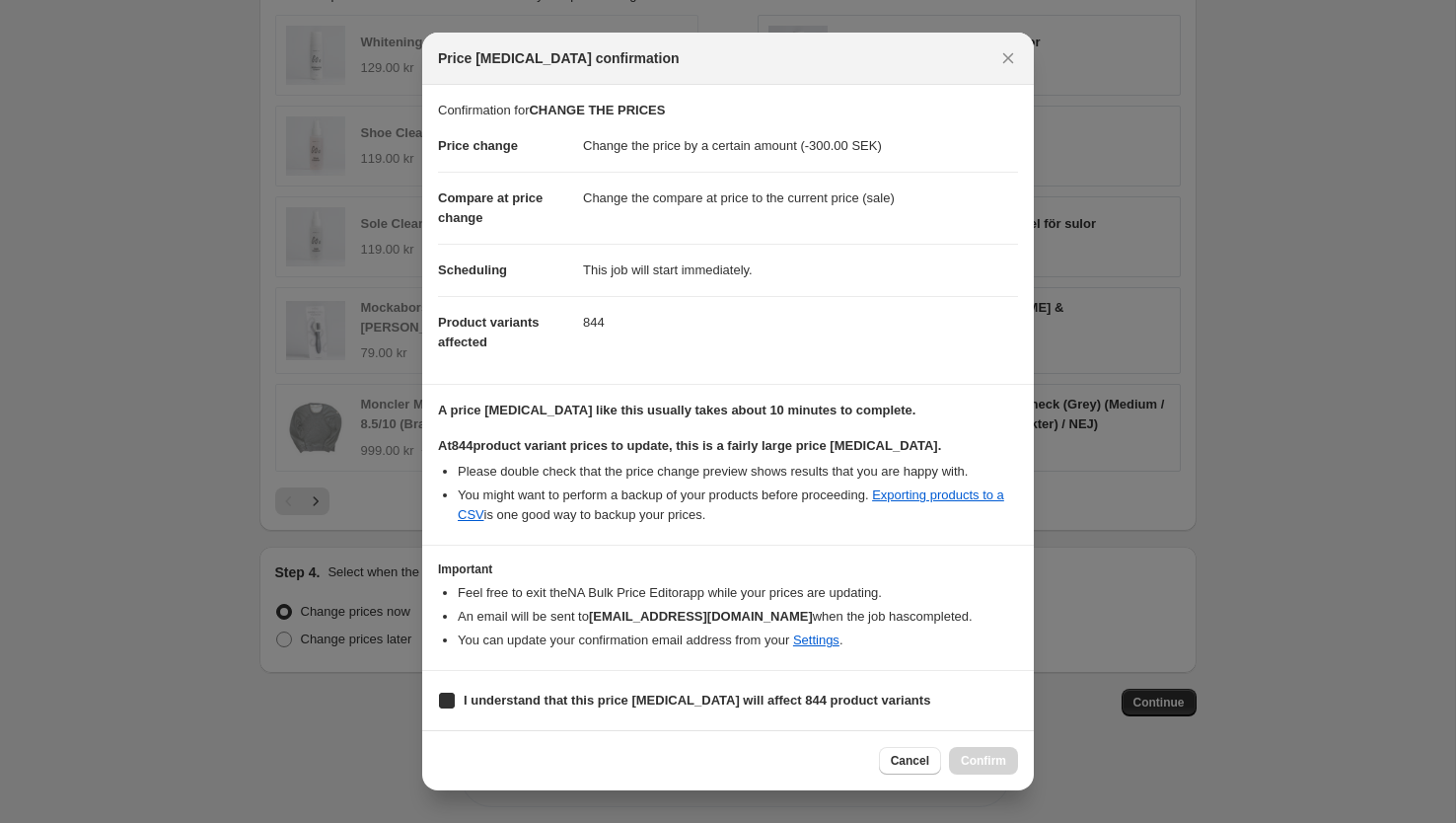 checkbox on "true" 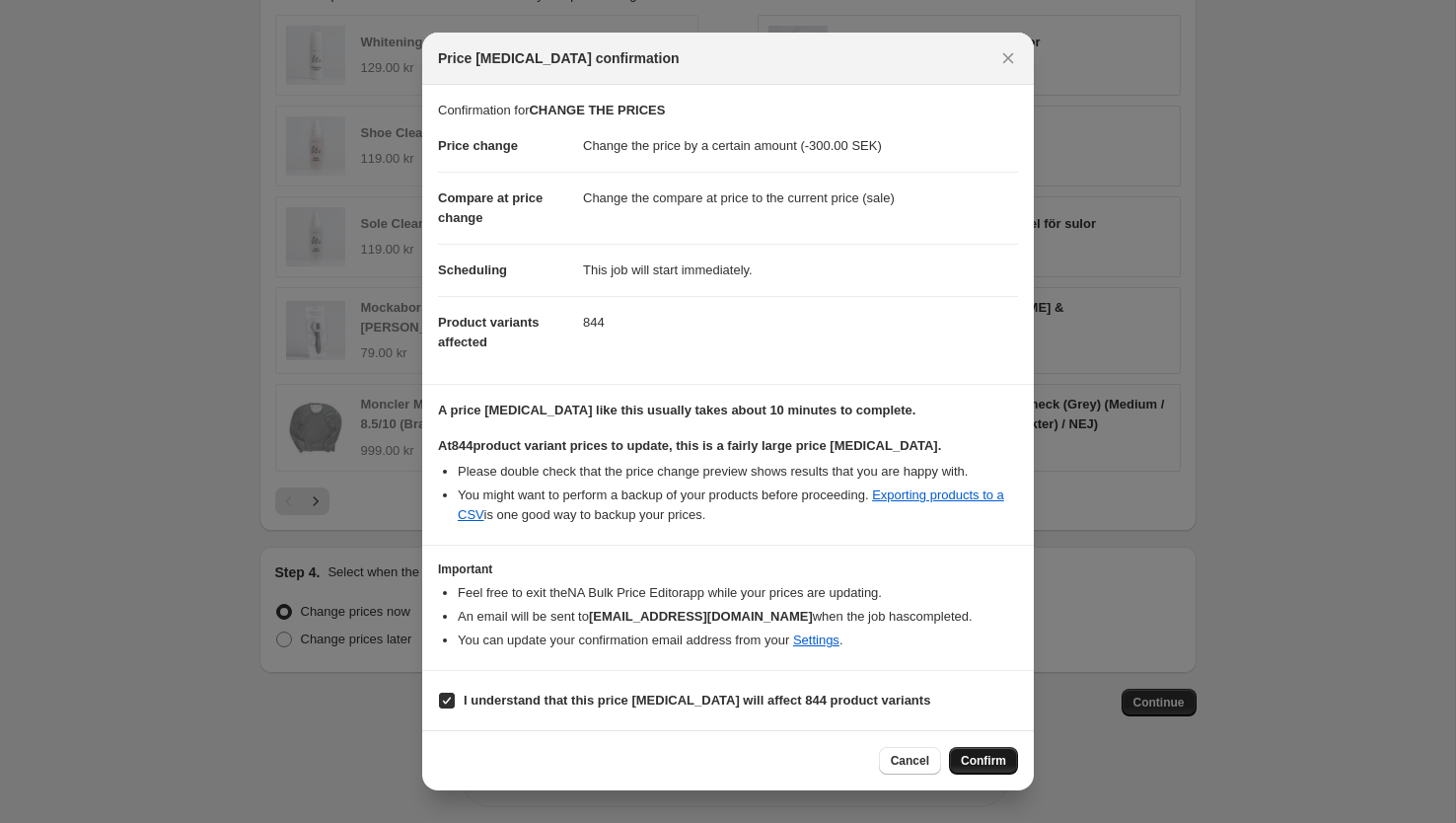 click on "Confirm" at bounding box center [983, 761] 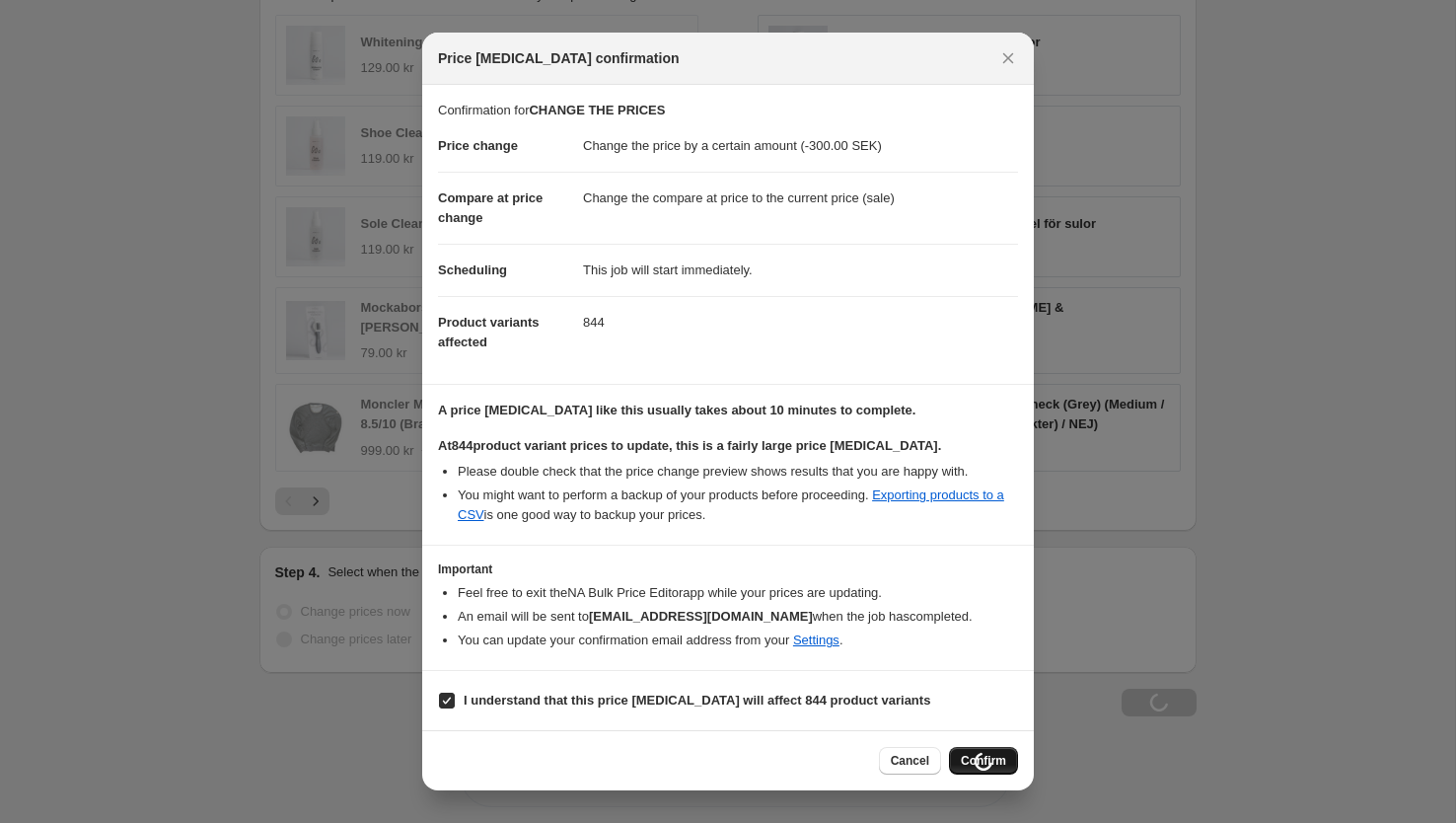 type on "CHANGE THE PRICES" 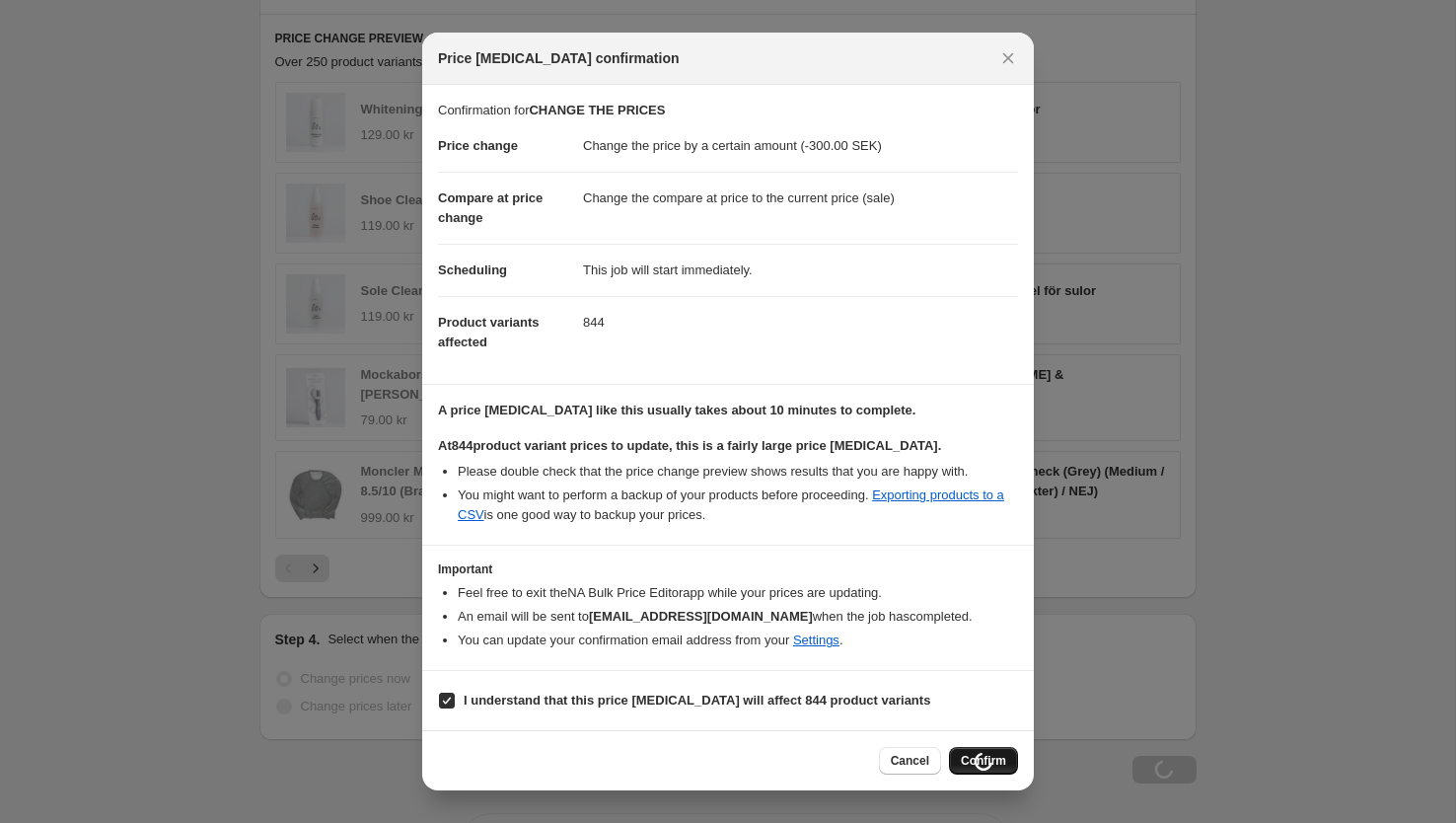 scroll, scrollTop: 1481, scrollLeft: 0, axis: vertical 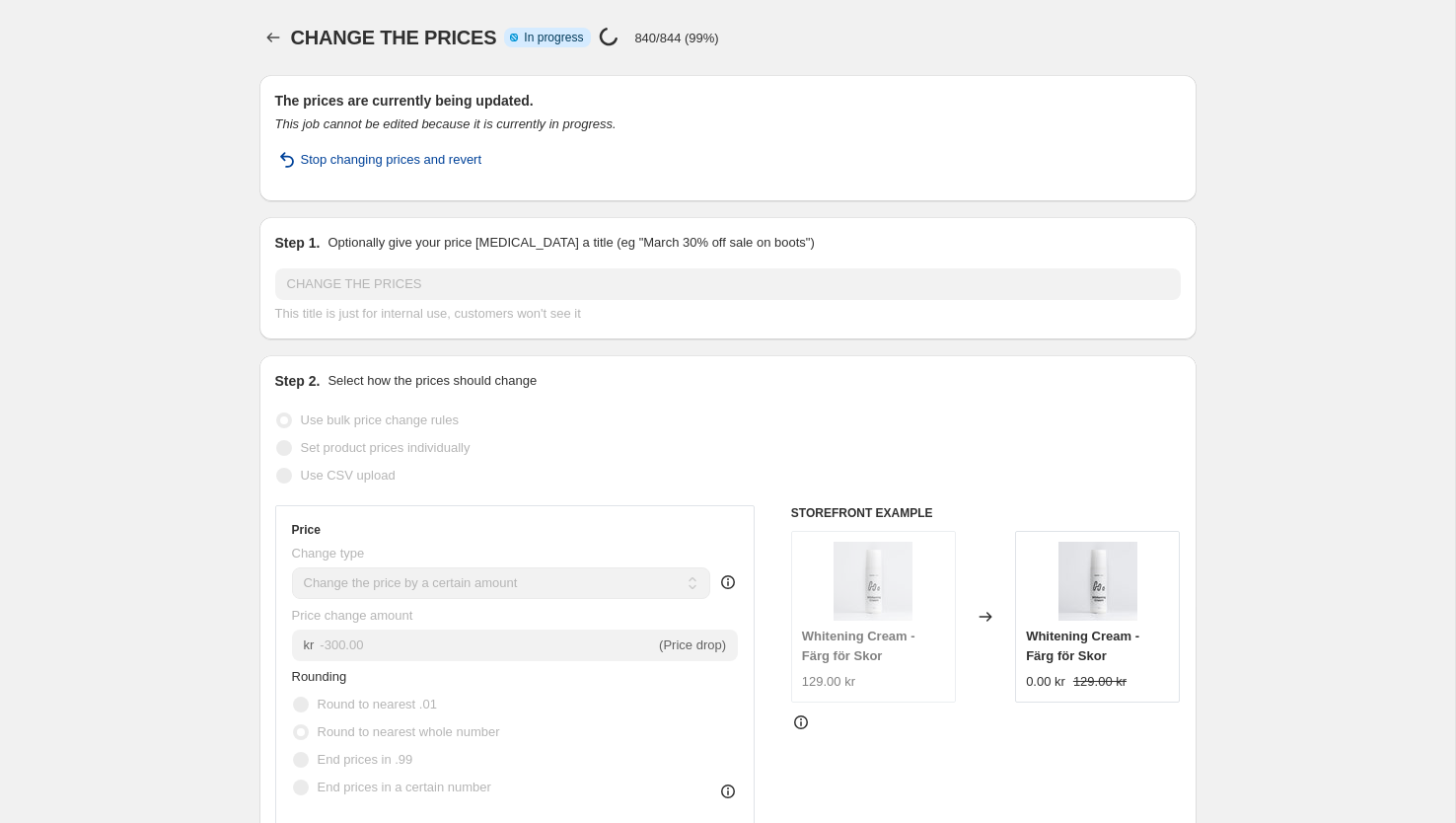 select on "by" 